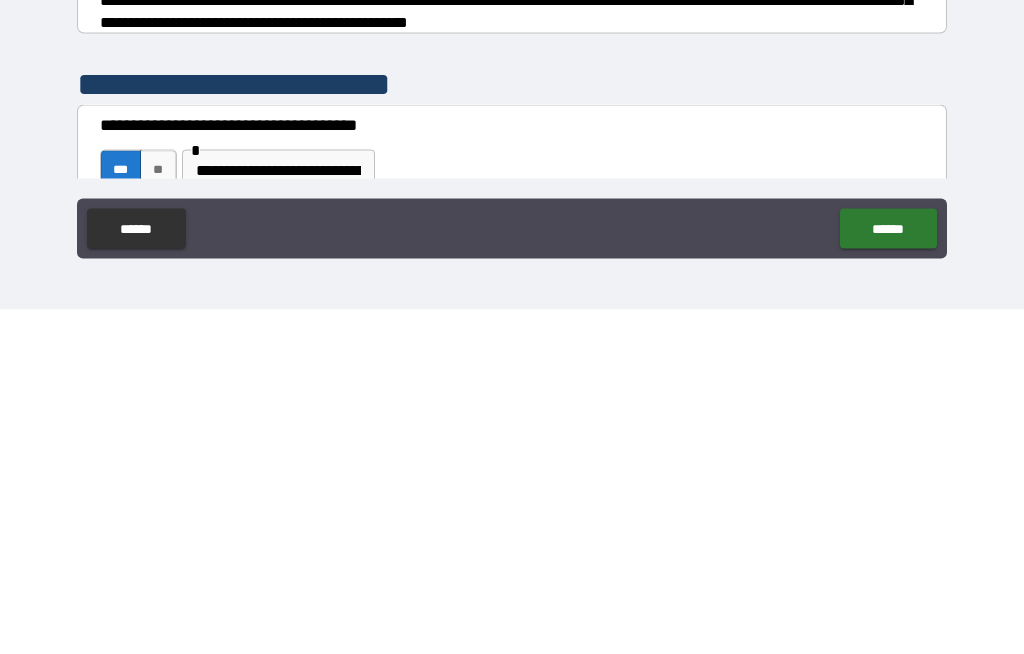 scroll, scrollTop: 414, scrollLeft: 0, axis: vertical 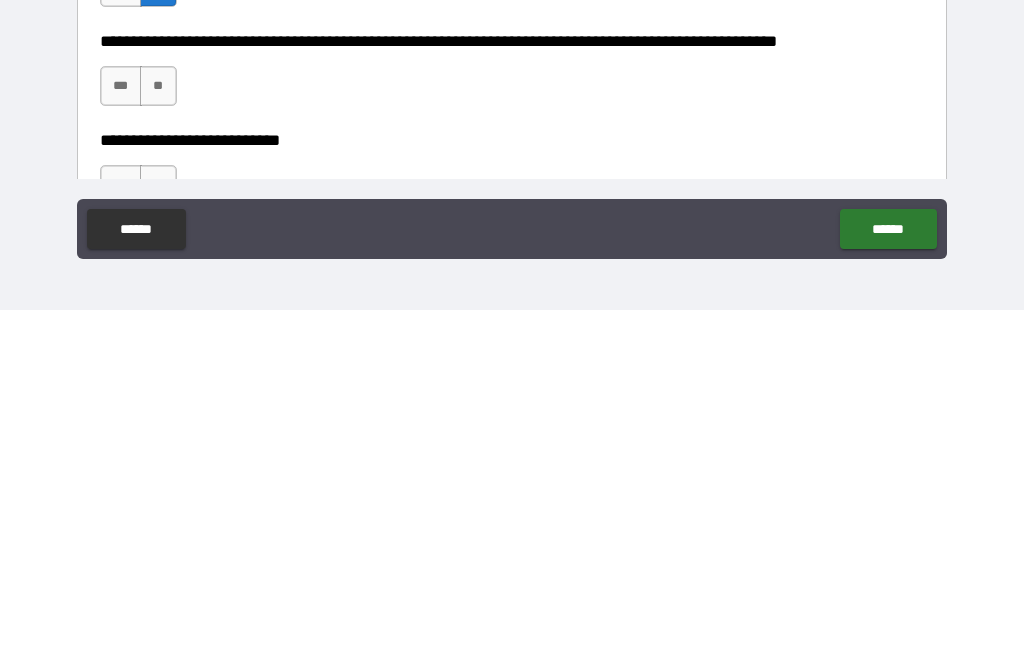 type on "**********" 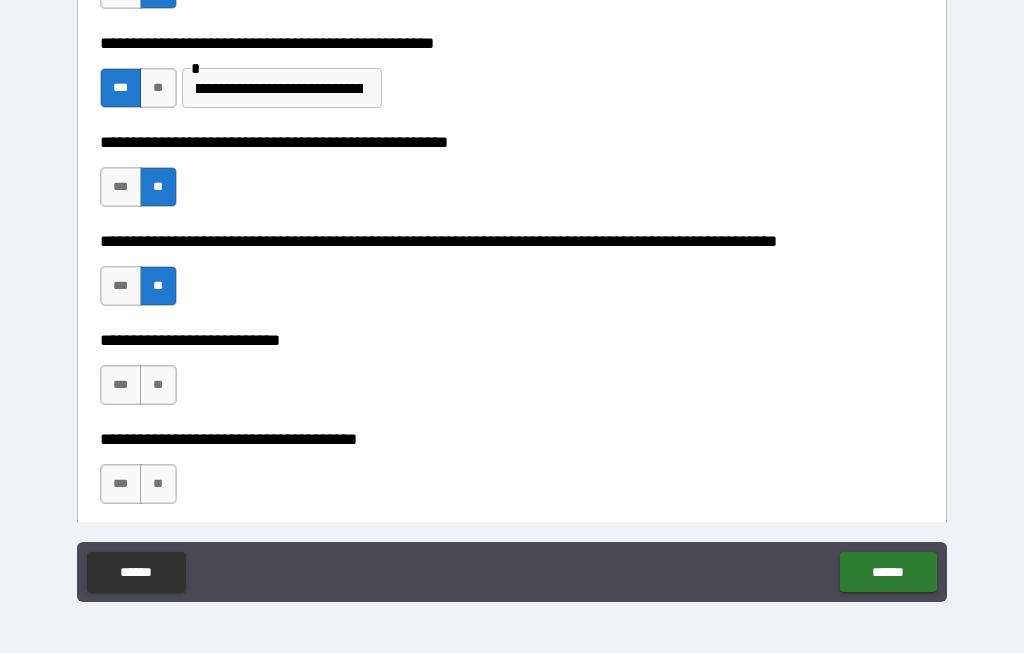 scroll, scrollTop: 763, scrollLeft: 0, axis: vertical 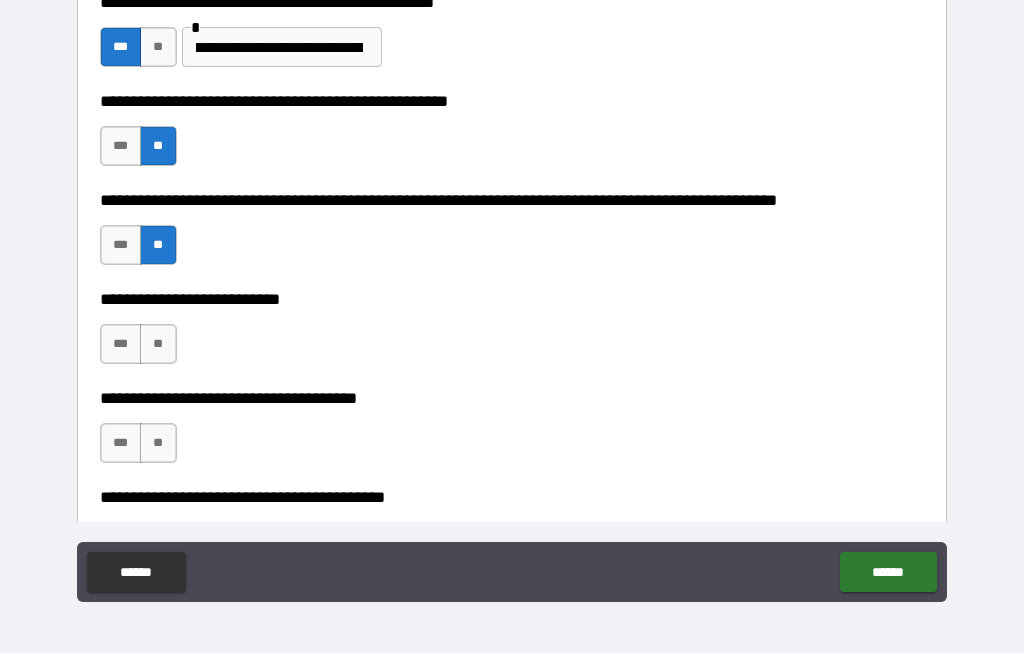 click on "**" at bounding box center [158, 345] 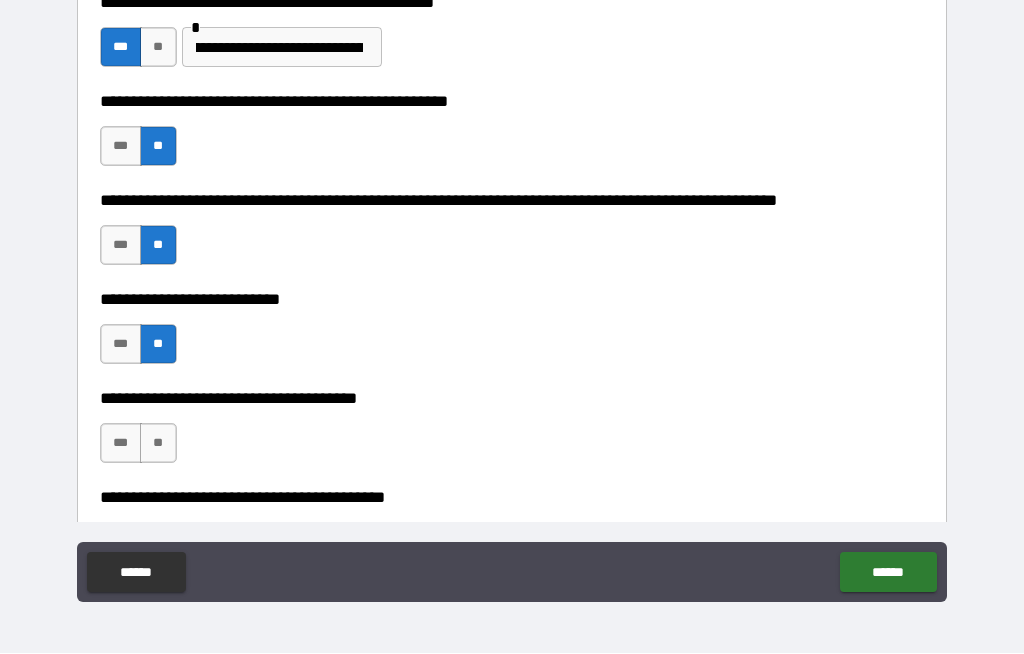 click on "***" at bounding box center (121, 444) 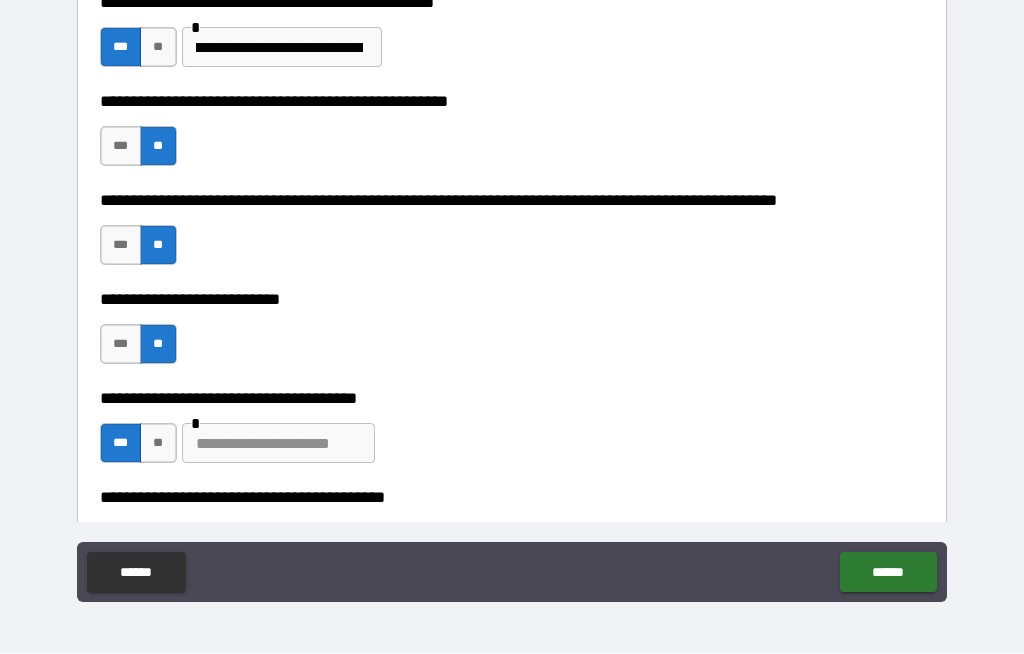 click on "**" at bounding box center [158, 444] 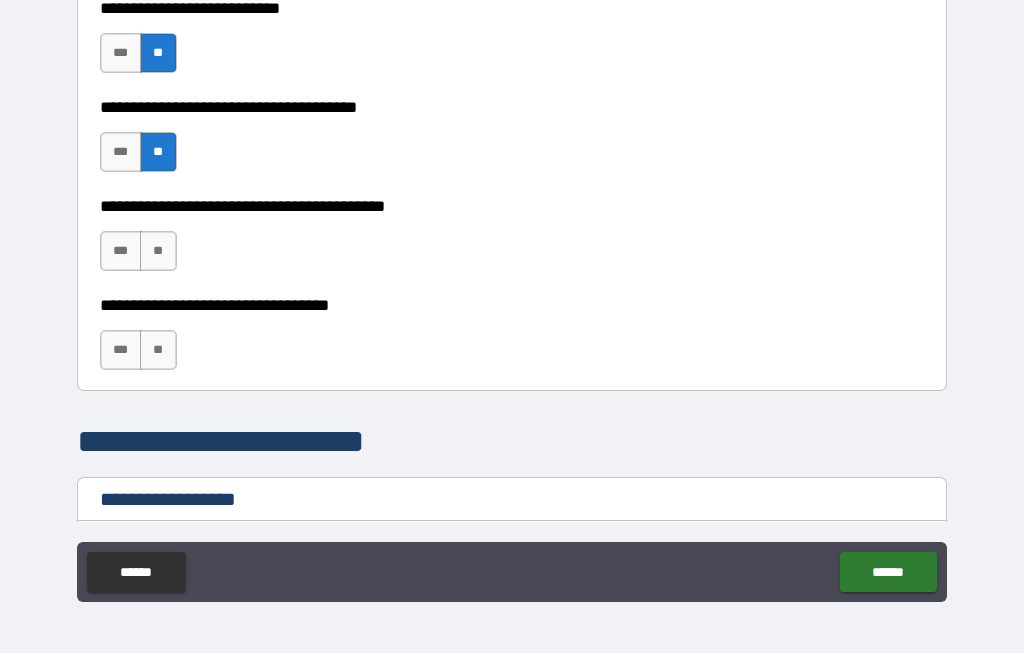 scroll, scrollTop: 1056, scrollLeft: 0, axis: vertical 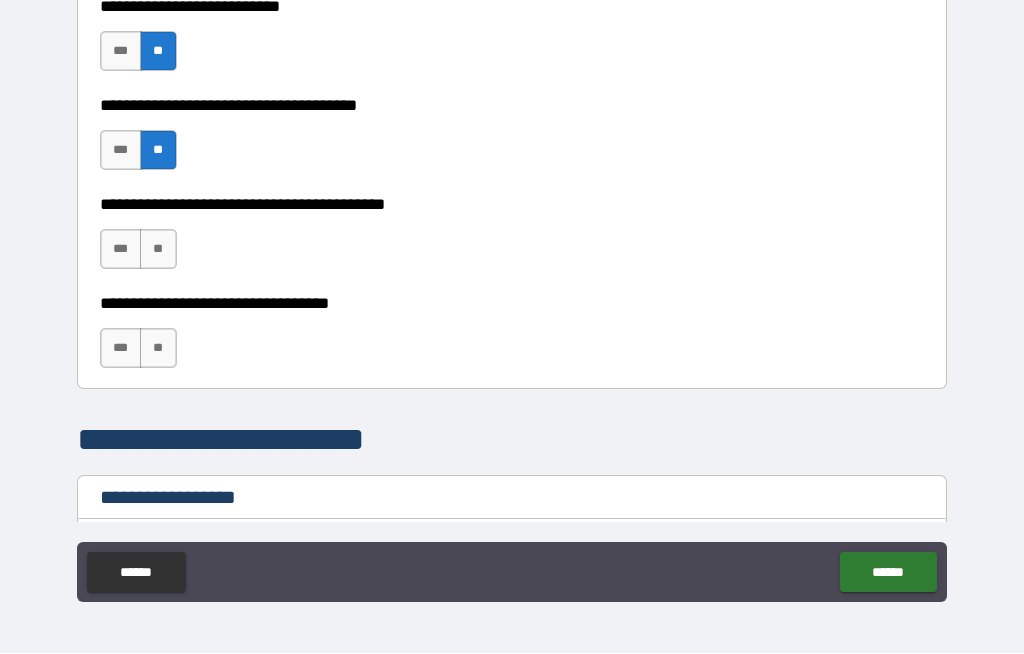 click on "**" at bounding box center [158, 250] 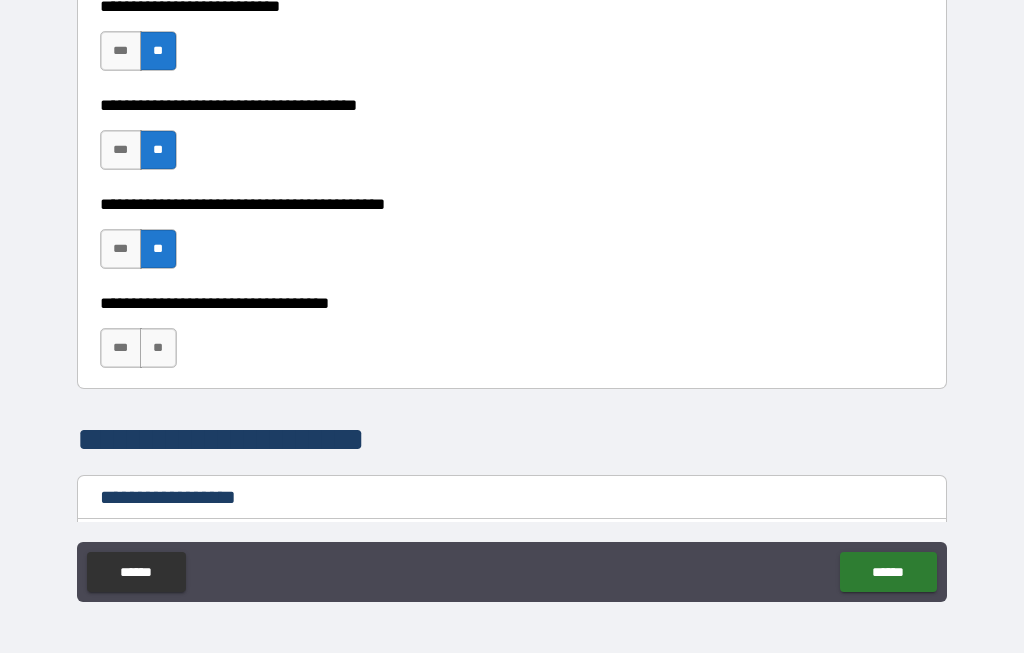 click on "**" at bounding box center [158, 349] 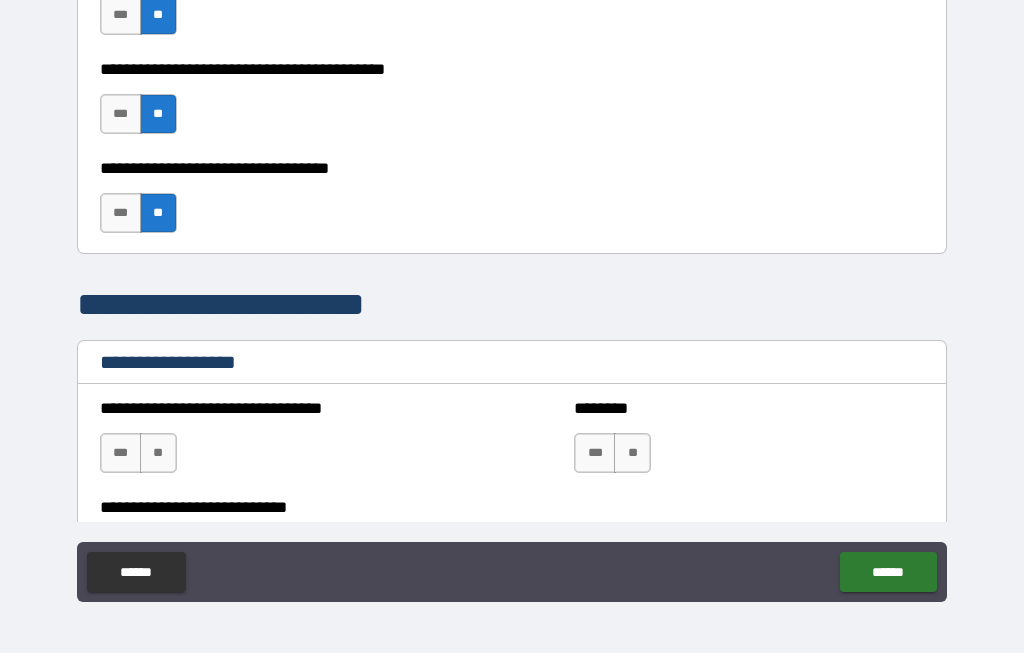scroll, scrollTop: 1191, scrollLeft: 0, axis: vertical 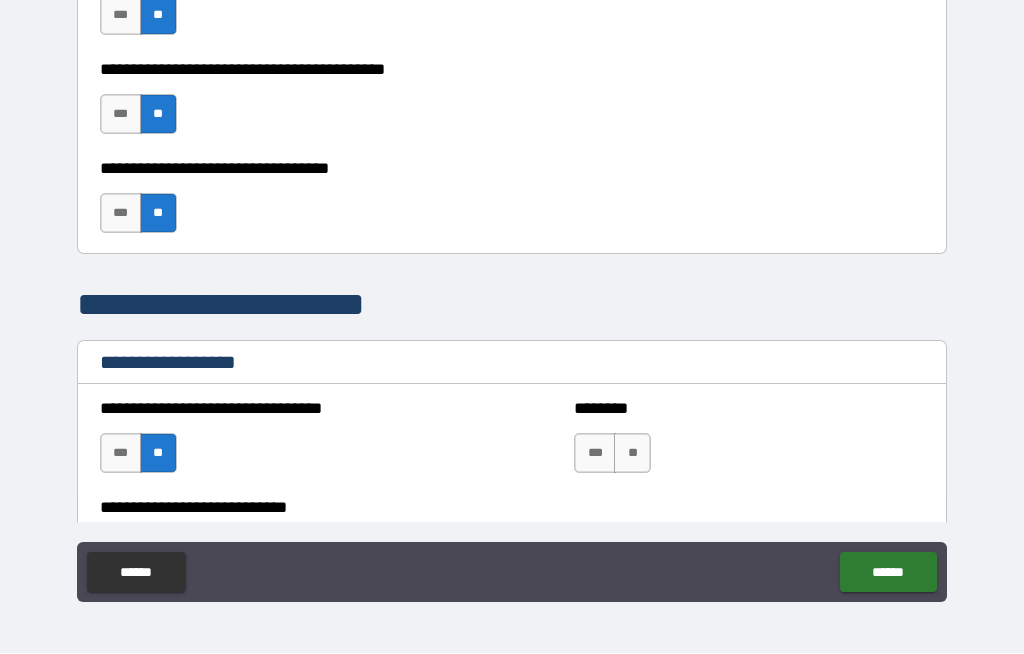 click on "**" at bounding box center (632, 454) 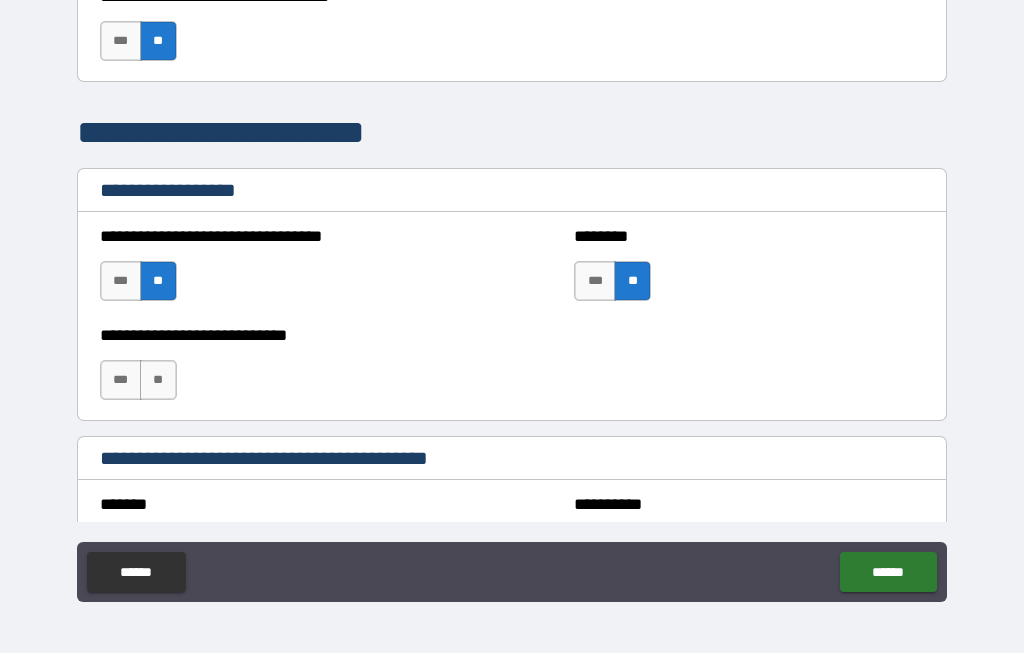 scroll, scrollTop: 1365, scrollLeft: 0, axis: vertical 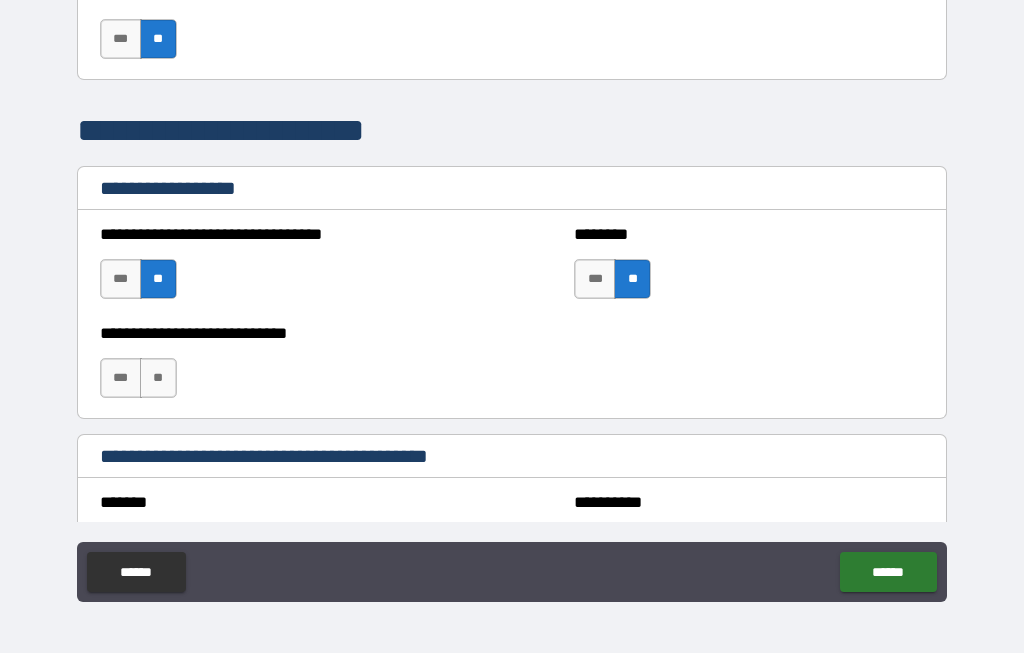 click on "**" at bounding box center (158, 379) 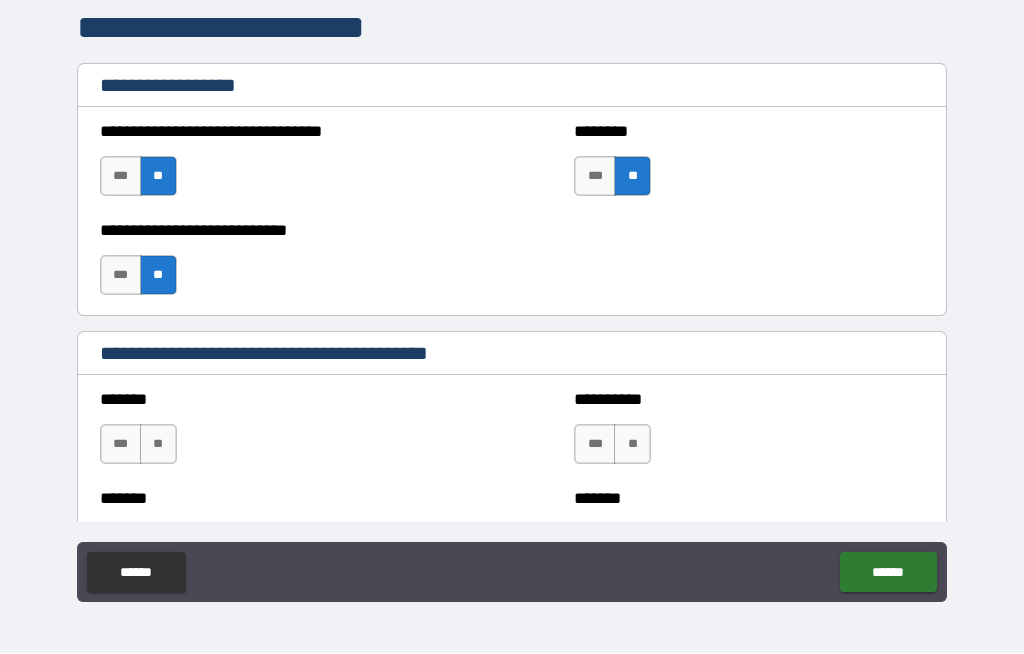 scroll, scrollTop: 1478, scrollLeft: 0, axis: vertical 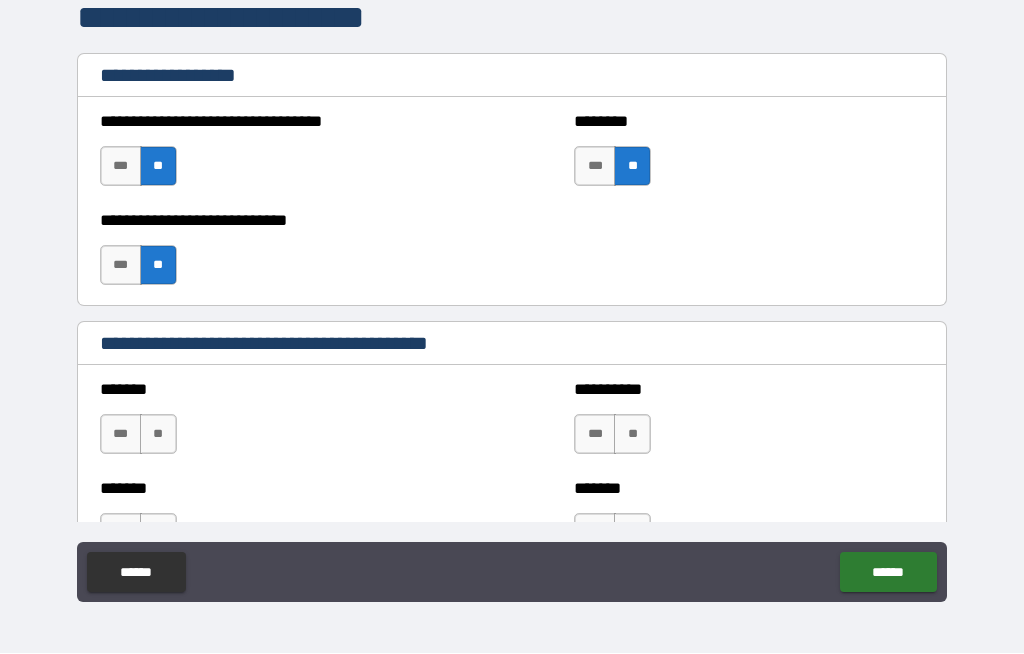 click on "**" at bounding box center (158, 435) 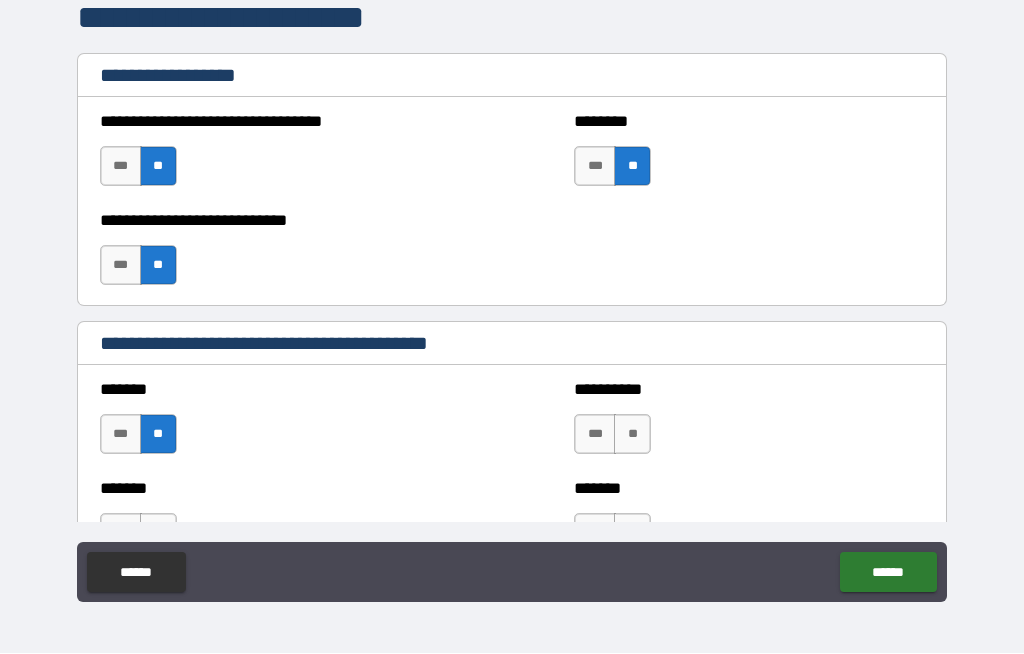 click on "***" at bounding box center (595, 435) 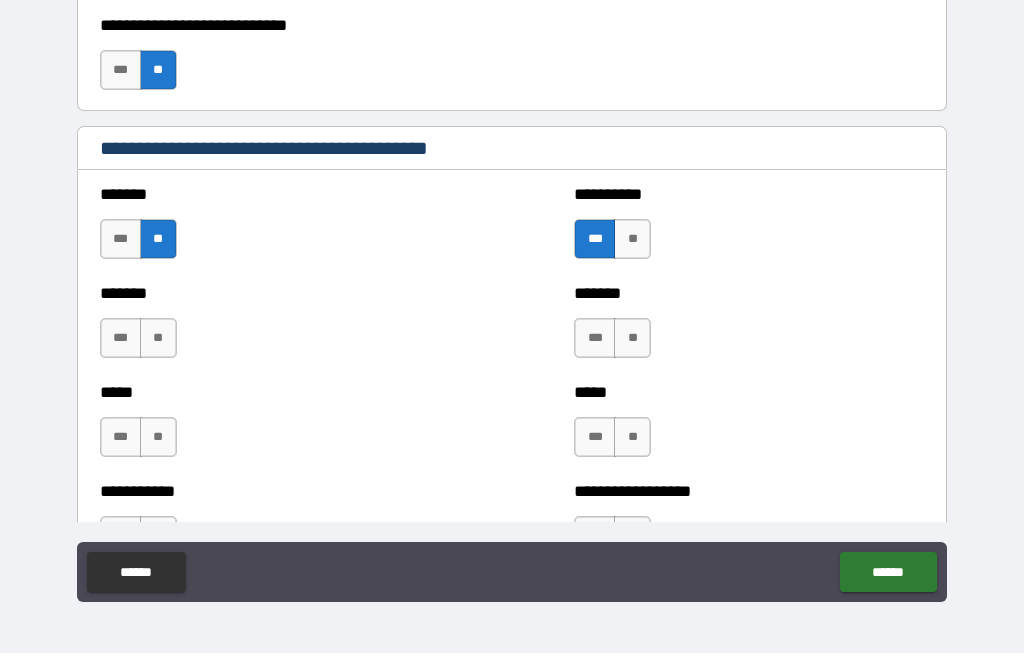 scroll, scrollTop: 1680, scrollLeft: 0, axis: vertical 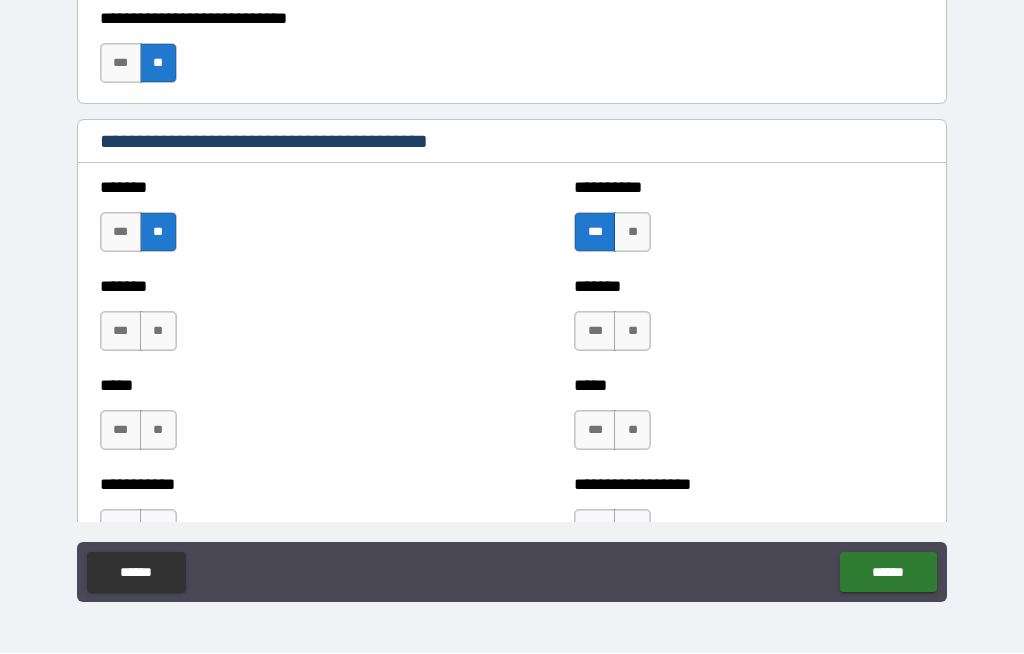 click on "***" at bounding box center [121, 332] 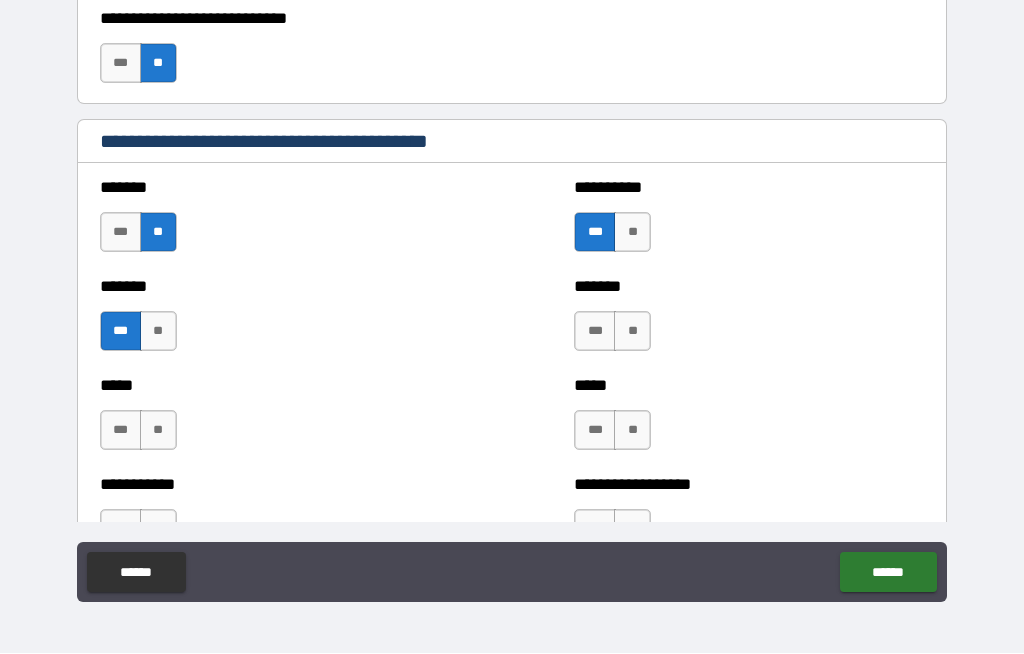 click on "**" at bounding box center [632, 332] 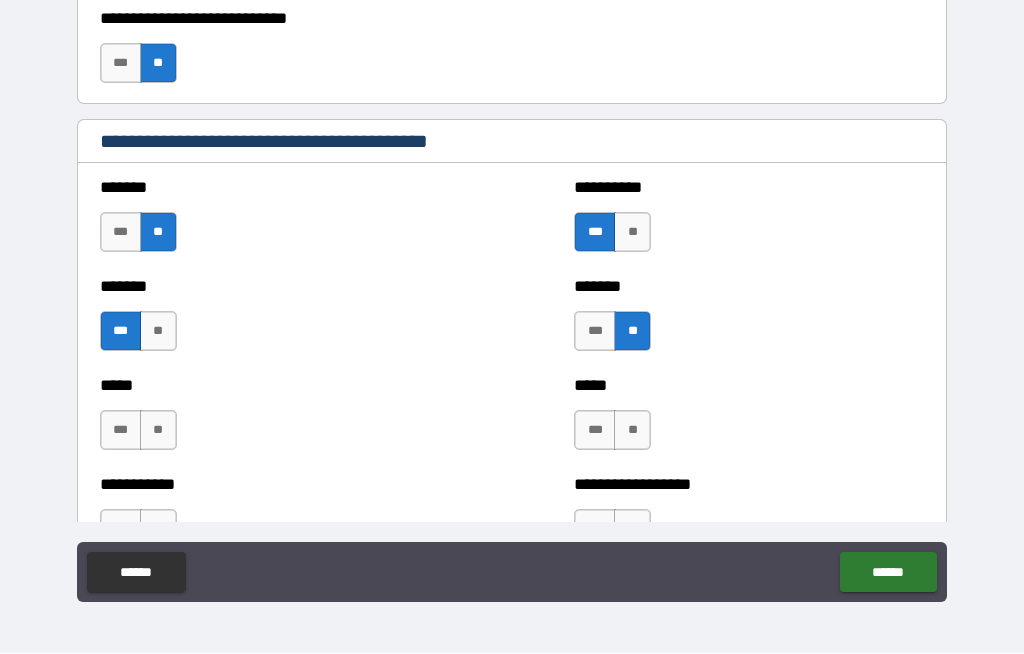 click on "**" at bounding box center (632, 431) 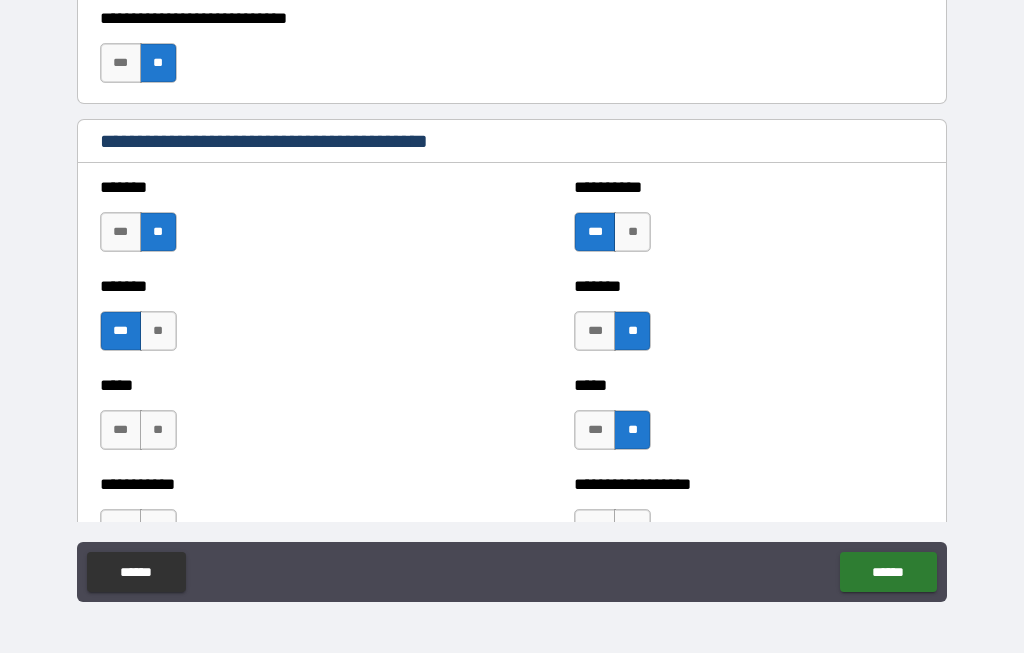 click on "**" at bounding box center (158, 431) 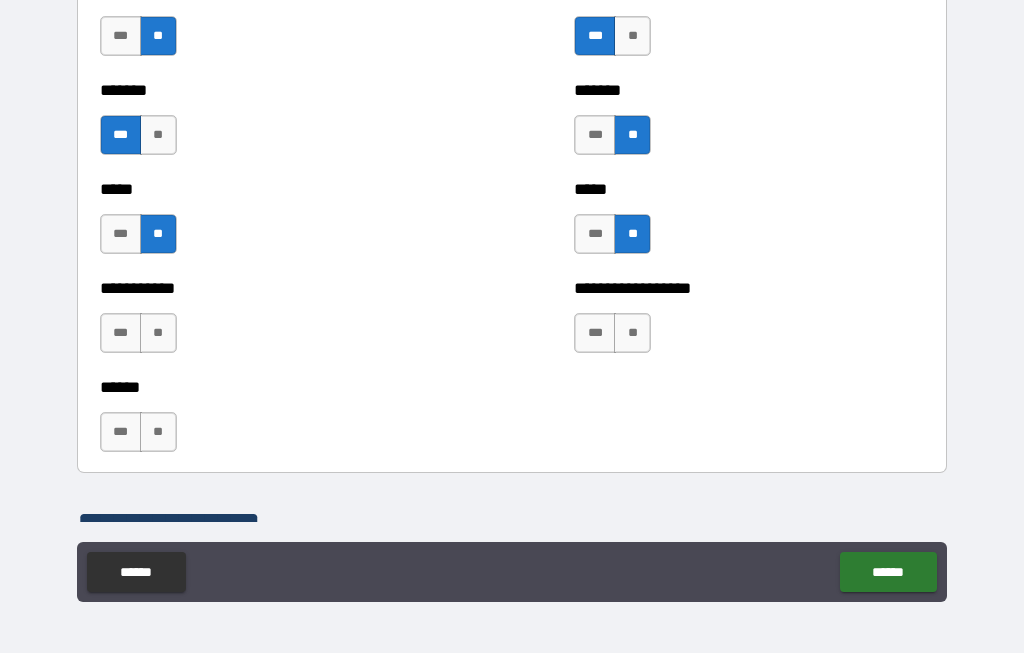 scroll, scrollTop: 1889, scrollLeft: 0, axis: vertical 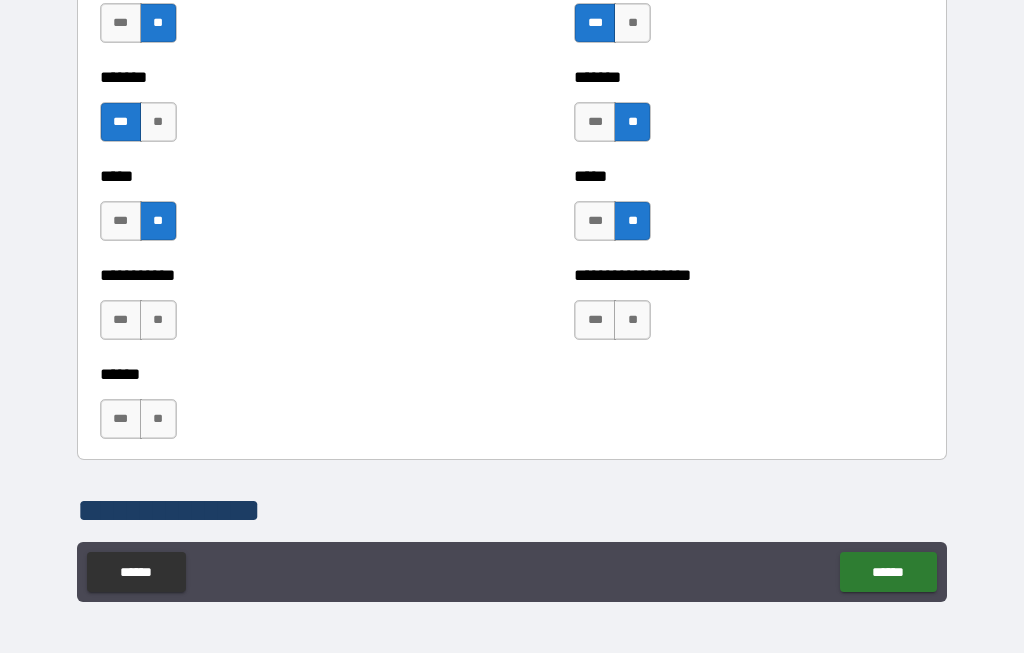 click on "**" at bounding box center (632, 321) 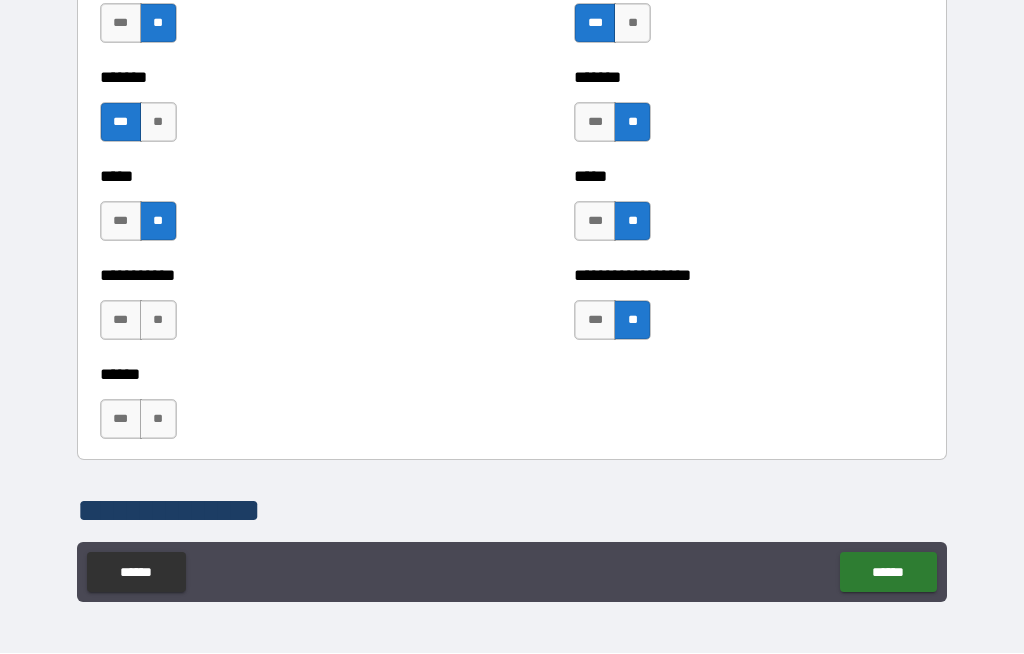 click on "**" at bounding box center [158, 321] 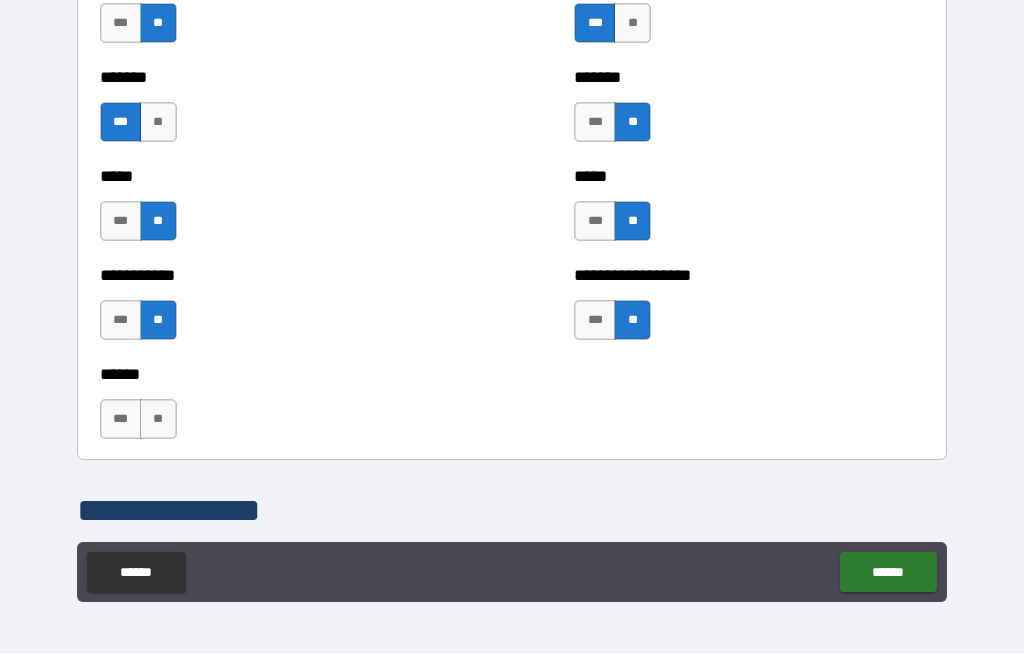 click on "***" at bounding box center [121, 420] 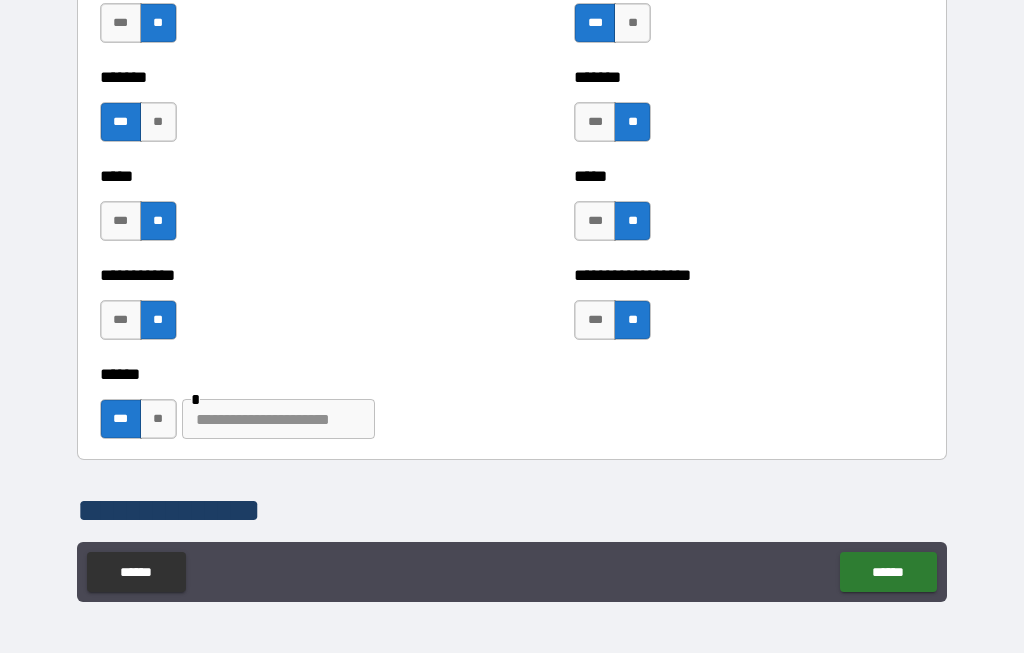 click at bounding box center [278, 420] 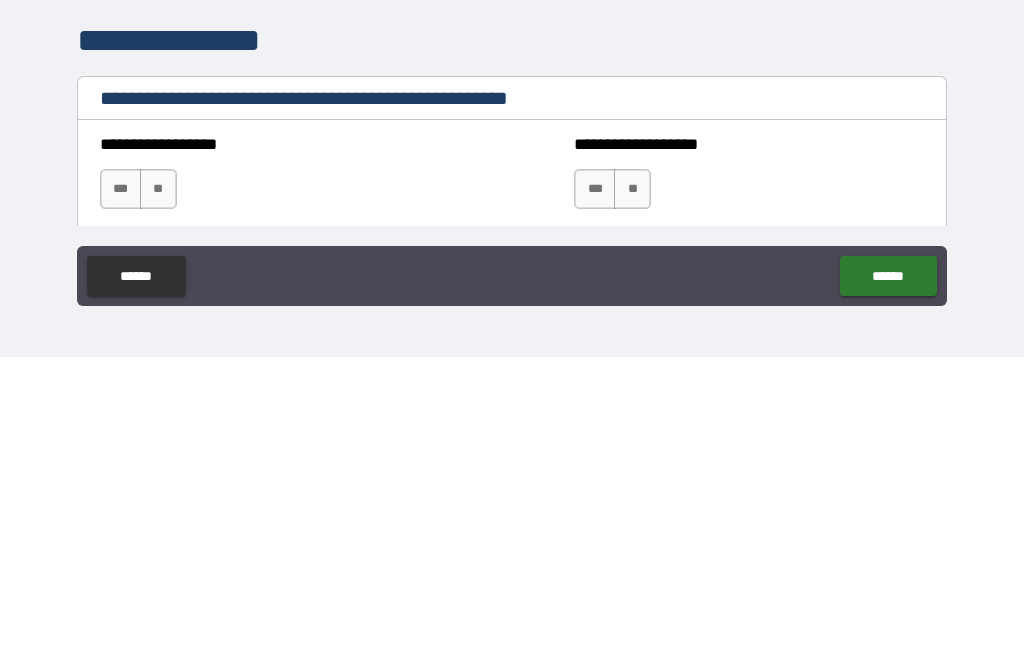 scroll, scrollTop: 2065, scrollLeft: 0, axis: vertical 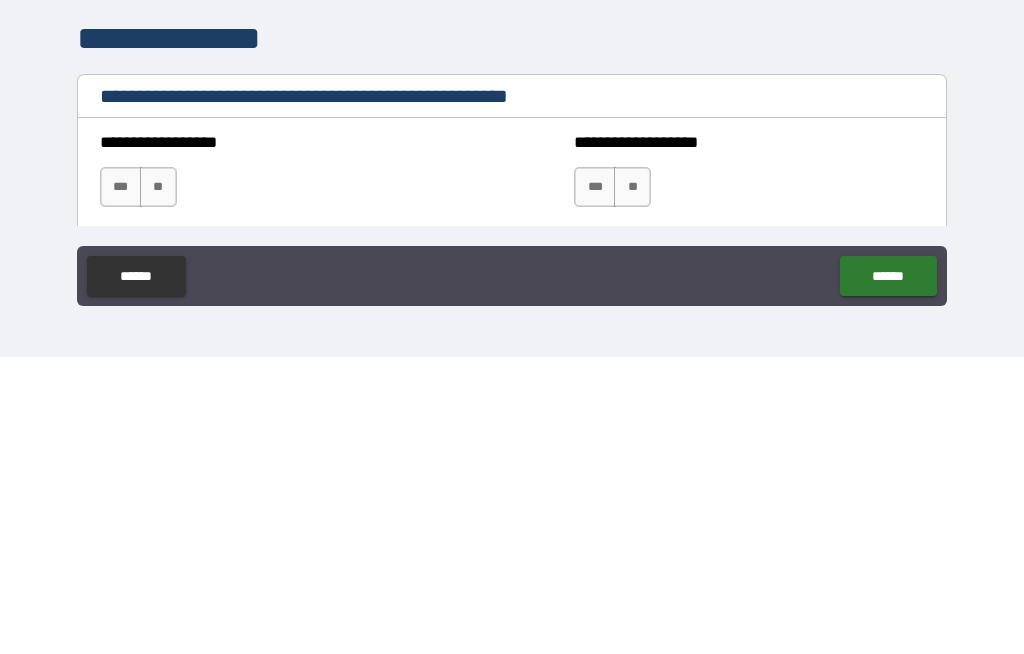 type on "******" 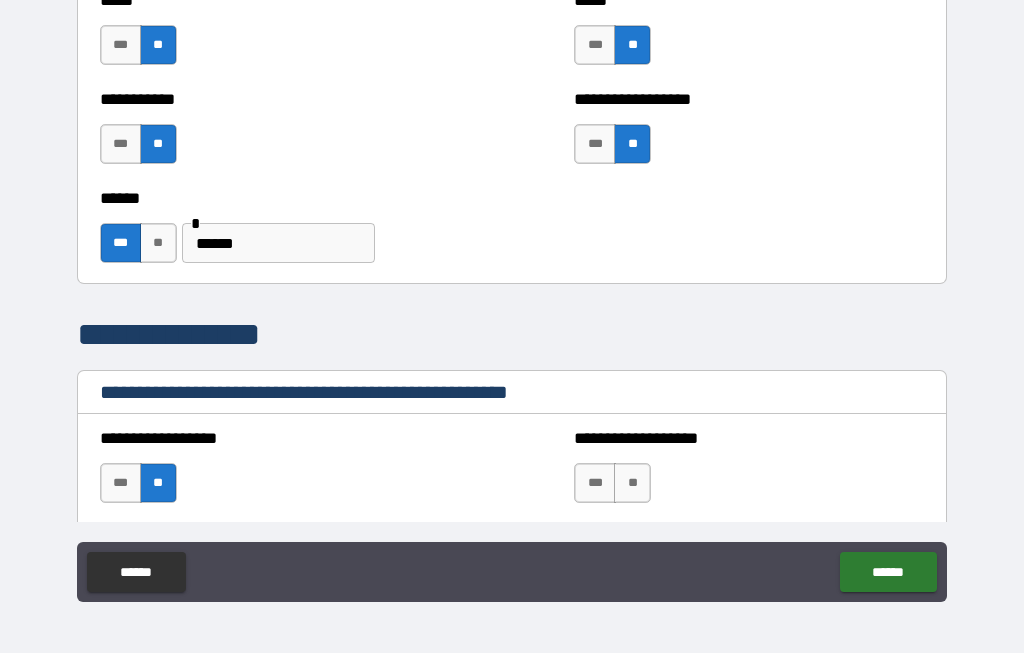 click on "***" at bounding box center (595, 484) 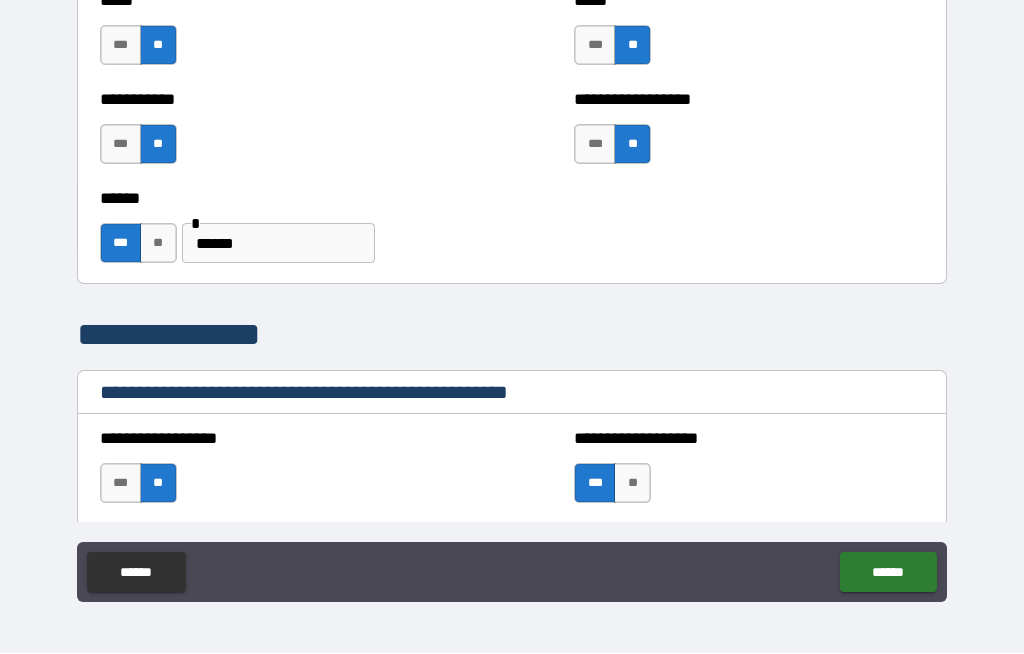 click on "******" at bounding box center (888, 573) 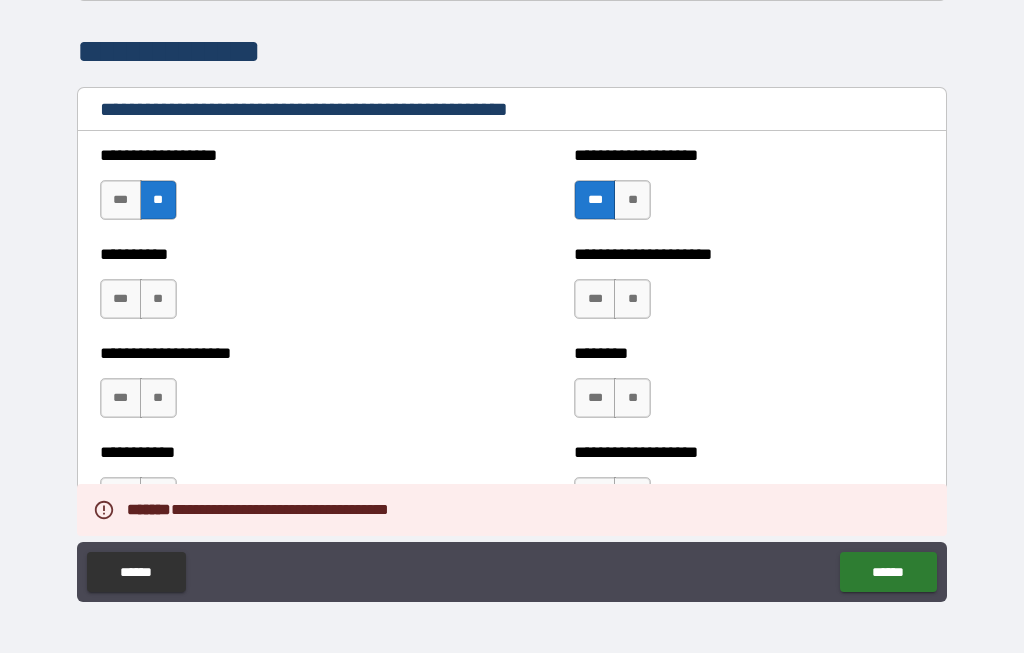scroll, scrollTop: 2349, scrollLeft: 0, axis: vertical 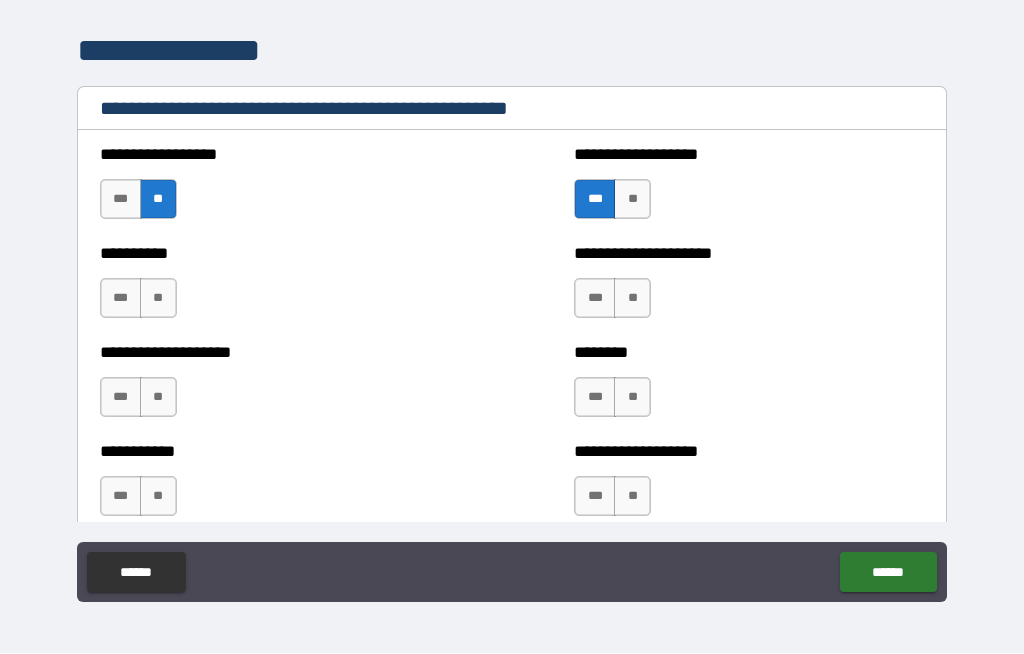 click on "***" at bounding box center (595, 398) 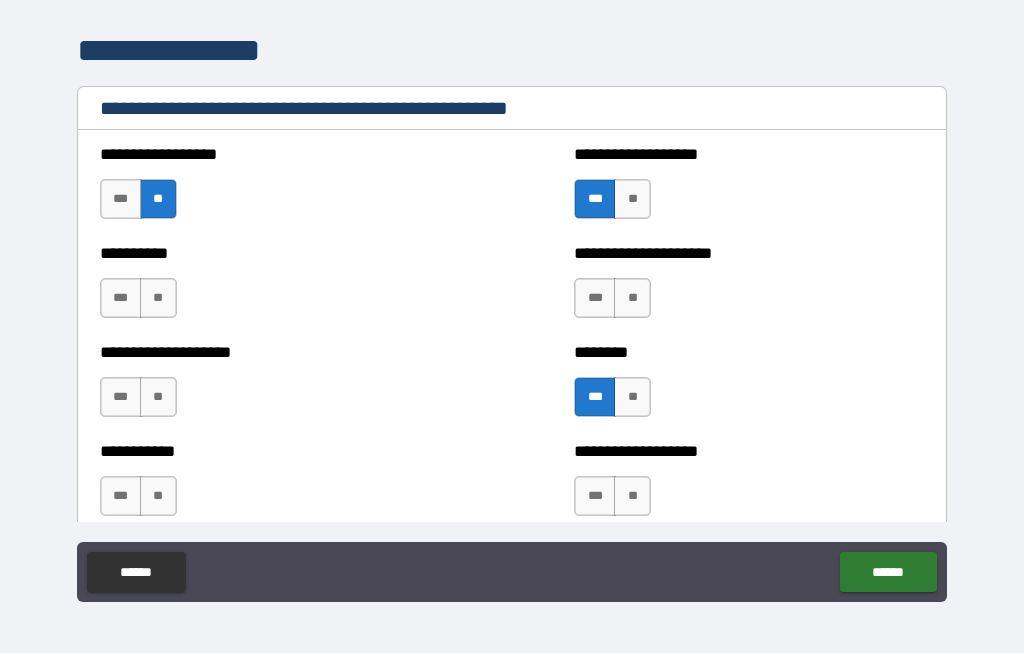 click on "**" at bounding box center (158, 299) 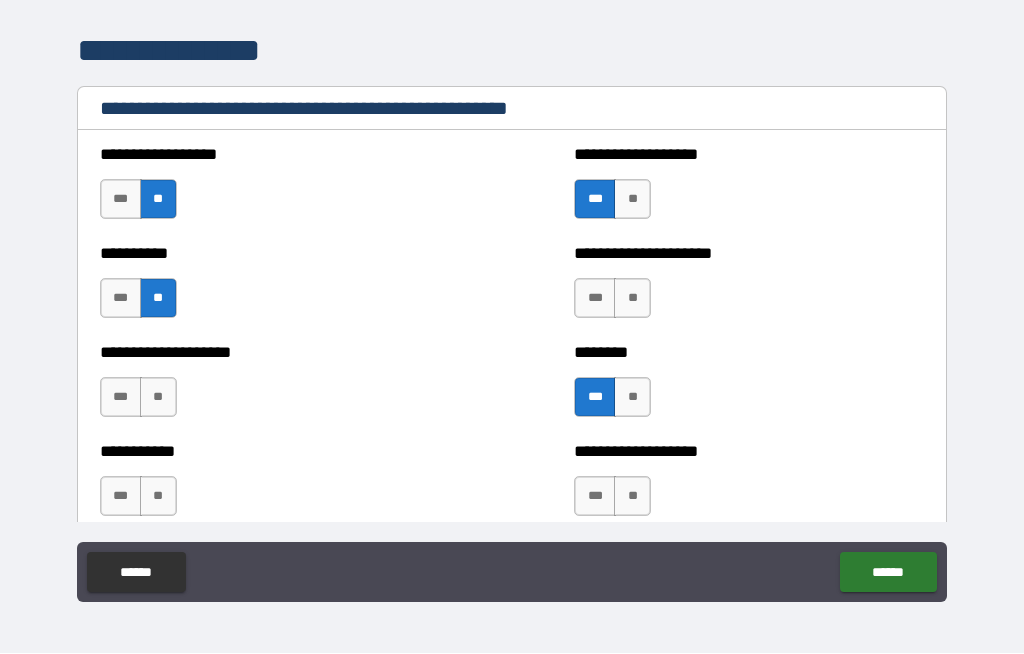 click on "**" at bounding box center (158, 398) 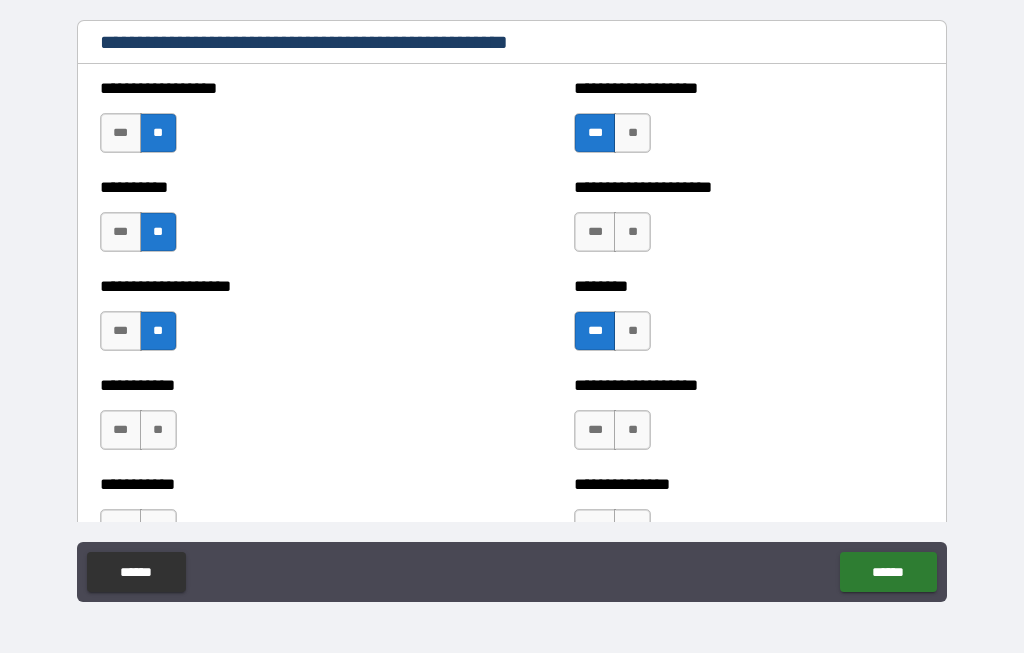 scroll, scrollTop: 2423, scrollLeft: 0, axis: vertical 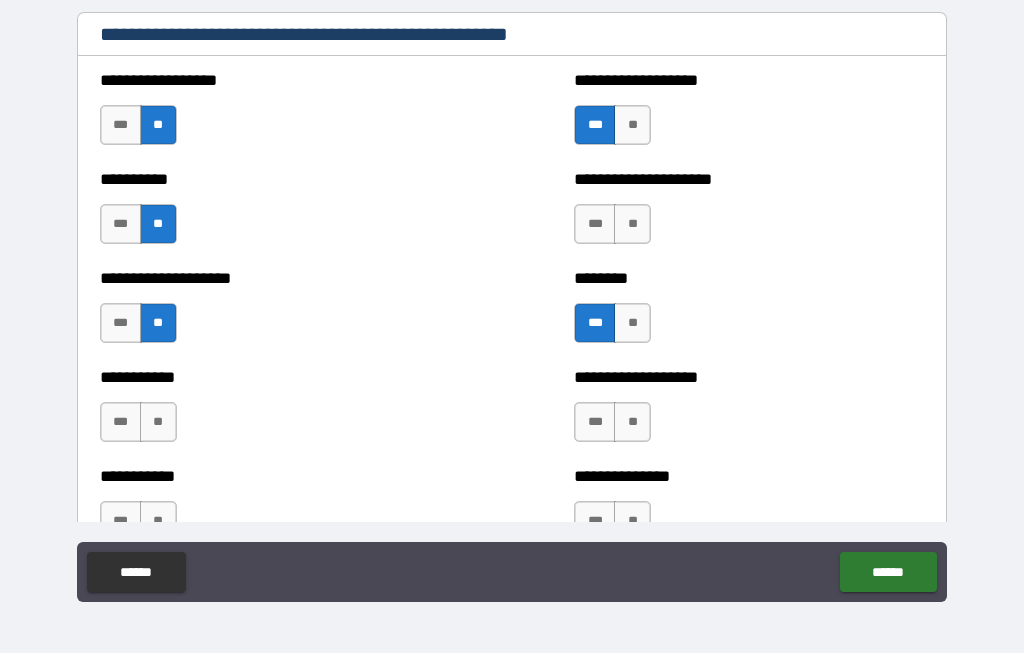 click on "**" at bounding box center (632, 225) 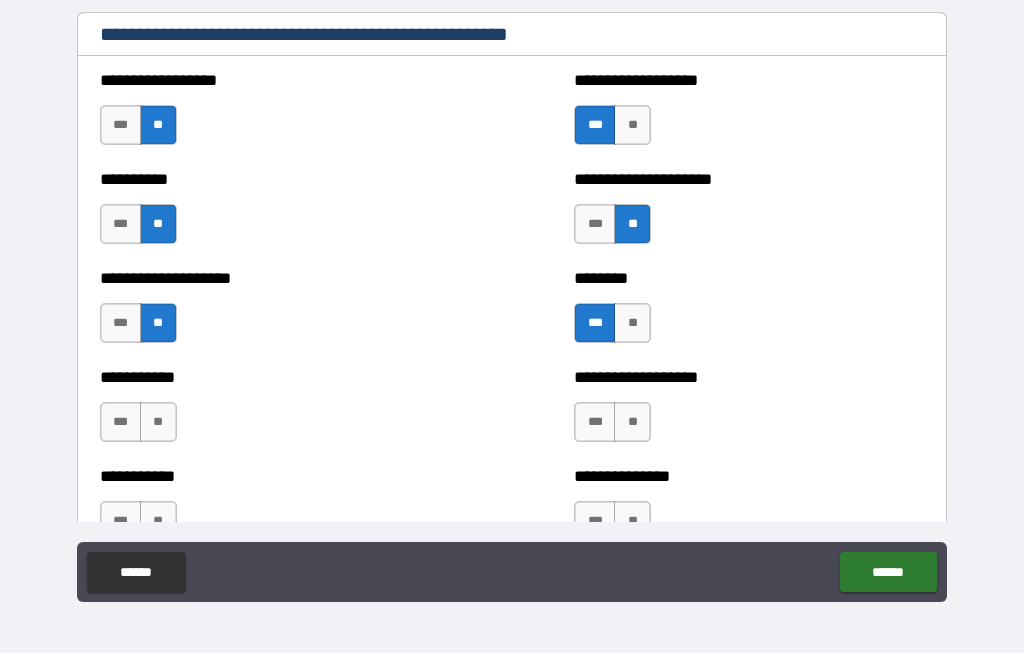 click on "**" at bounding box center (632, 423) 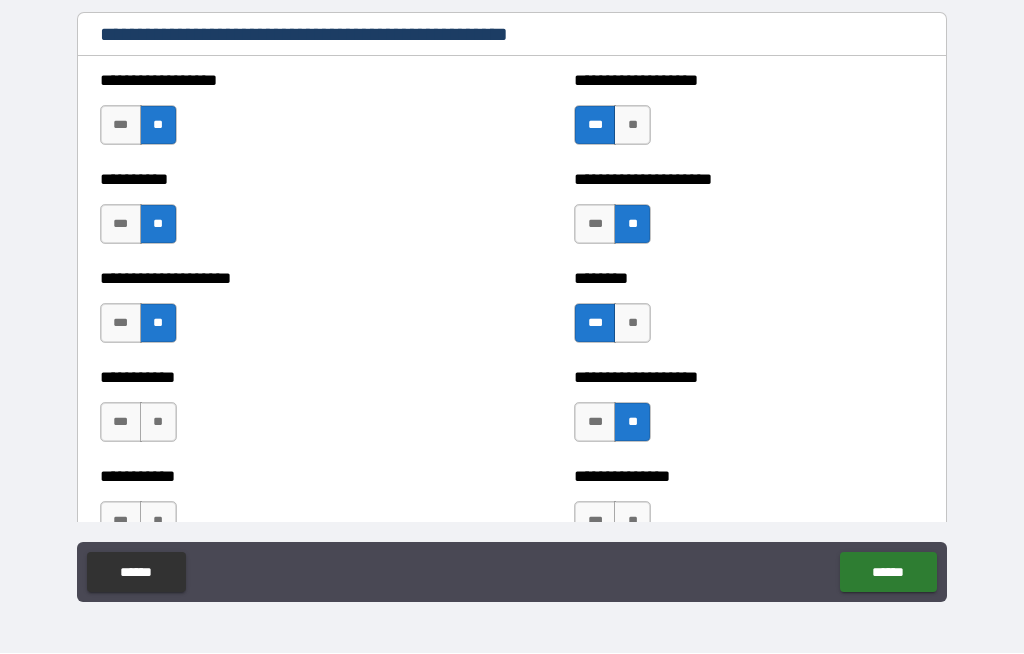 click on "**" at bounding box center (158, 423) 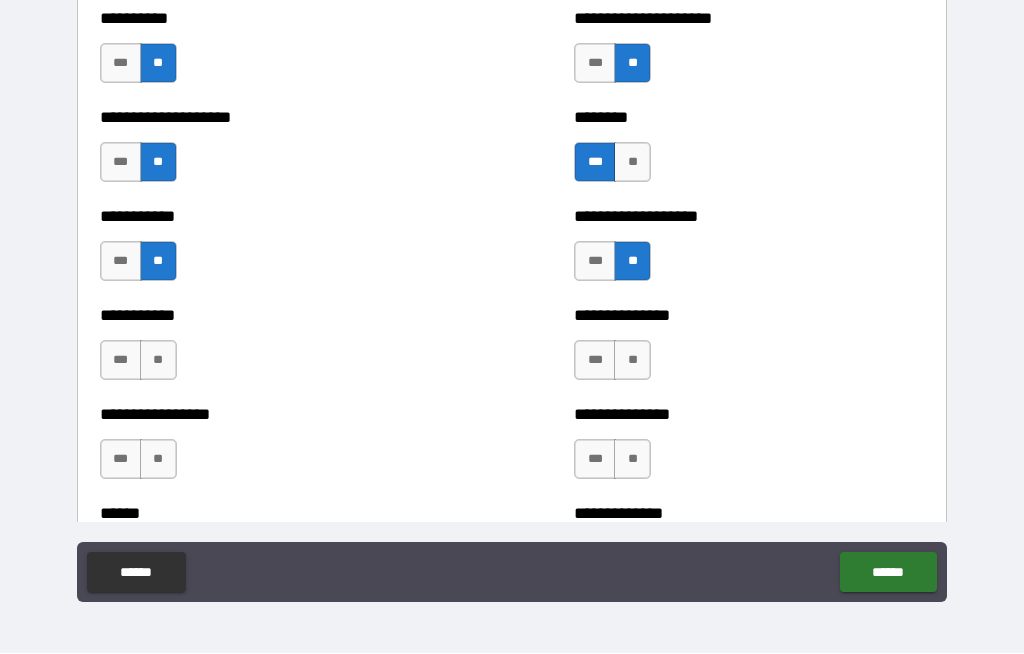 scroll, scrollTop: 2584, scrollLeft: 0, axis: vertical 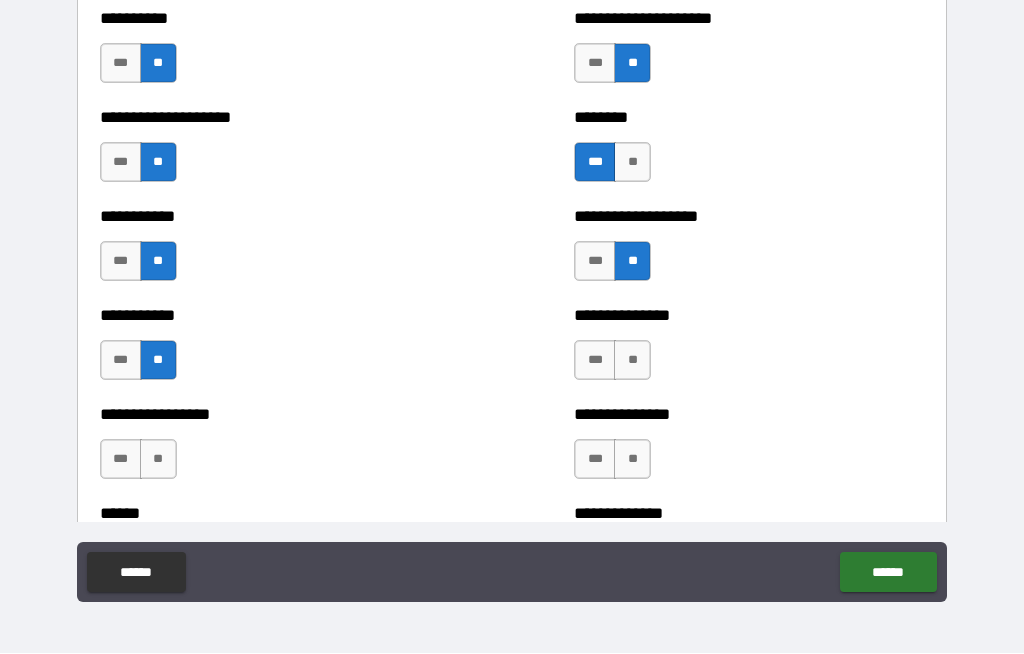 click on "**" at bounding box center (158, 460) 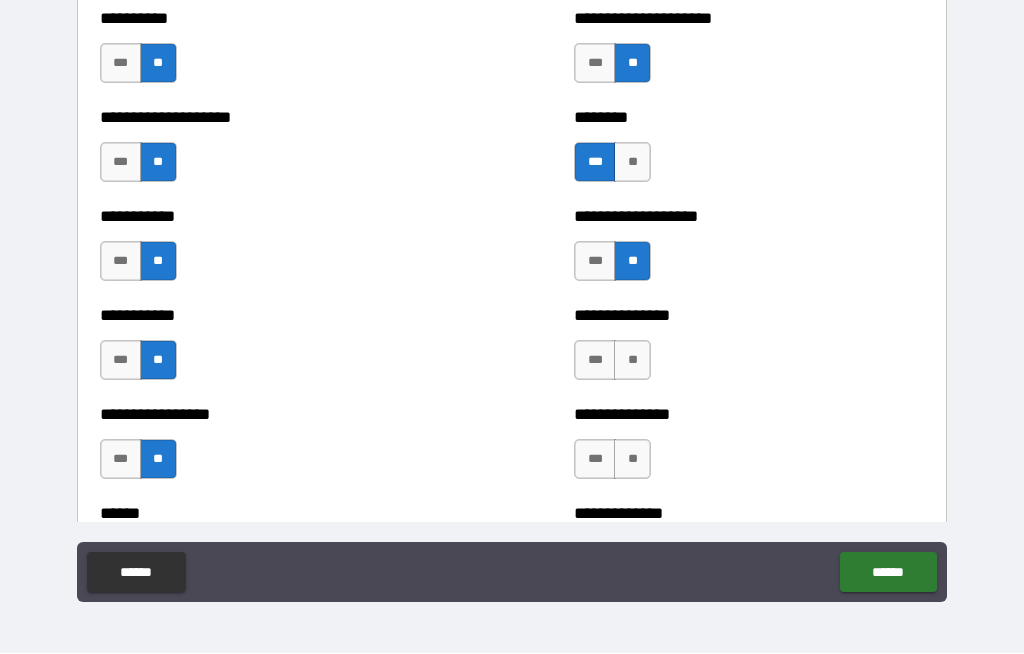 click on "**" at bounding box center [632, 361] 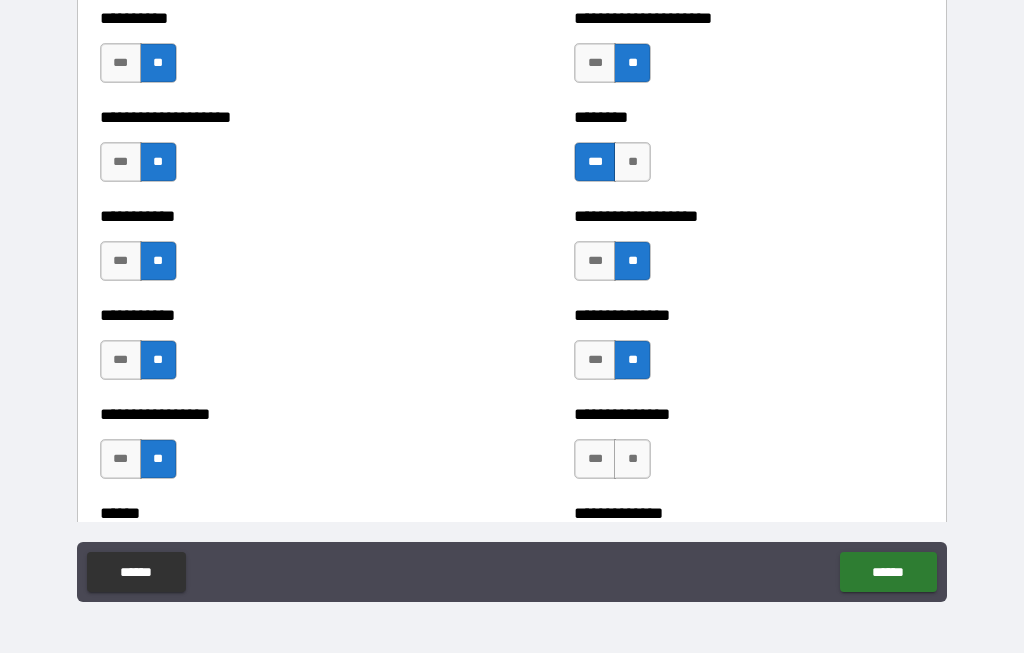 click on "**" at bounding box center [632, 460] 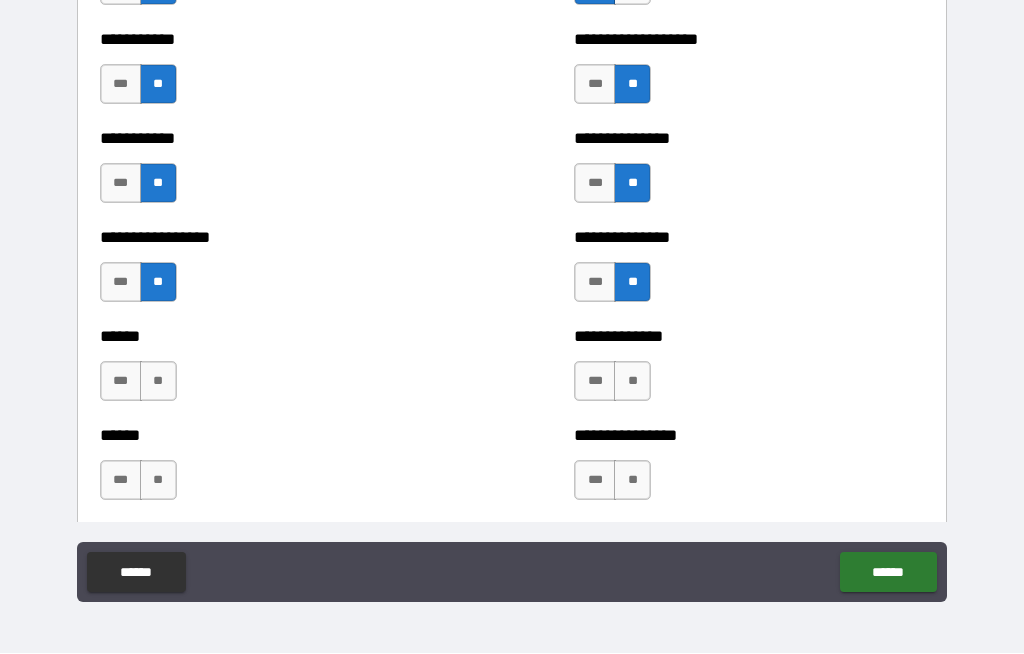 scroll, scrollTop: 2770, scrollLeft: 0, axis: vertical 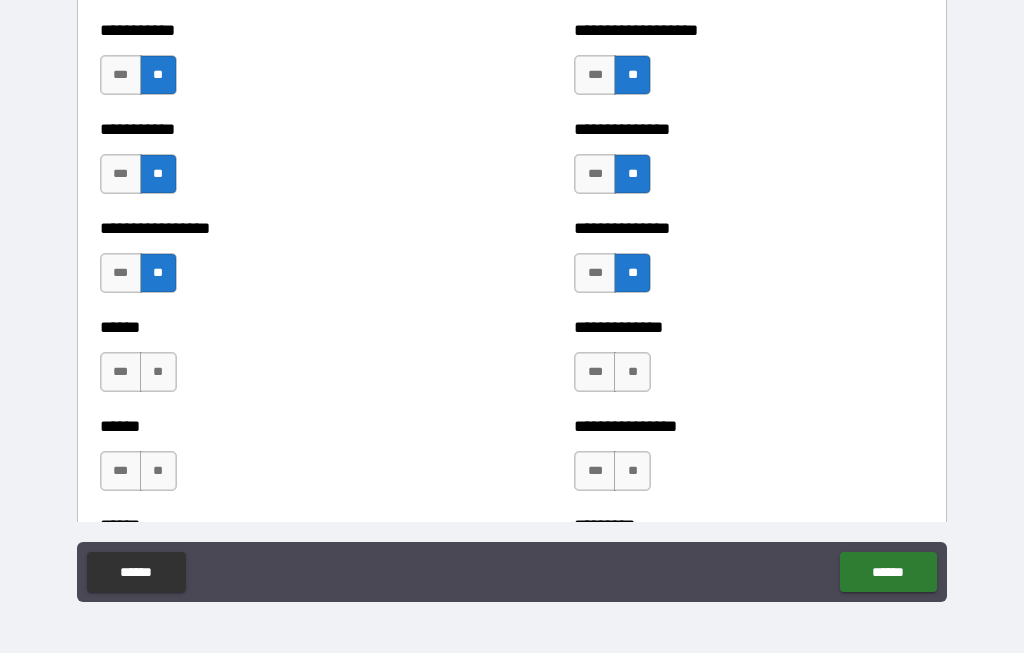 click on "**" at bounding box center [158, 373] 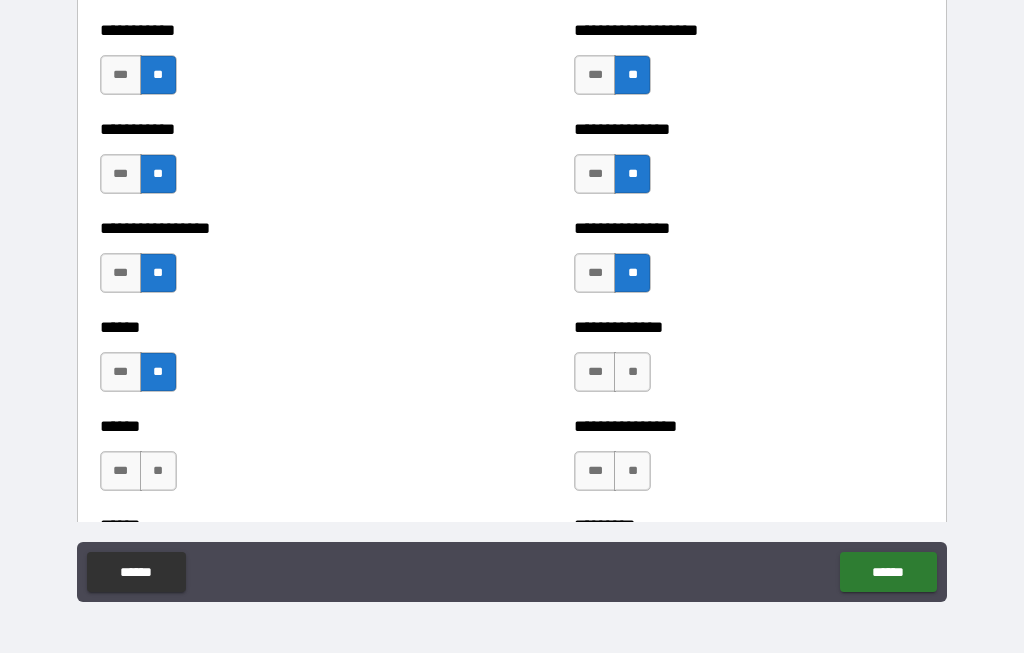 click on "**" at bounding box center [158, 472] 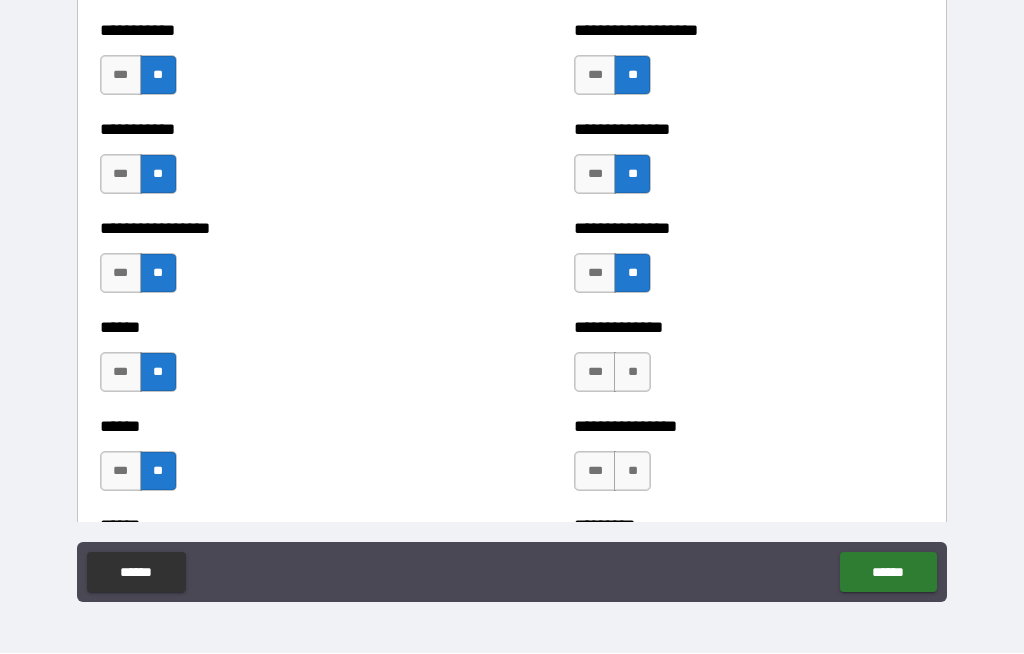 click on "**" at bounding box center [632, 373] 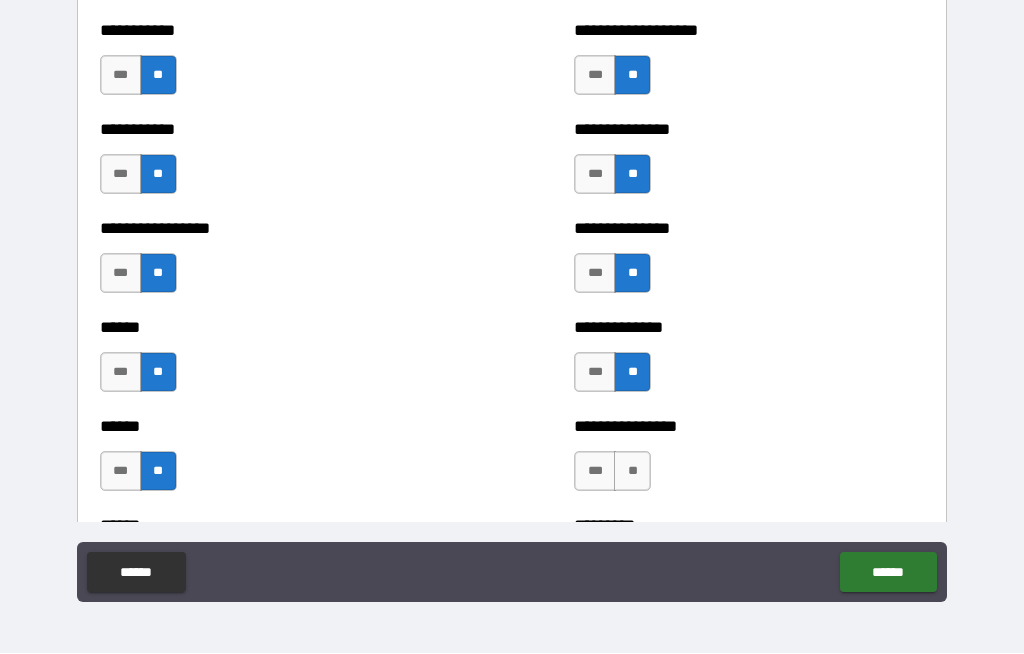 click on "**" at bounding box center (632, 472) 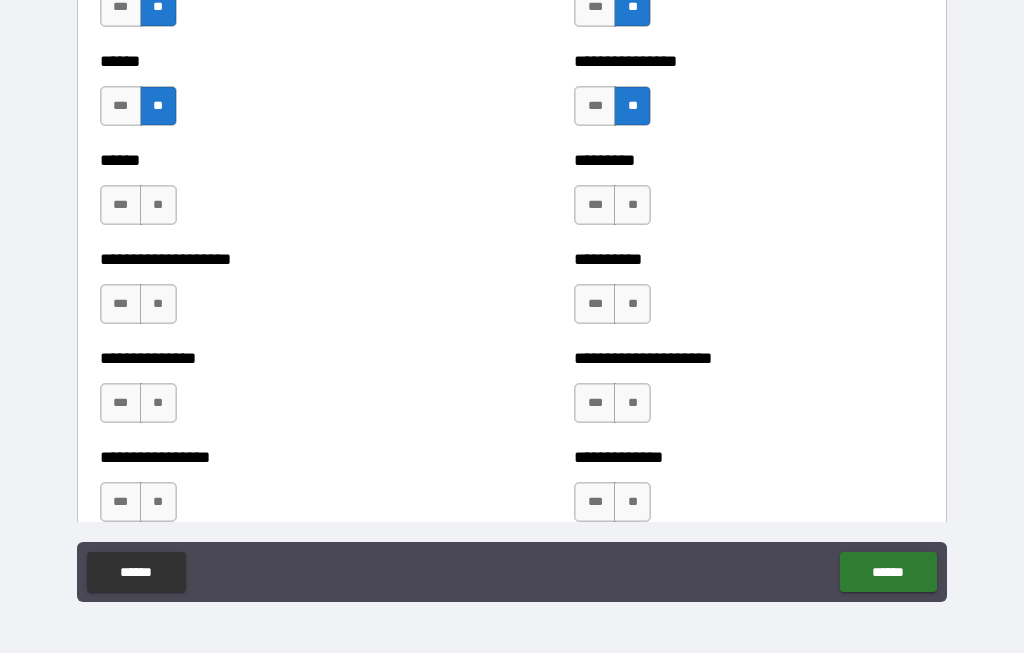 scroll, scrollTop: 3137, scrollLeft: 0, axis: vertical 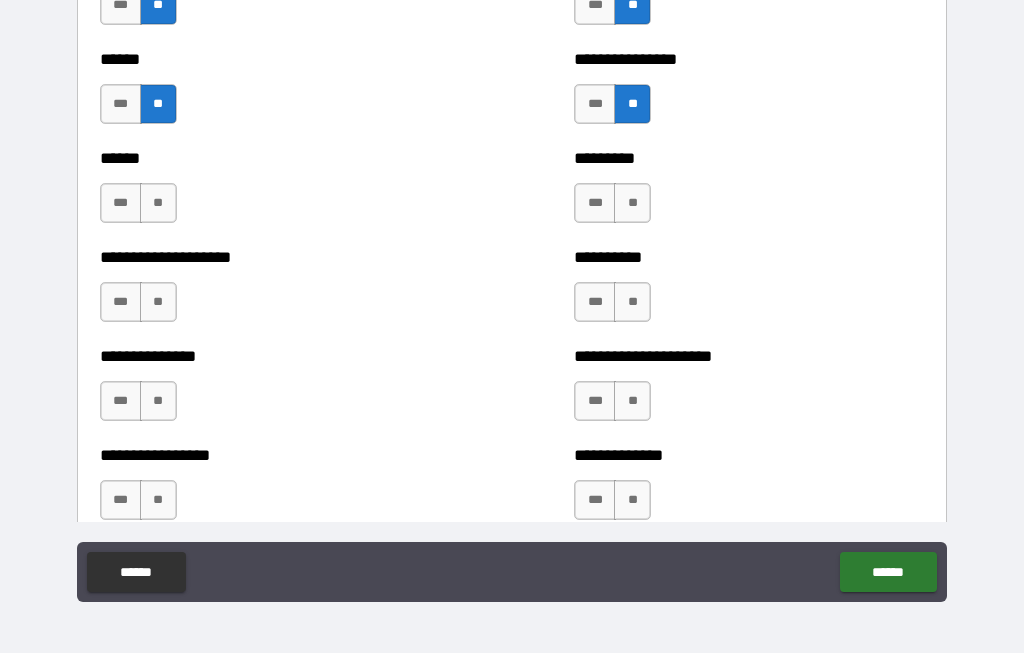 click on "**" at bounding box center [158, 204] 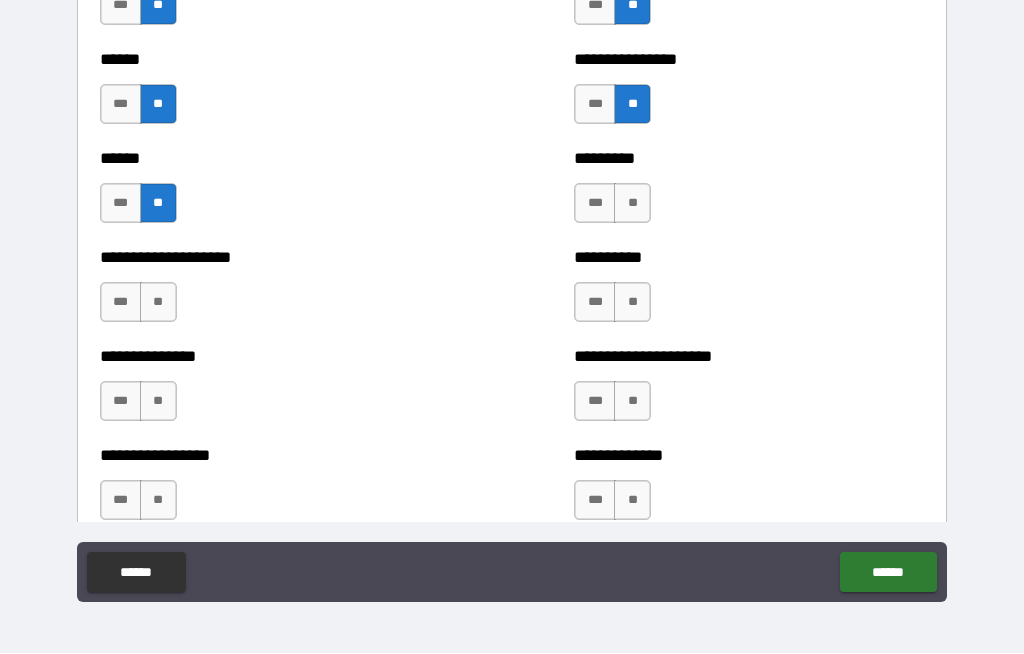 click on "***" at bounding box center [121, 303] 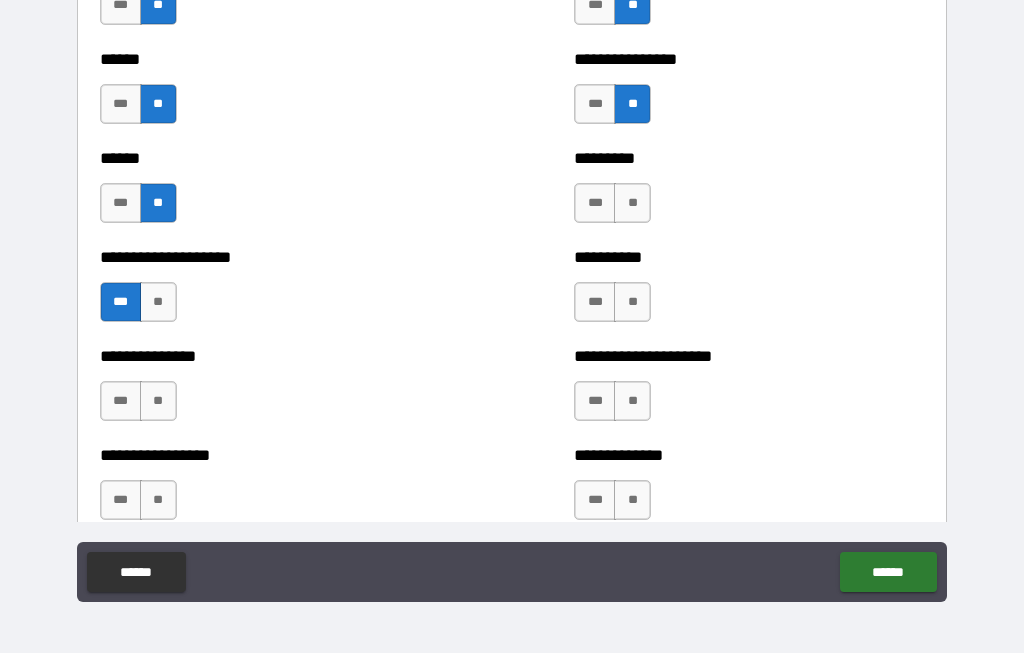 click on "***" at bounding box center [121, 402] 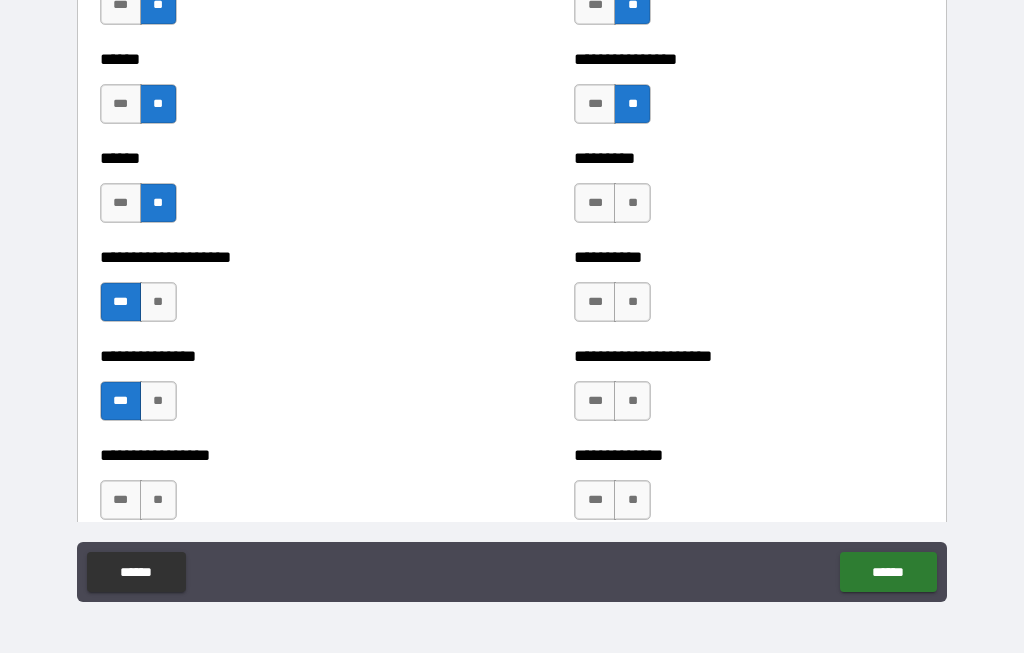 click on "***" at bounding box center (121, 501) 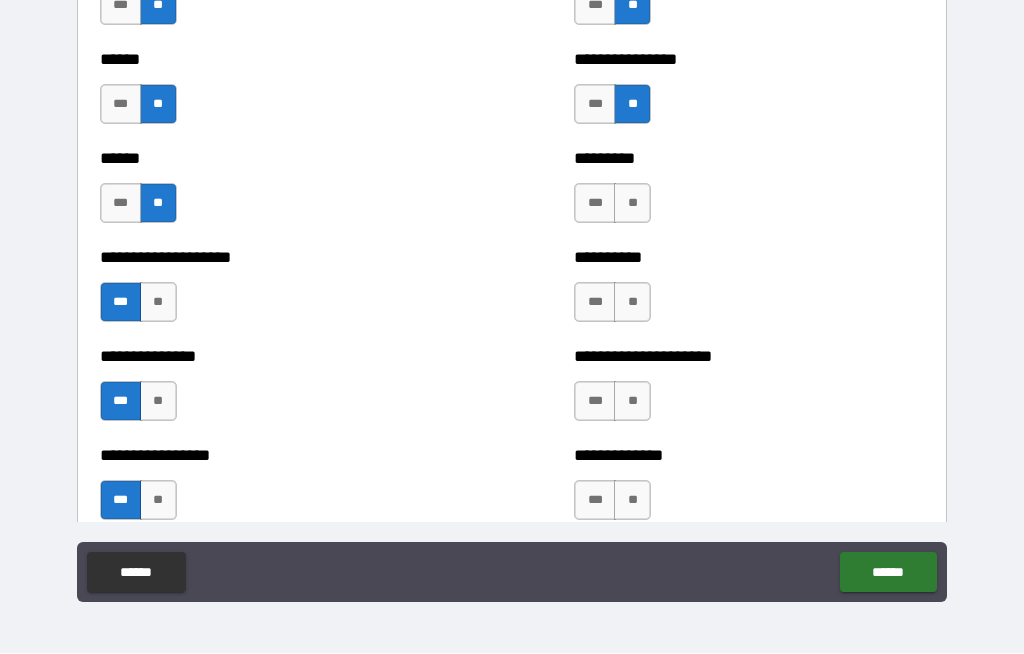 click on "**" at bounding box center (632, 204) 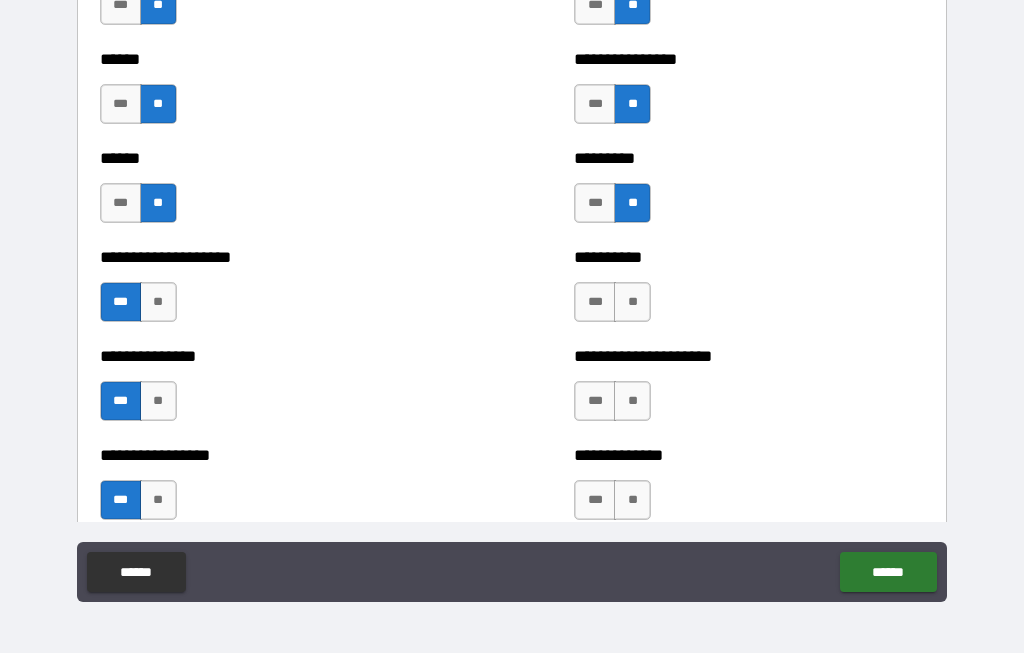 click on "**" at bounding box center (632, 303) 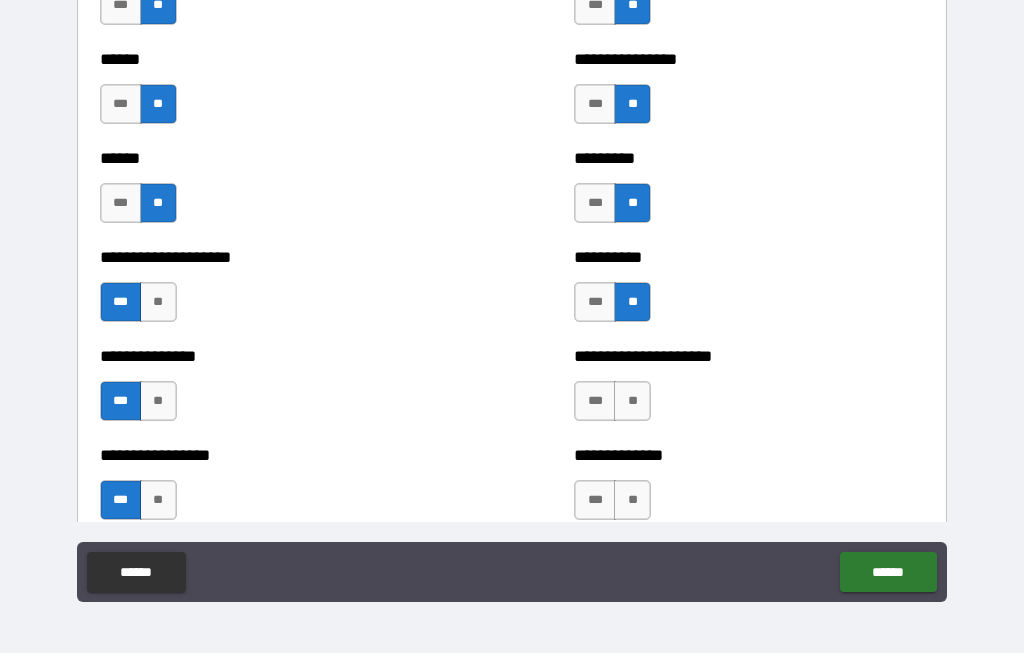 click on "**" at bounding box center [632, 402] 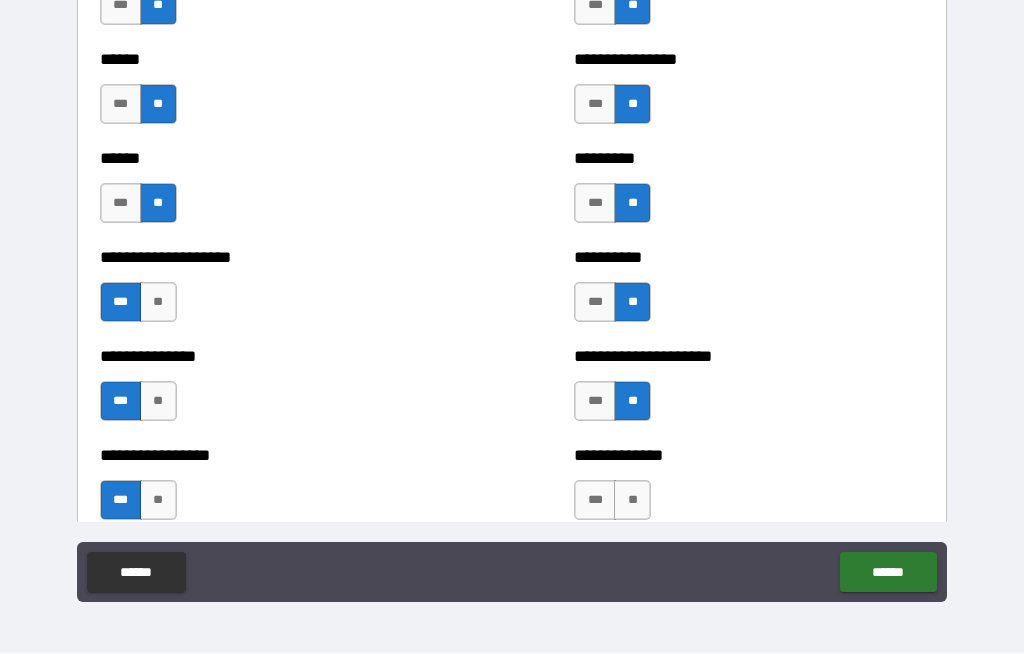 click on "**" at bounding box center (632, 501) 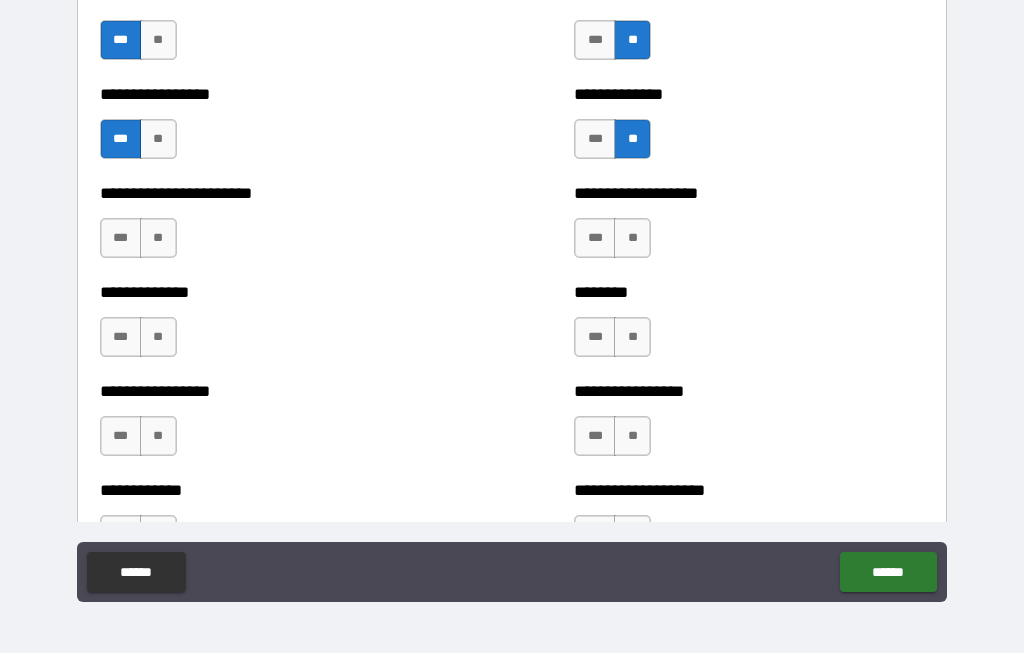 scroll, scrollTop: 3499, scrollLeft: 0, axis: vertical 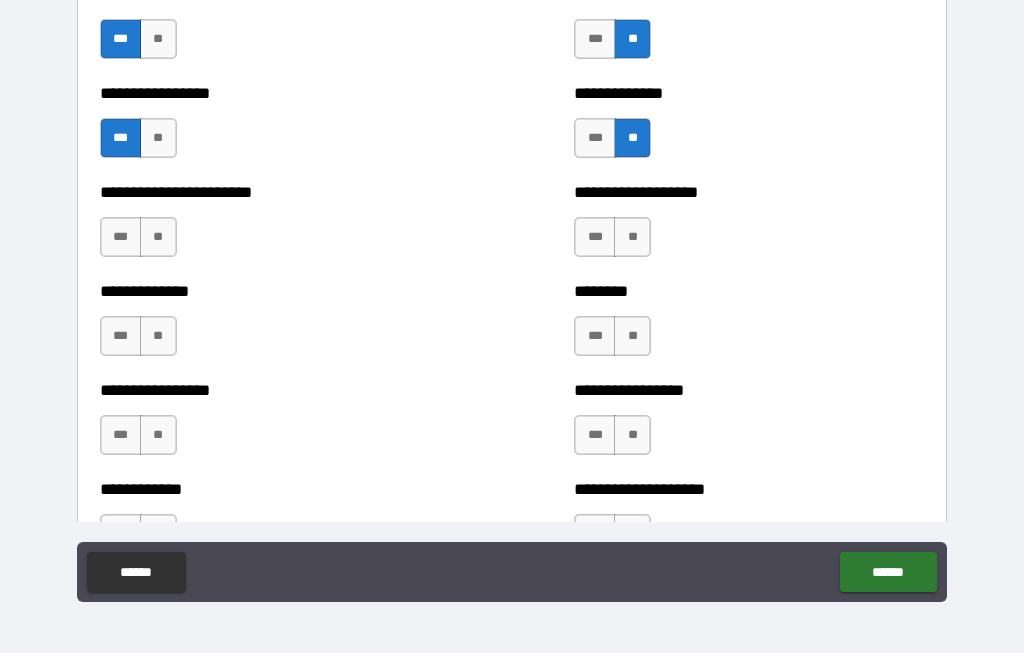 click on "**" at bounding box center (158, 238) 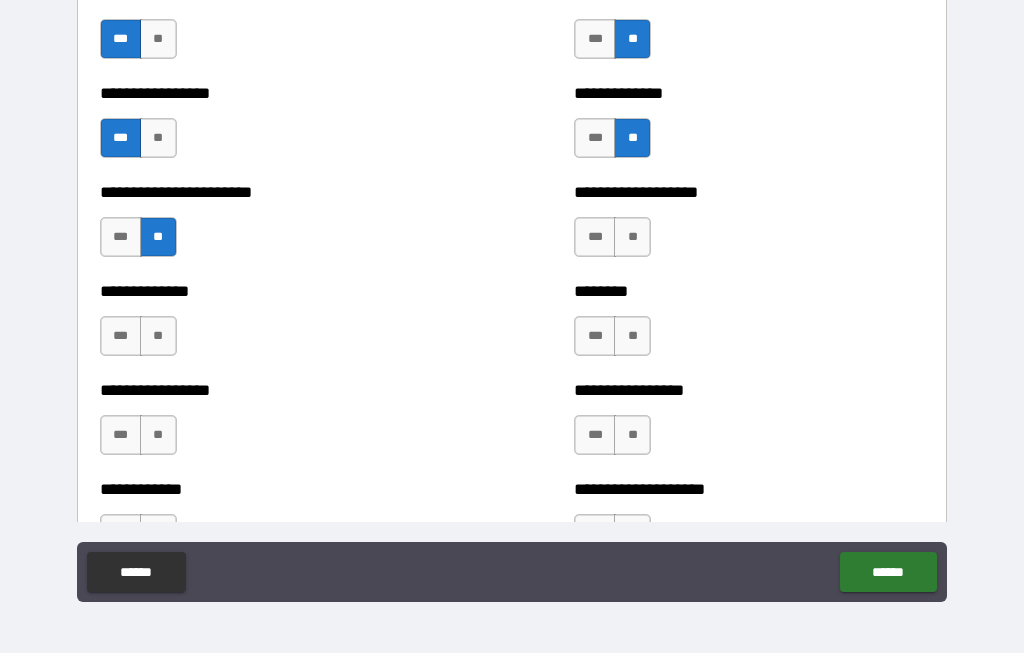 click on "***" at bounding box center [121, 337] 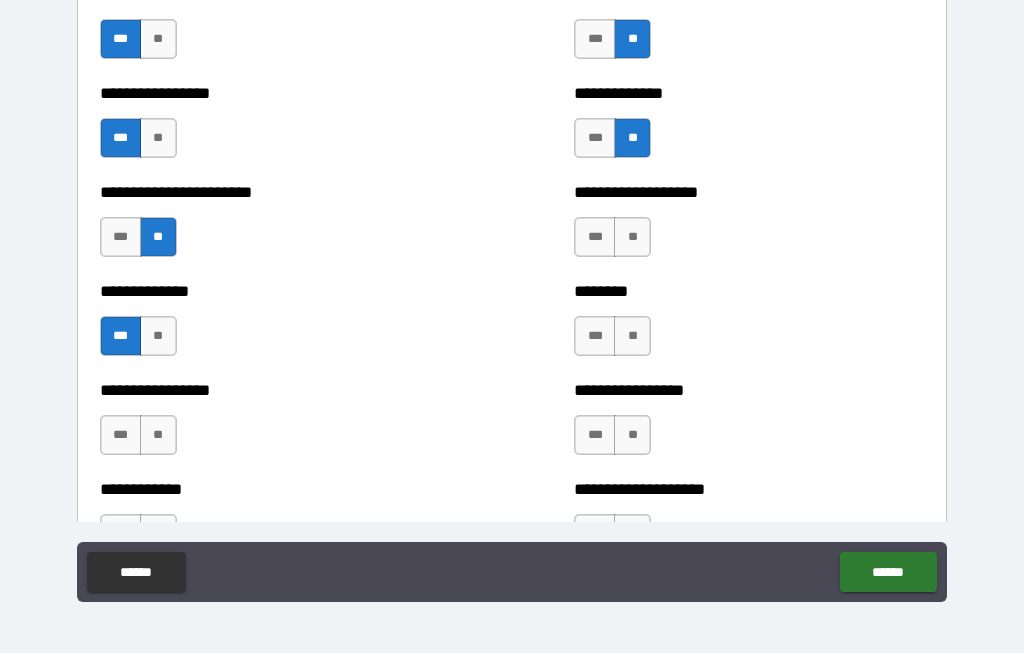 click on "**" at bounding box center (158, 436) 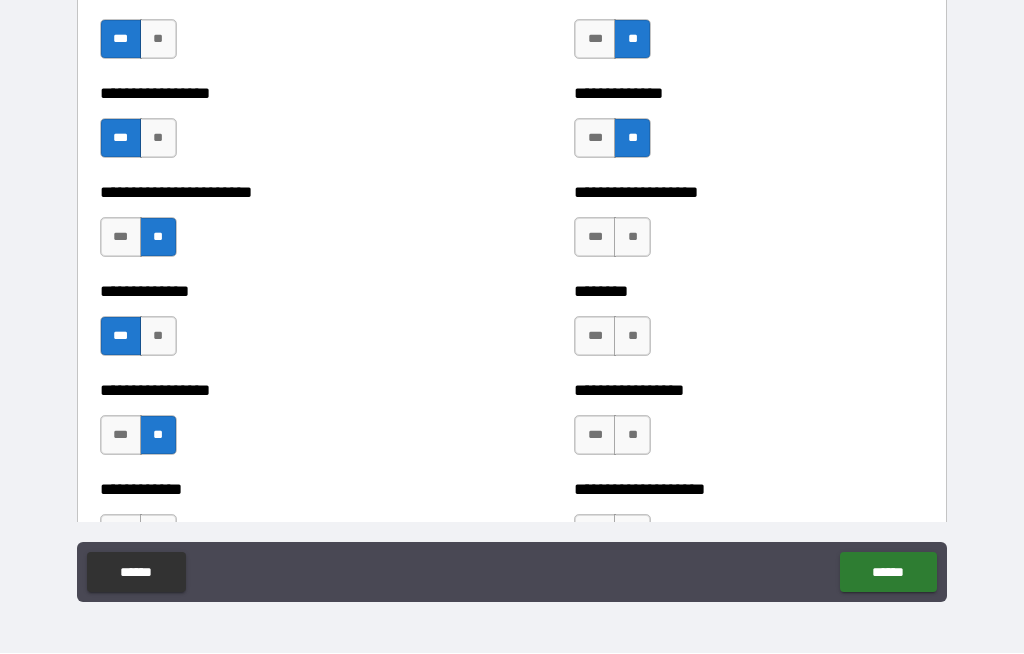 click on "**" at bounding box center (632, 238) 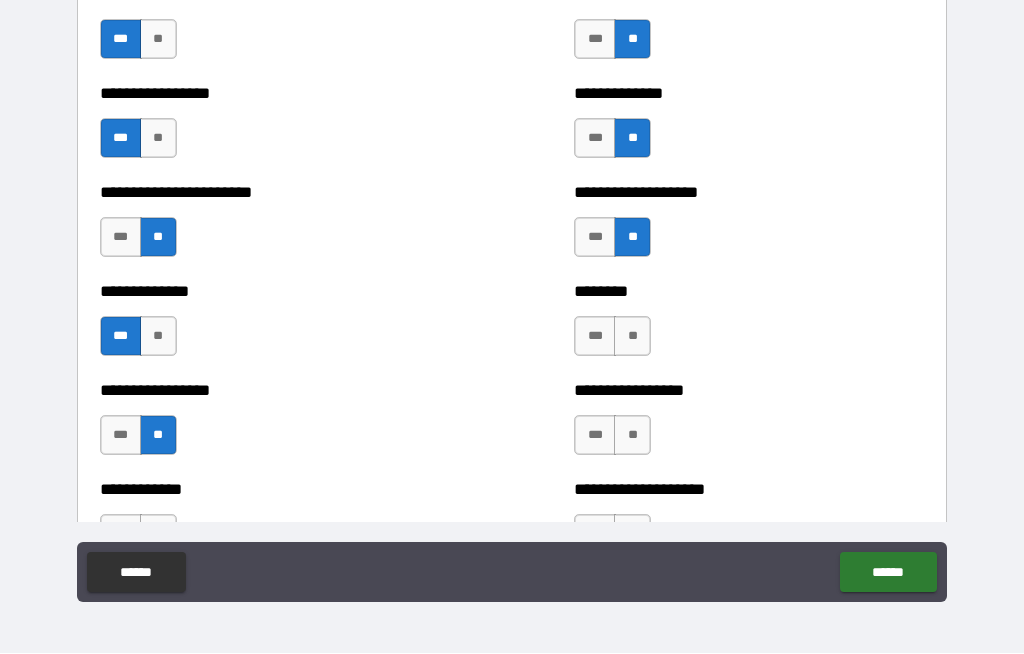 click on "***" at bounding box center [595, 337] 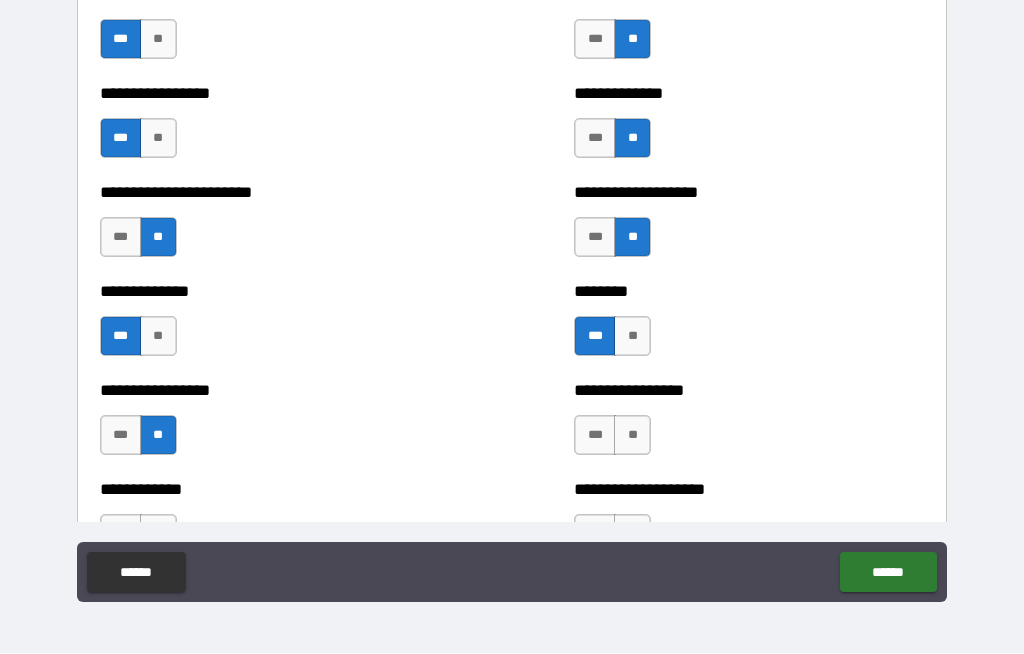 click on "**" at bounding box center (632, 436) 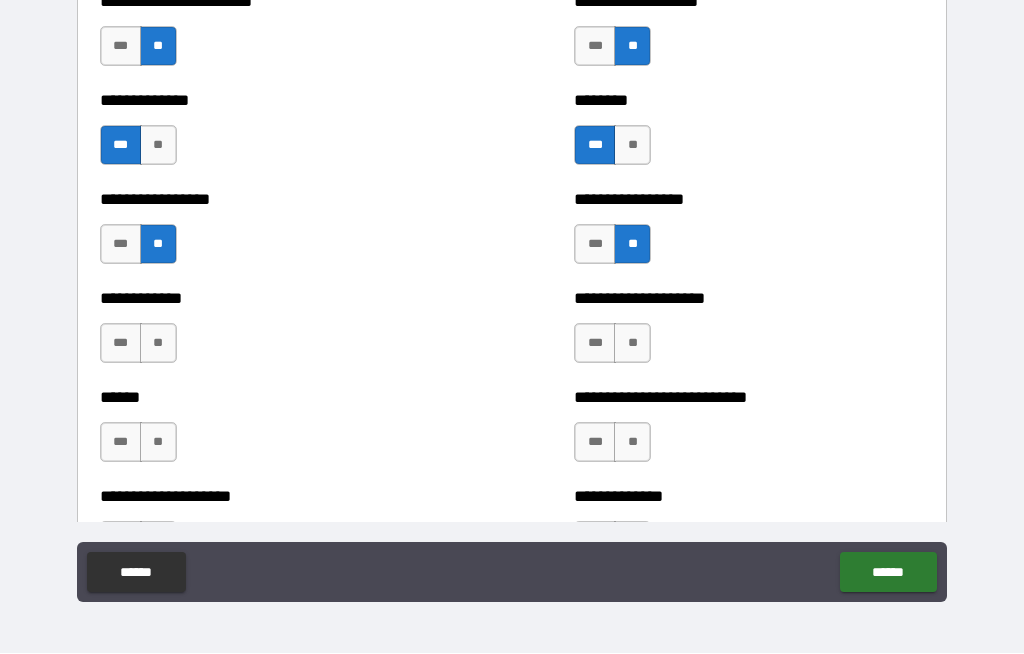 scroll, scrollTop: 3726, scrollLeft: 0, axis: vertical 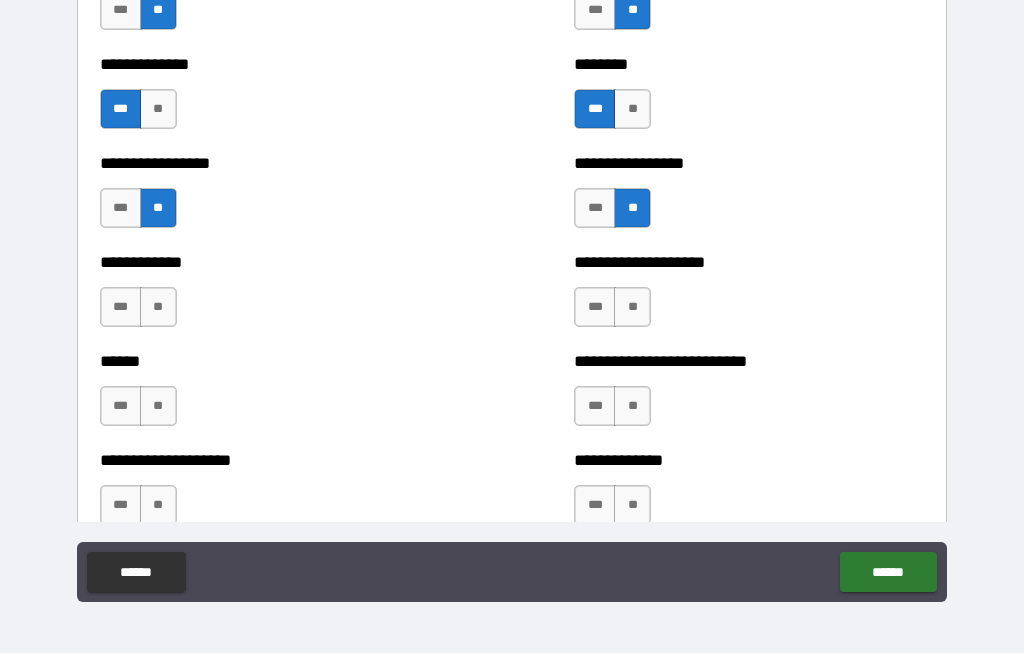 click on "***" at bounding box center [595, 407] 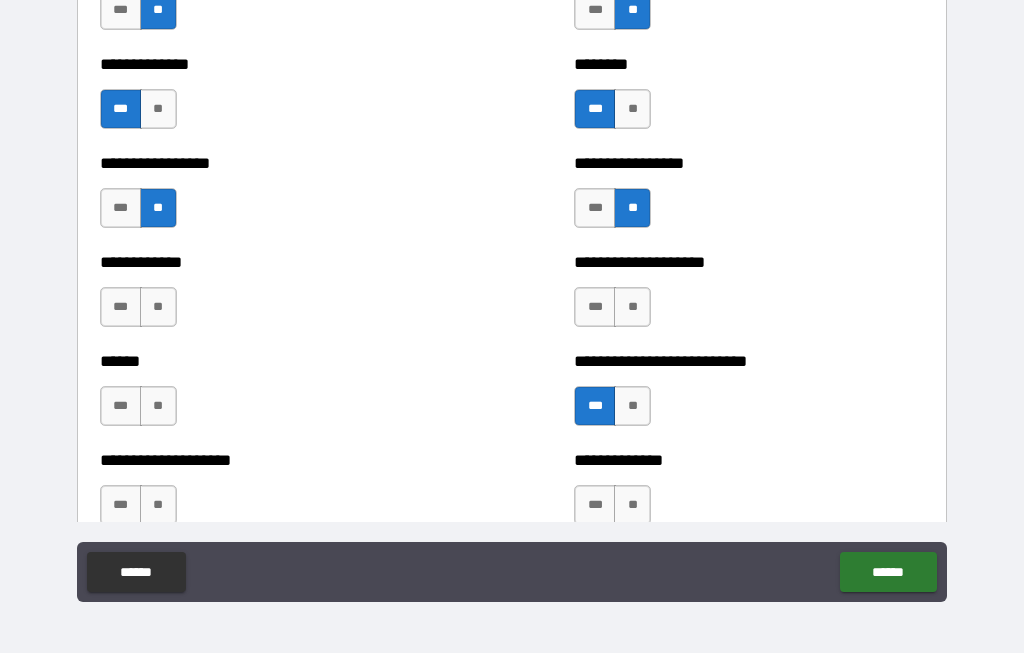 click on "**" at bounding box center (632, 308) 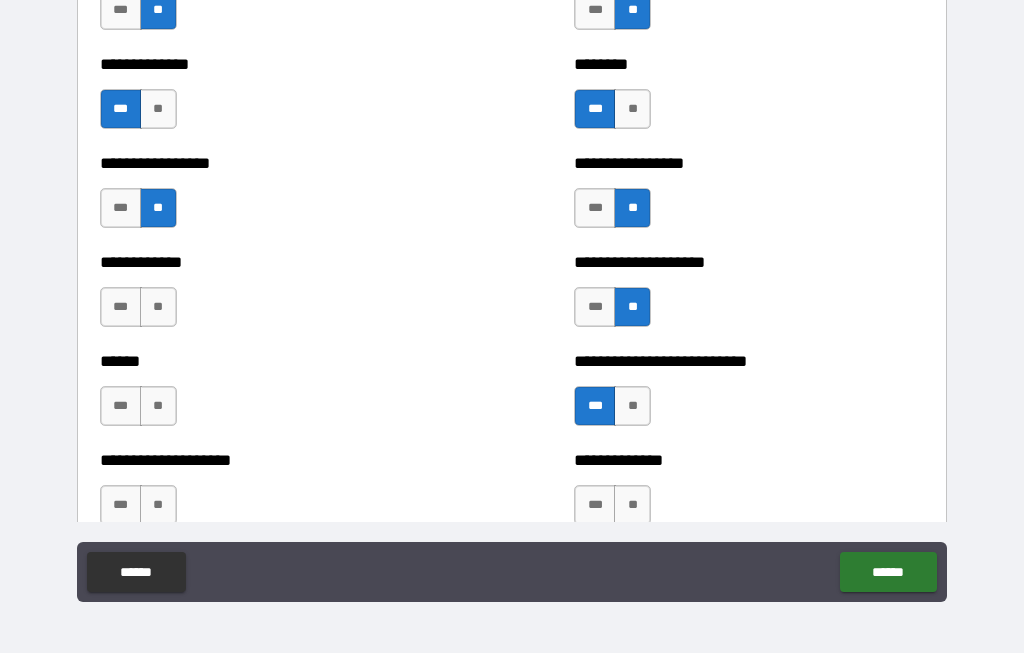 click on "**" at bounding box center (158, 308) 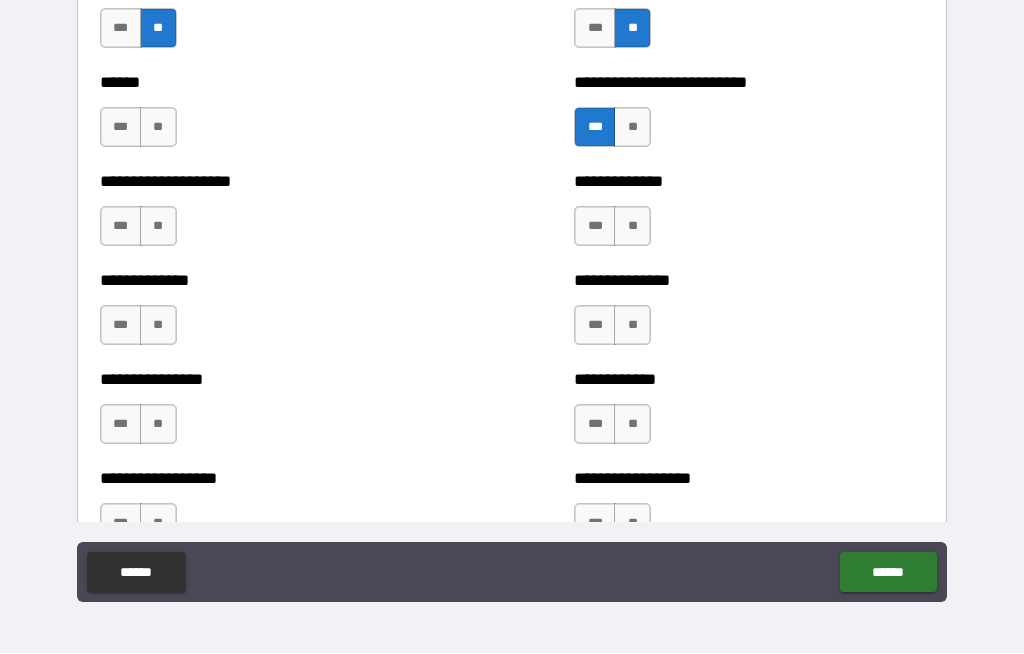scroll, scrollTop: 4014, scrollLeft: 0, axis: vertical 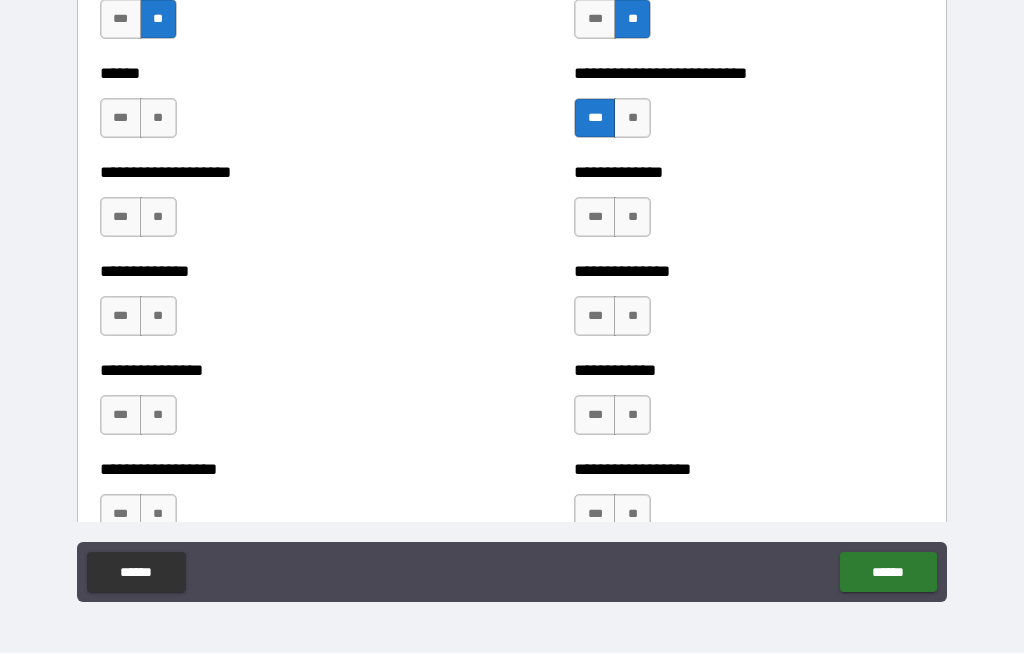 click on "**" at bounding box center [158, 119] 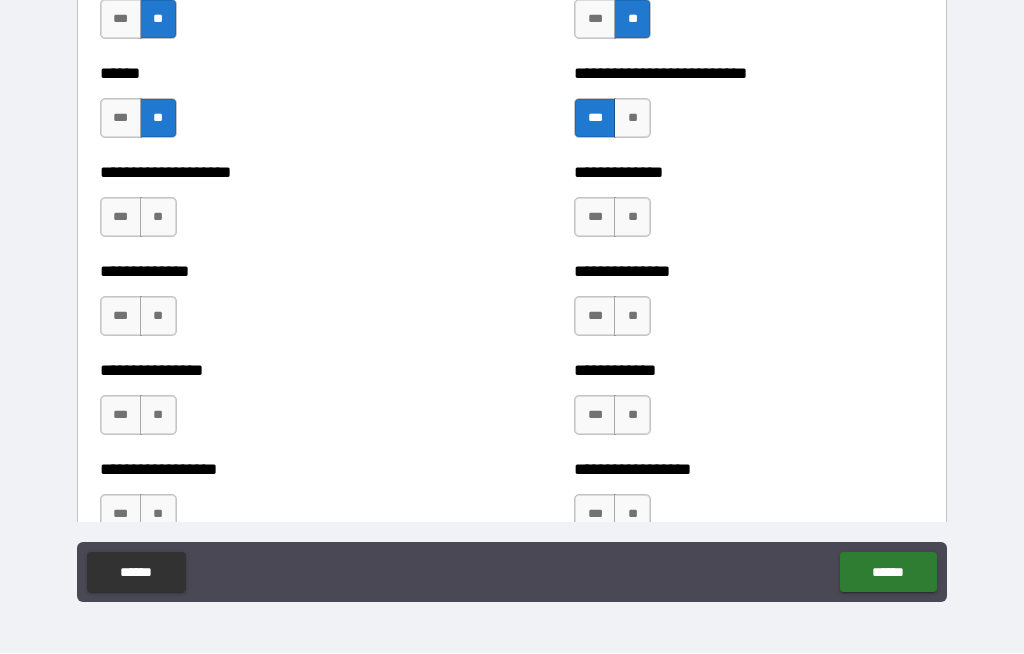 click on "***" at bounding box center [121, 218] 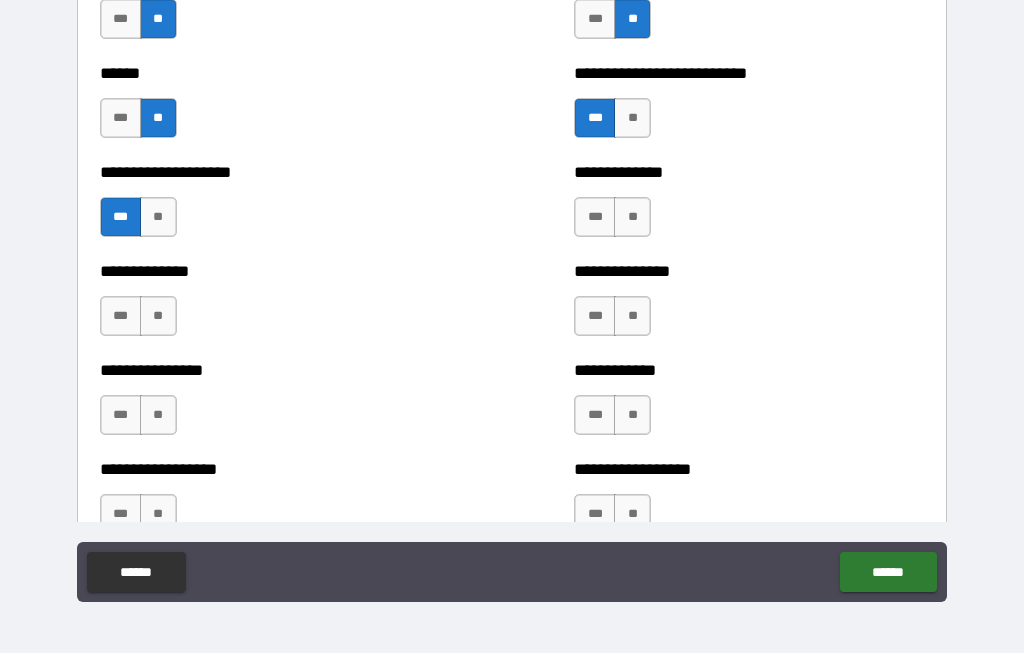 click on "**" at bounding box center [158, 317] 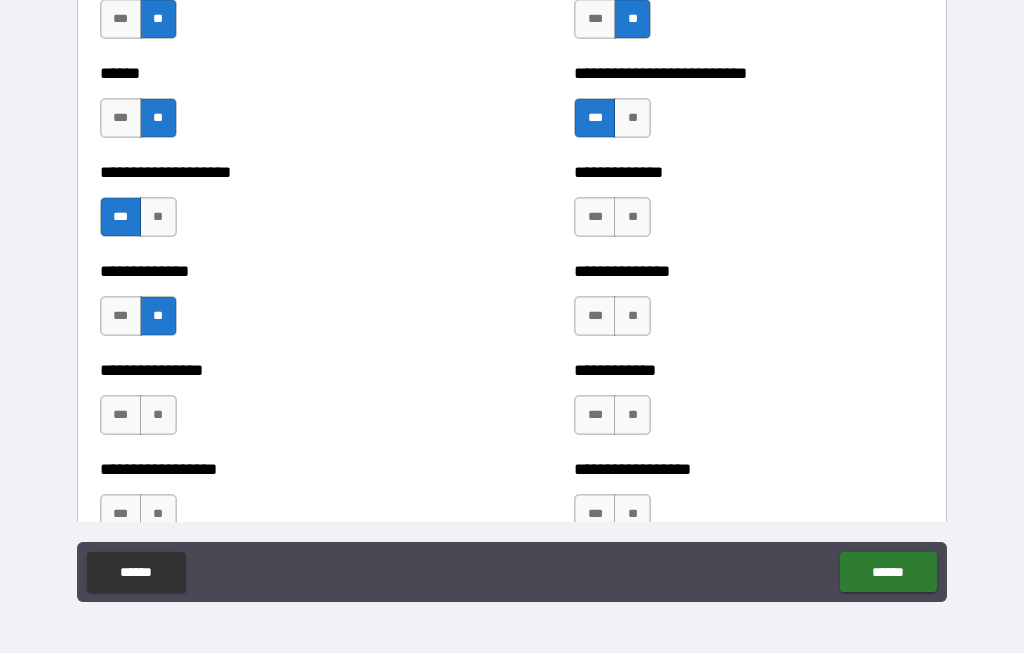 click on "**" at bounding box center (158, 416) 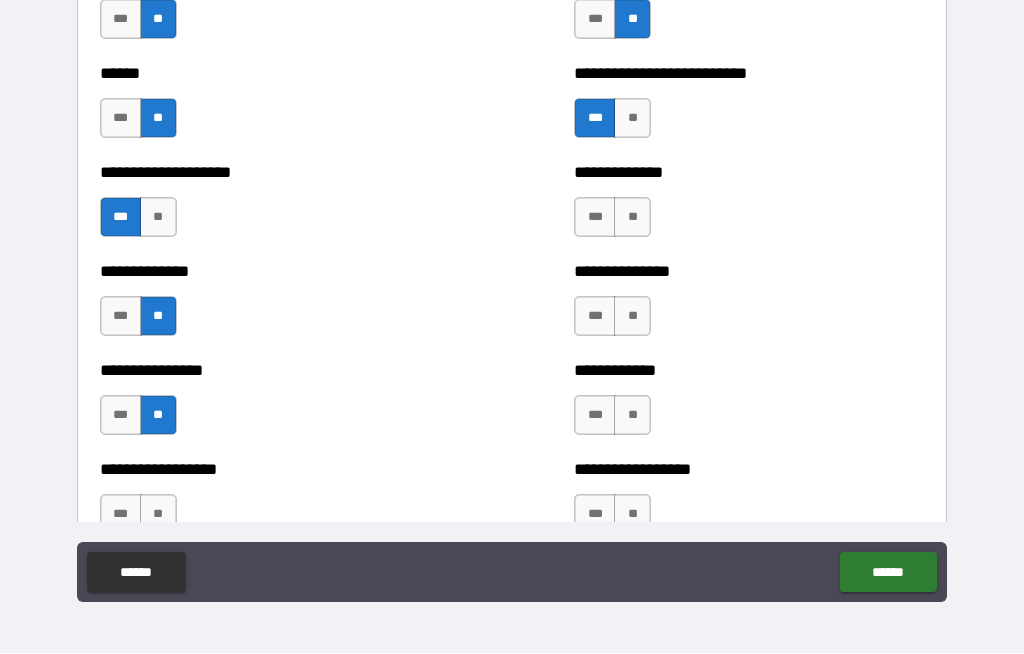 click on "**" at bounding box center (632, 317) 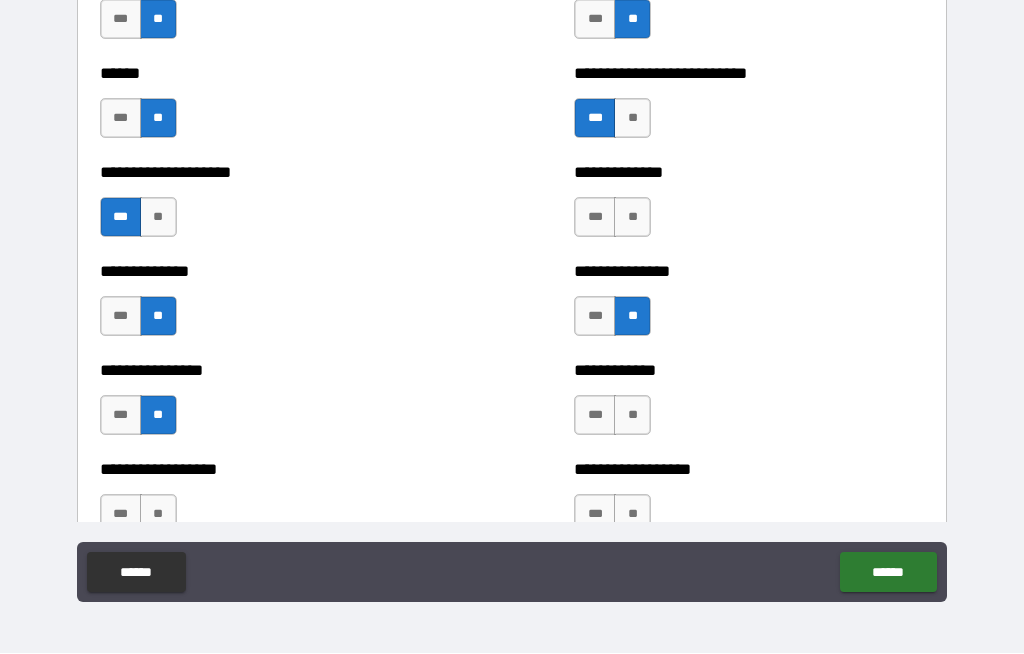 click on "***" at bounding box center [595, 218] 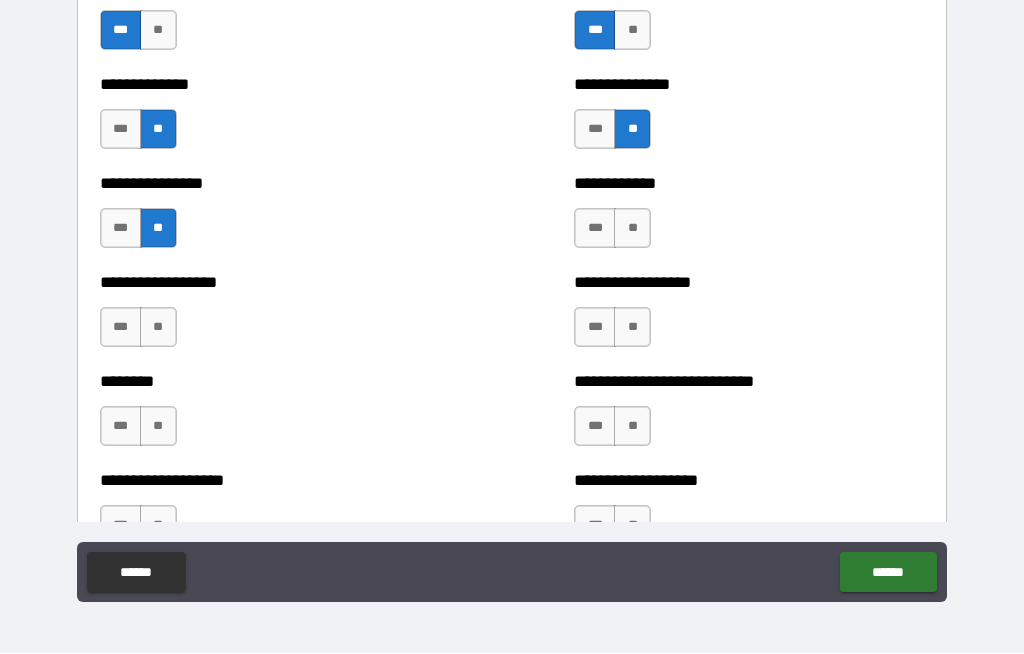 scroll, scrollTop: 4211, scrollLeft: 0, axis: vertical 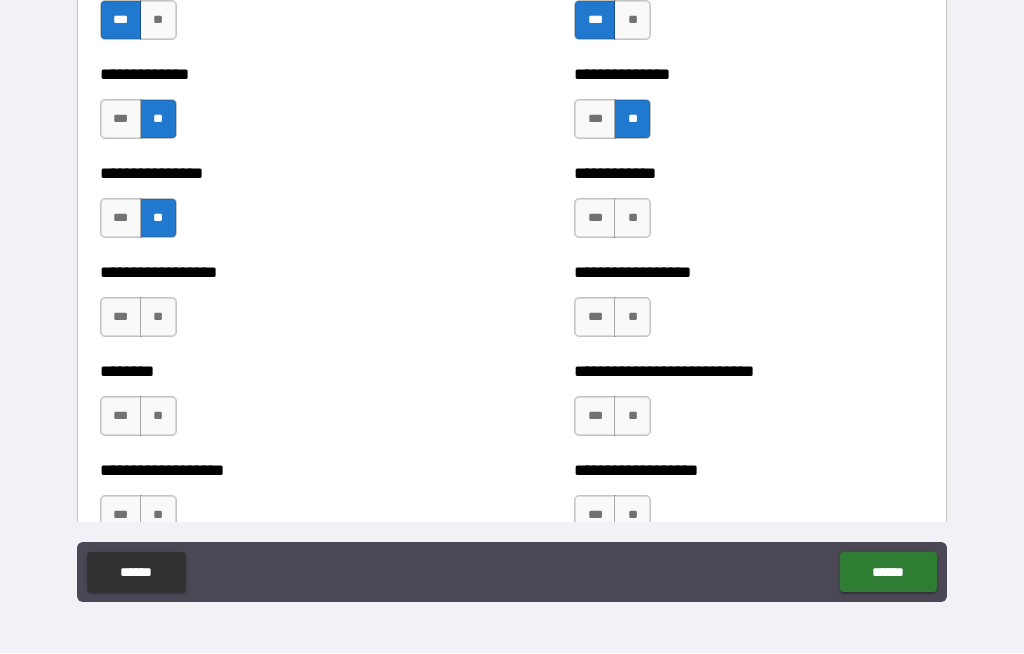 click on "**" at bounding box center [632, 318] 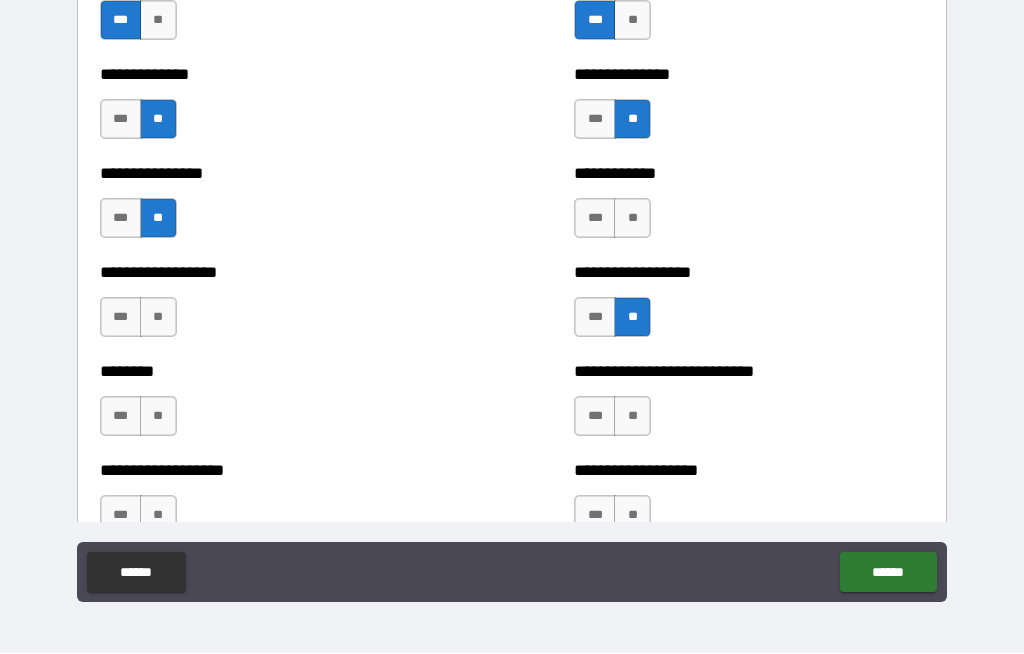 click on "**" at bounding box center [632, 219] 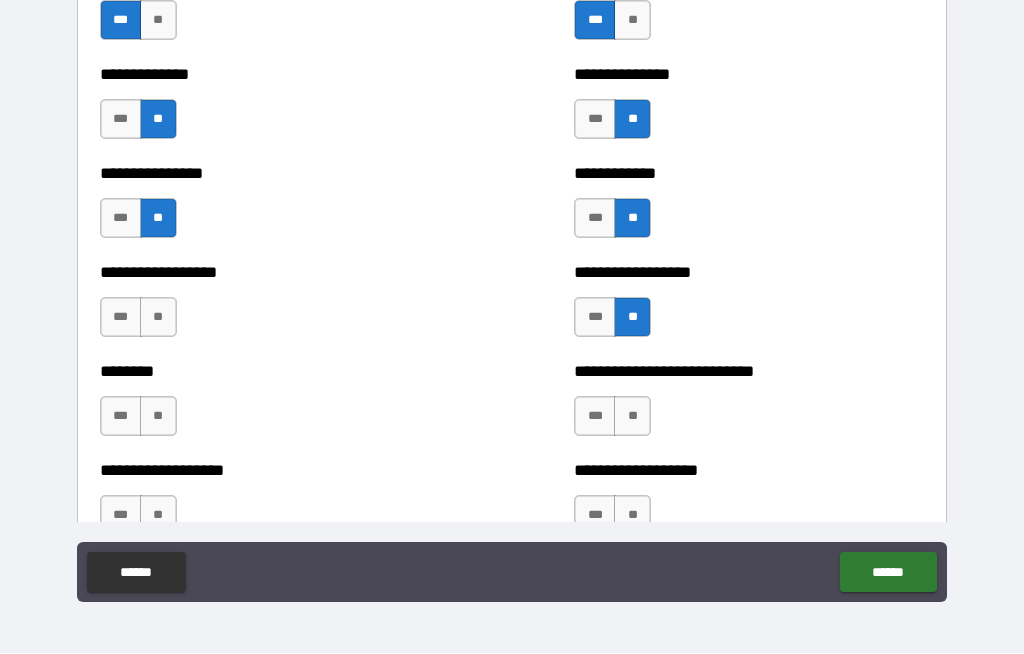 click on "**" at bounding box center (158, 318) 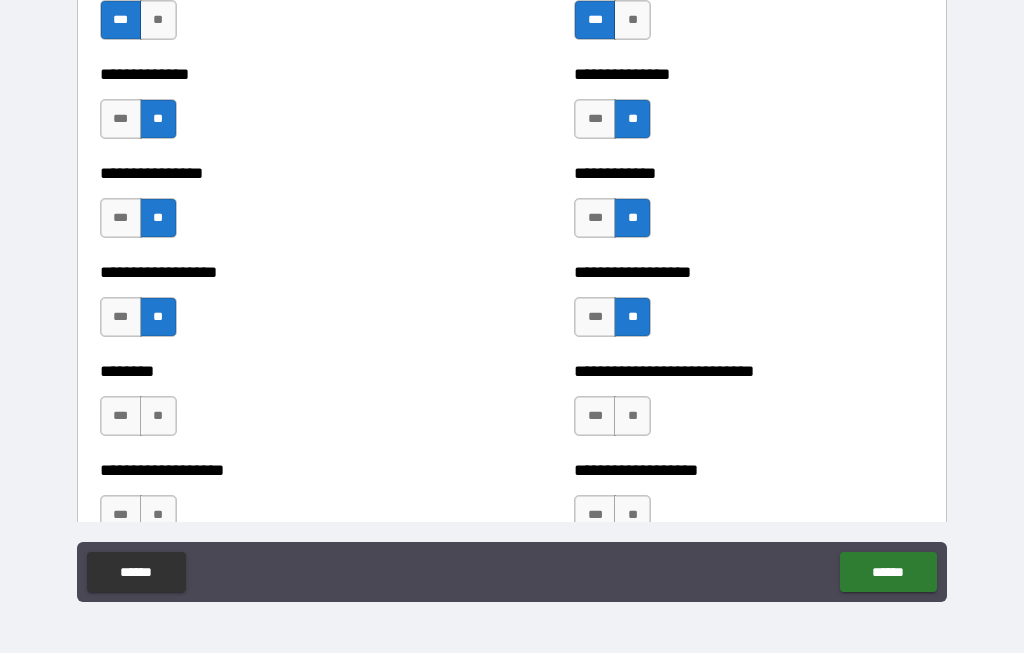 click on "**" at bounding box center [158, 417] 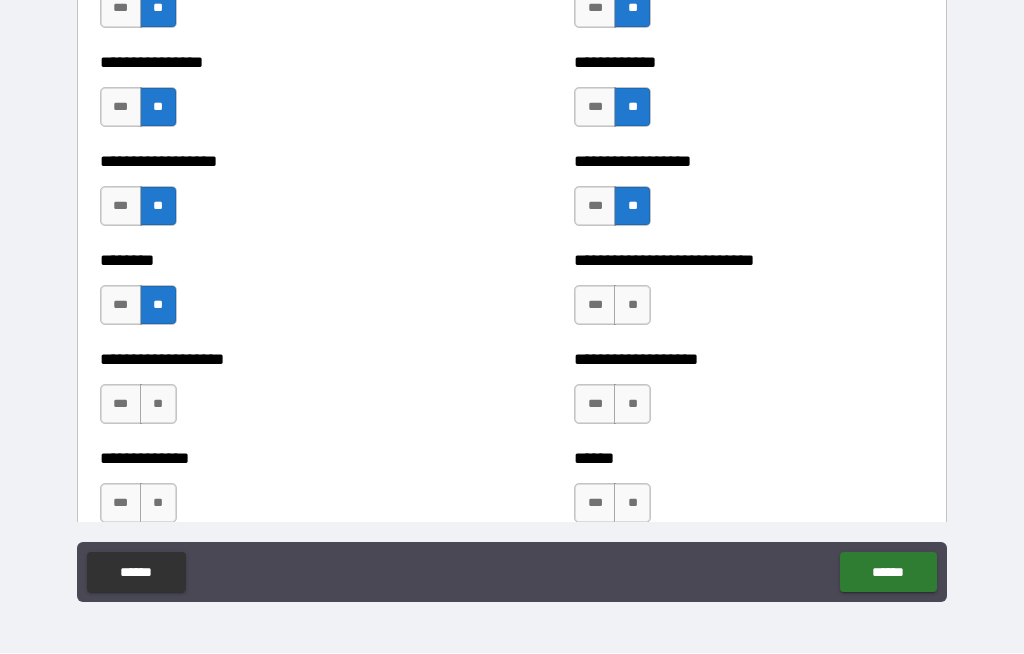 scroll, scrollTop: 4342, scrollLeft: 0, axis: vertical 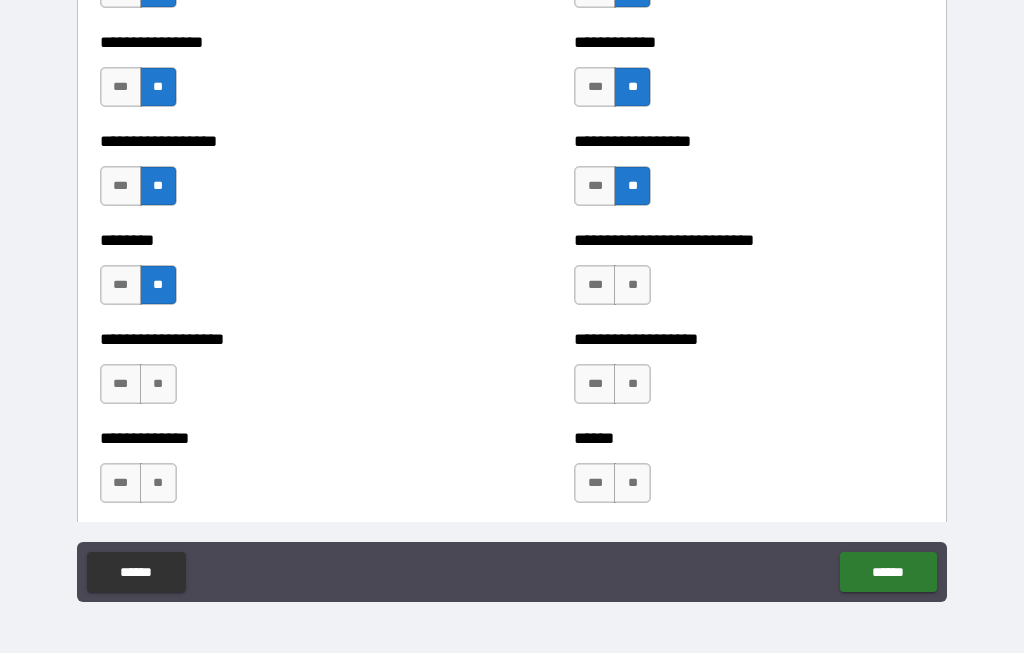 click on "**" at bounding box center (632, 286) 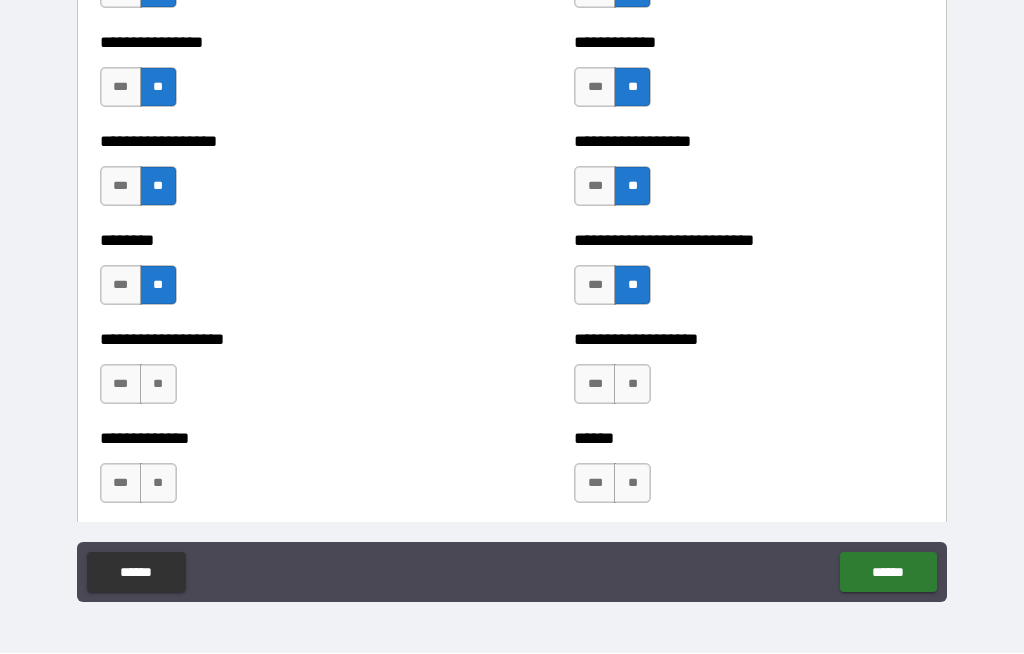 click on "**" at bounding box center (632, 385) 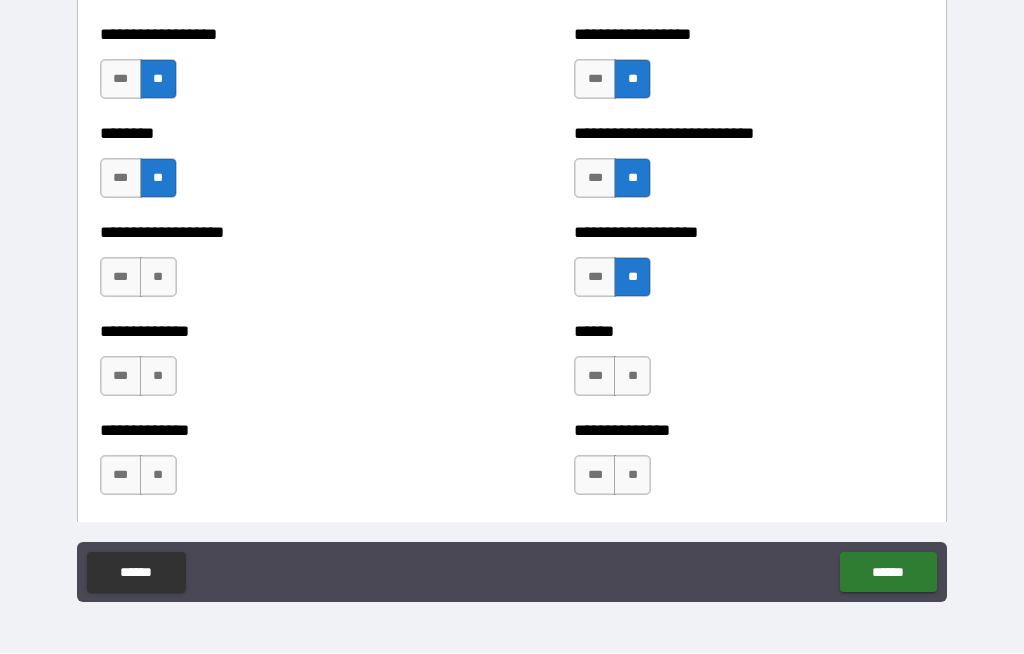 scroll, scrollTop: 4449, scrollLeft: 0, axis: vertical 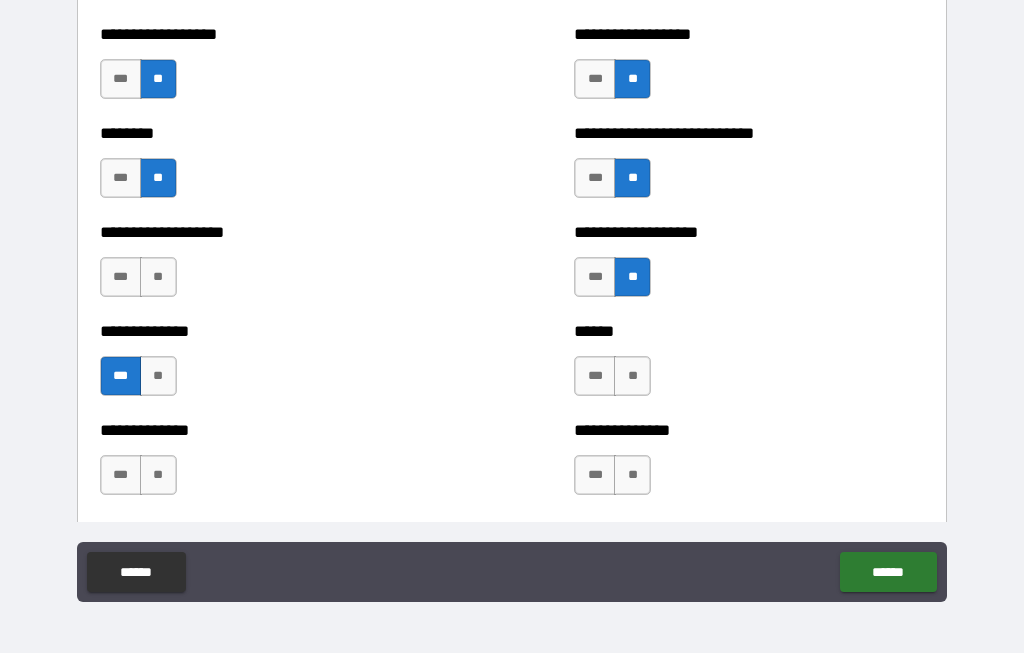 click on "**" at bounding box center (158, 278) 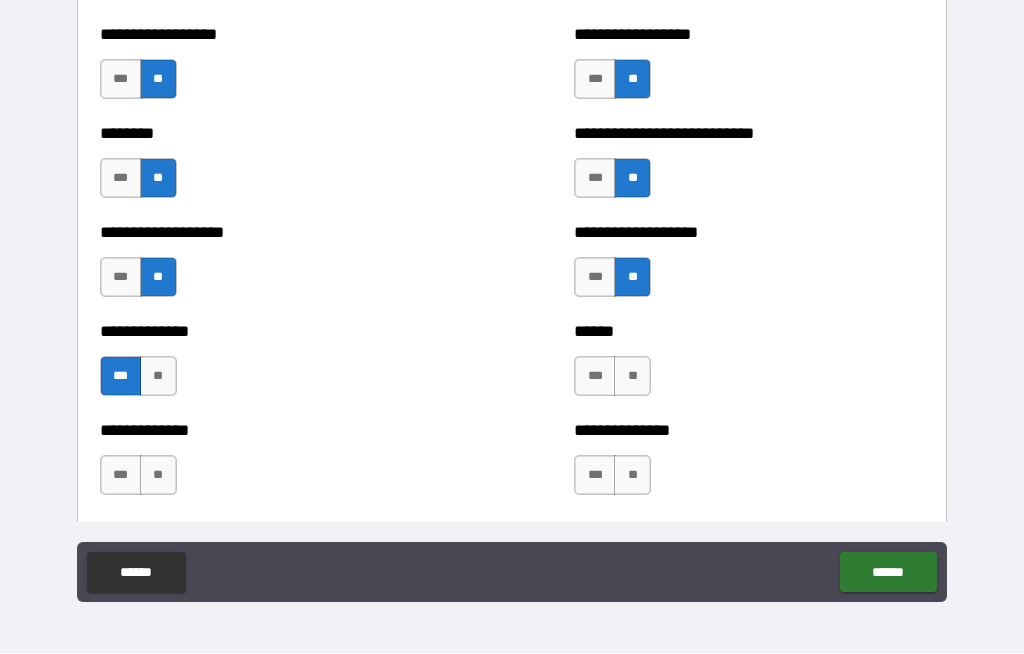 click on "**" at bounding box center (632, 377) 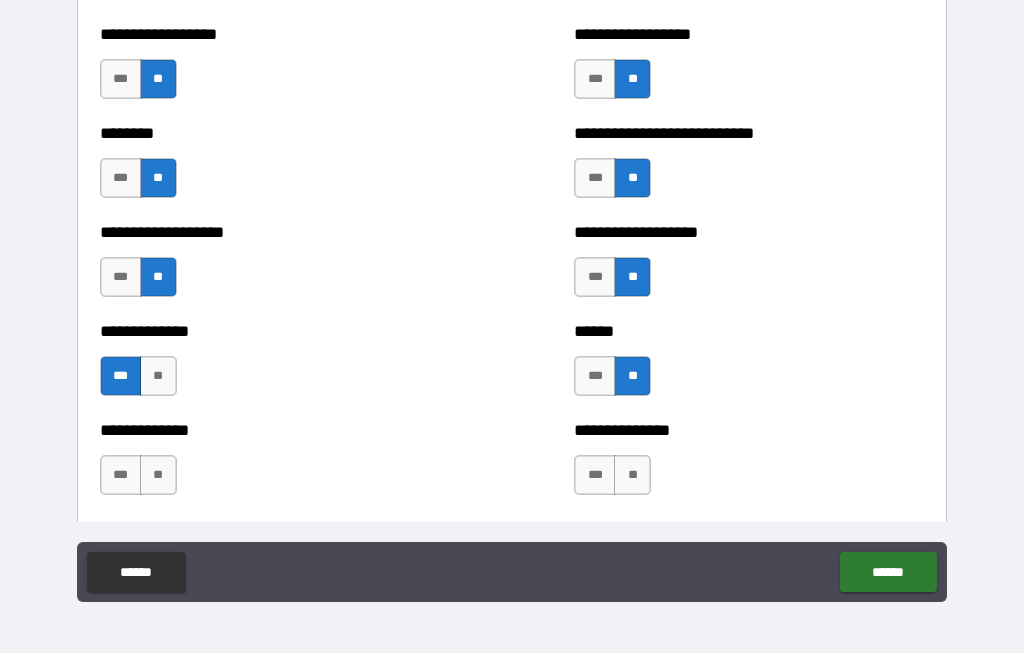 click on "**" at bounding box center [632, 476] 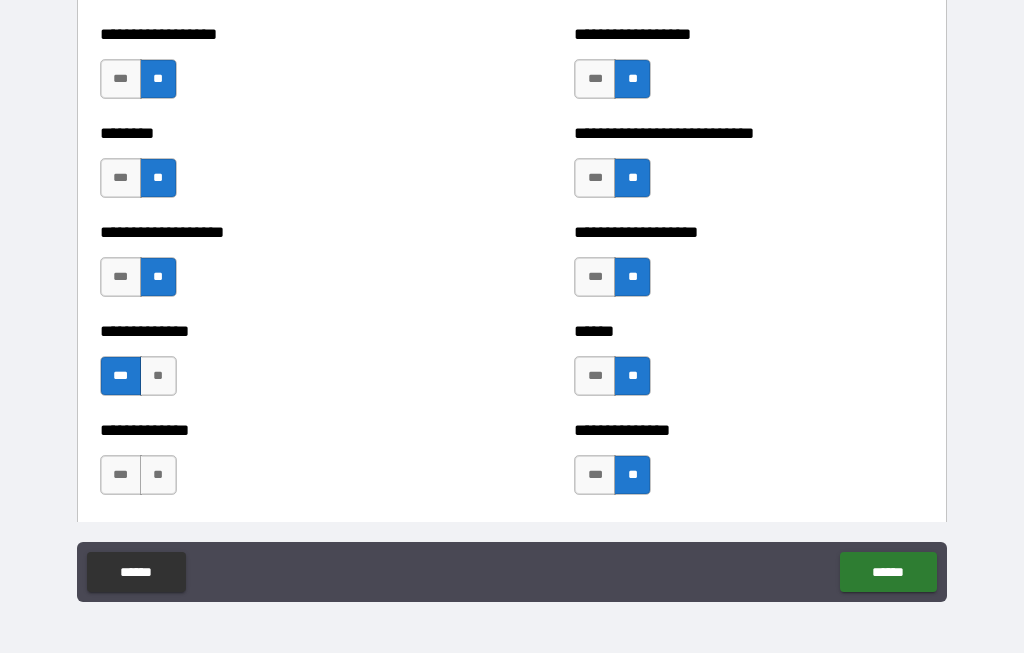click on "***" at bounding box center (121, 476) 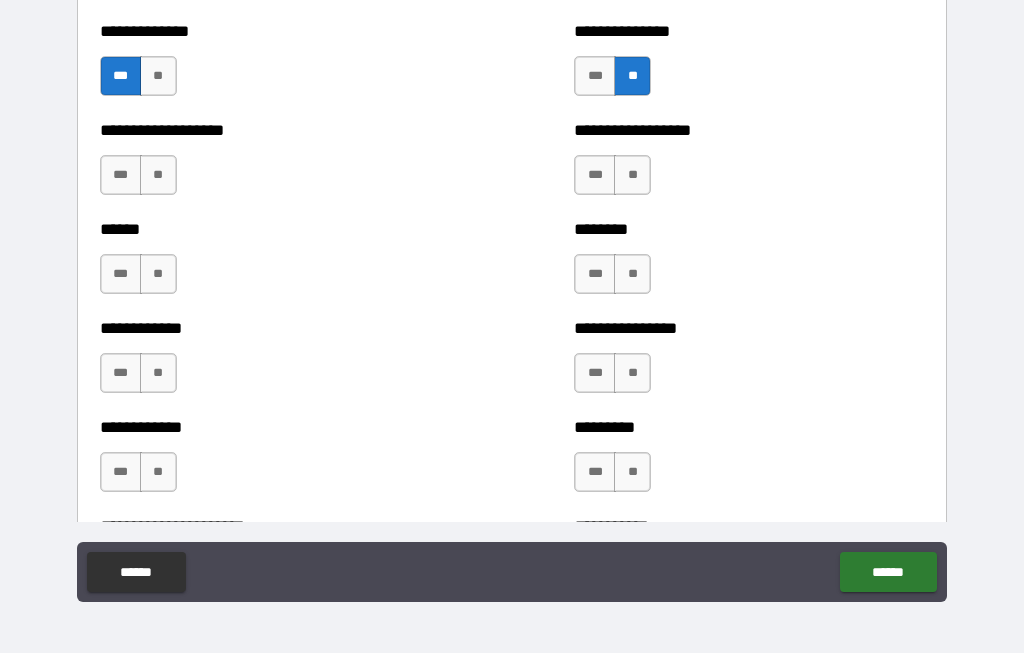 scroll, scrollTop: 4850, scrollLeft: 0, axis: vertical 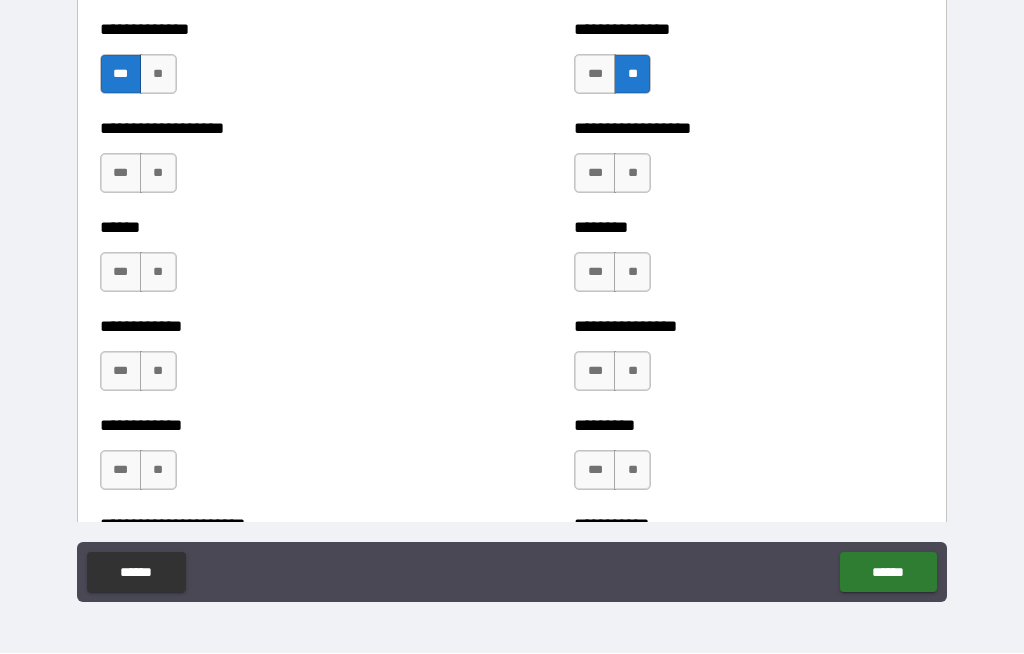 click on "**" at bounding box center (158, 174) 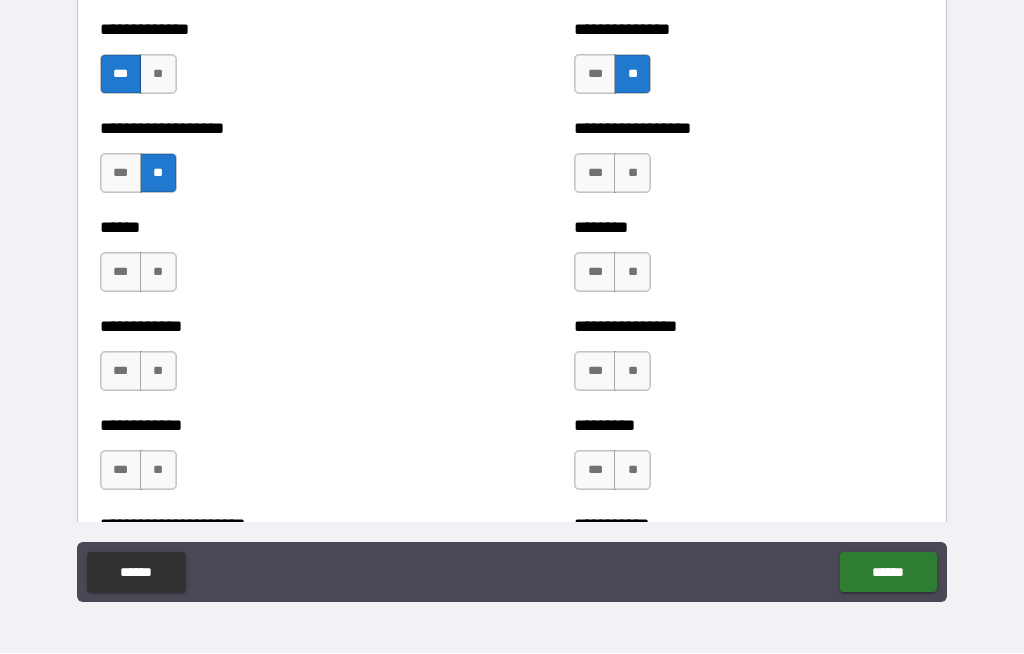 click on "**" at bounding box center [158, 273] 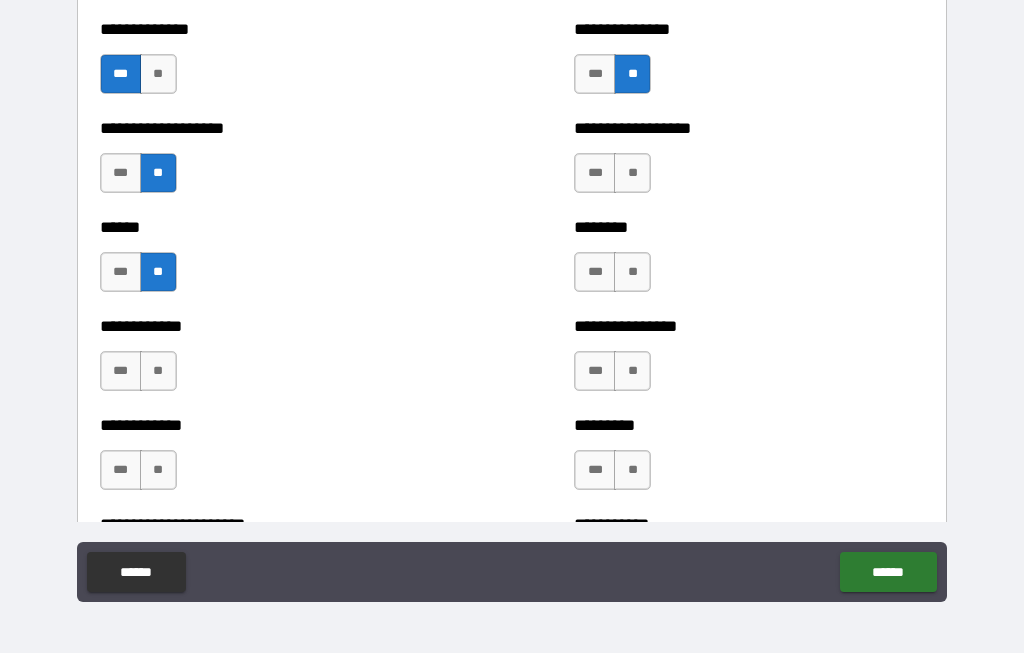 click on "***" at bounding box center (121, 372) 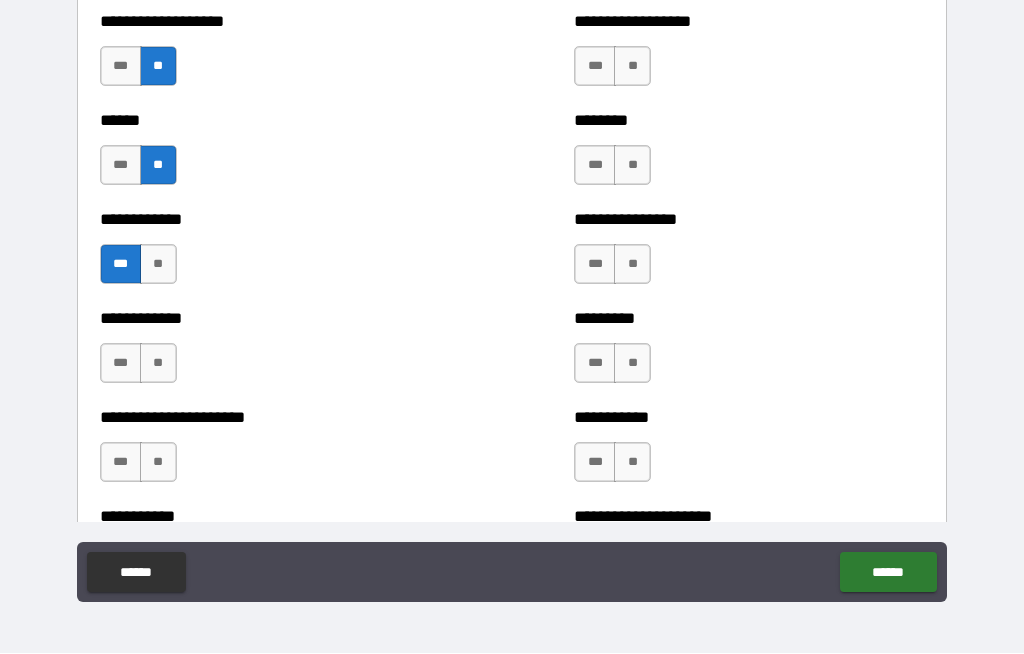scroll, scrollTop: 4970, scrollLeft: 0, axis: vertical 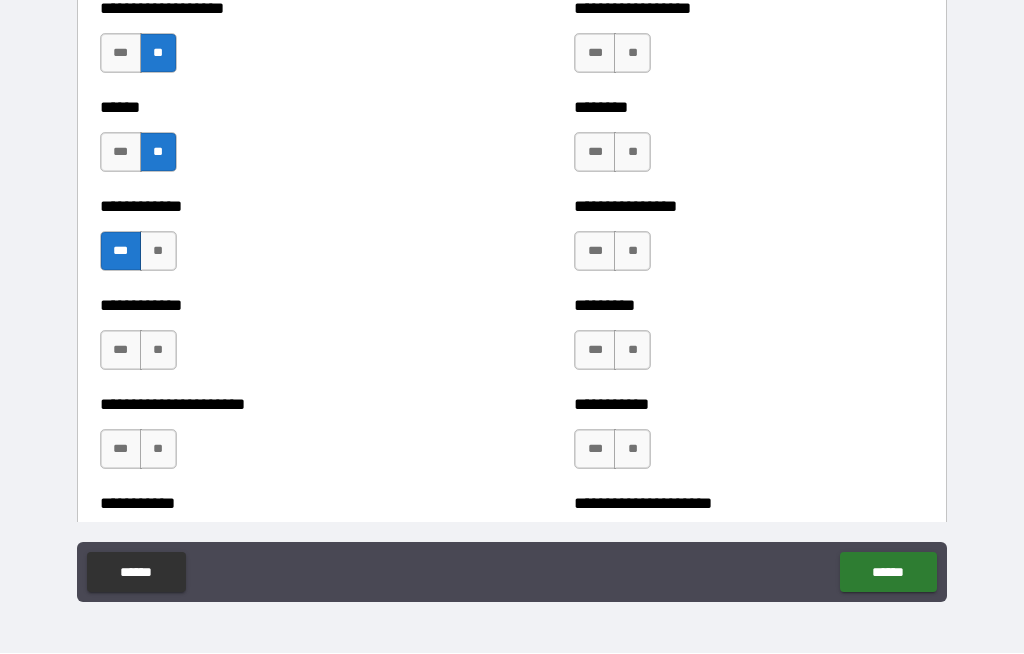 click on "**" at bounding box center (158, 351) 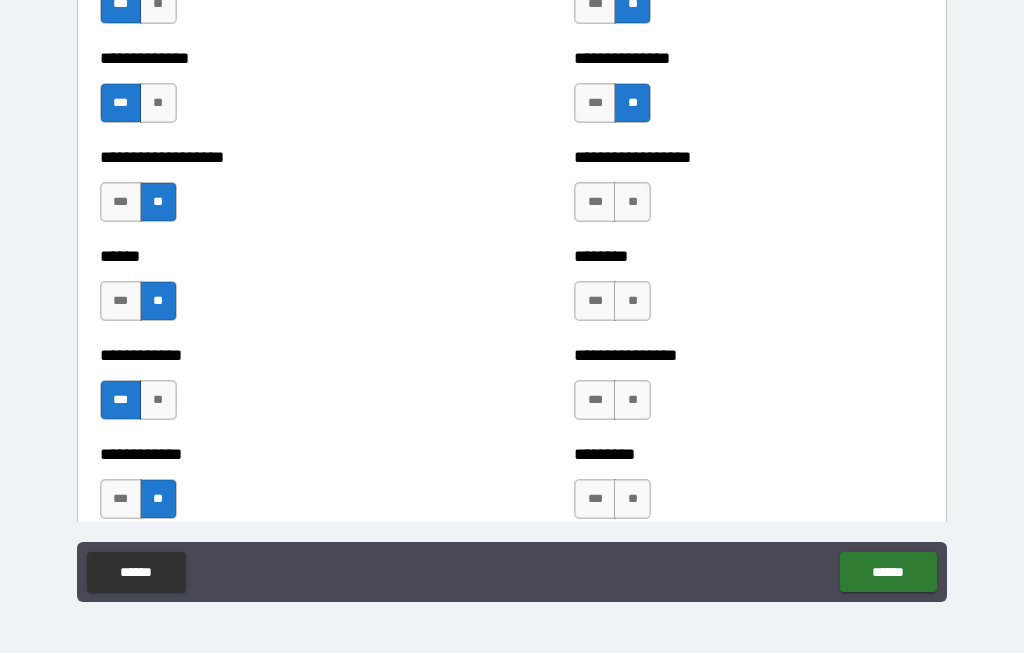 scroll, scrollTop: 4816, scrollLeft: 0, axis: vertical 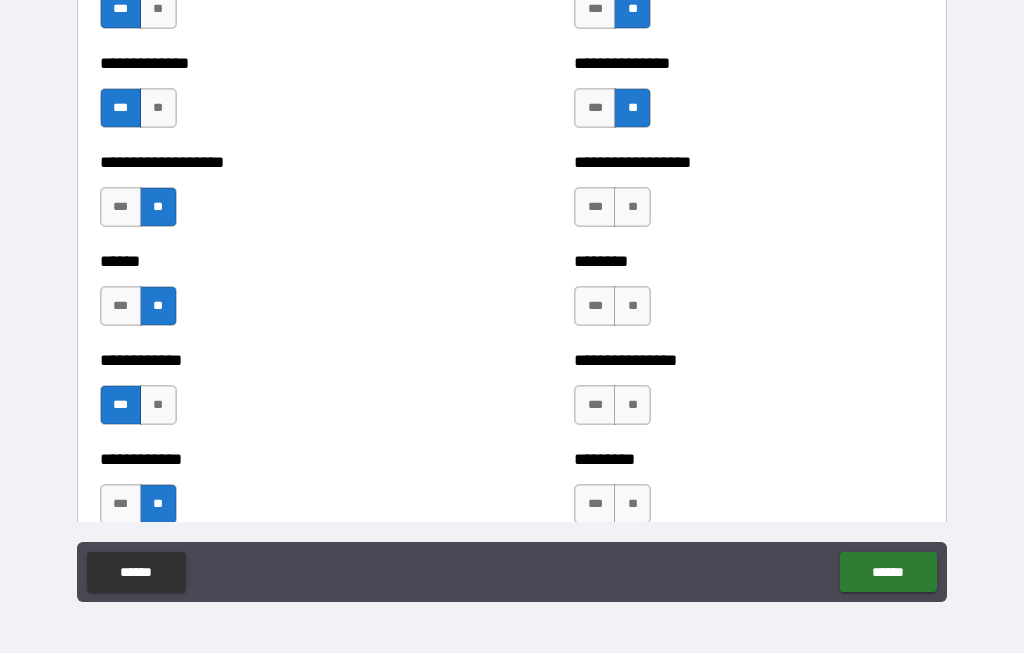 click on "**" at bounding box center [632, 208] 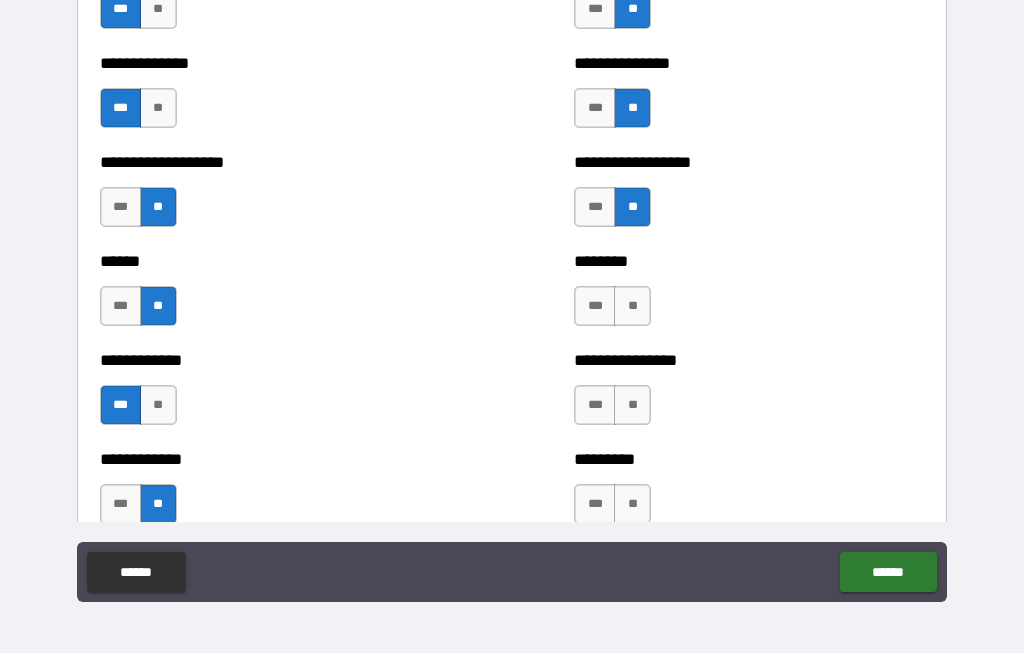 click on "**" at bounding box center [632, 307] 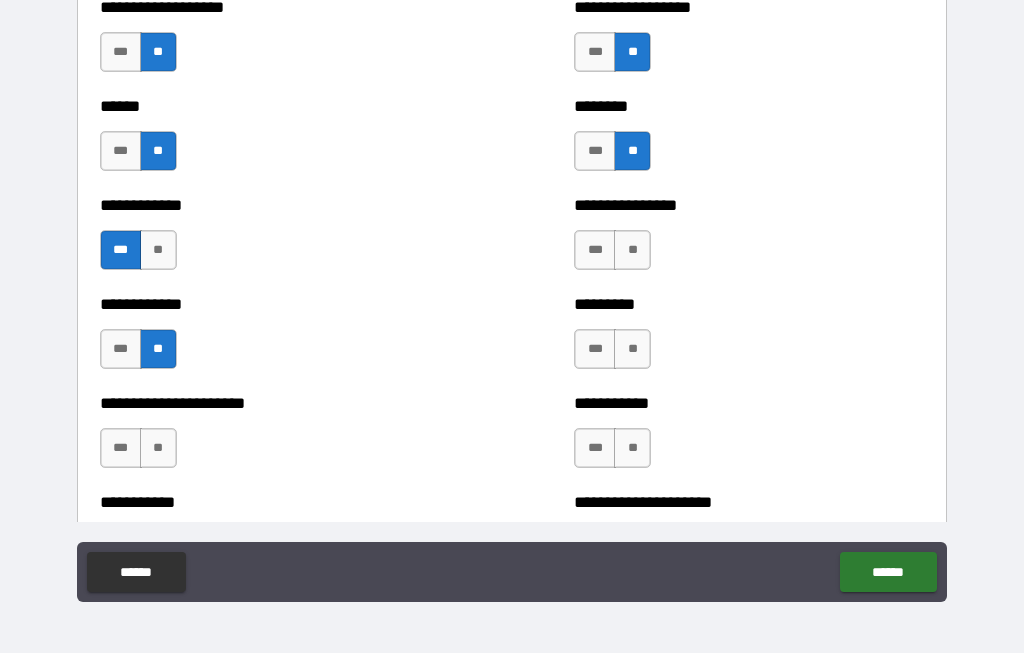 scroll, scrollTop: 4982, scrollLeft: 0, axis: vertical 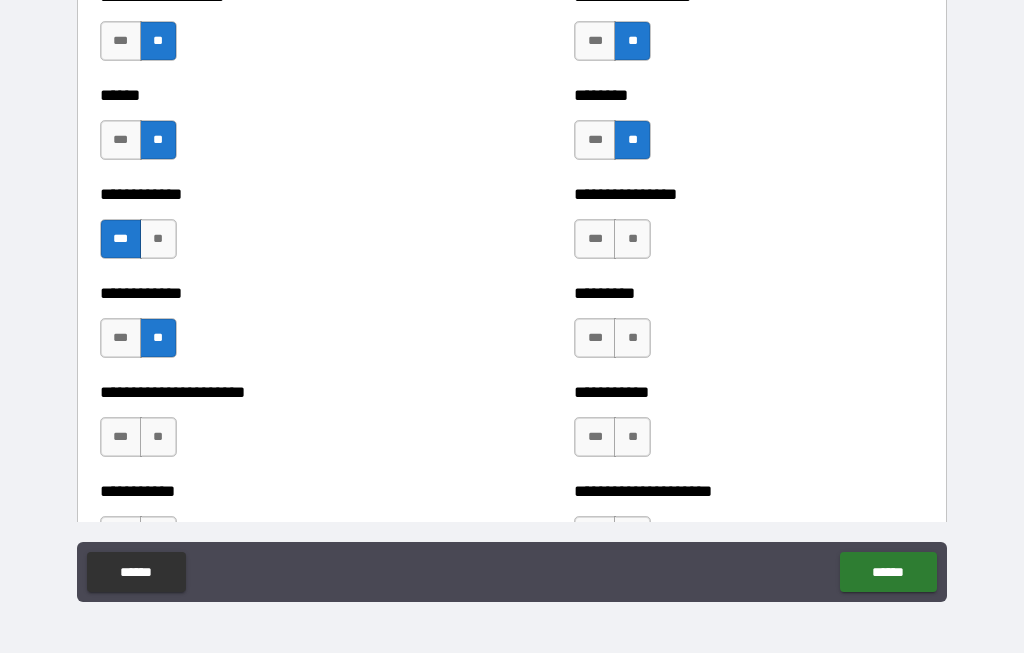 click on "**" at bounding box center [632, 240] 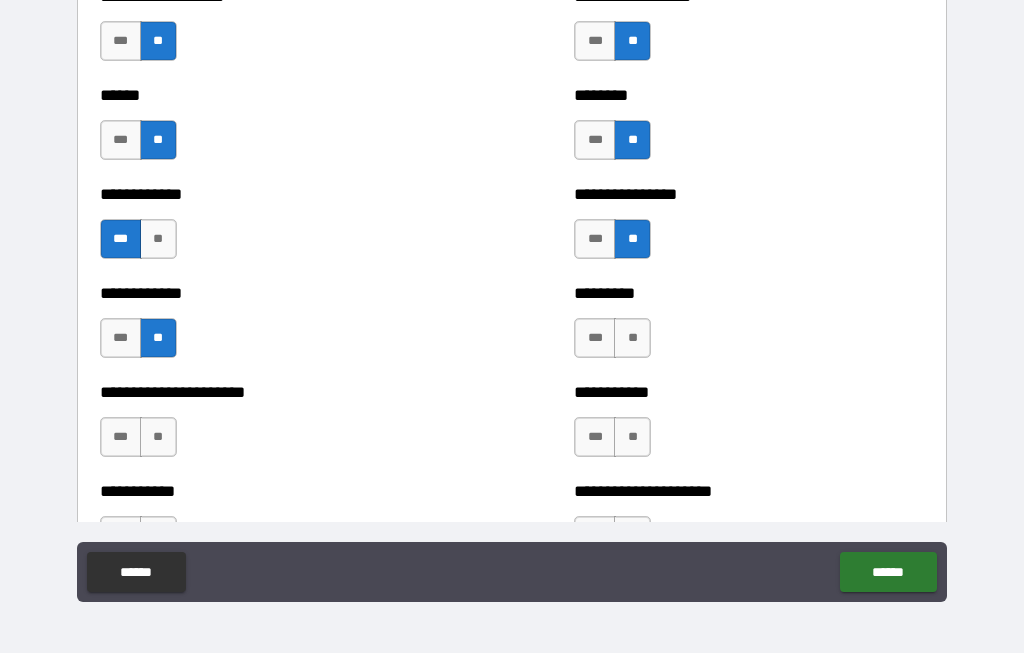 click on "**" at bounding box center [632, 339] 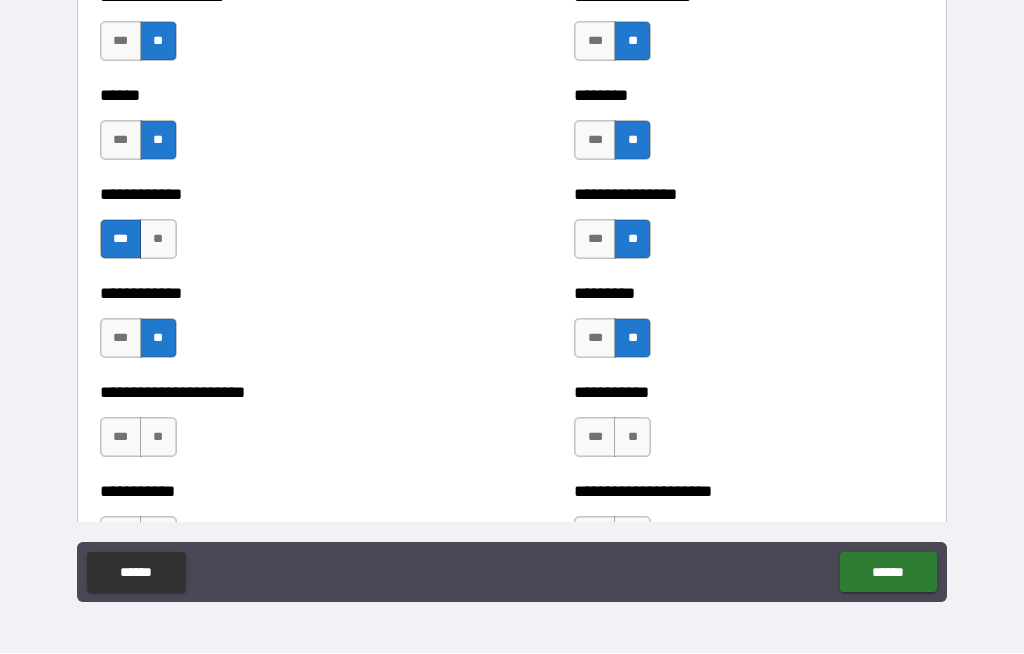click on "**" at bounding box center [632, 438] 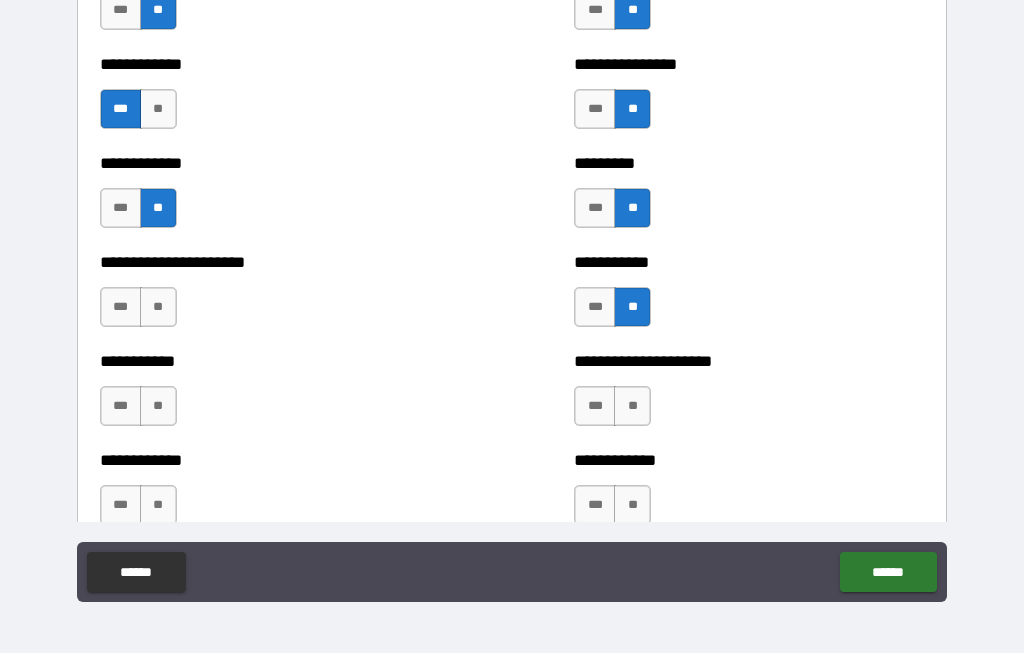 scroll, scrollTop: 5140, scrollLeft: 0, axis: vertical 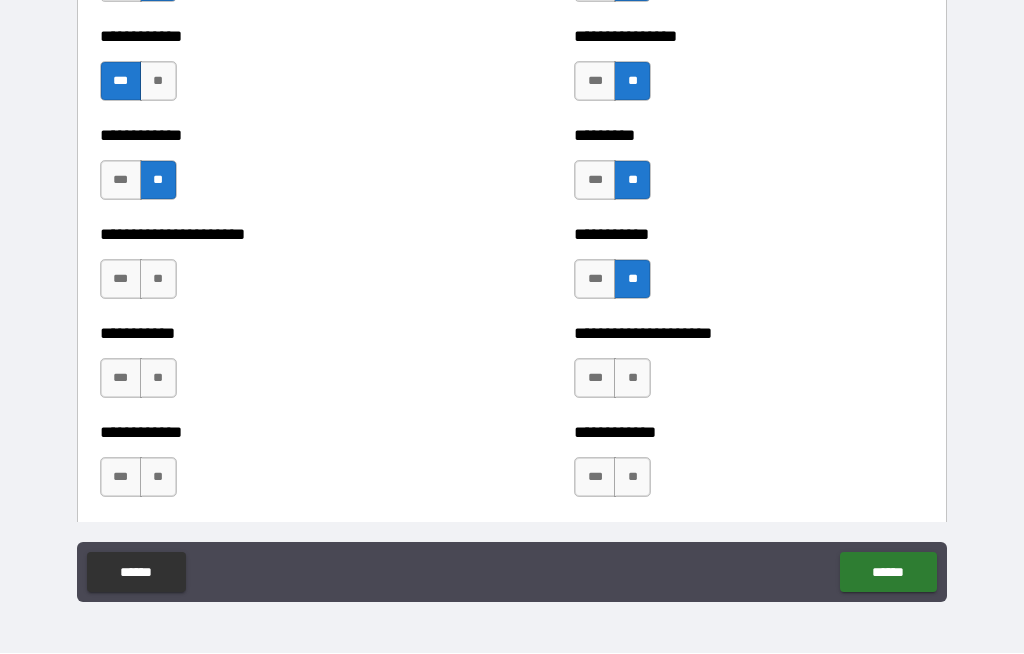 click on "**" at bounding box center [158, 280] 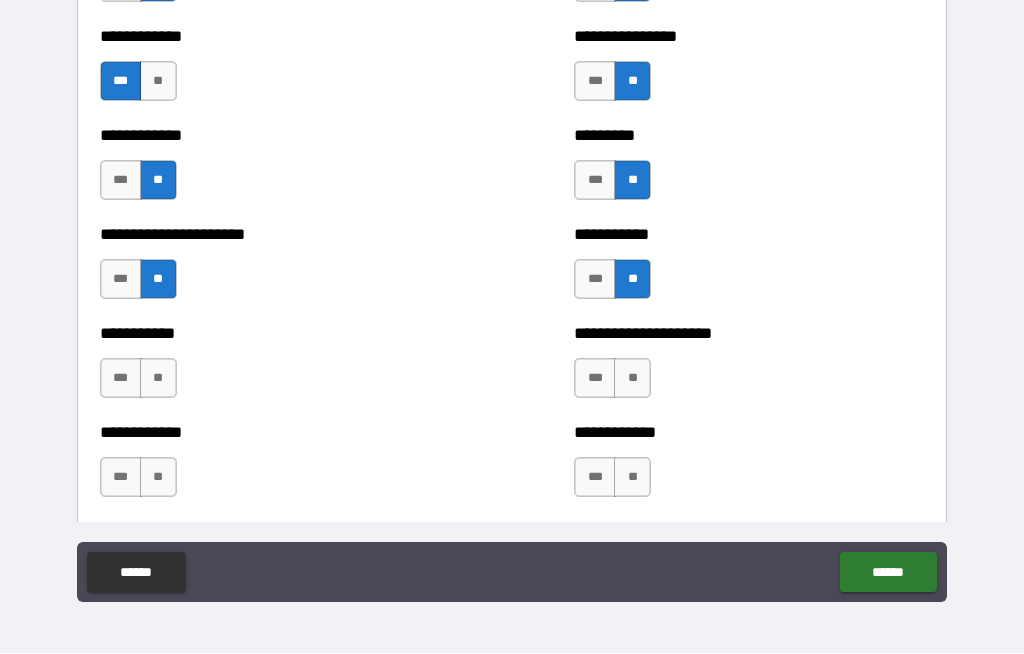 click on "**" at bounding box center [158, 379] 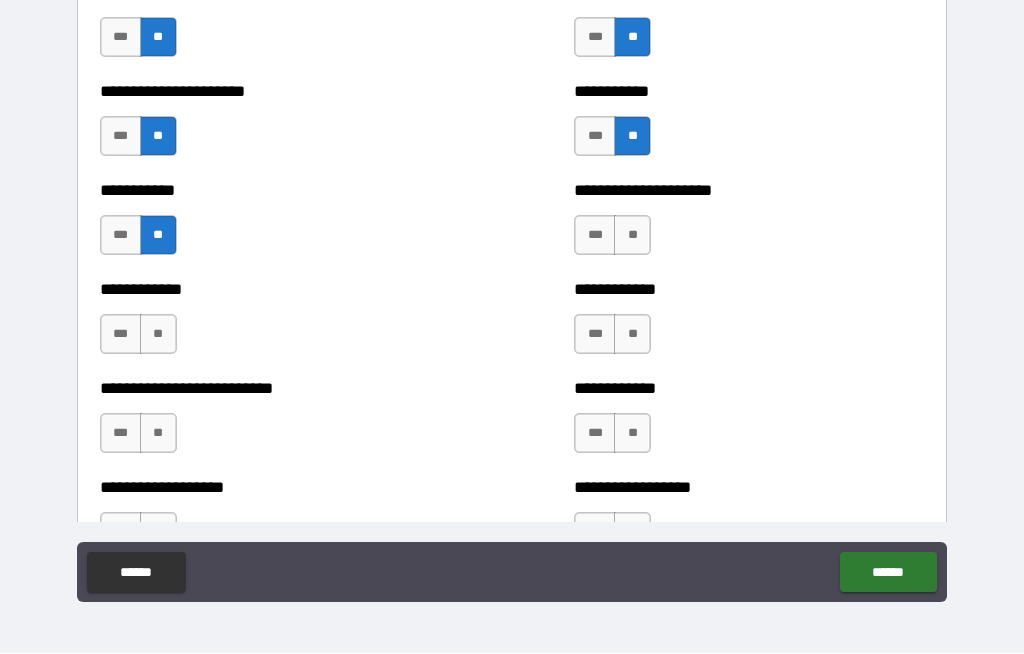 scroll, scrollTop: 5284, scrollLeft: 0, axis: vertical 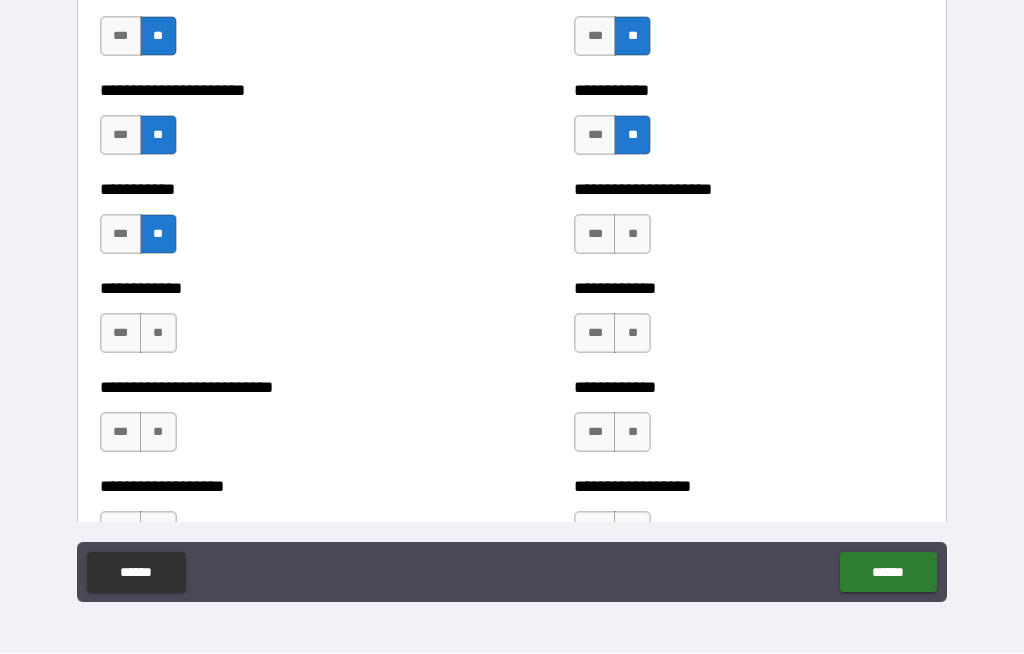 click on "***" at bounding box center [121, 334] 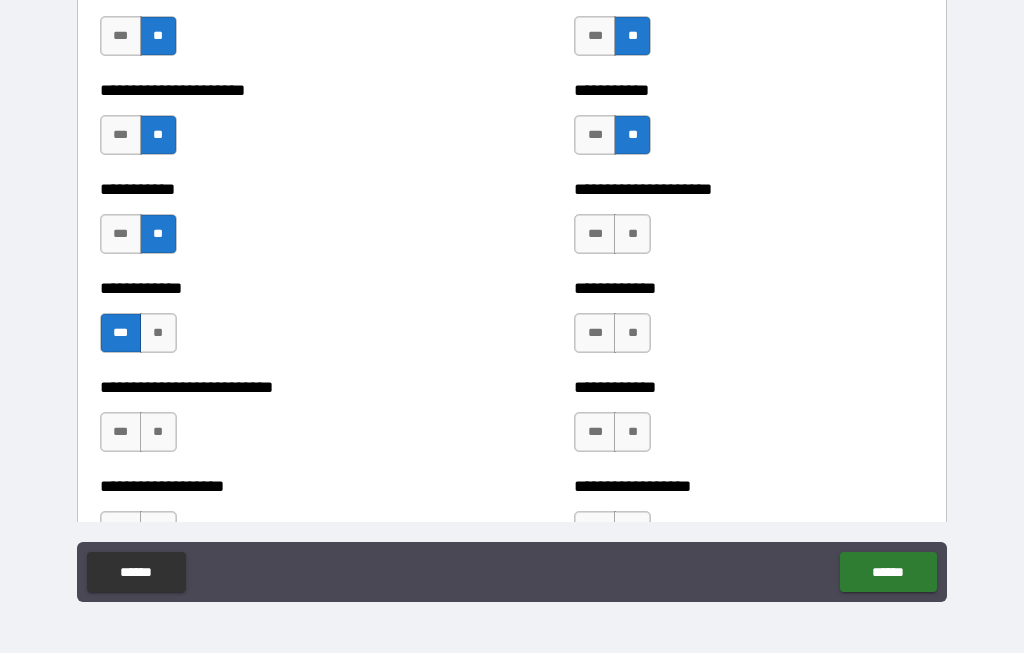 click on "***" at bounding box center (595, 235) 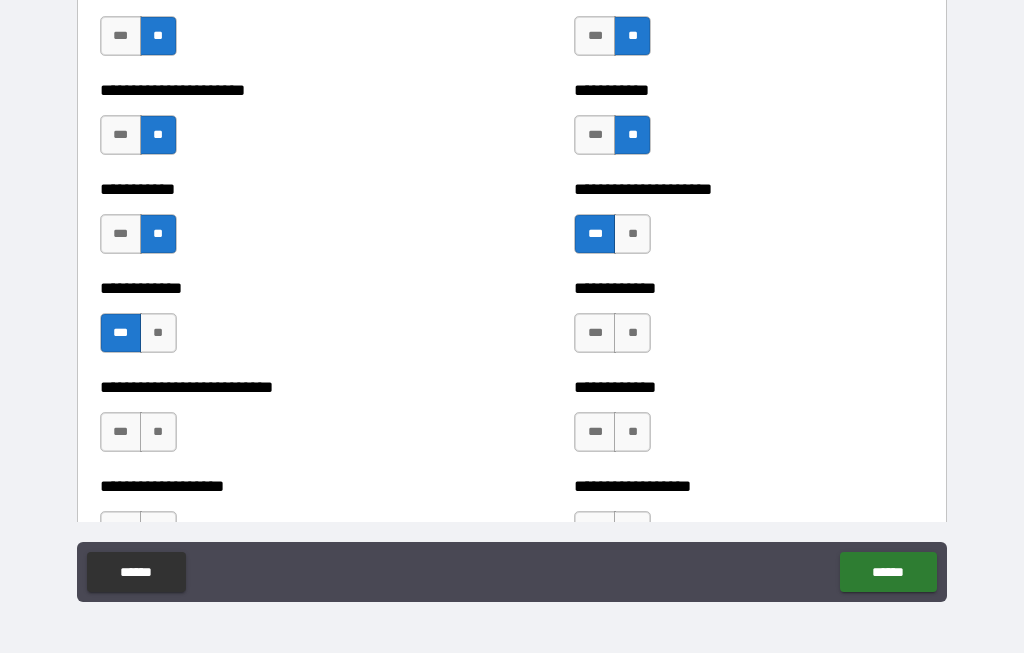 click on "**" at bounding box center [632, 334] 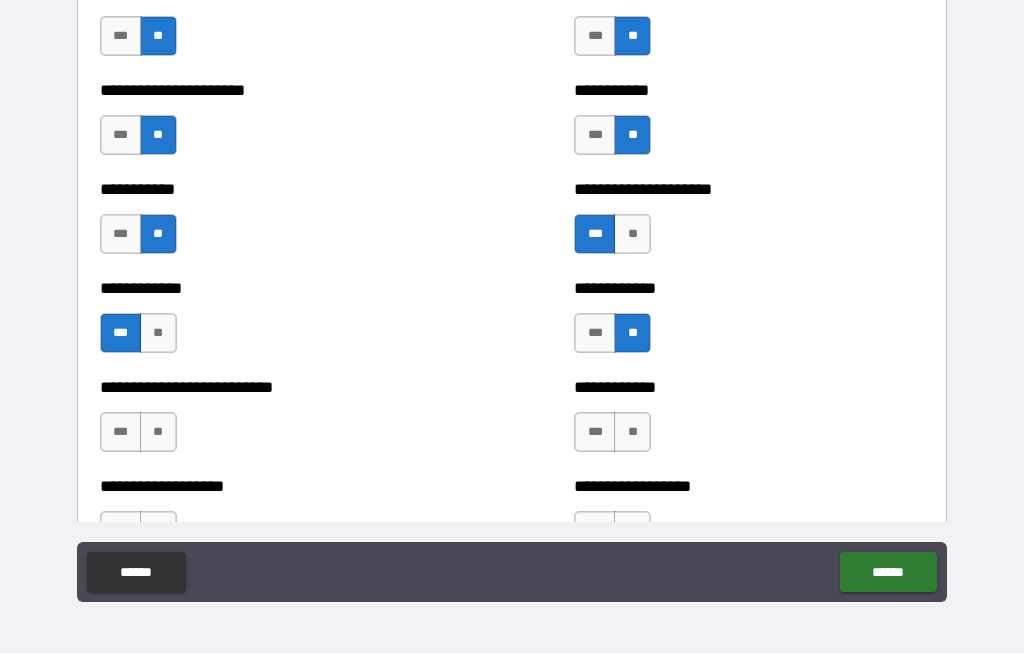 click on "**" at bounding box center [632, 433] 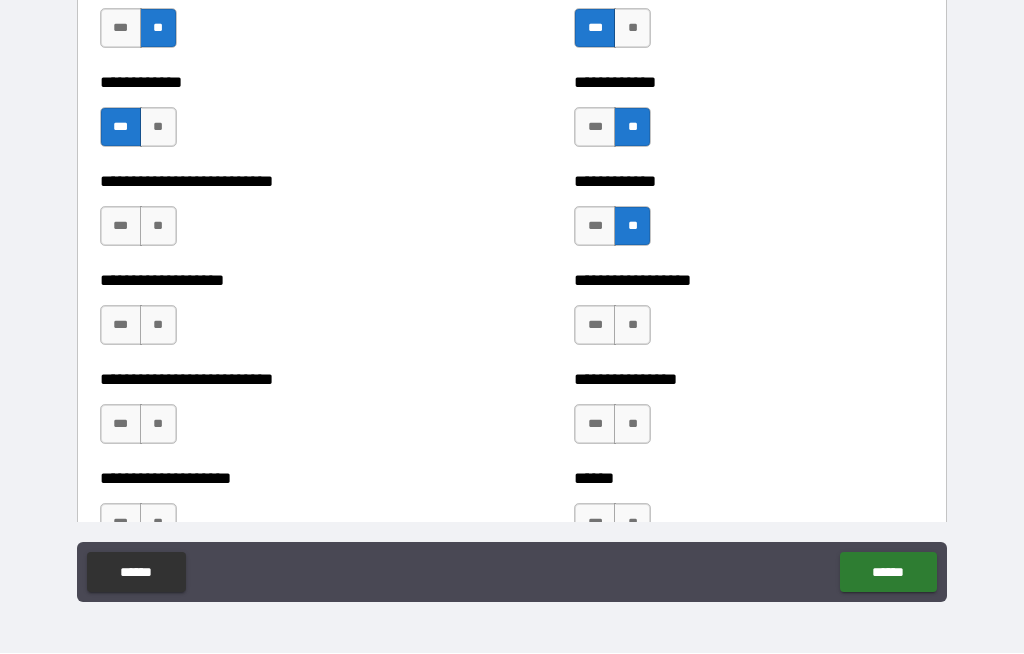 scroll, scrollTop: 5490, scrollLeft: 0, axis: vertical 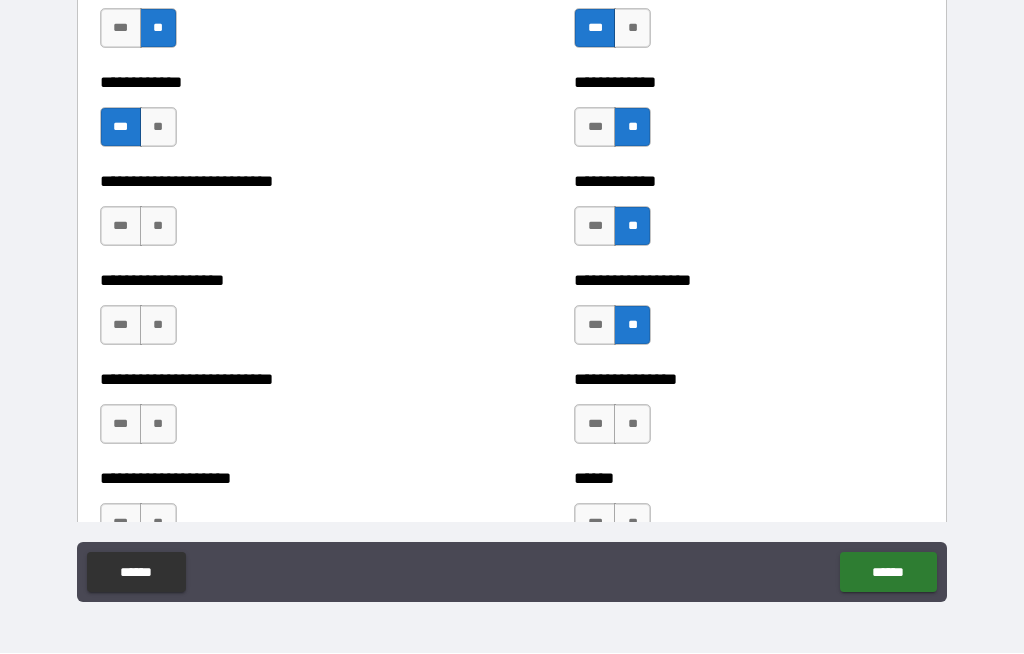 click on "**" at bounding box center (632, 425) 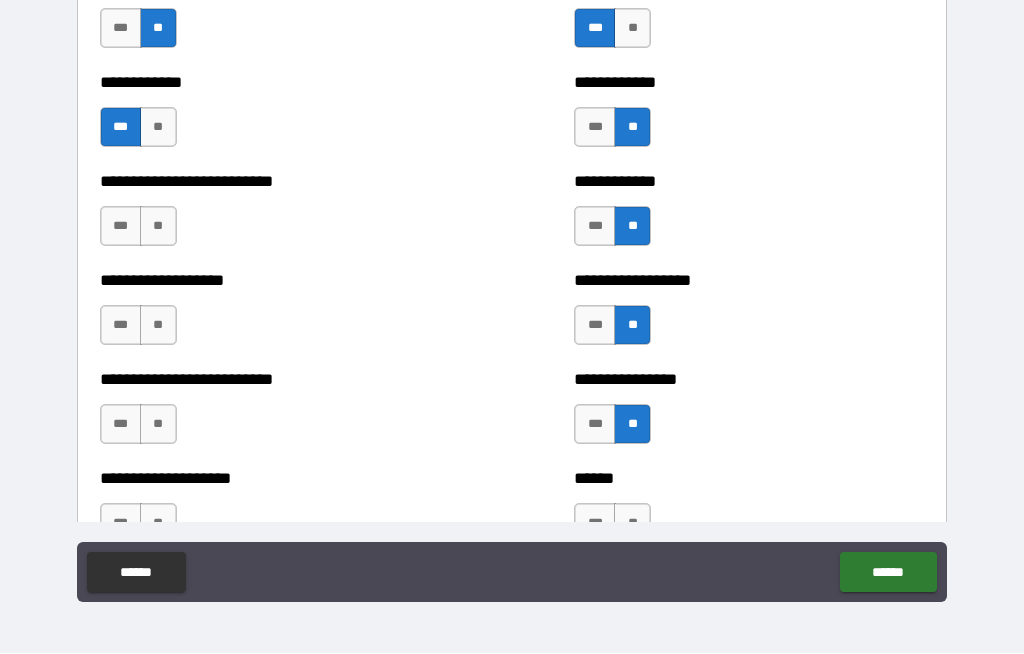 click on "**" at bounding box center [158, 227] 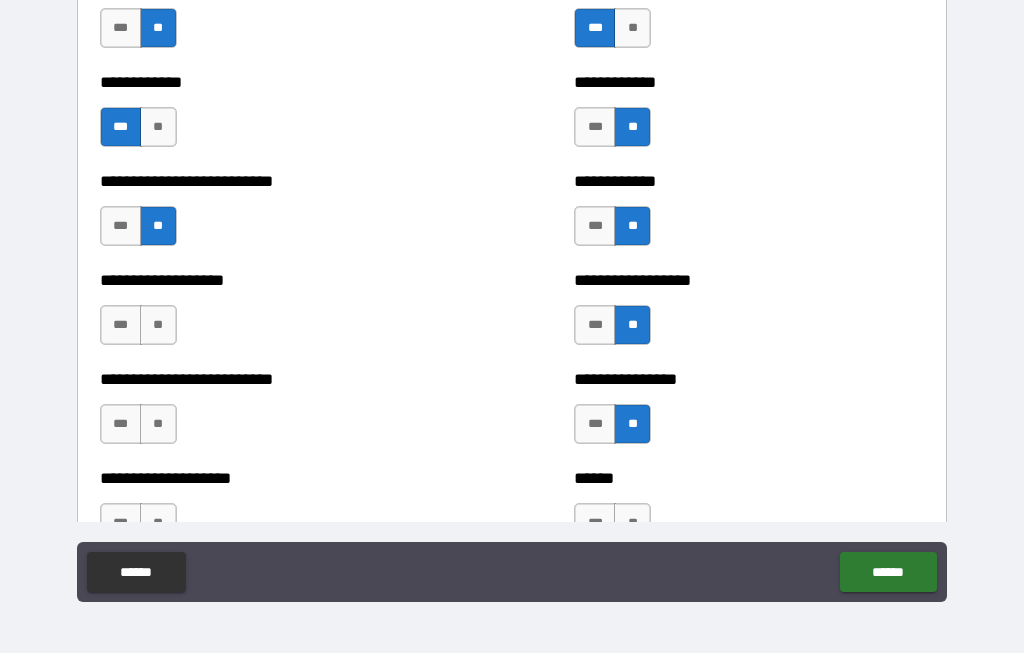 click on "**" at bounding box center [158, 326] 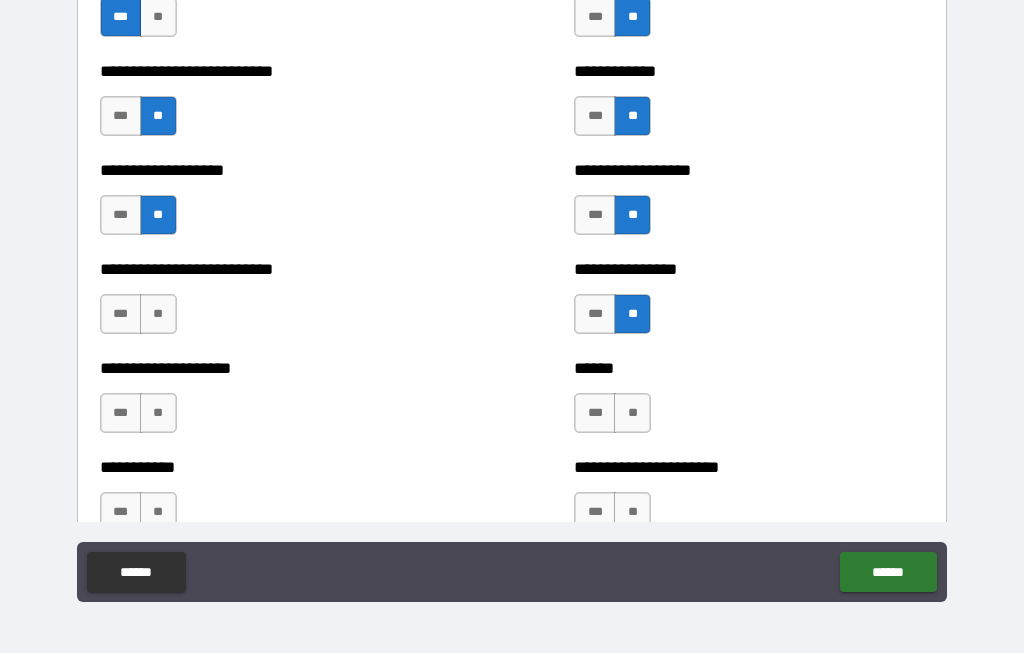 scroll, scrollTop: 5604, scrollLeft: 0, axis: vertical 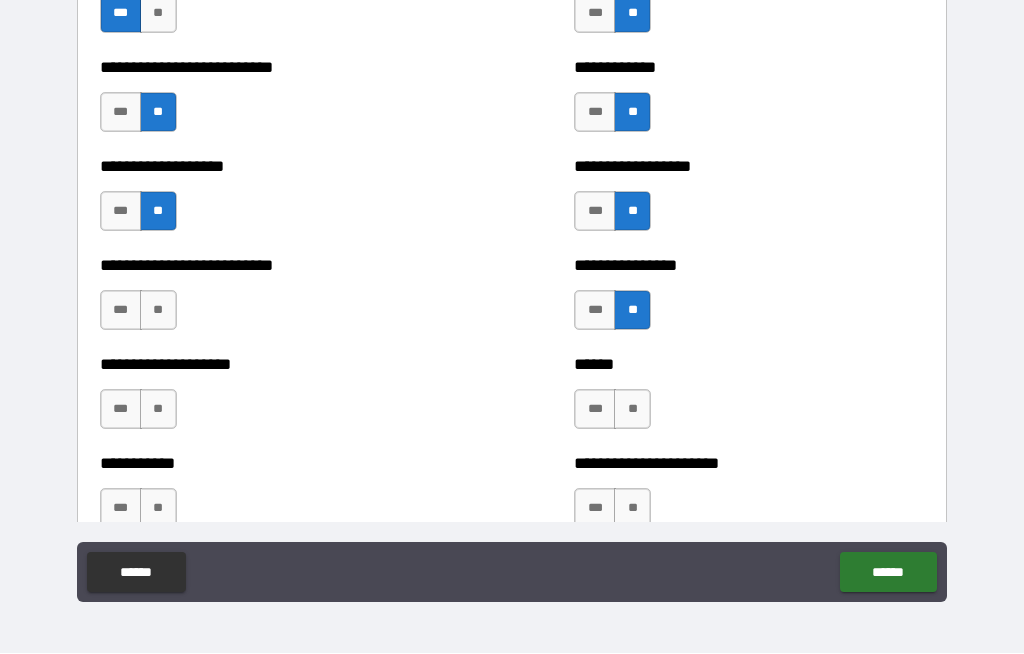 click on "**" at bounding box center [158, 311] 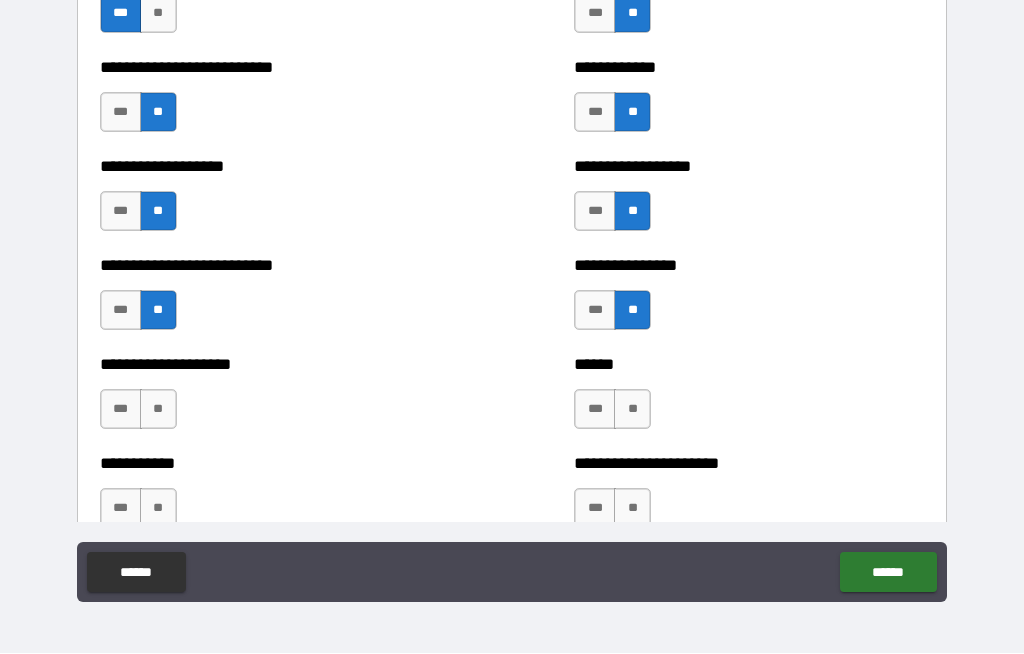 click on "**" at bounding box center (158, 410) 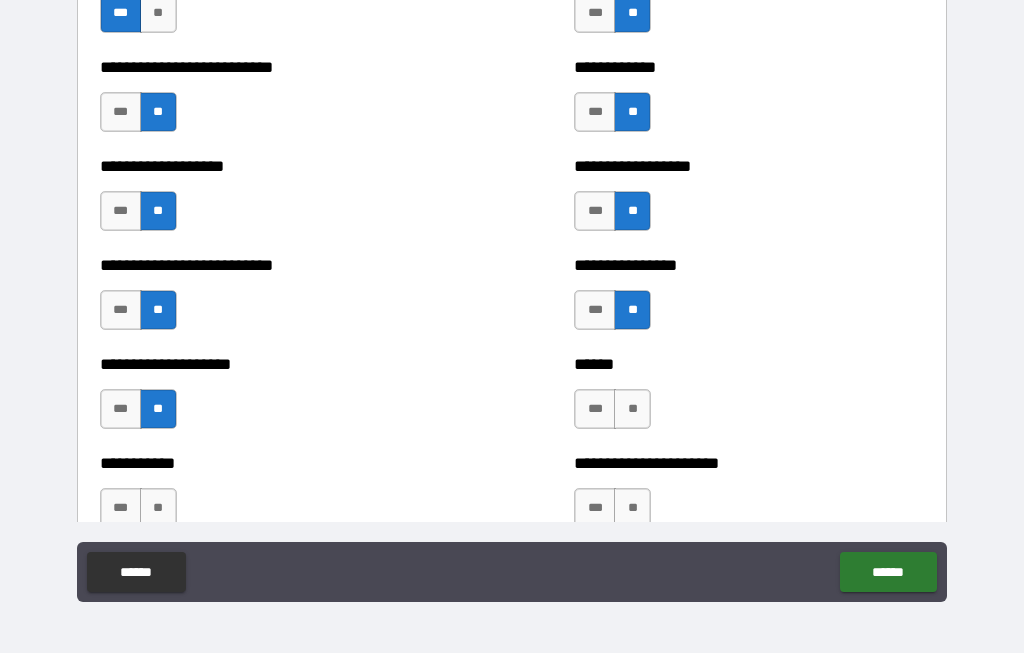click on "**" at bounding box center [632, 410] 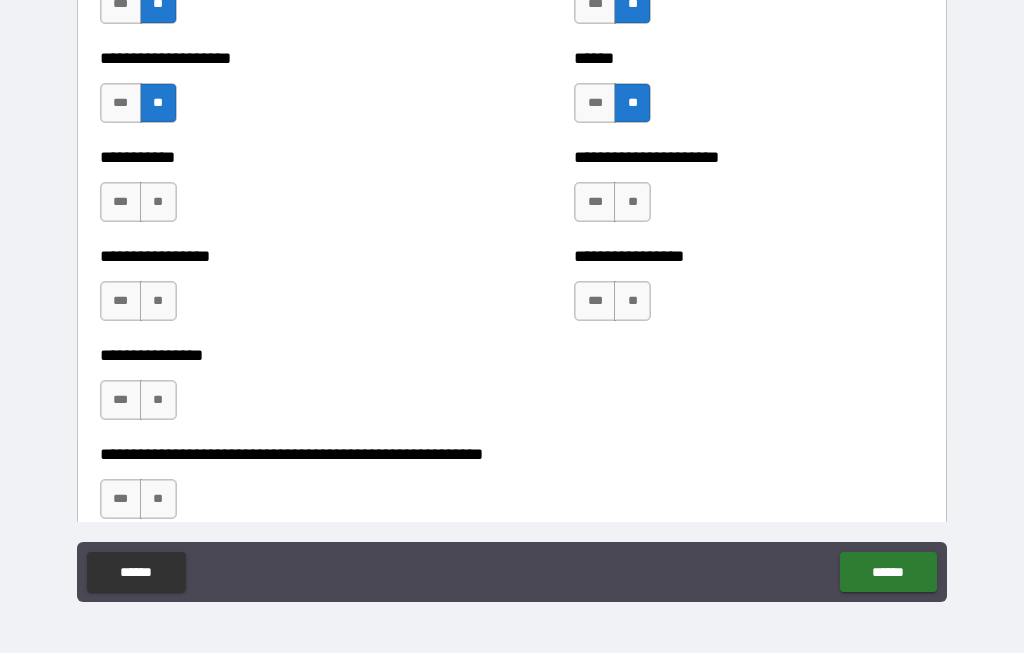 scroll, scrollTop: 5911, scrollLeft: 0, axis: vertical 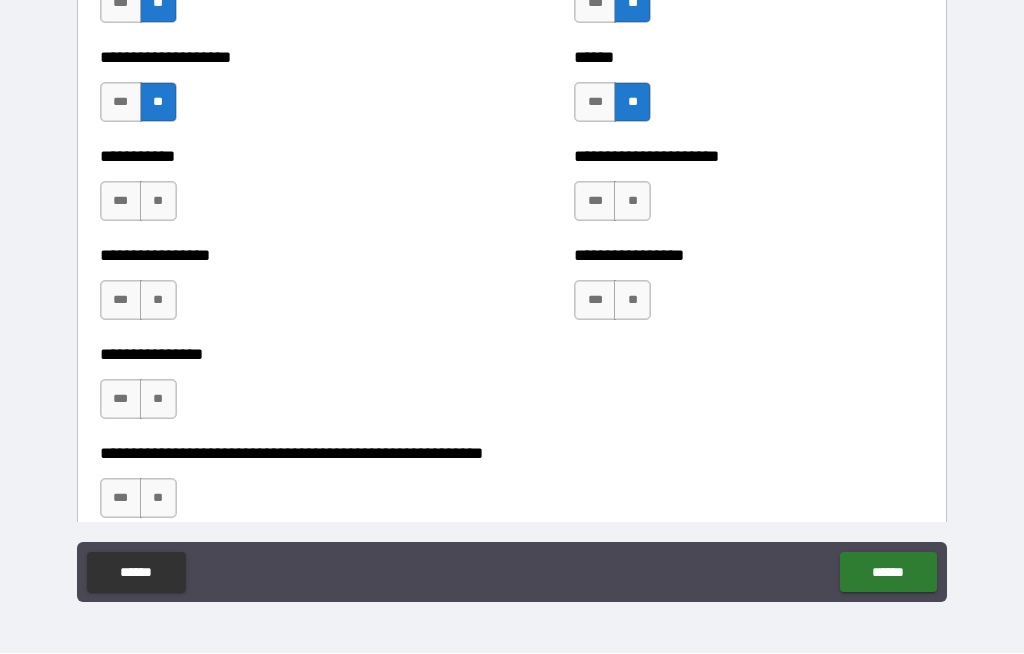 click on "***" at bounding box center [595, 202] 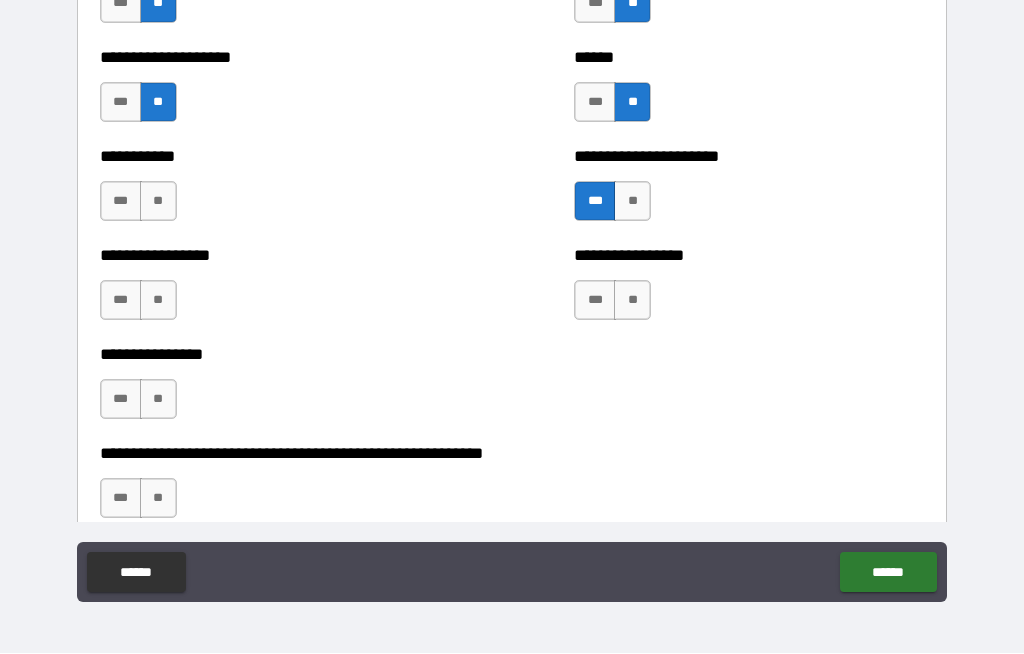 click on "**" at bounding box center (632, 301) 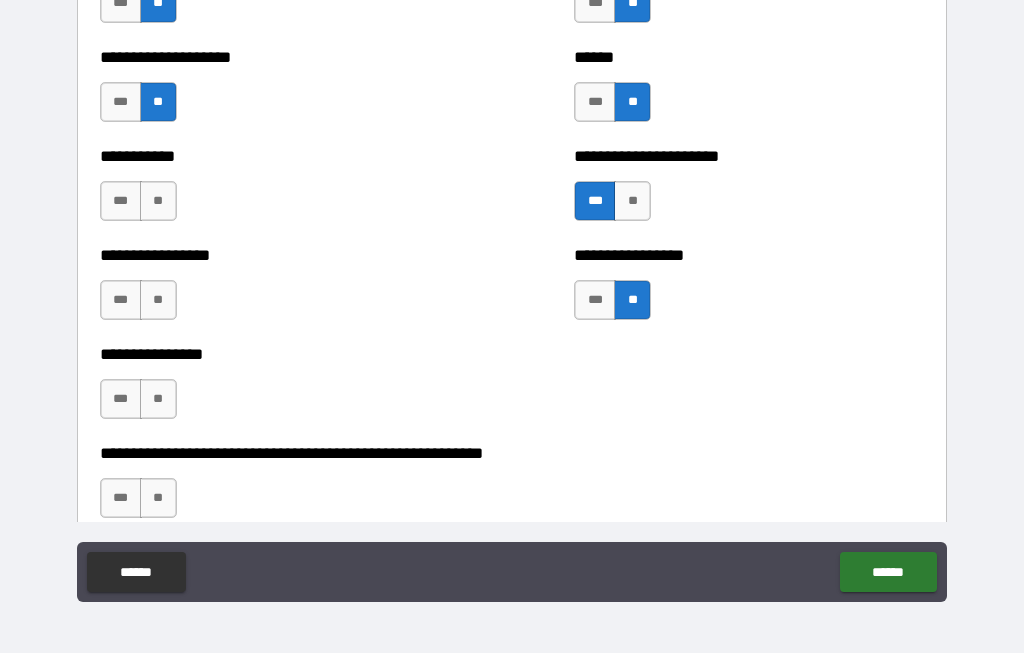 click on "**" at bounding box center [158, 202] 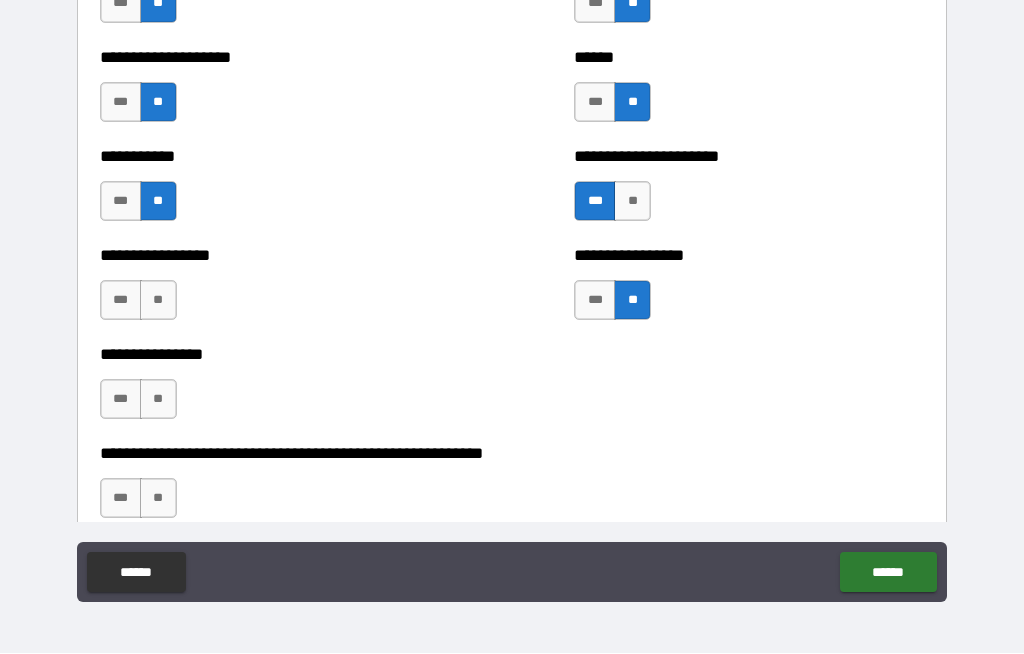click on "**" at bounding box center [158, 301] 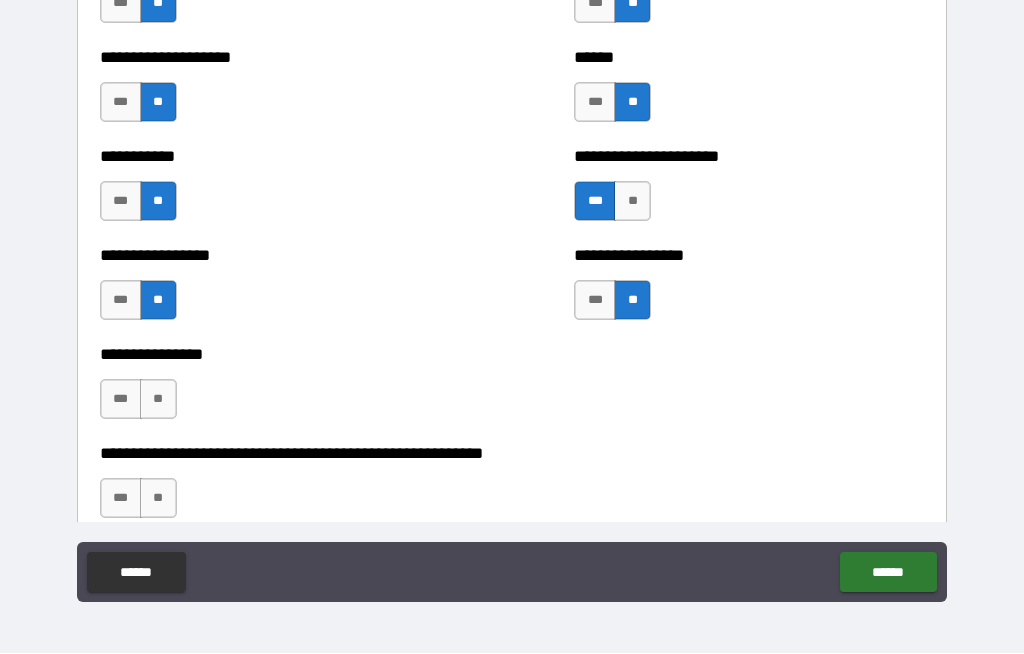 click on "**" at bounding box center [158, 400] 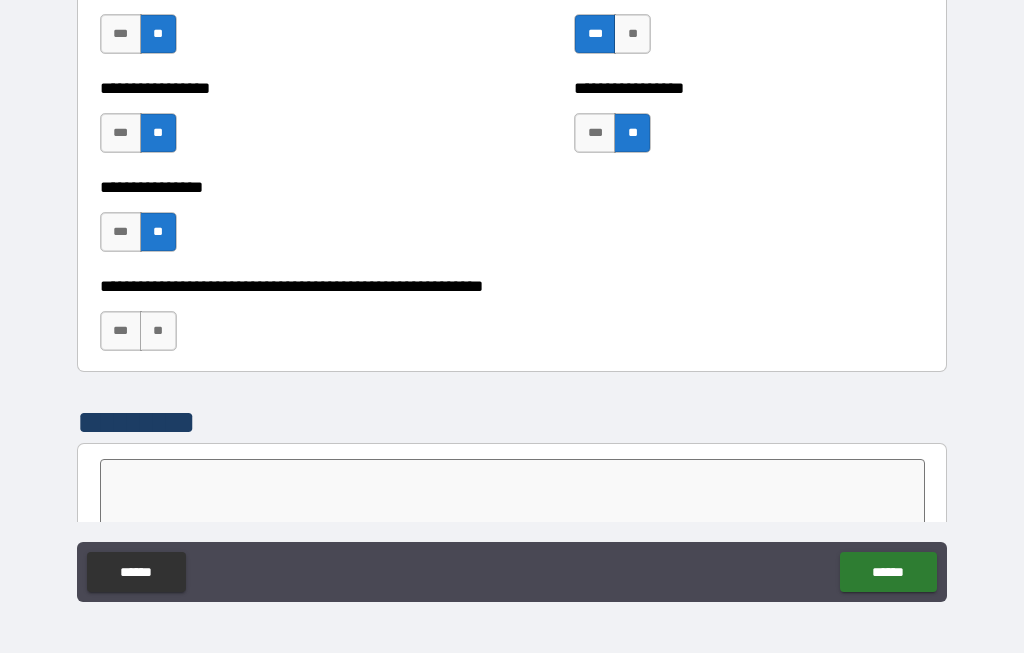 scroll, scrollTop: 6096, scrollLeft: 0, axis: vertical 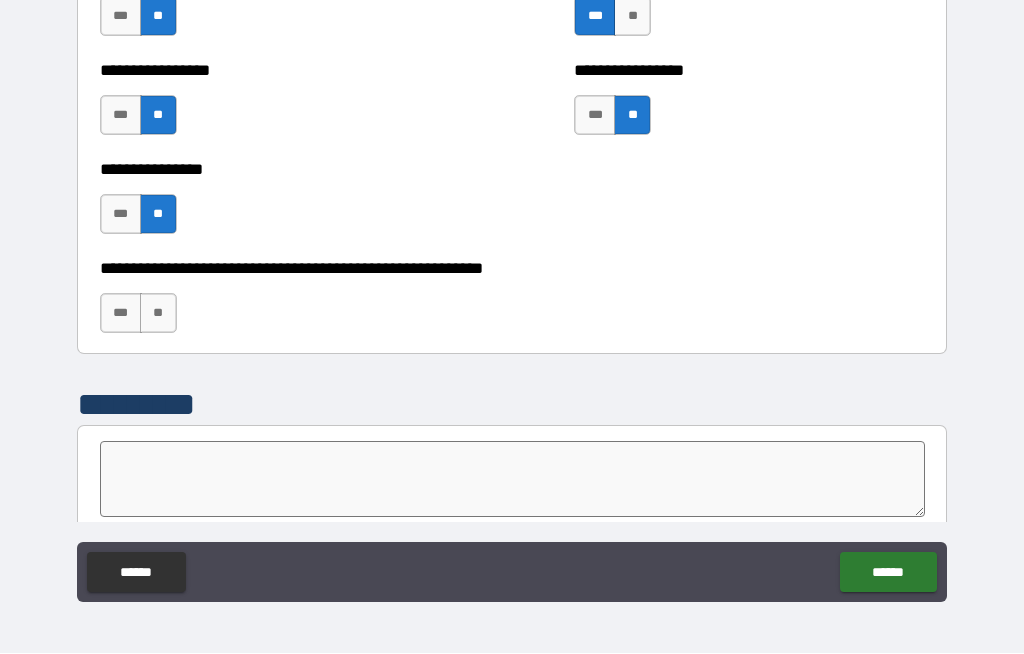 click on "**" at bounding box center [158, 314] 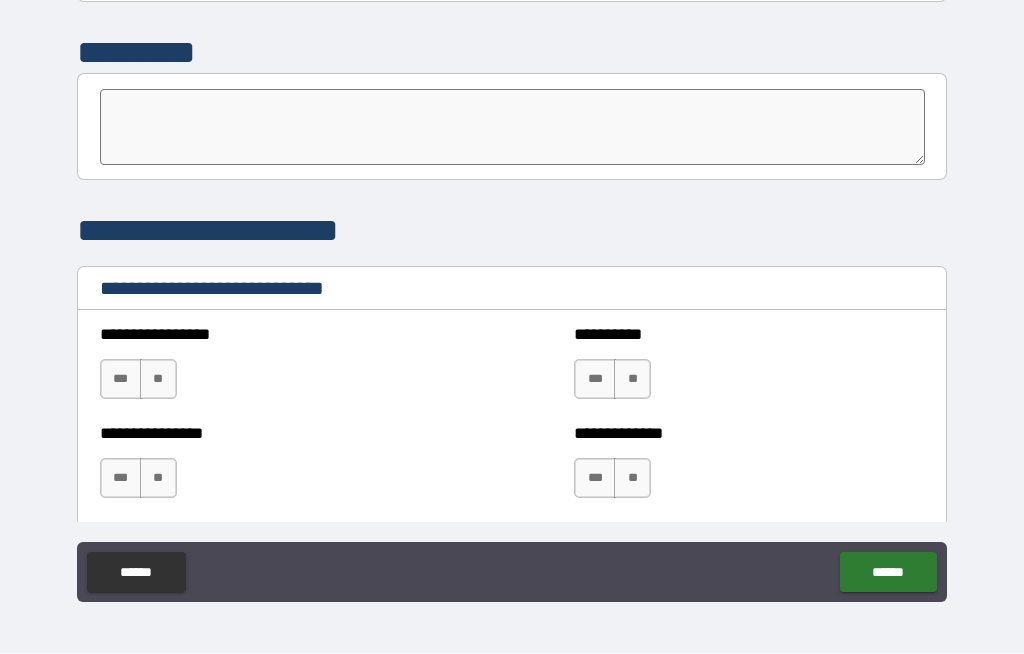 scroll, scrollTop: 6449, scrollLeft: 0, axis: vertical 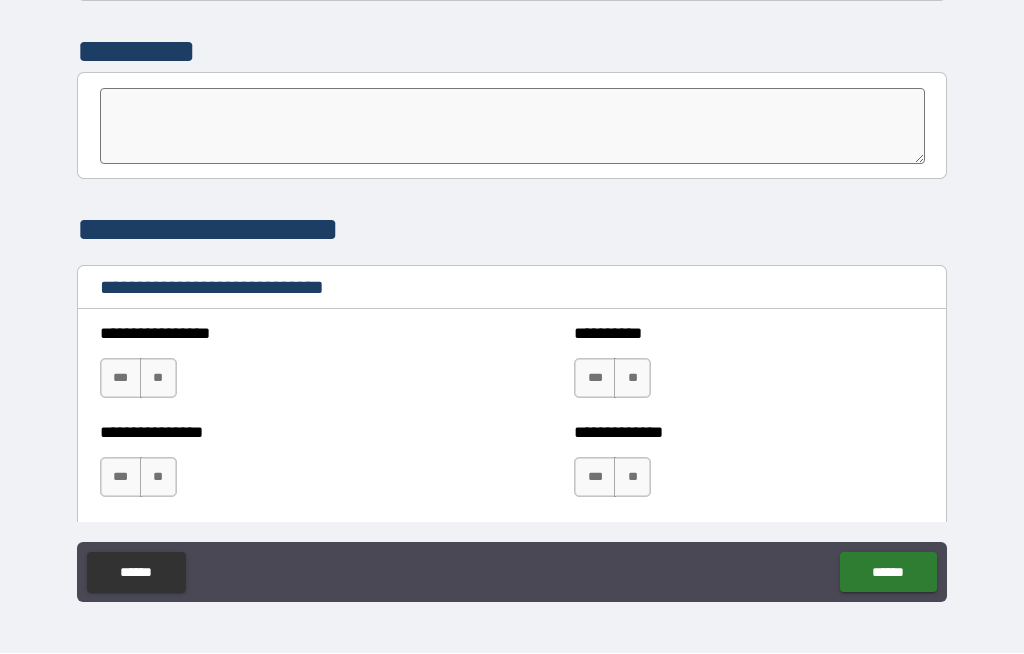 click at bounding box center (513, 127) 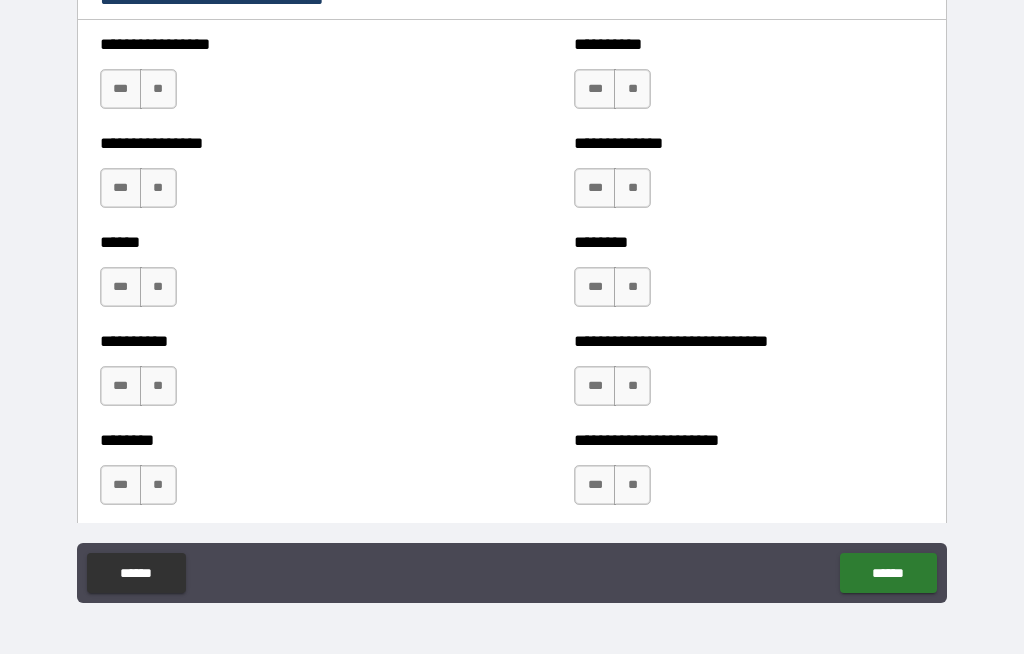 scroll, scrollTop: 6713, scrollLeft: 0, axis: vertical 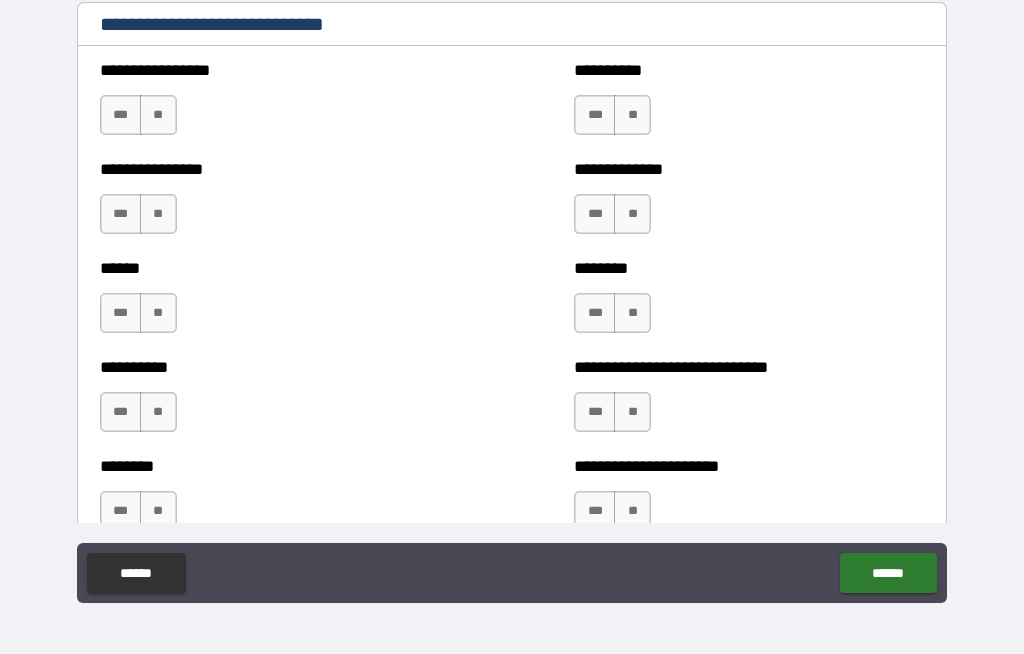 type on "**********" 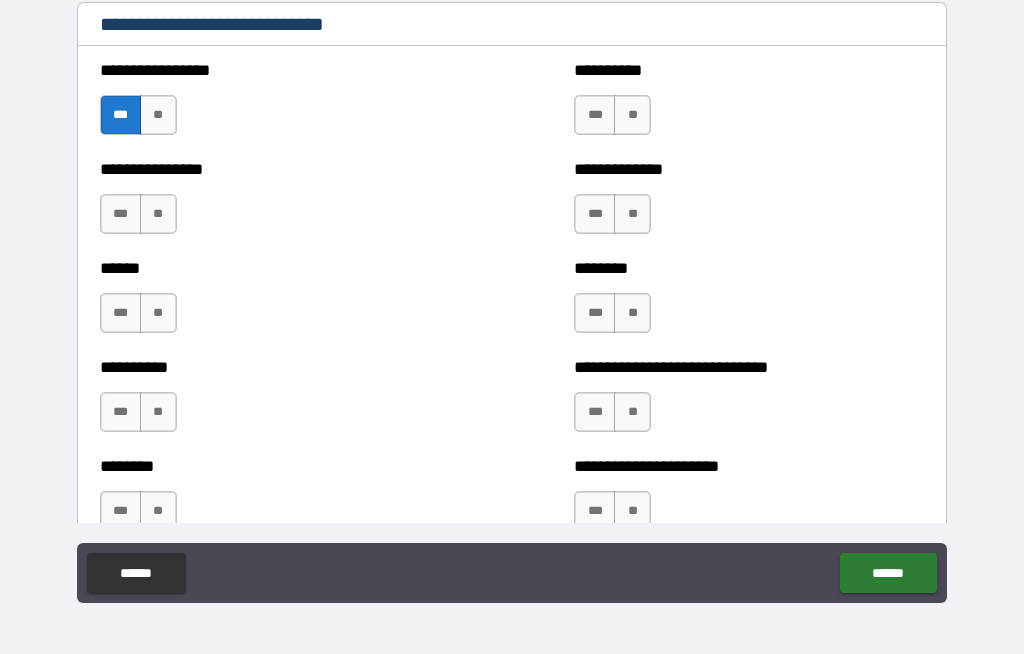 click on "***" at bounding box center (595, 115) 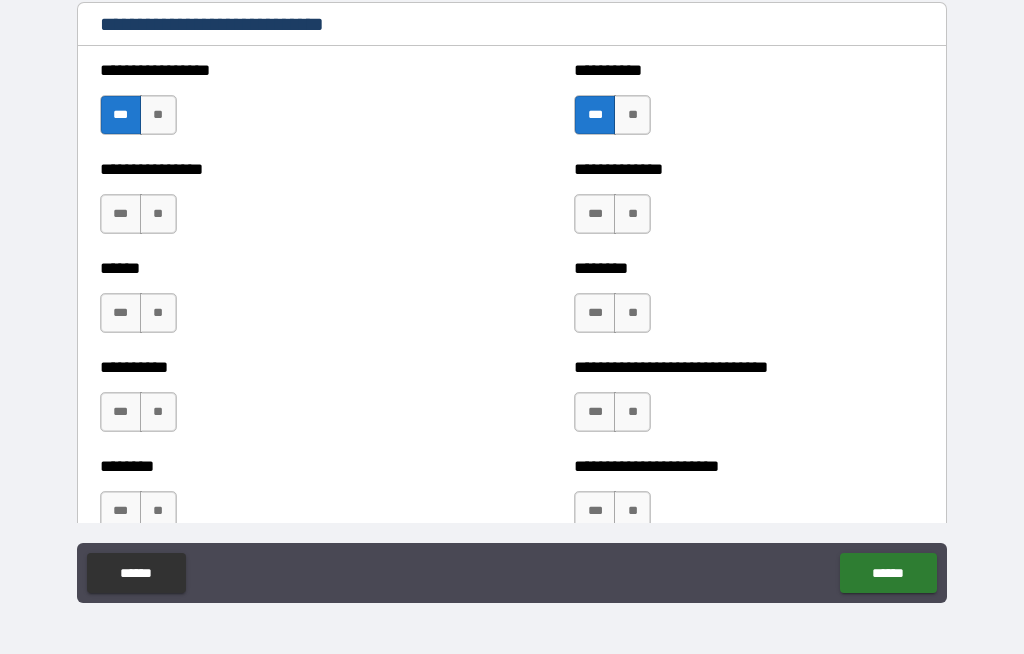 click on "**" at bounding box center (632, 313) 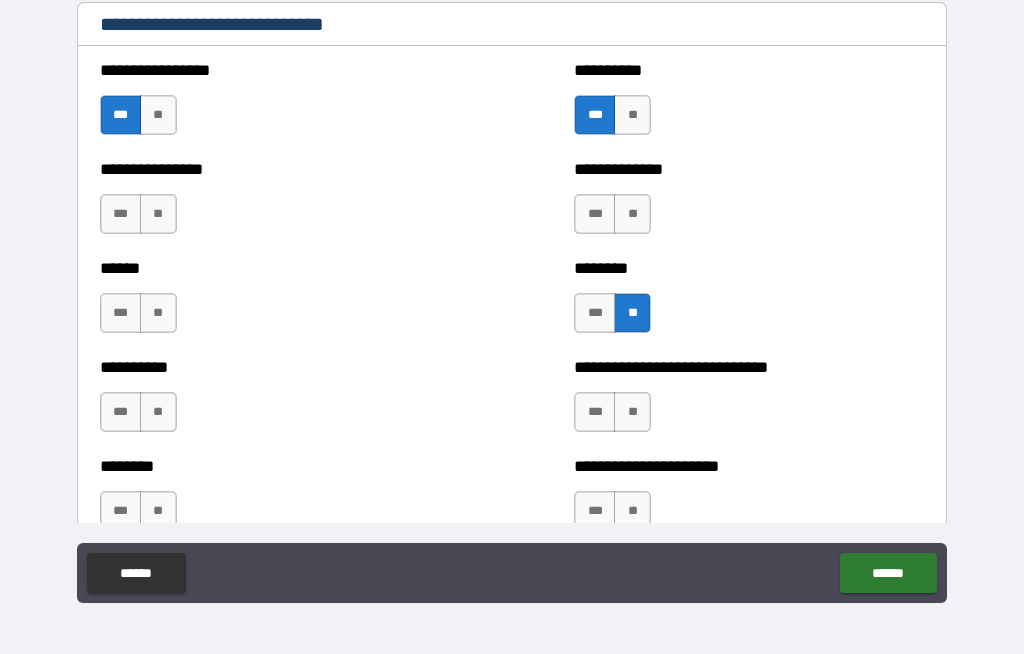 click on "**" at bounding box center [632, 214] 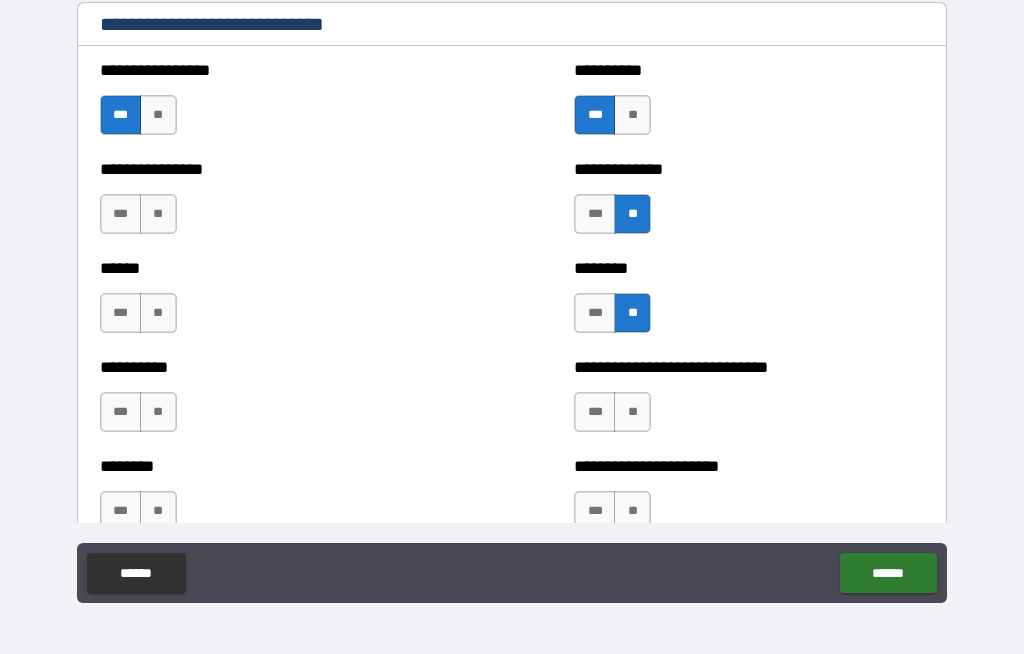 click on "**" at bounding box center [158, 214] 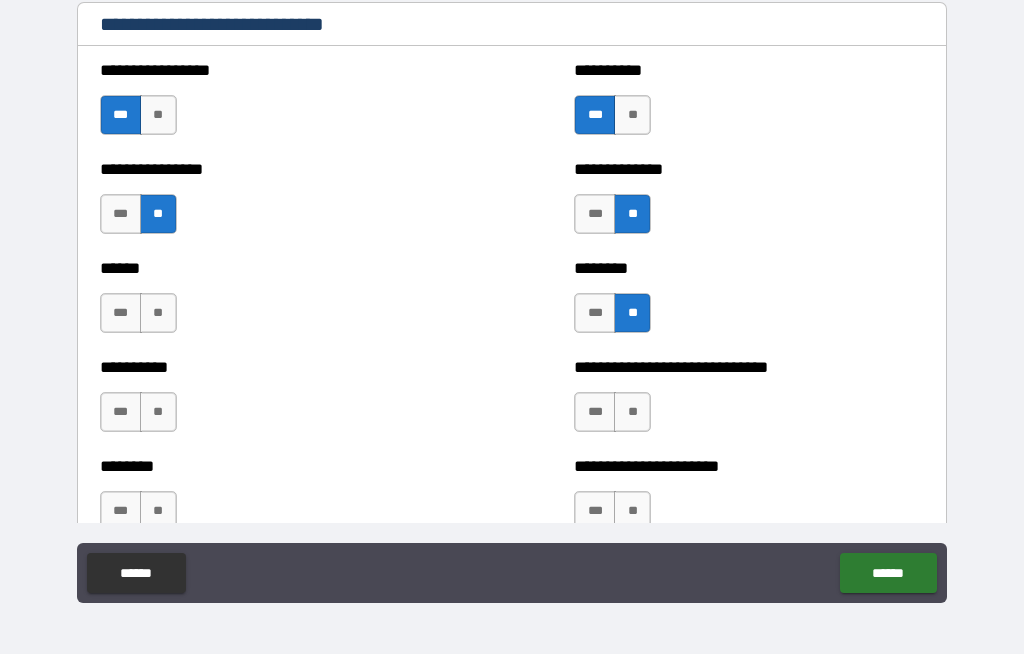 click on "**" at bounding box center (158, 412) 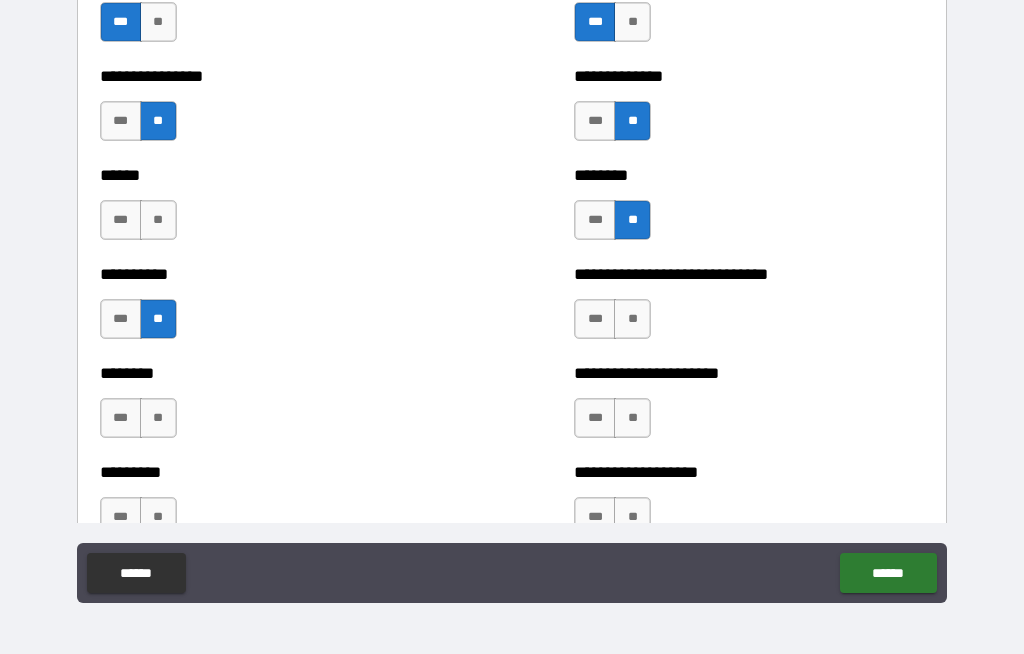 scroll, scrollTop: 6813, scrollLeft: 0, axis: vertical 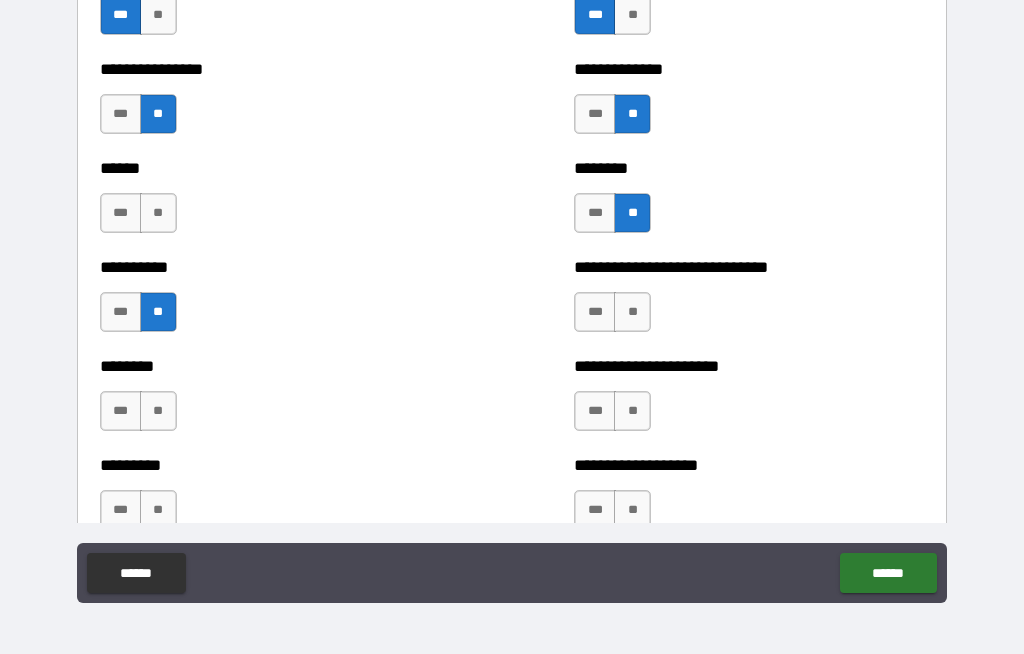 click on "**" at bounding box center [158, 213] 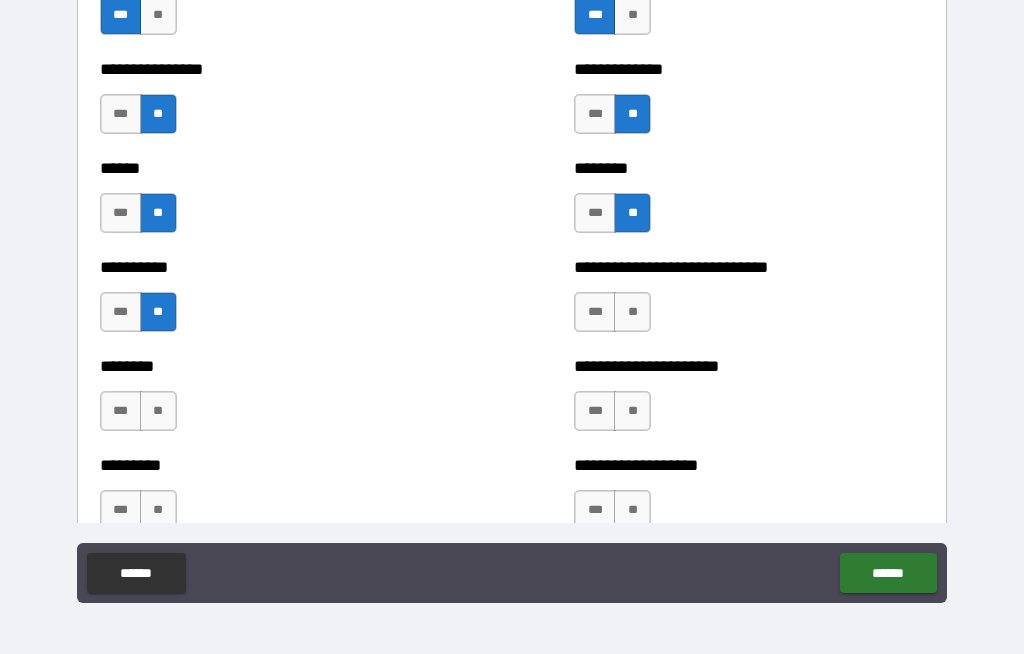 click on "**" at bounding box center [158, 411] 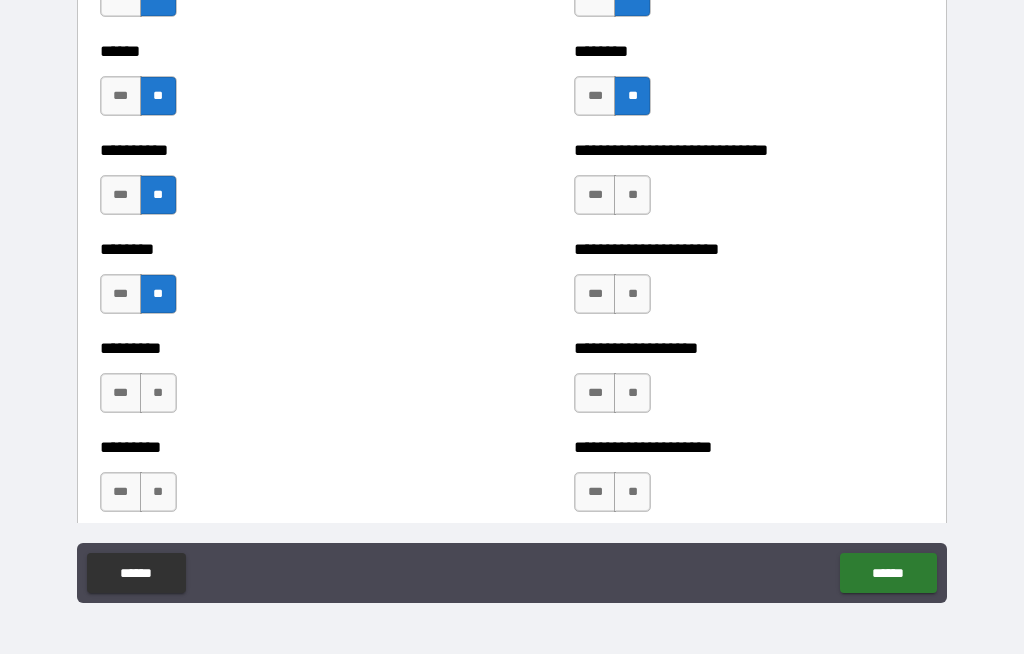 scroll, scrollTop: 6947, scrollLeft: 0, axis: vertical 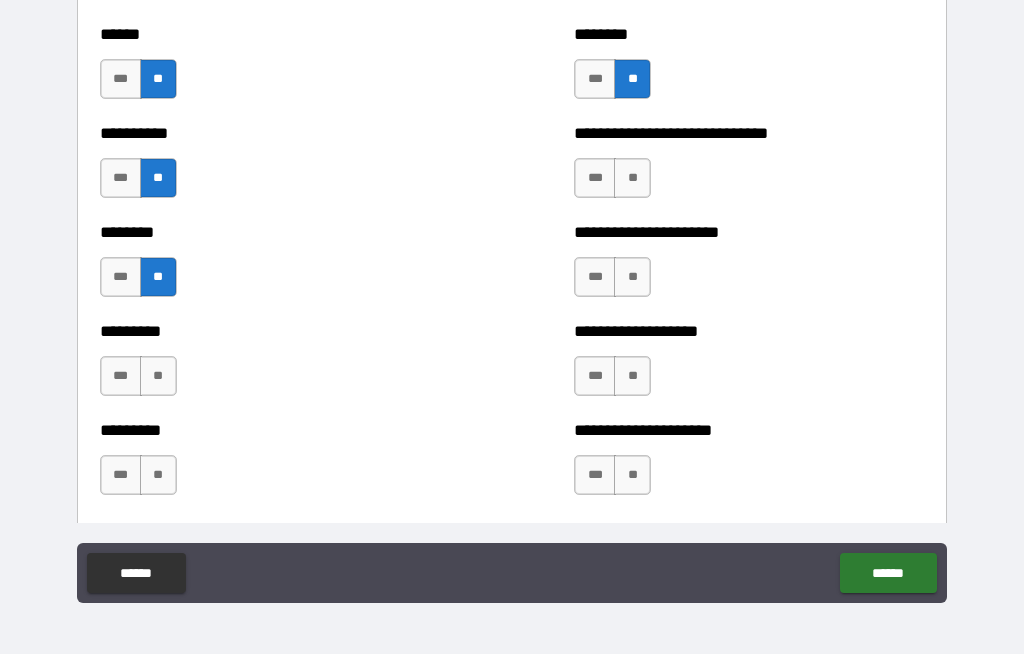 click on "**" at bounding box center (632, 277) 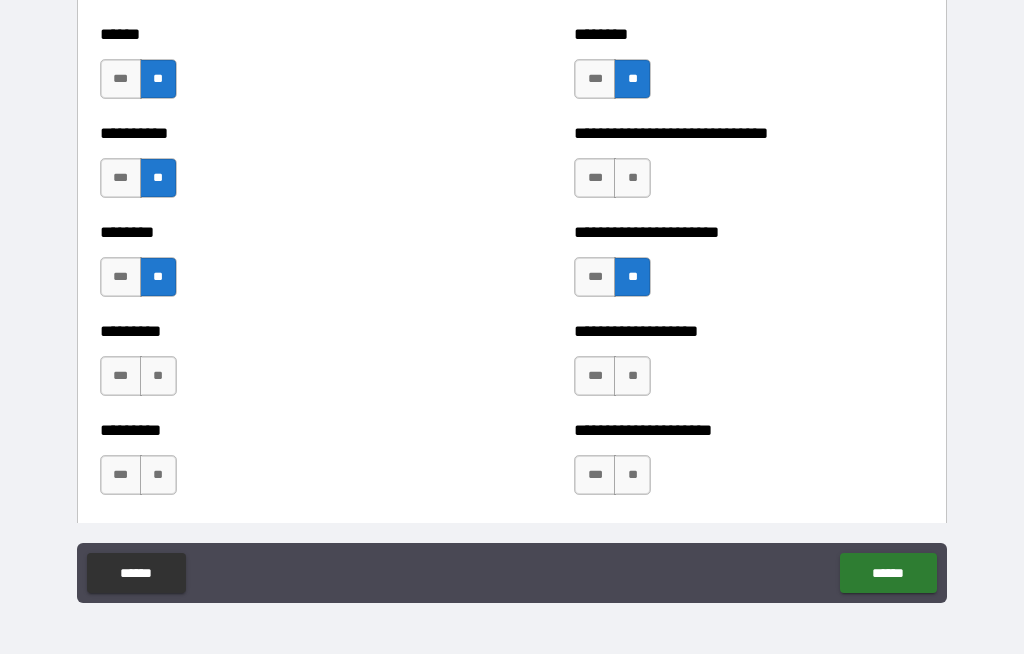 click on "***" at bounding box center (595, 178) 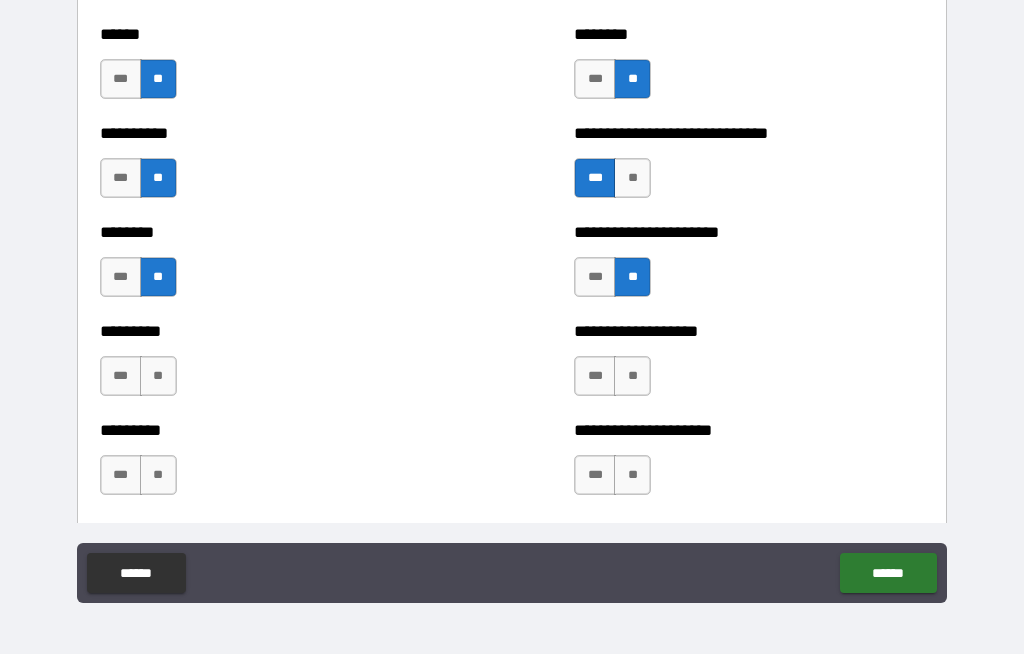 click on "**" at bounding box center (632, 376) 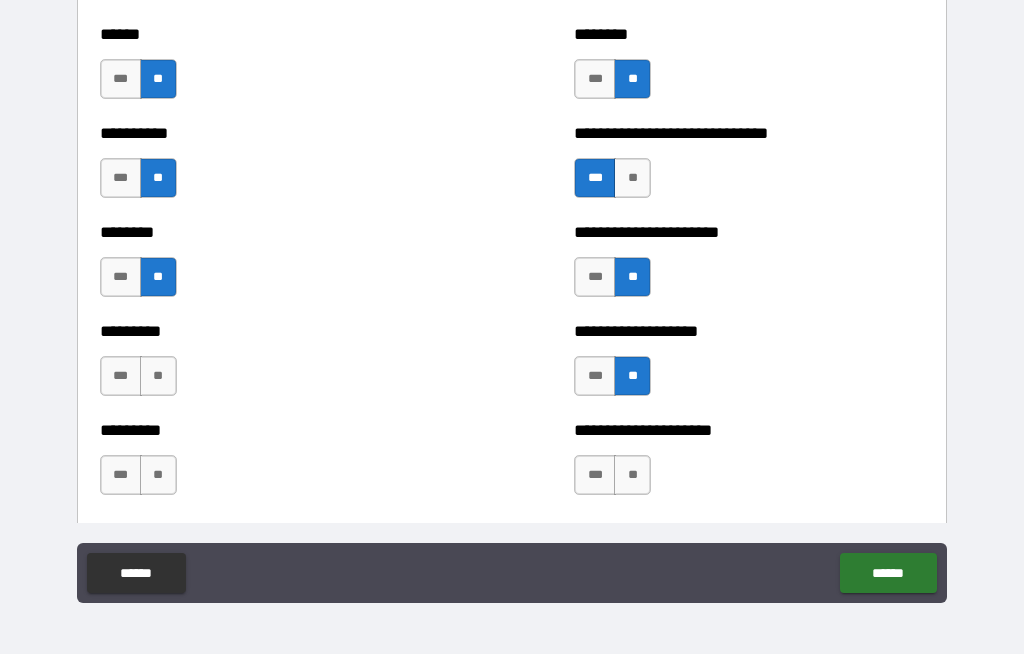 click on "**" at bounding box center [632, 475] 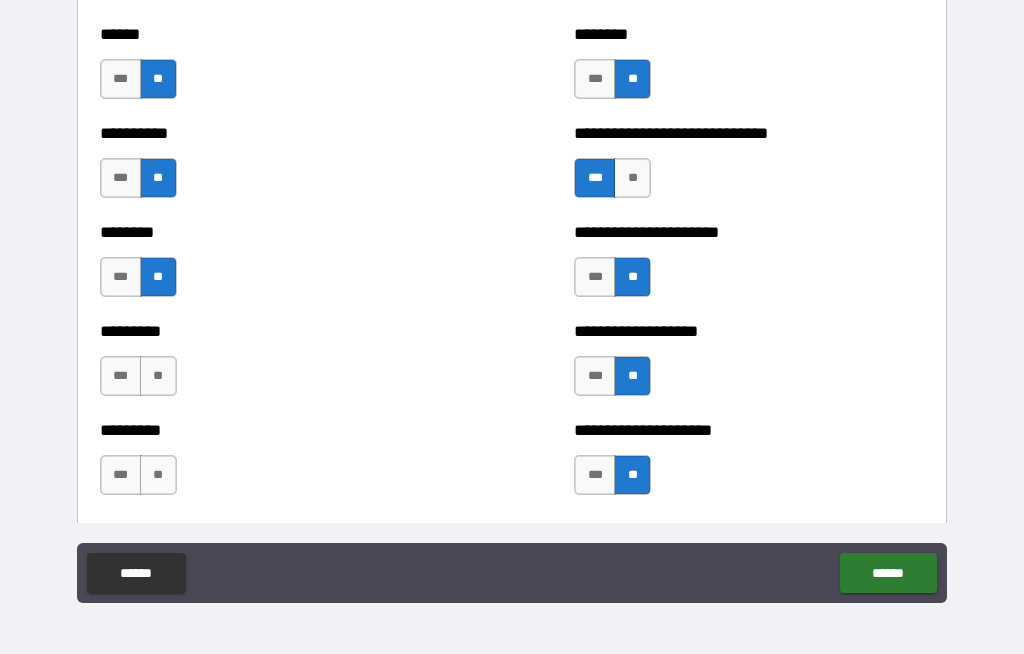 click on "***" at bounding box center (121, 376) 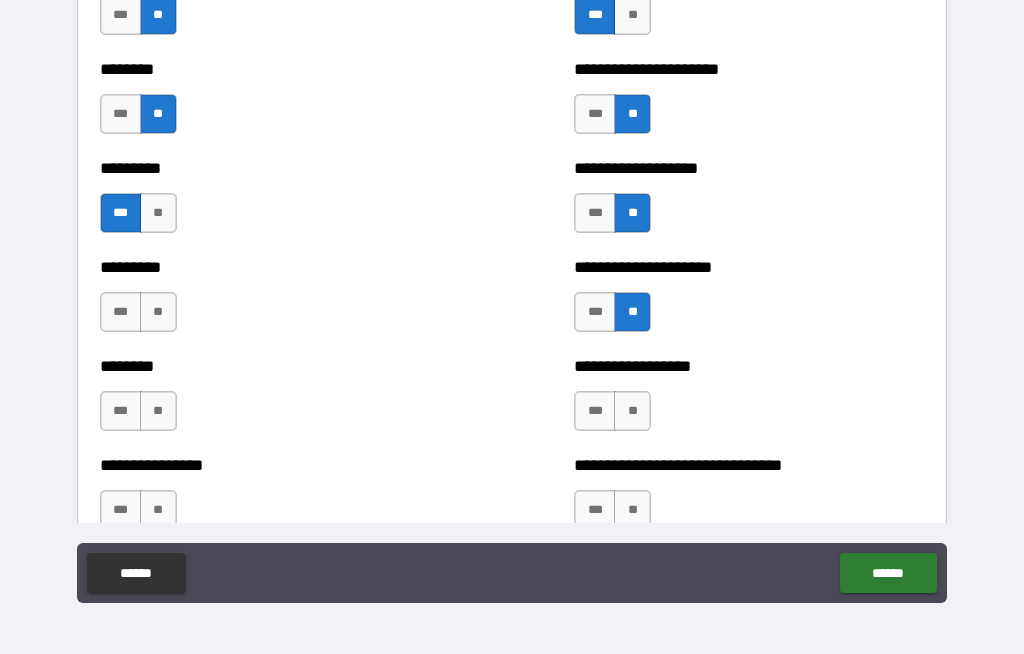 scroll, scrollTop: 7110, scrollLeft: 0, axis: vertical 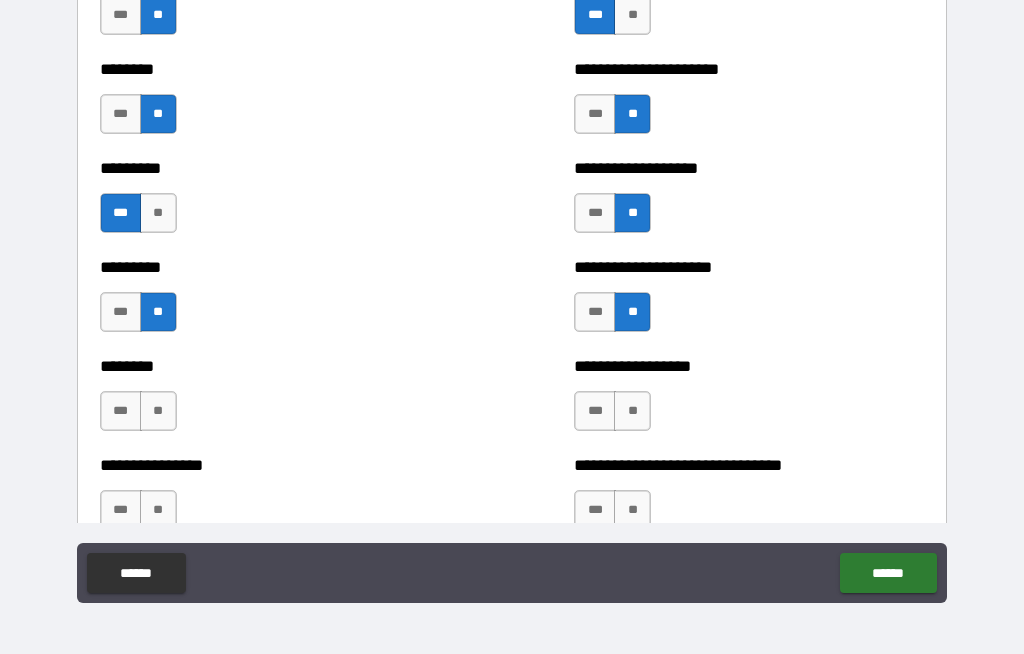 click on "**" at bounding box center (158, 411) 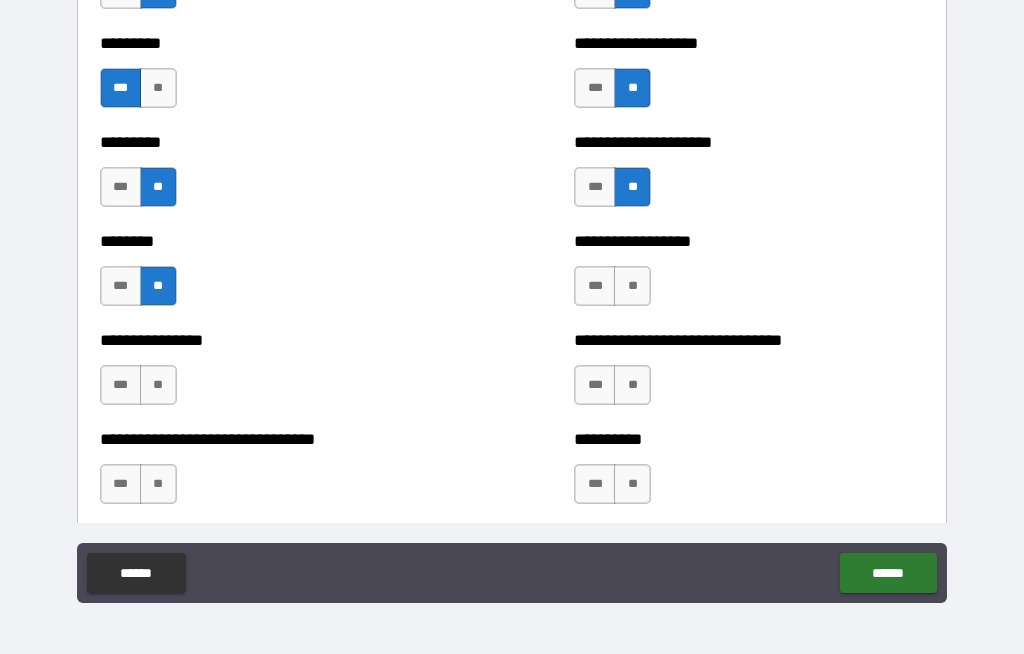 scroll, scrollTop: 7236, scrollLeft: 0, axis: vertical 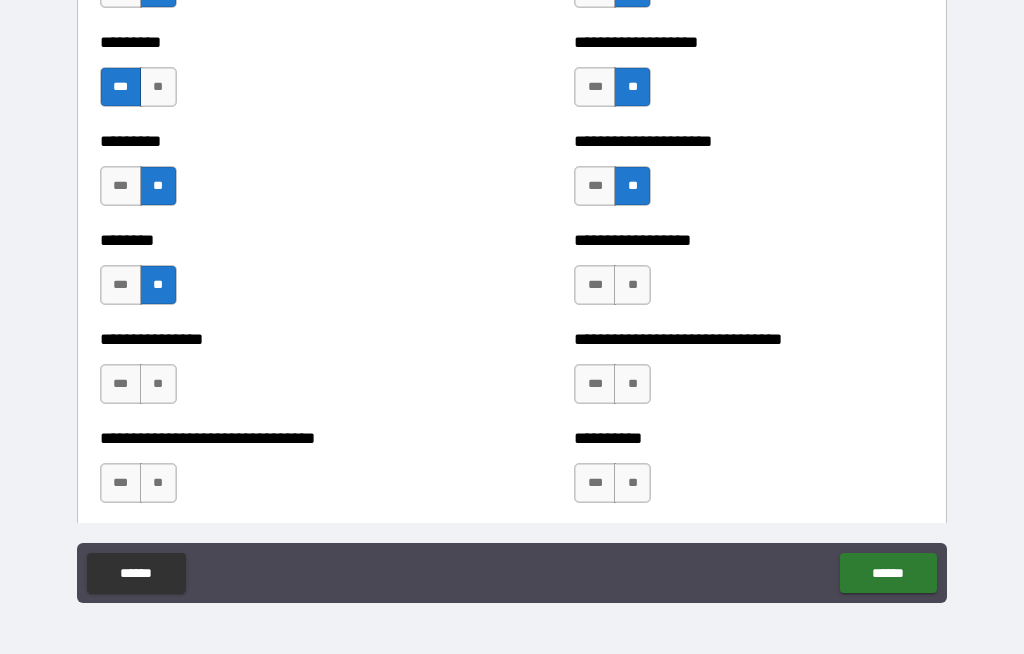 click on "**" at bounding box center (632, 285) 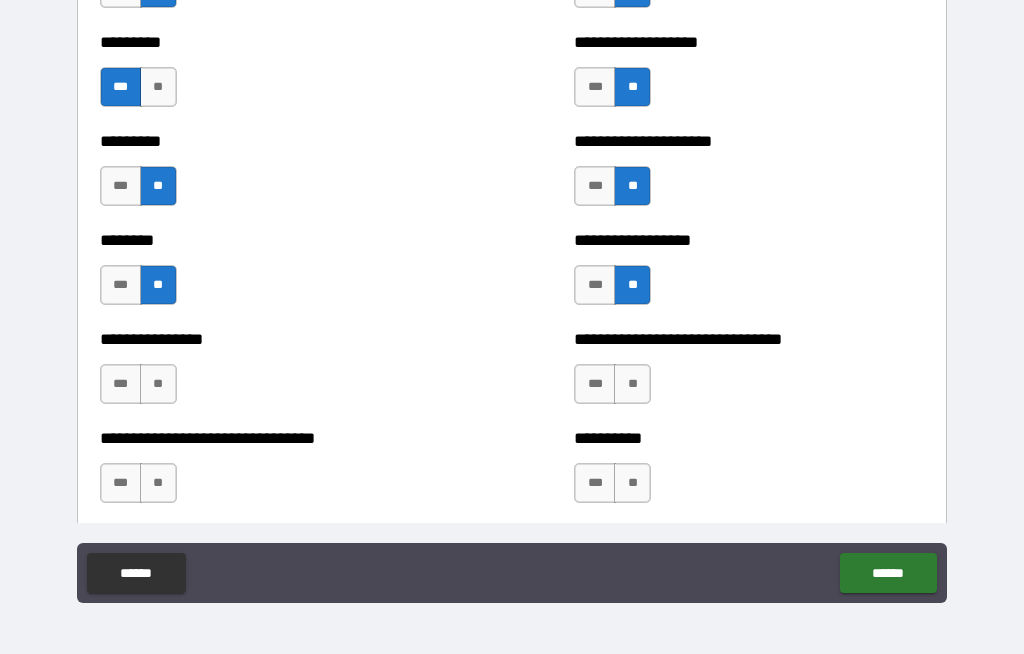 click on "**" at bounding box center [158, 384] 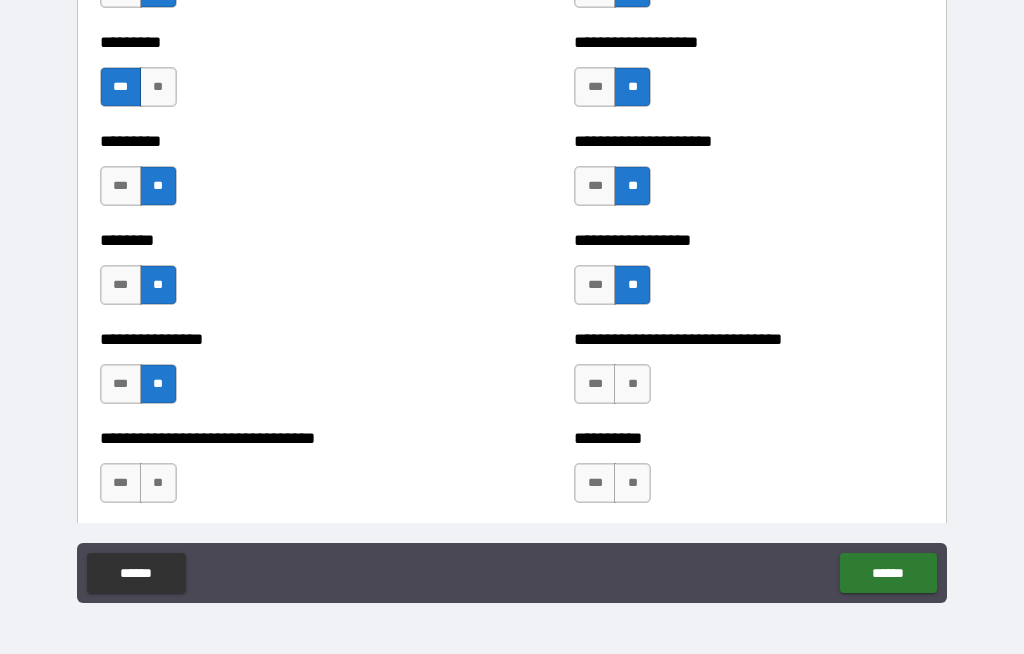 click on "**" at bounding box center (158, 483) 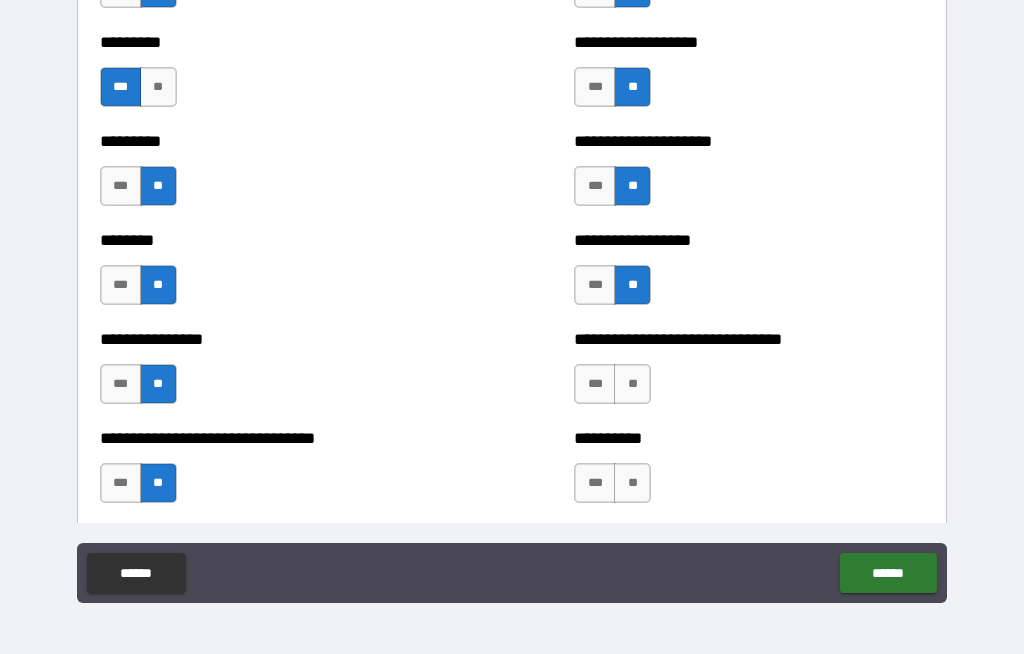 click on "**" at bounding box center (632, 384) 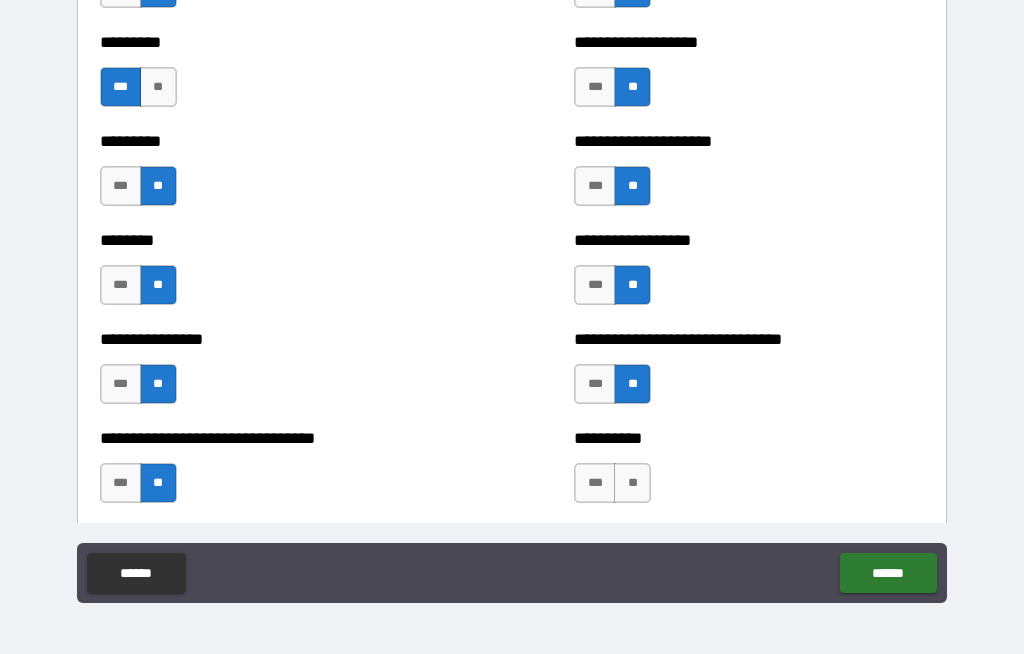 click on "**" at bounding box center [632, 483] 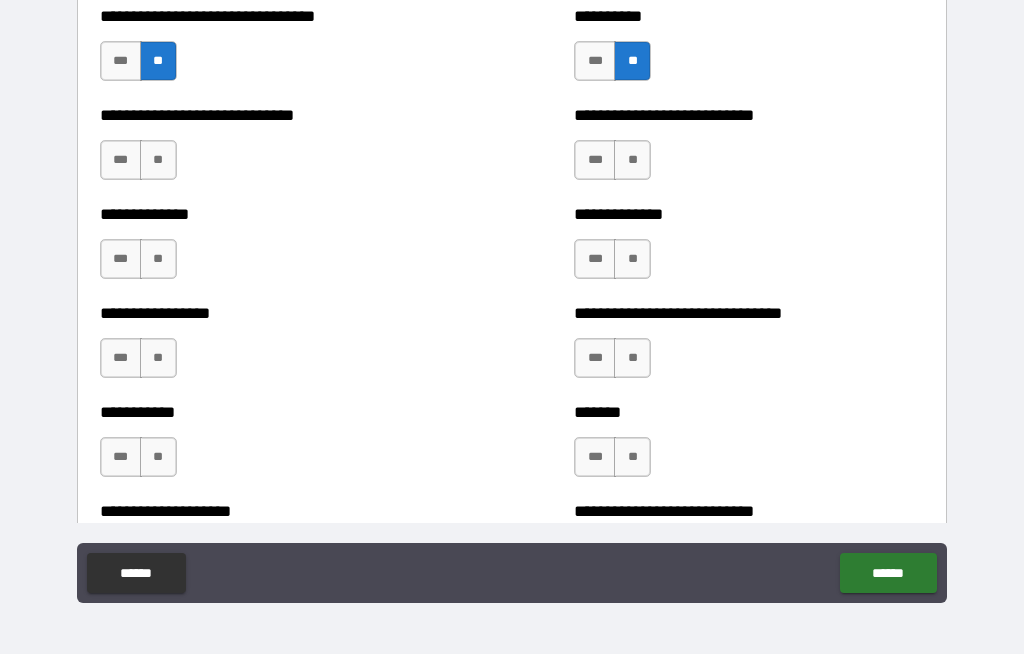 scroll, scrollTop: 7656, scrollLeft: 0, axis: vertical 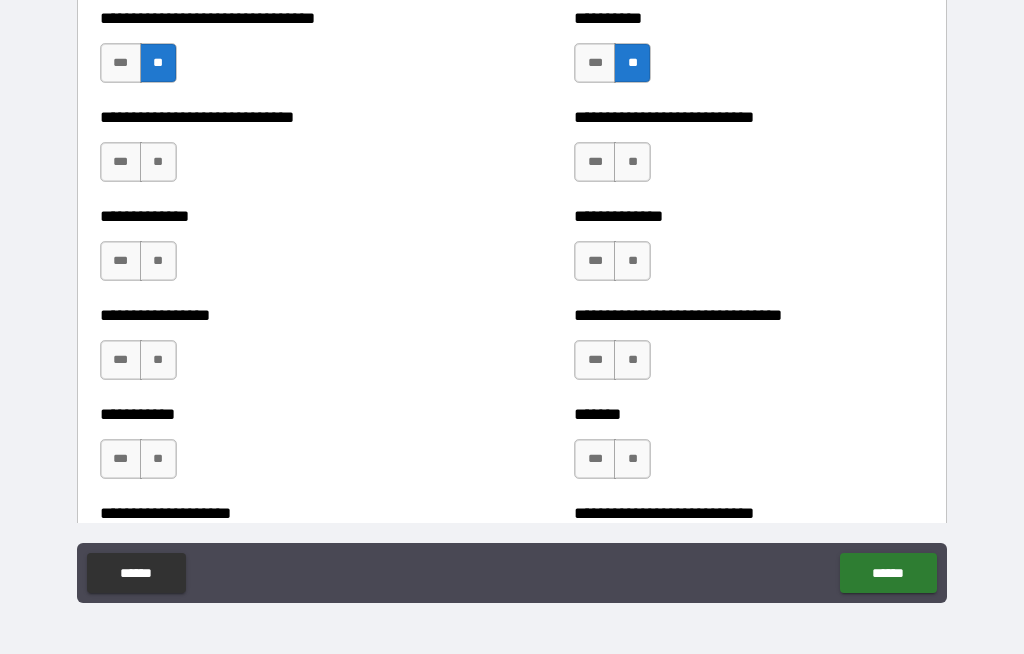 click on "**" at bounding box center [158, 162] 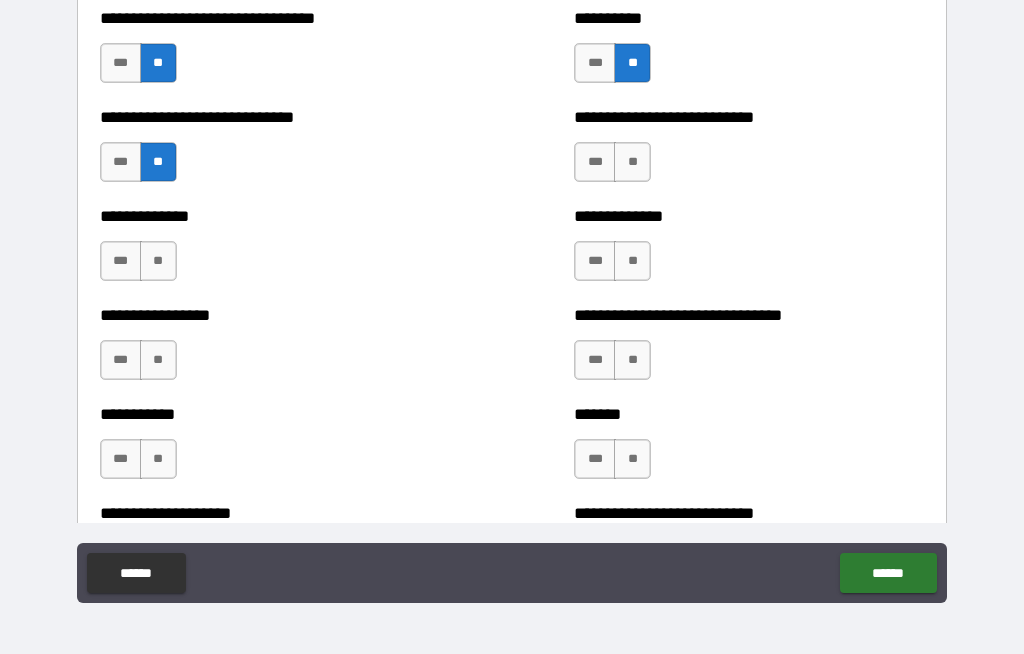 click on "**" at bounding box center [158, 261] 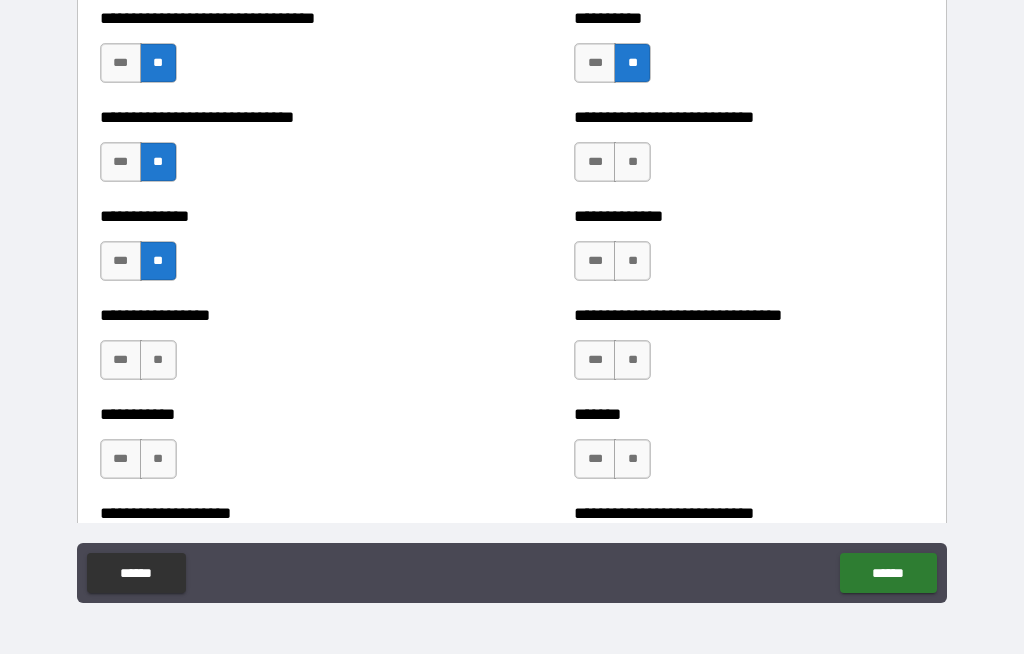 click on "**" at bounding box center (158, 360) 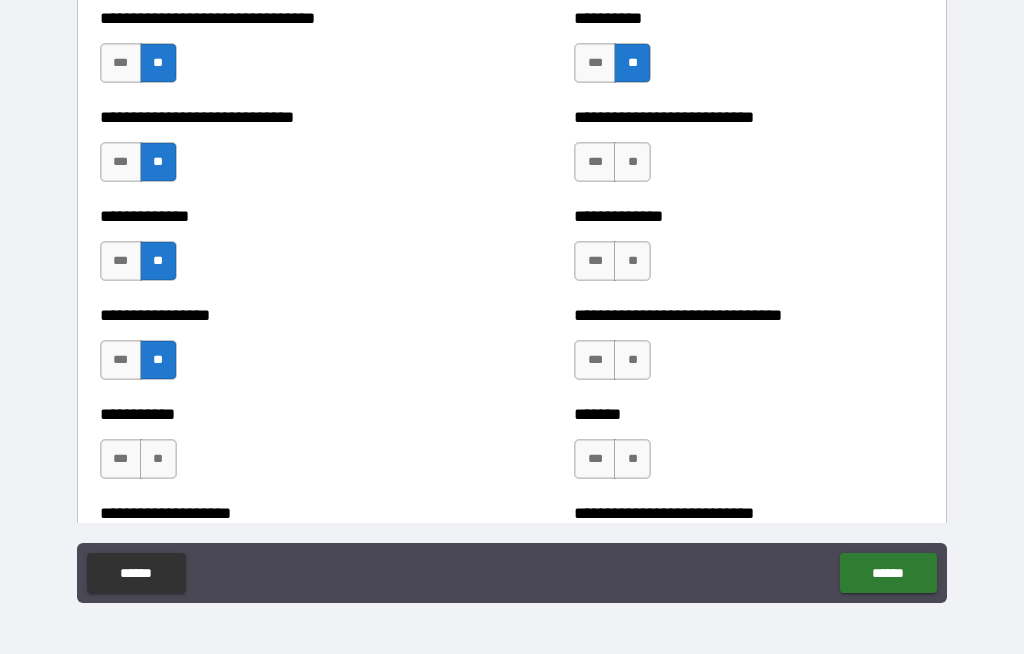 click on "***" at bounding box center (121, 459) 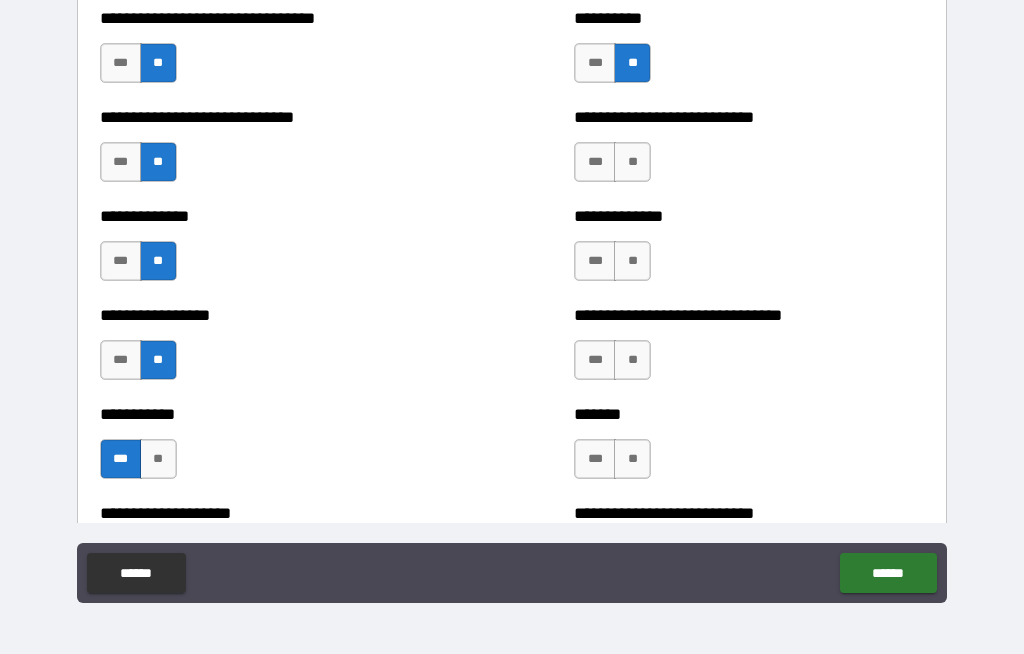 click on "**" at bounding box center (632, 162) 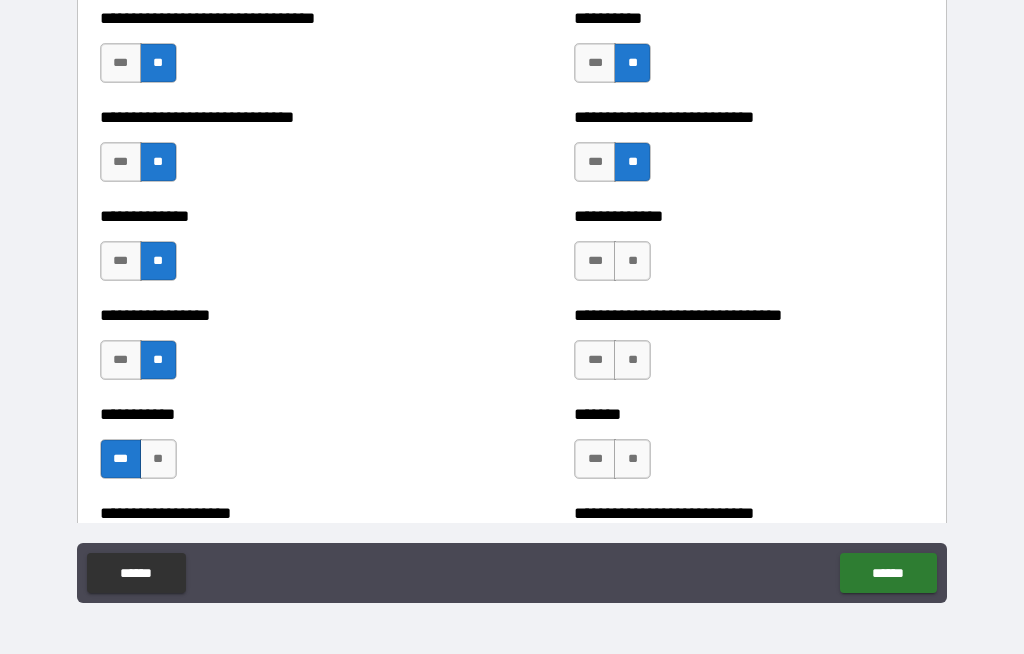 click on "**" at bounding box center (632, 261) 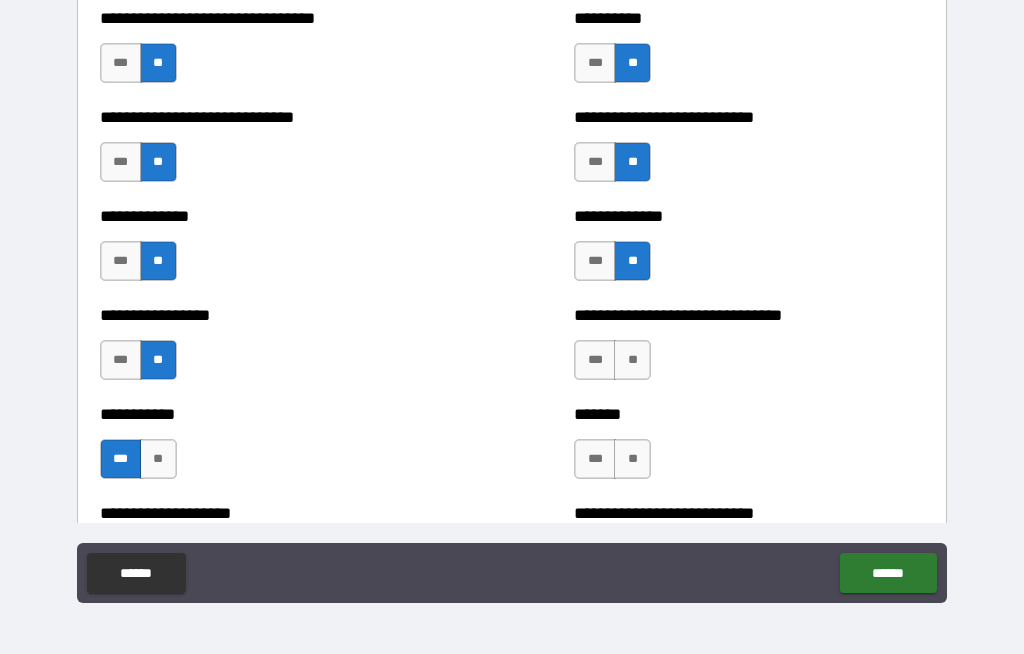 click on "**" at bounding box center (632, 360) 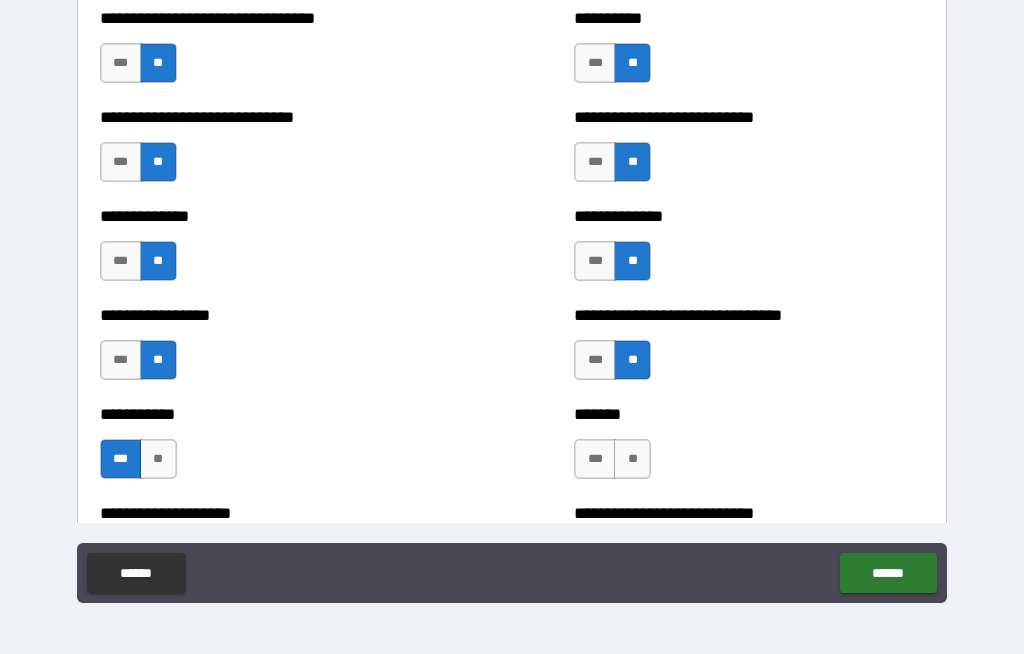 click on "***" at bounding box center [595, 459] 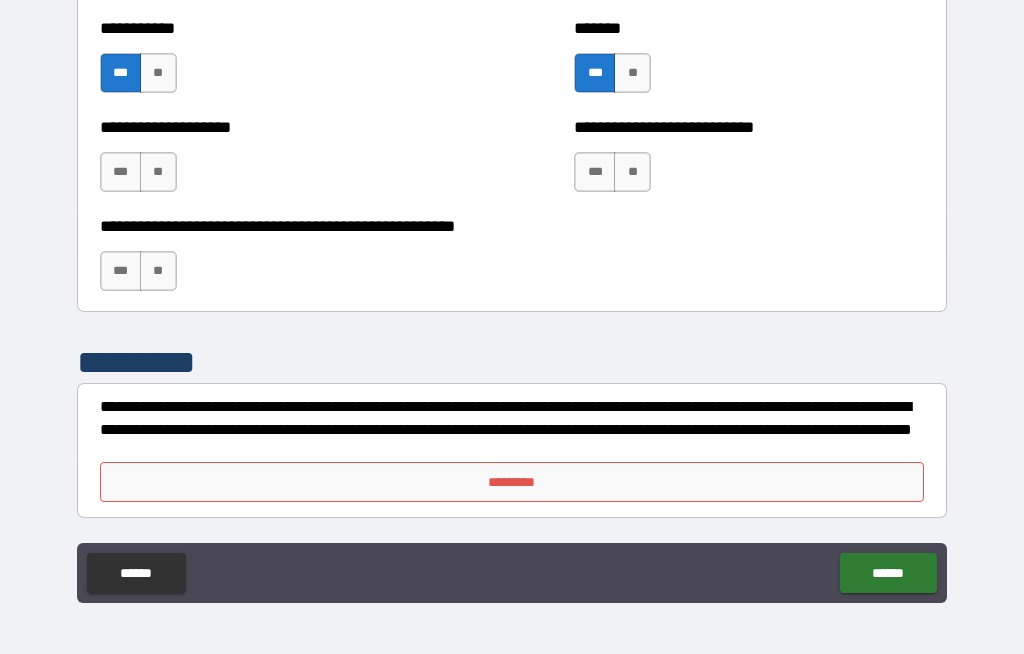 scroll, scrollTop: 8042, scrollLeft: 0, axis: vertical 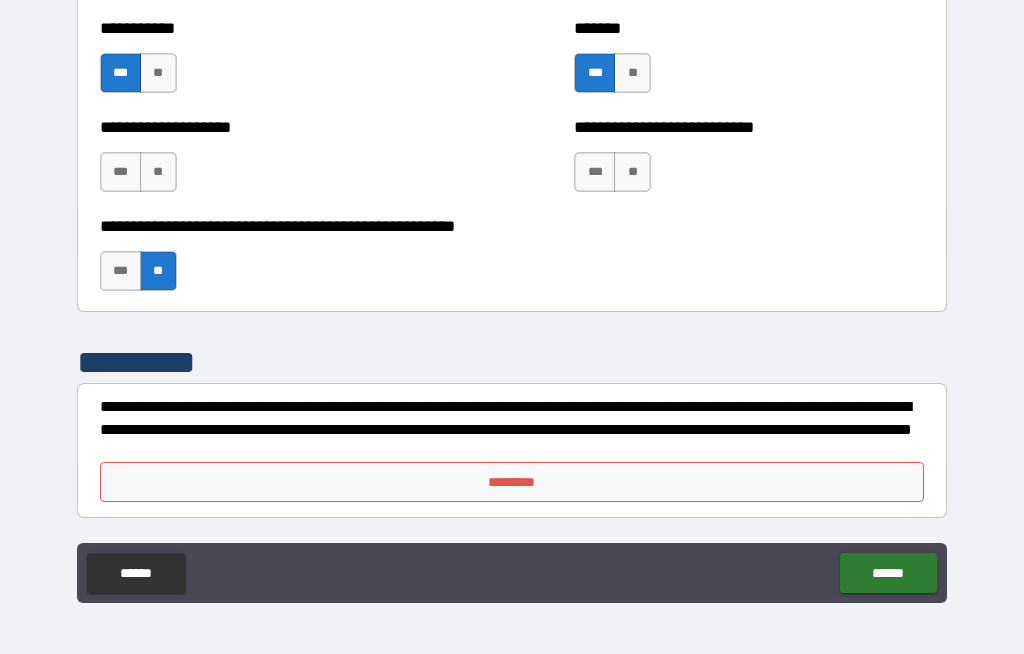 click on "**" at bounding box center [632, 172] 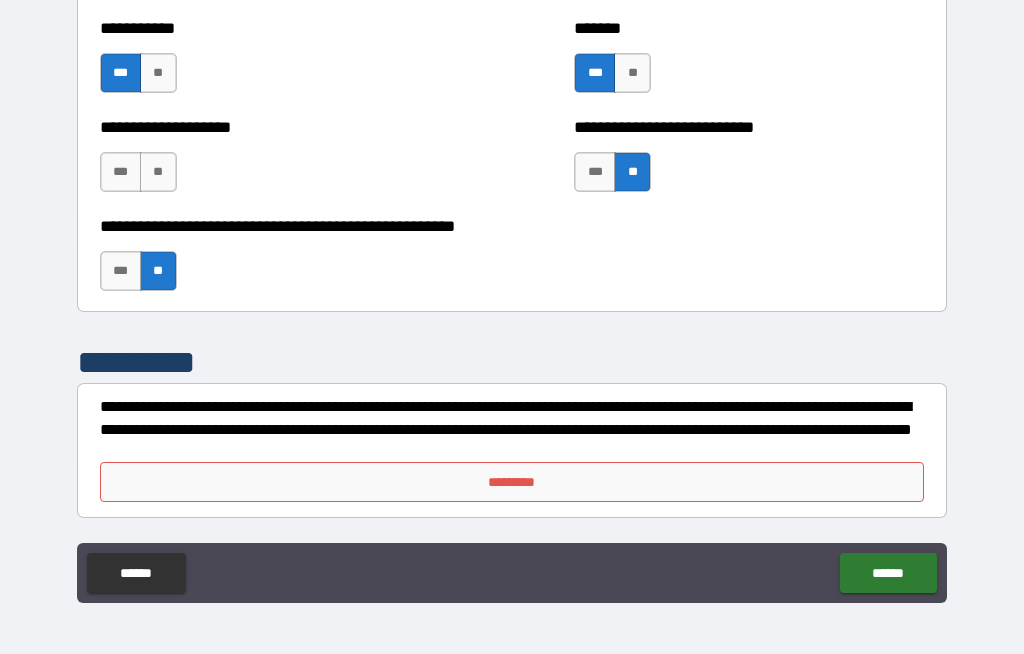 click on "**" at bounding box center (158, 172) 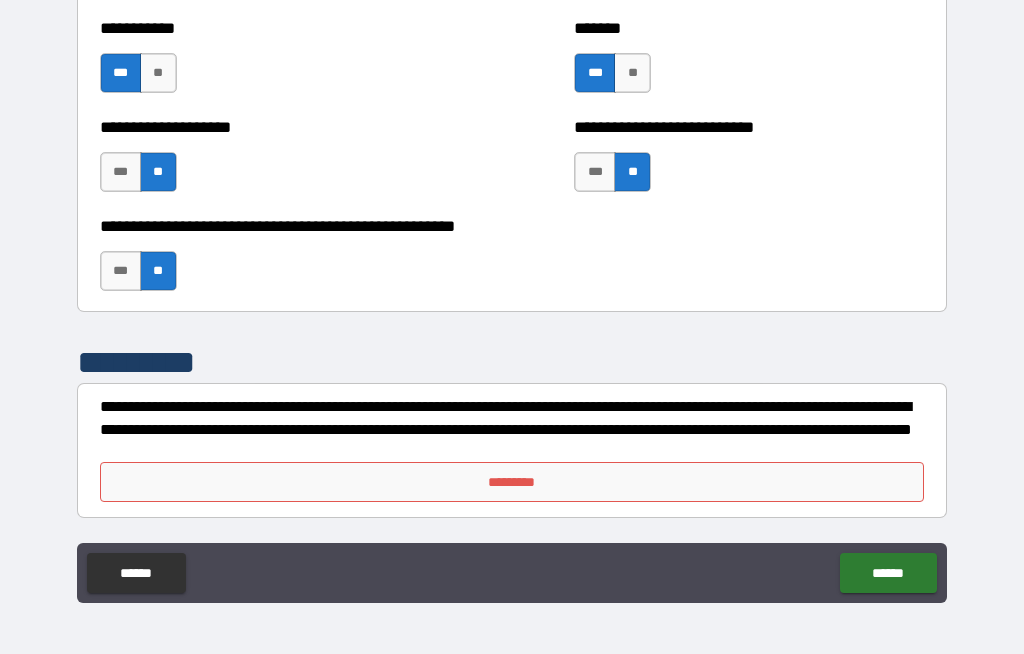 scroll, scrollTop: 8042, scrollLeft: 0, axis: vertical 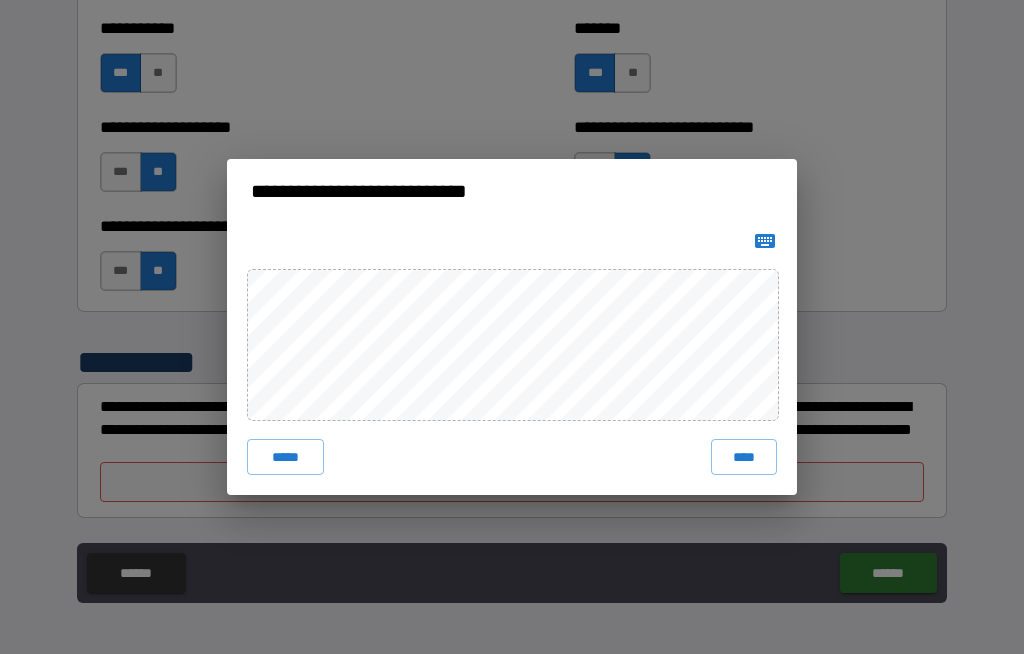 click on "****" at bounding box center [744, 457] 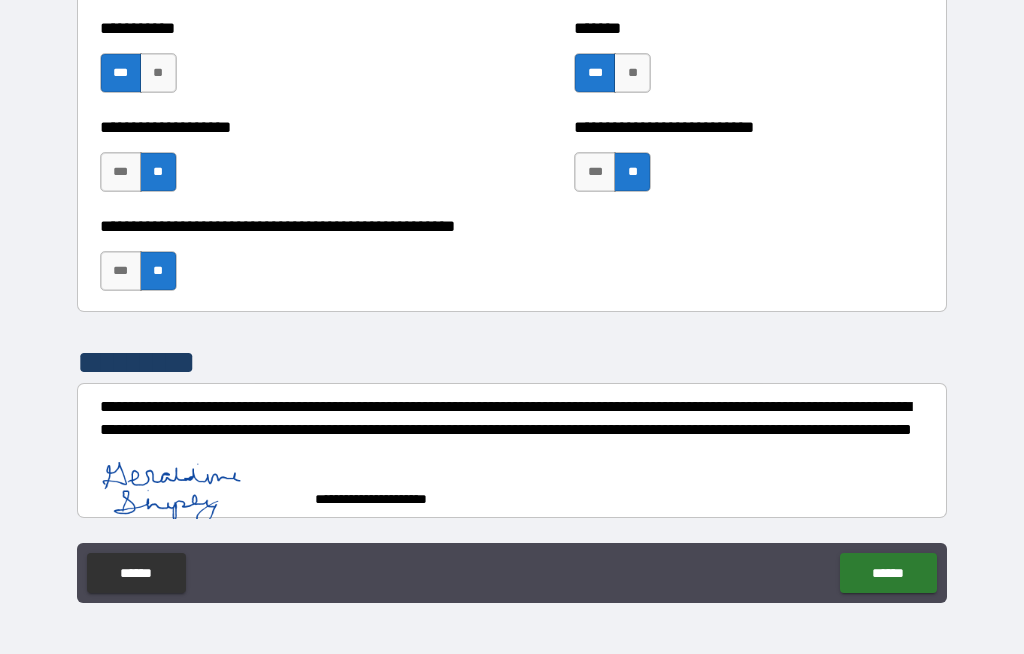 scroll, scrollTop: 8032, scrollLeft: 0, axis: vertical 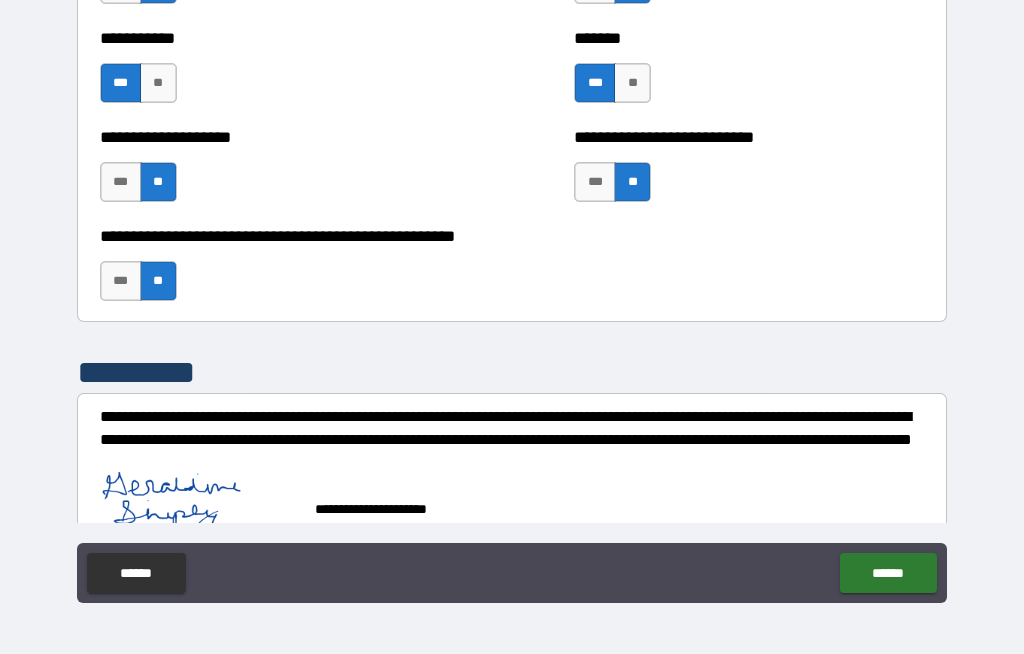 click on "******" at bounding box center [888, 573] 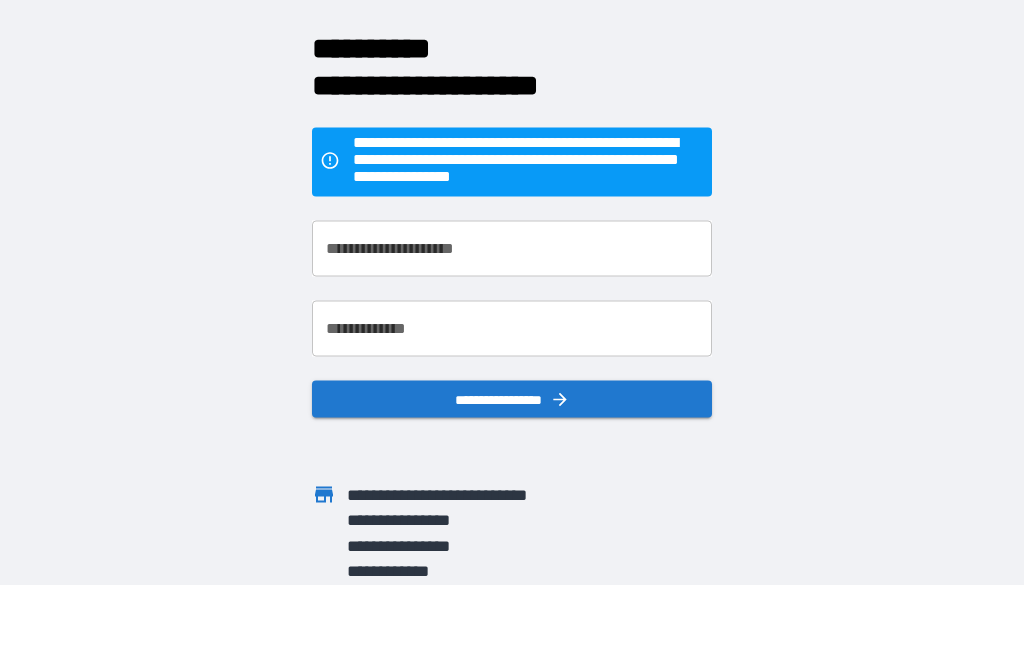 click on "**********" at bounding box center [512, 249] 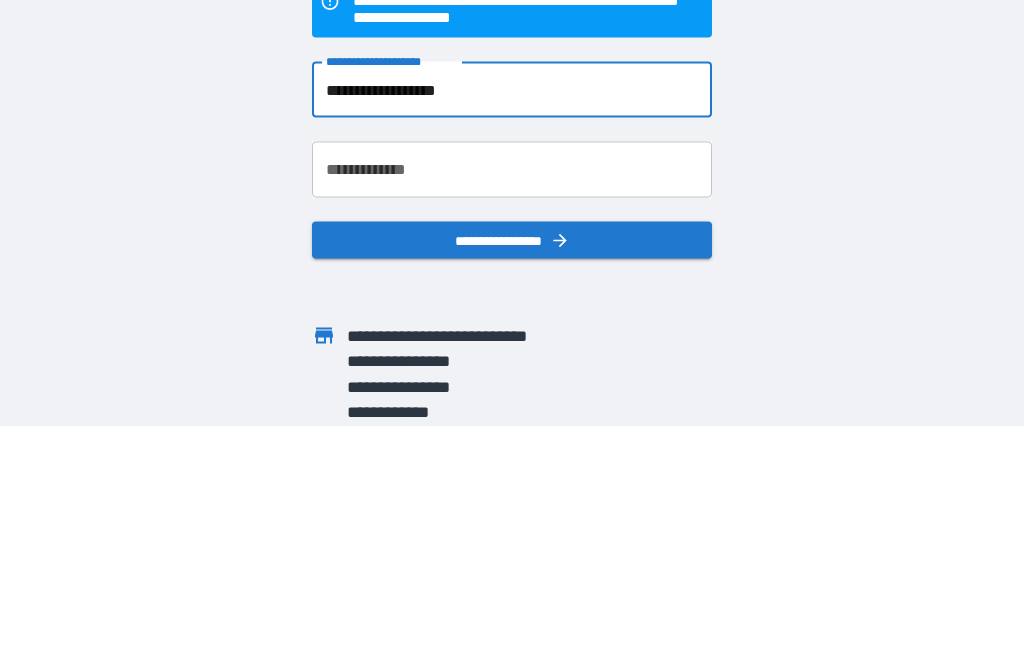 type on "**********" 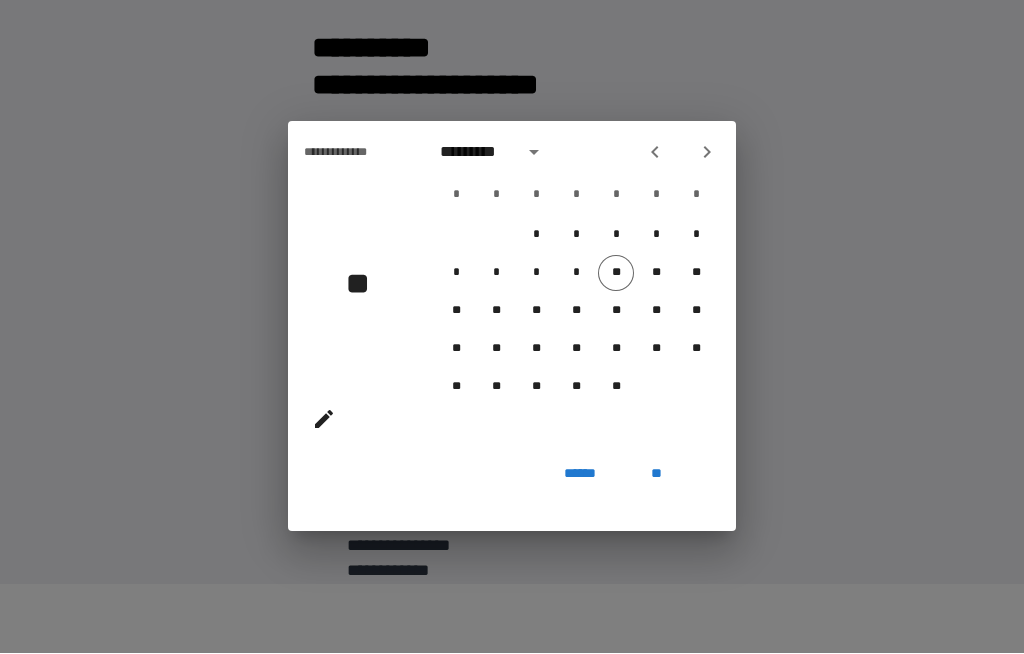 click 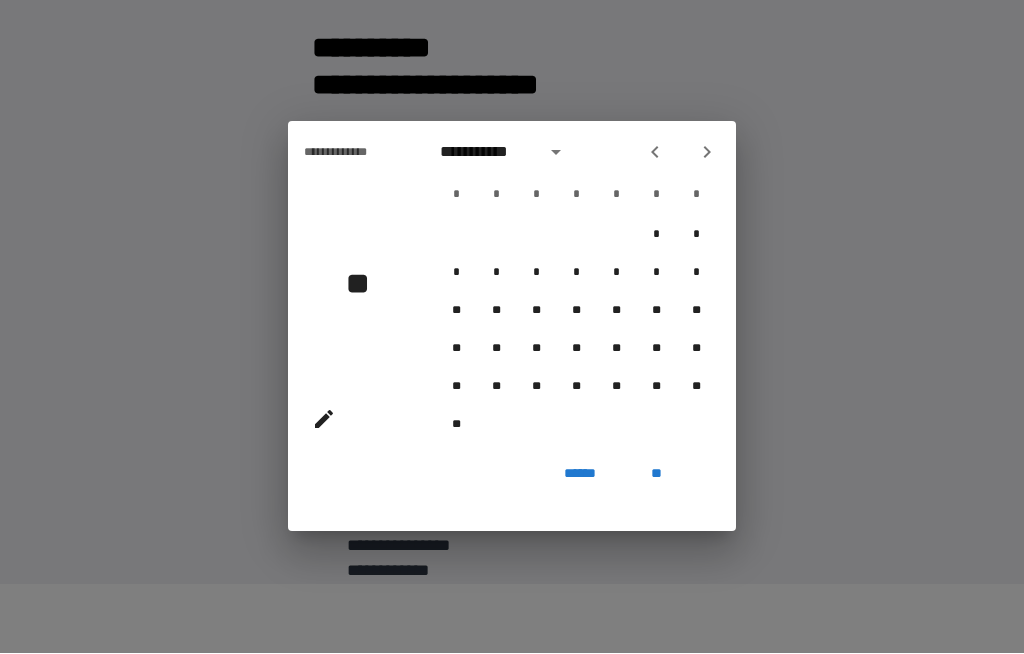 click 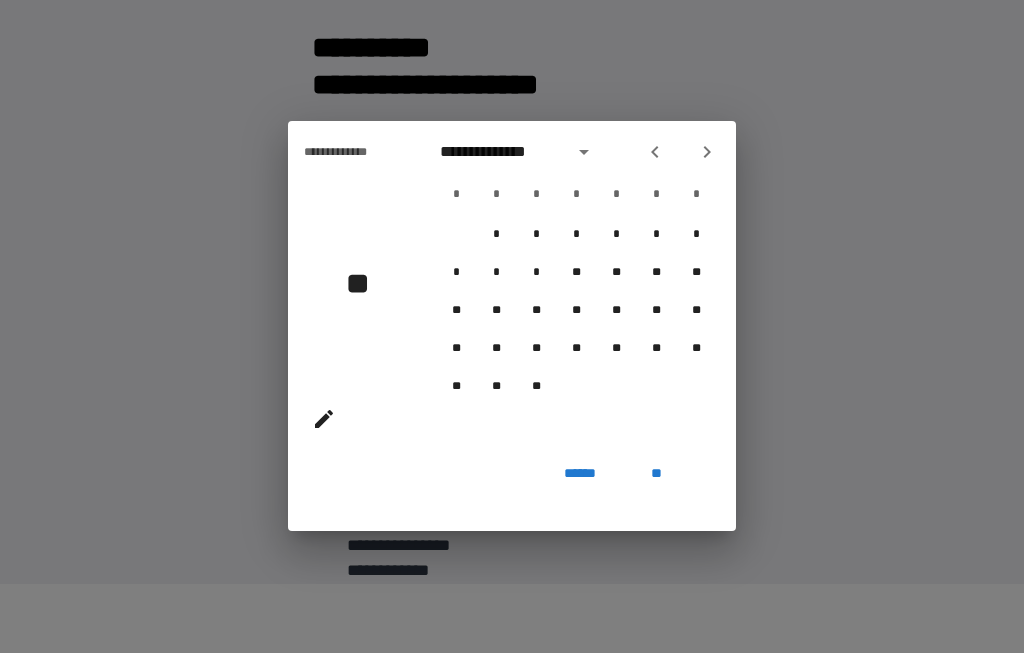 click at bounding box center (681, 153) 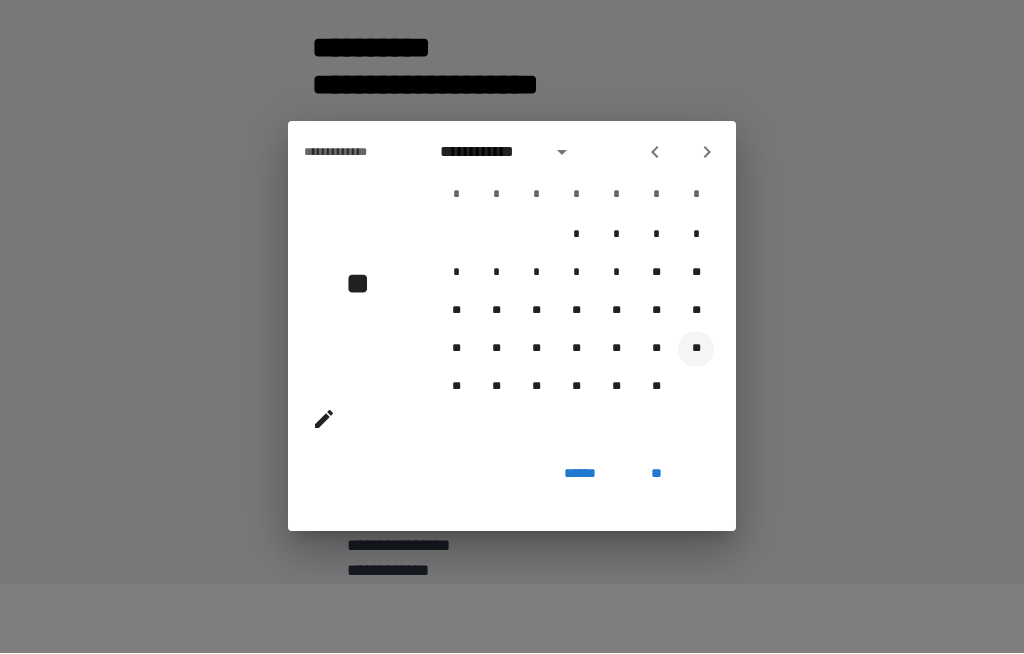 click on "**" at bounding box center (696, 350) 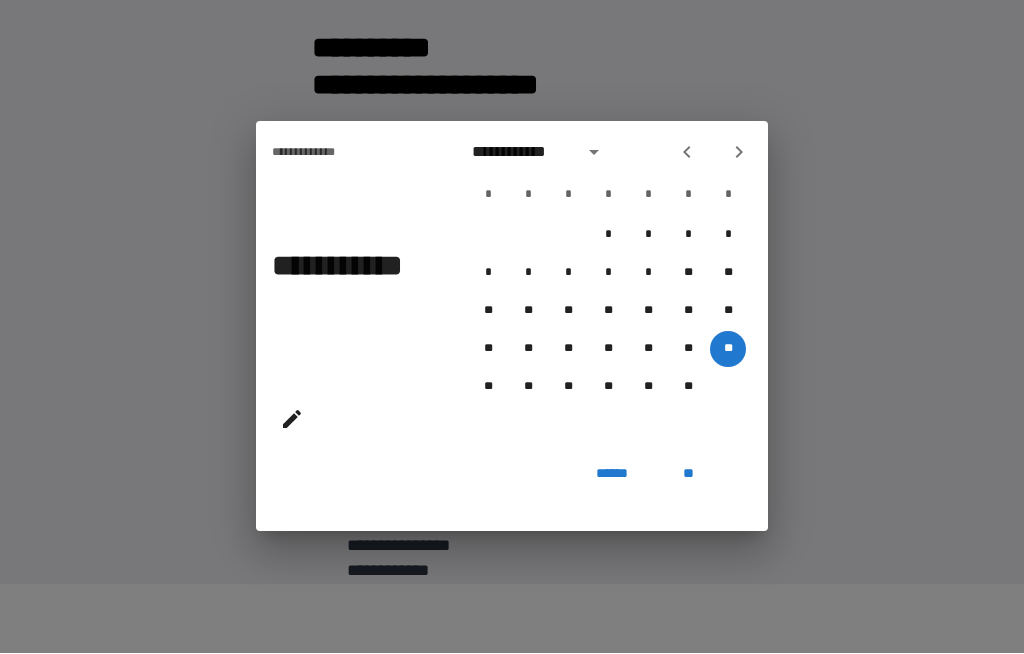 click on "**" at bounding box center [688, 474] 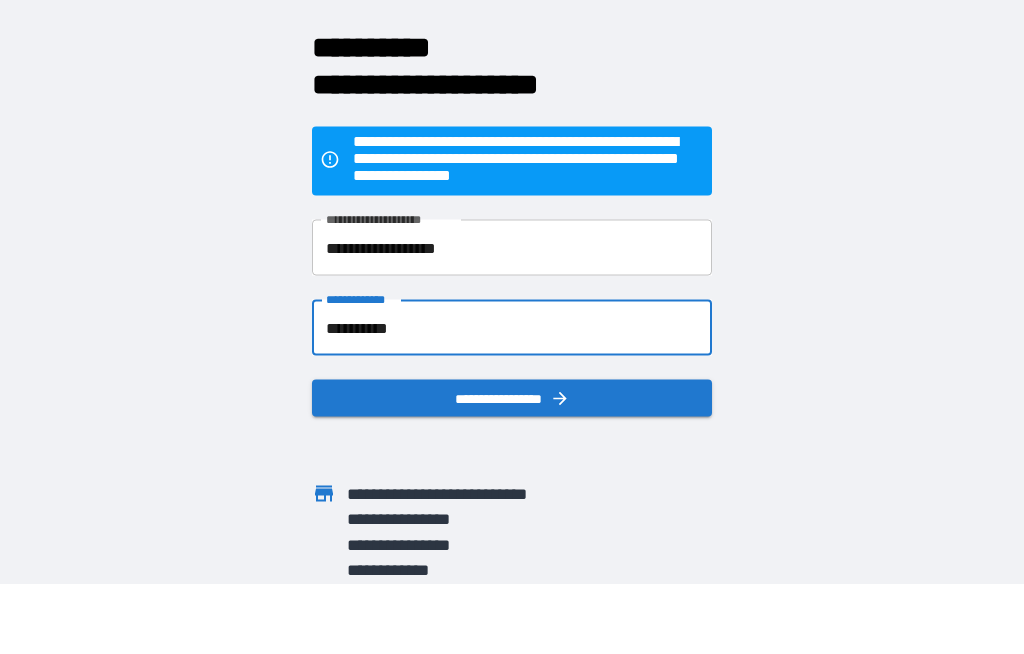 click on "**********" at bounding box center [512, 329] 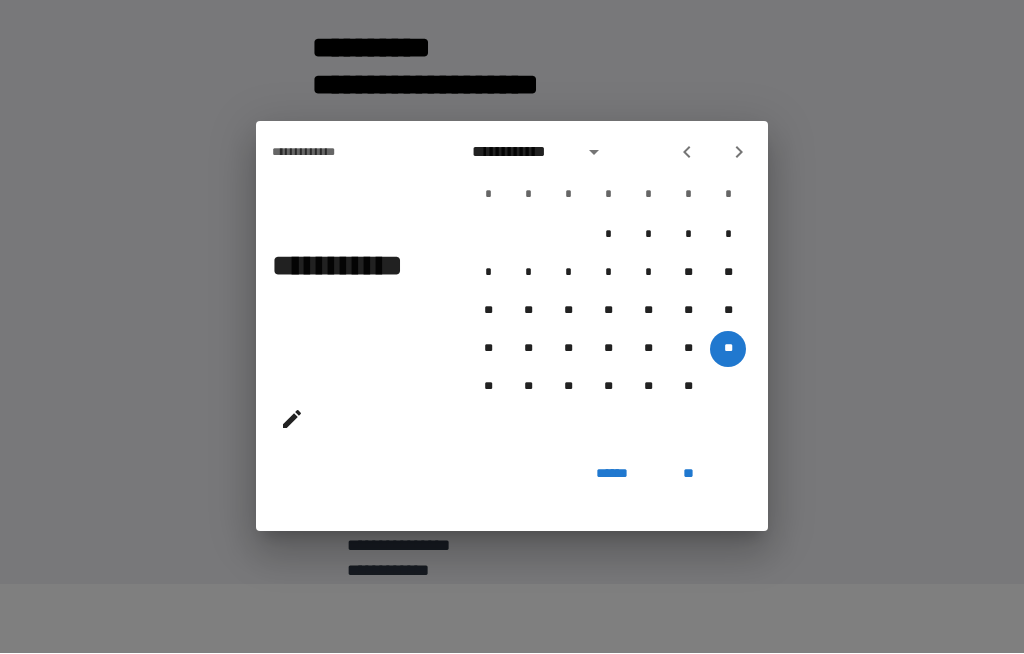 click on "**********" at bounding box center [608, 289] 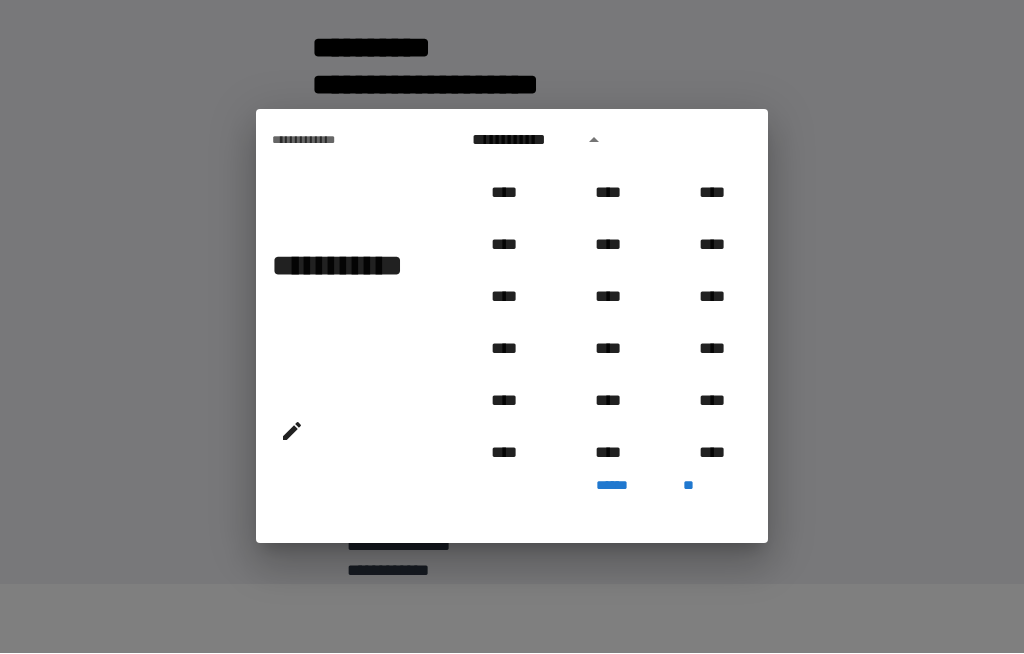 scroll, scrollTop: 771, scrollLeft: 0, axis: vertical 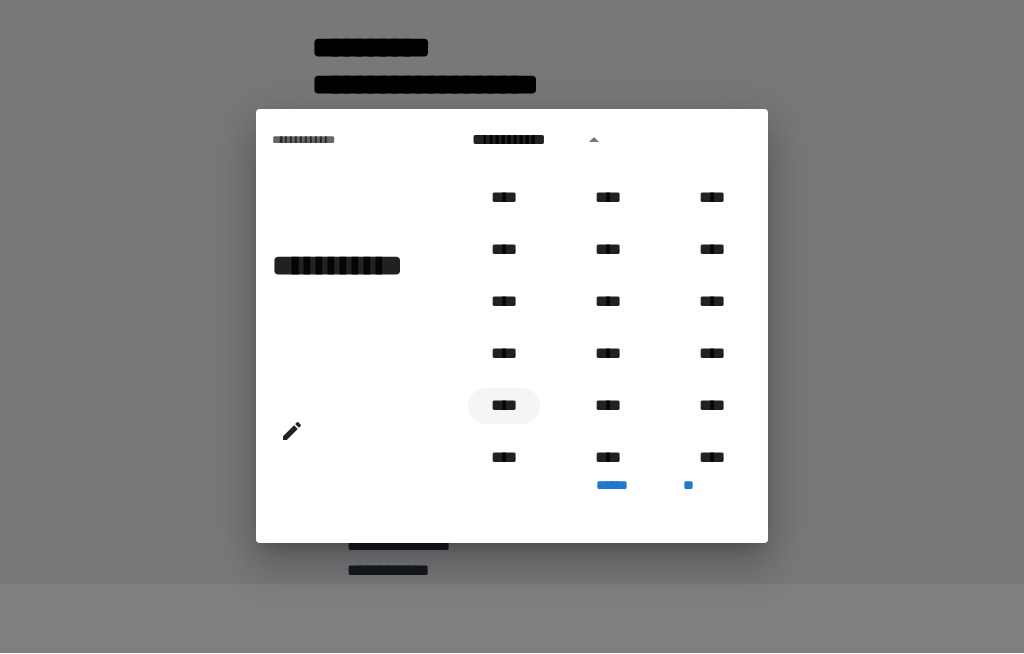 click on "****" at bounding box center [504, 407] 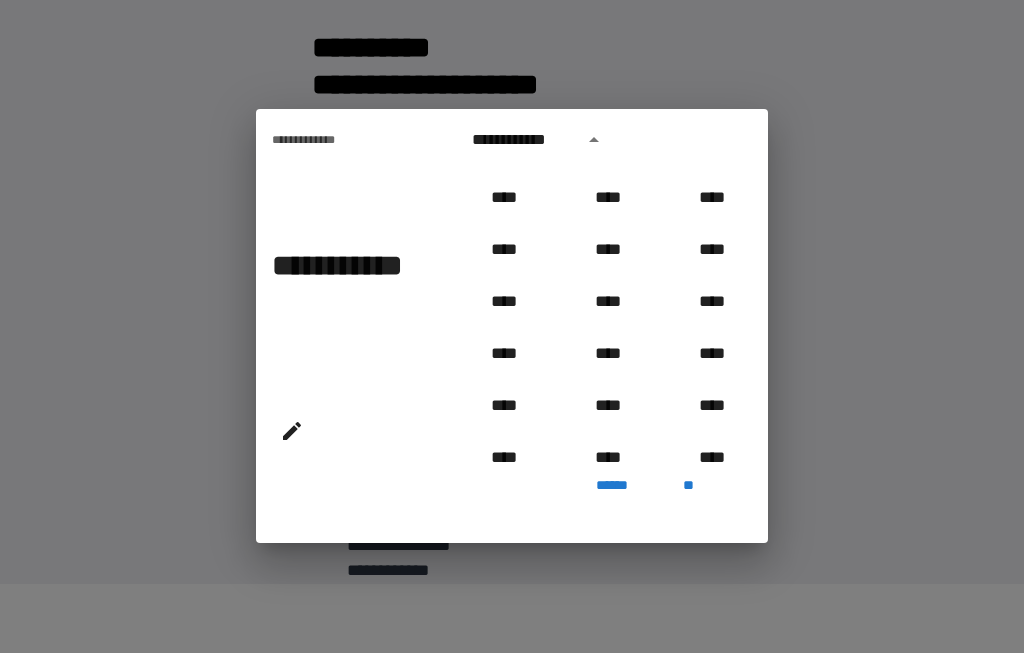 type on "**********" 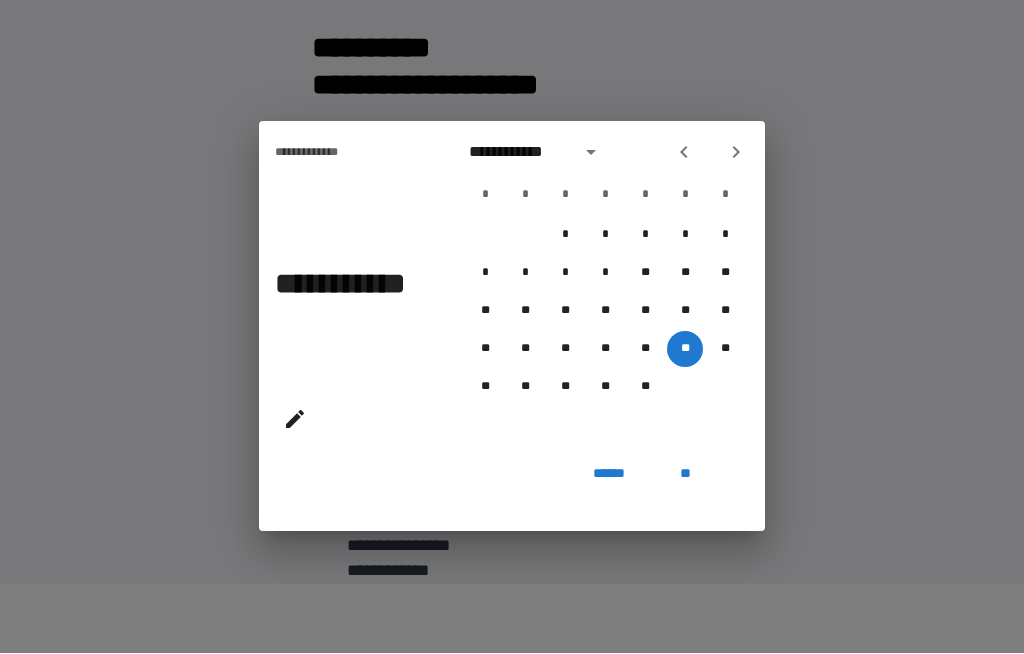 click on "**" at bounding box center [685, 474] 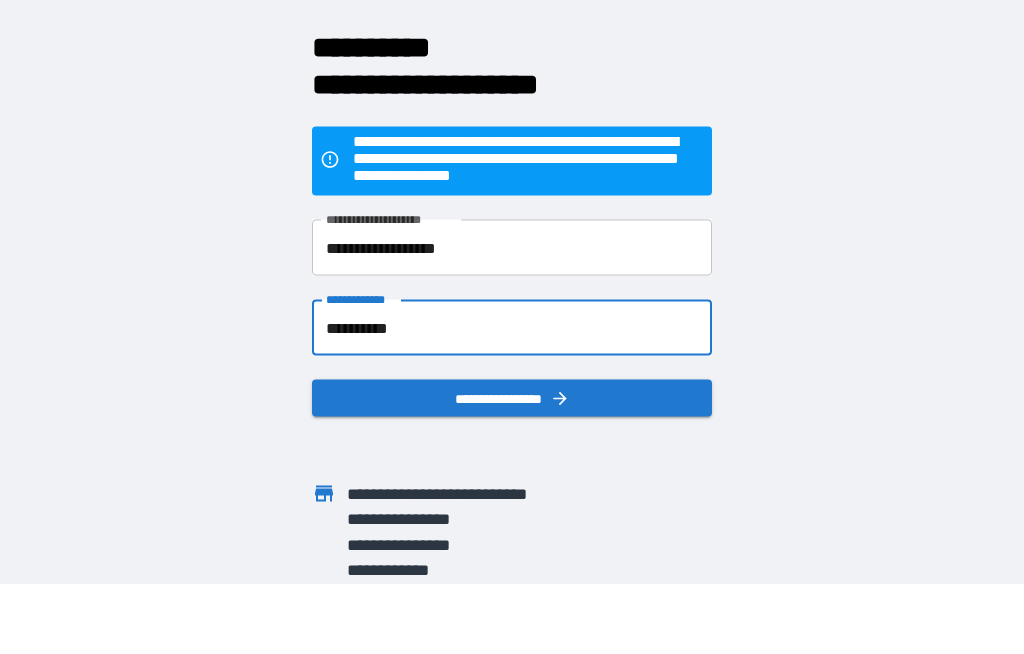 click 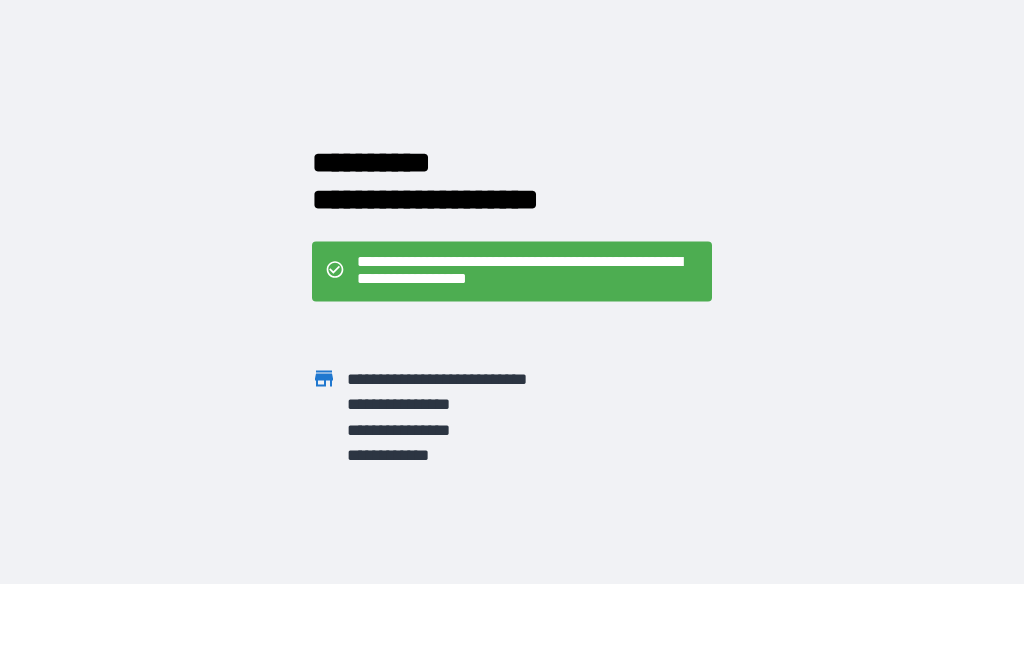 click on "**********" at bounding box center (528, 273) 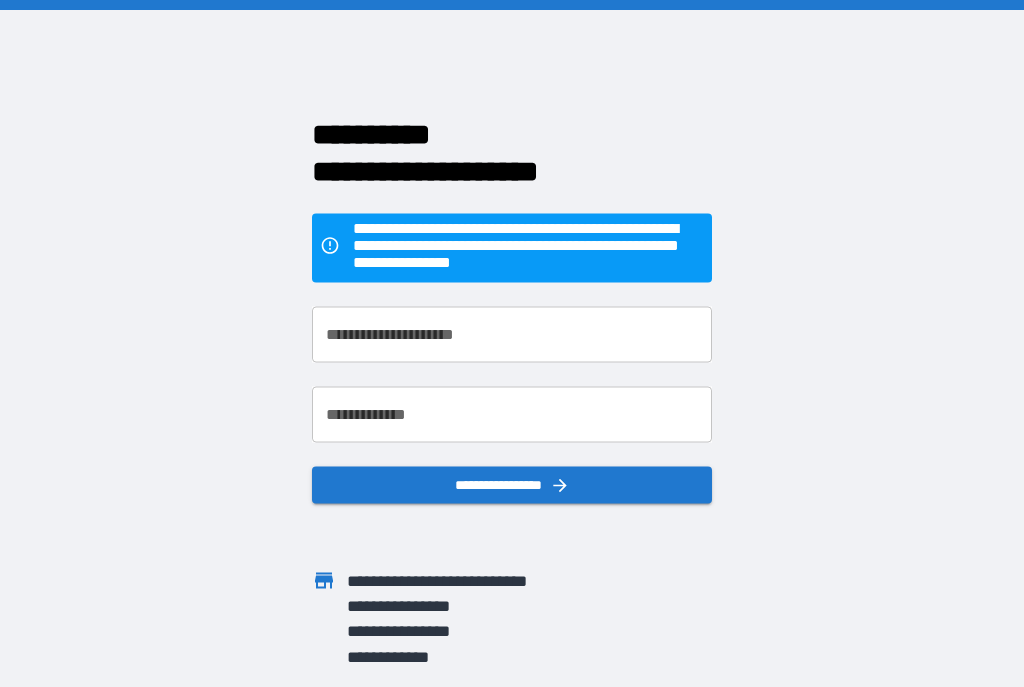 scroll, scrollTop: 37, scrollLeft: 0, axis: vertical 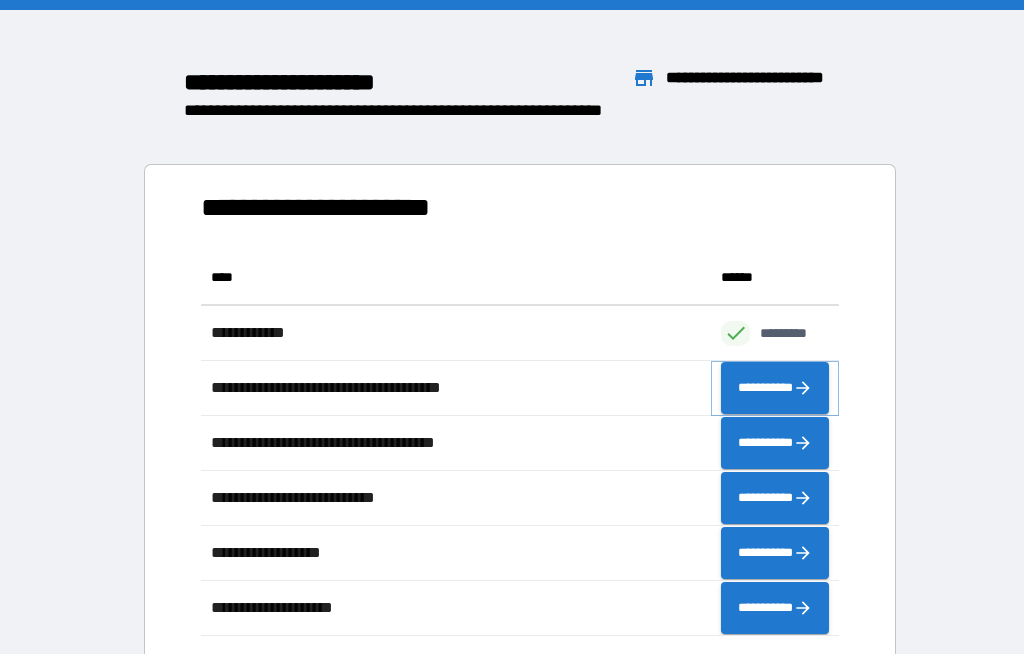 click on "**********" at bounding box center [775, 388] 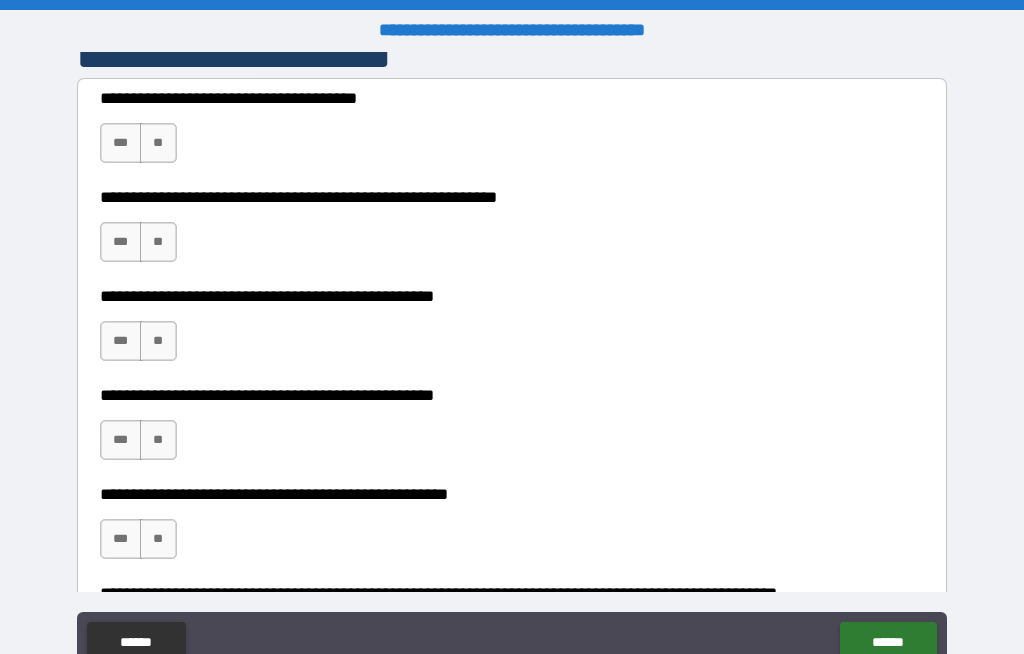 scroll, scrollTop: 444, scrollLeft: 0, axis: vertical 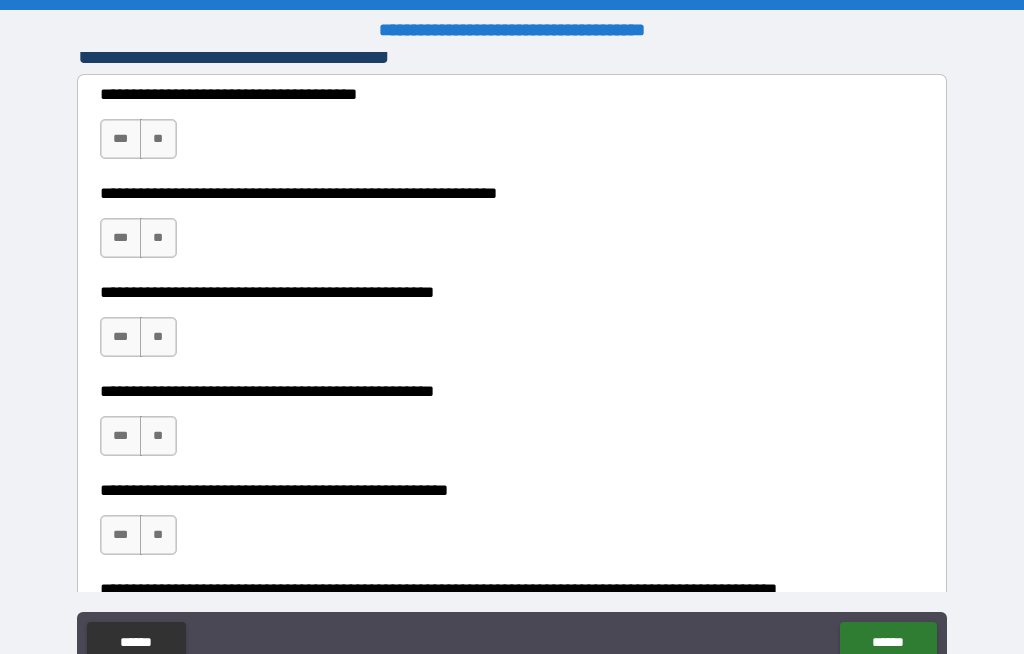 click on "***" at bounding box center [121, 139] 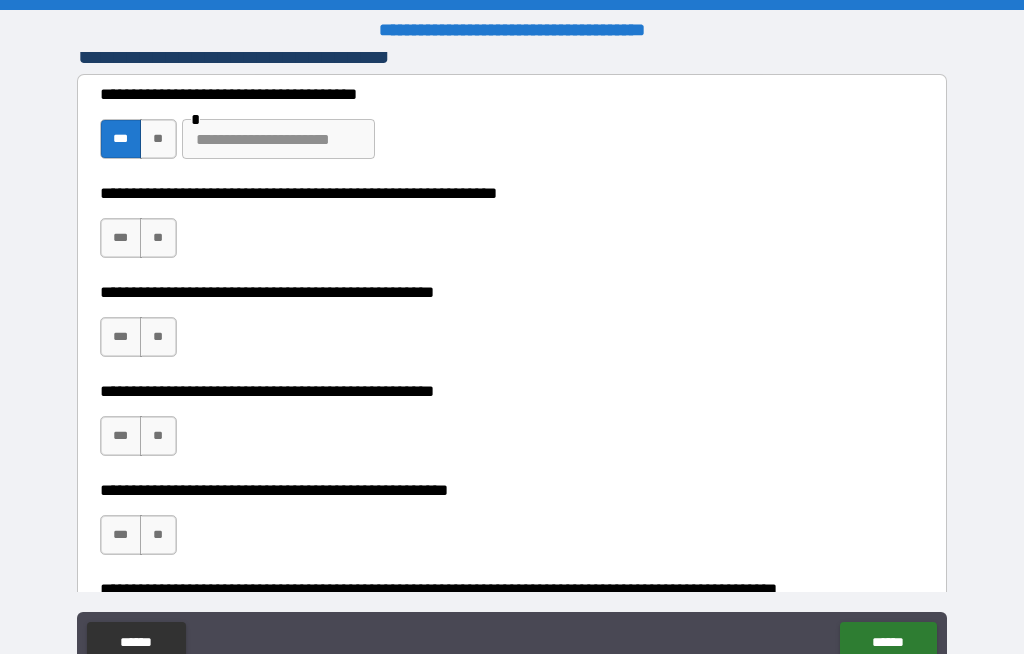 click at bounding box center [278, 139] 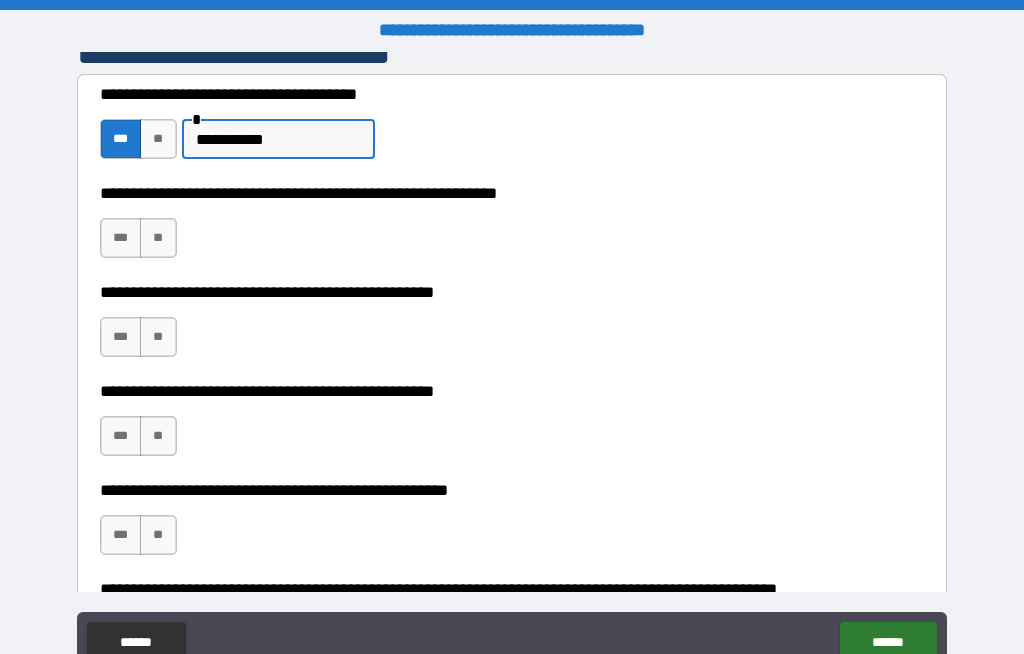 type on "**********" 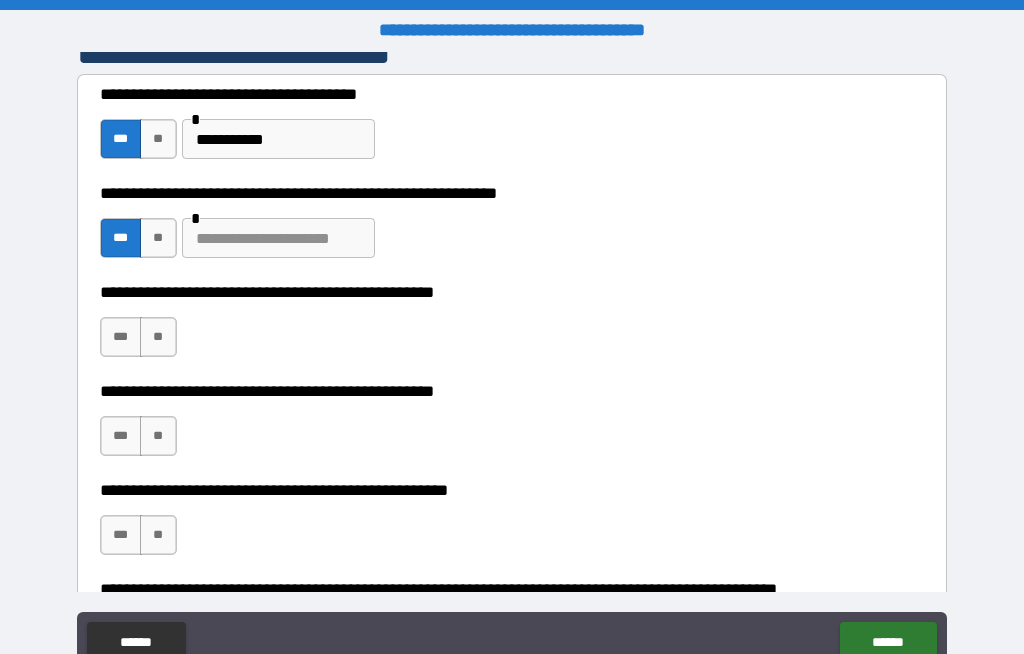 click at bounding box center [278, 238] 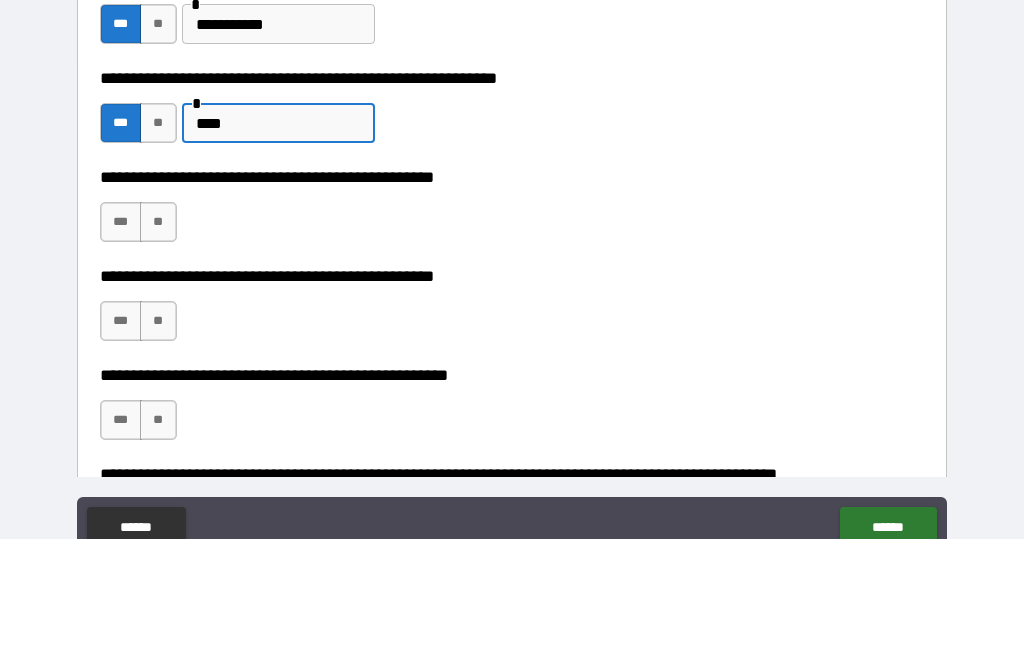 type on "****" 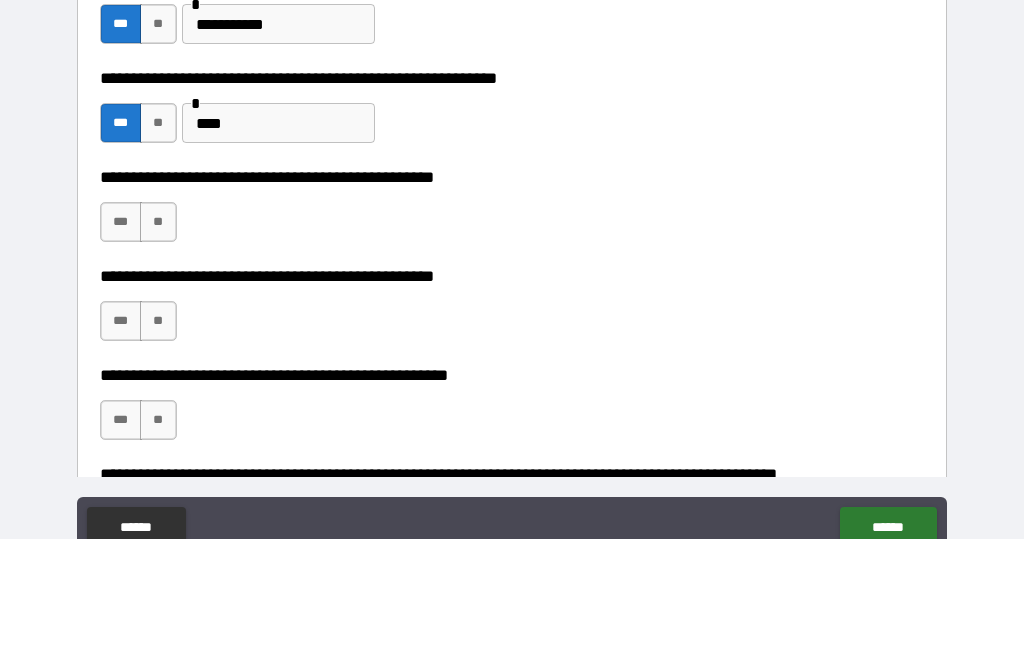 scroll, scrollTop: 69, scrollLeft: 0, axis: vertical 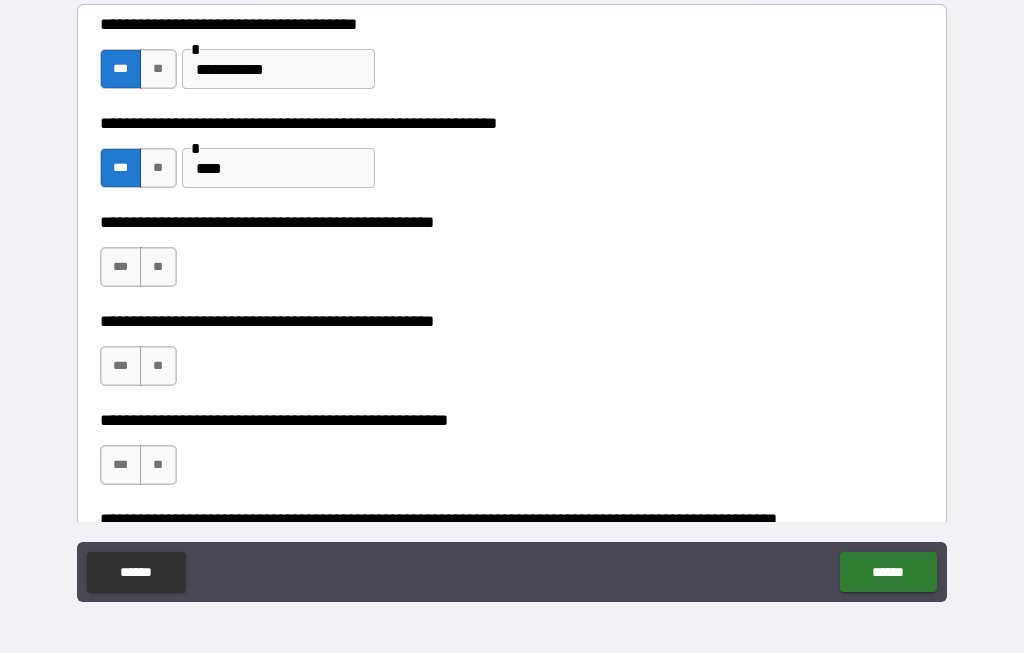 click on "**" at bounding box center (158, 268) 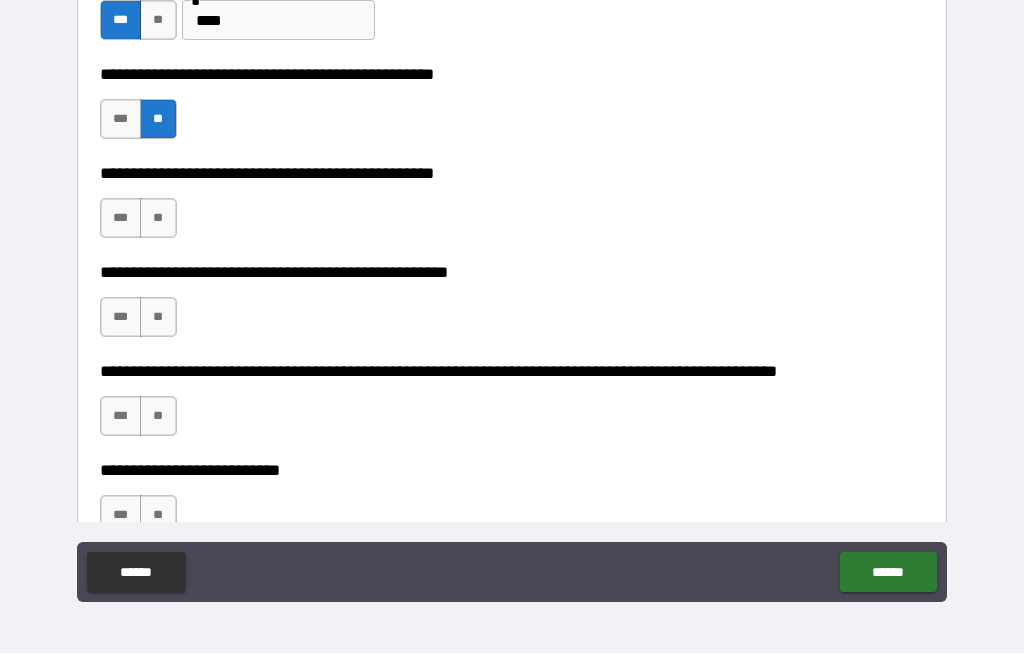 scroll, scrollTop: 627, scrollLeft: 0, axis: vertical 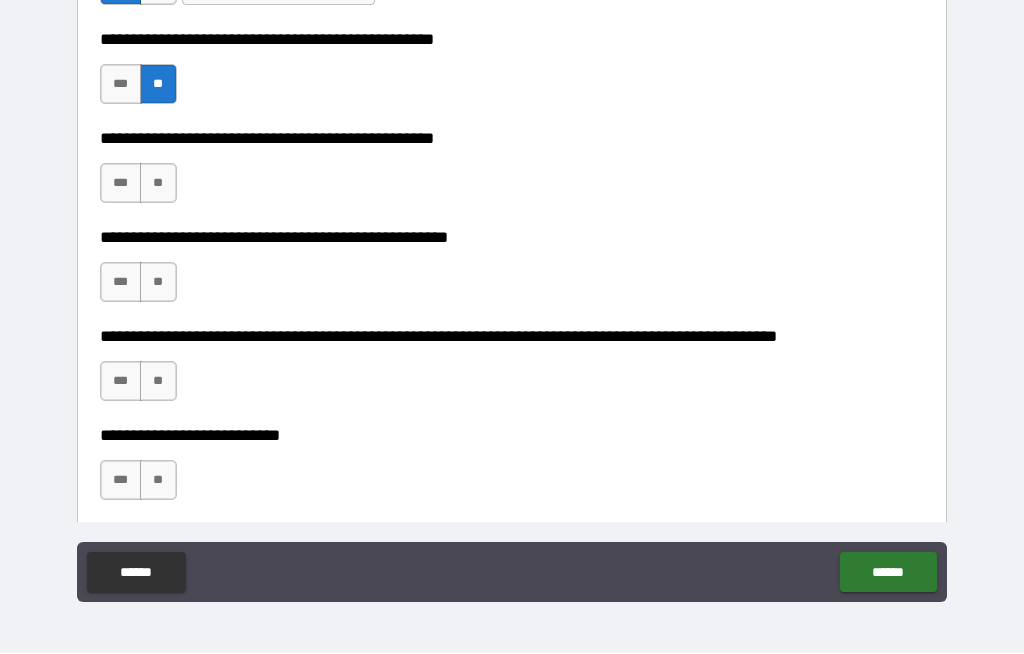 click on "***" at bounding box center [121, 184] 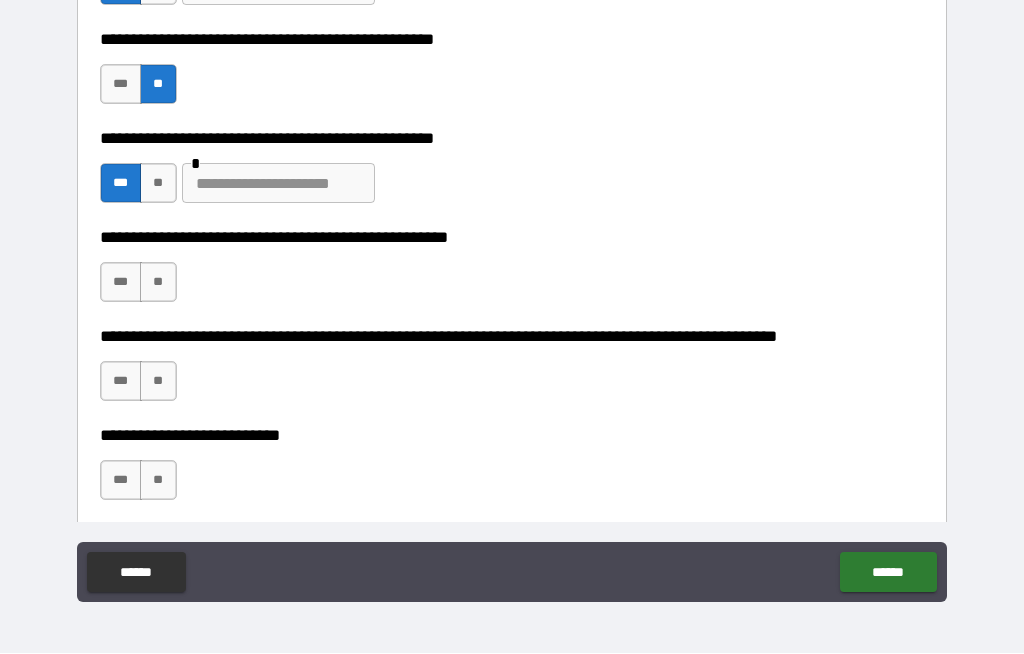 click on "**" at bounding box center (158, 283) 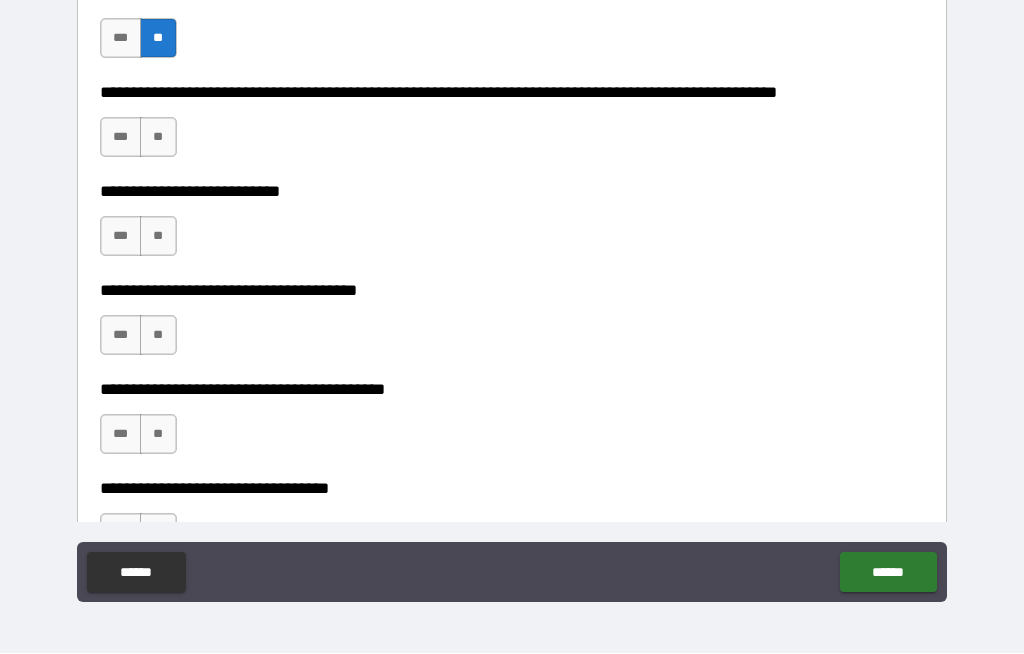 scroll, scrollTop: 866, scrollLeft: 0, axis: vertical 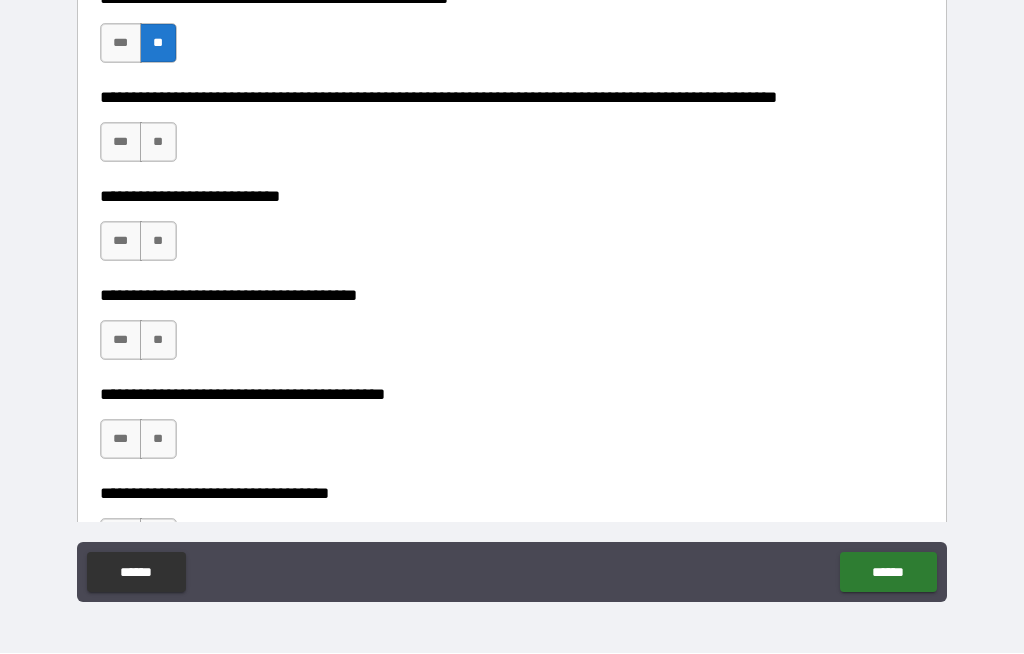click on "**" at bounding box center [158, 143] 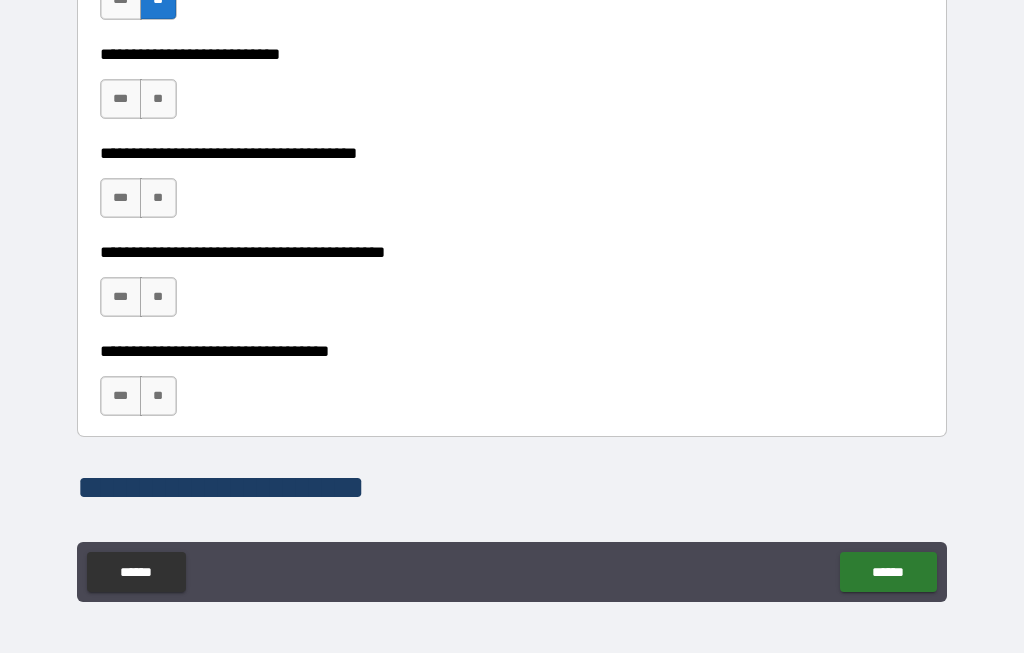scroll, scrollTop: 1011, scrollLeft: 0, axis: vertical 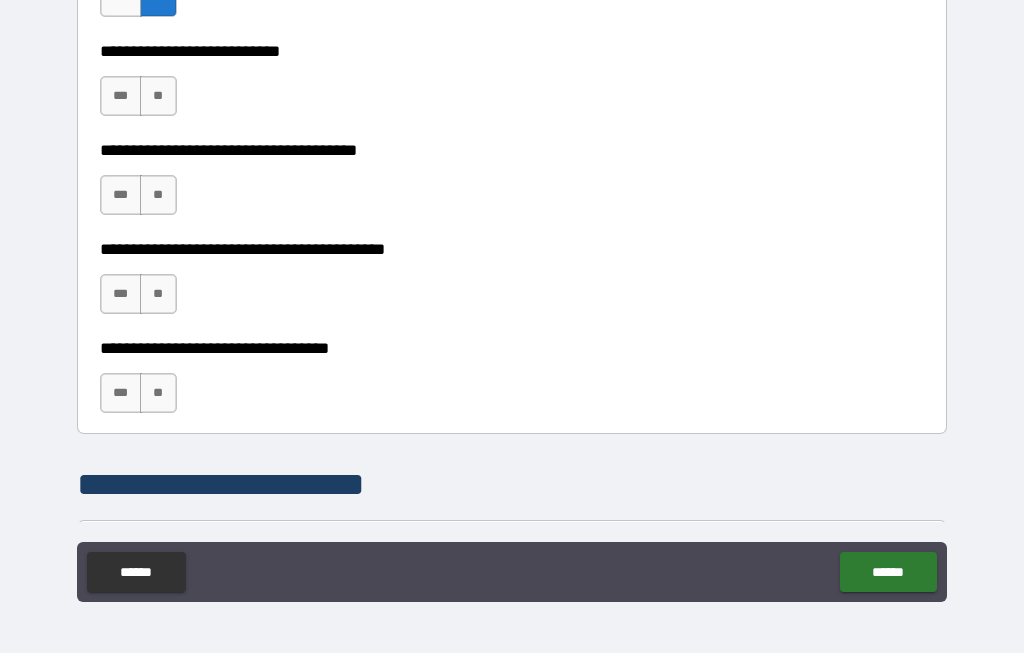 click on "**" at bounding box center [158, 97] 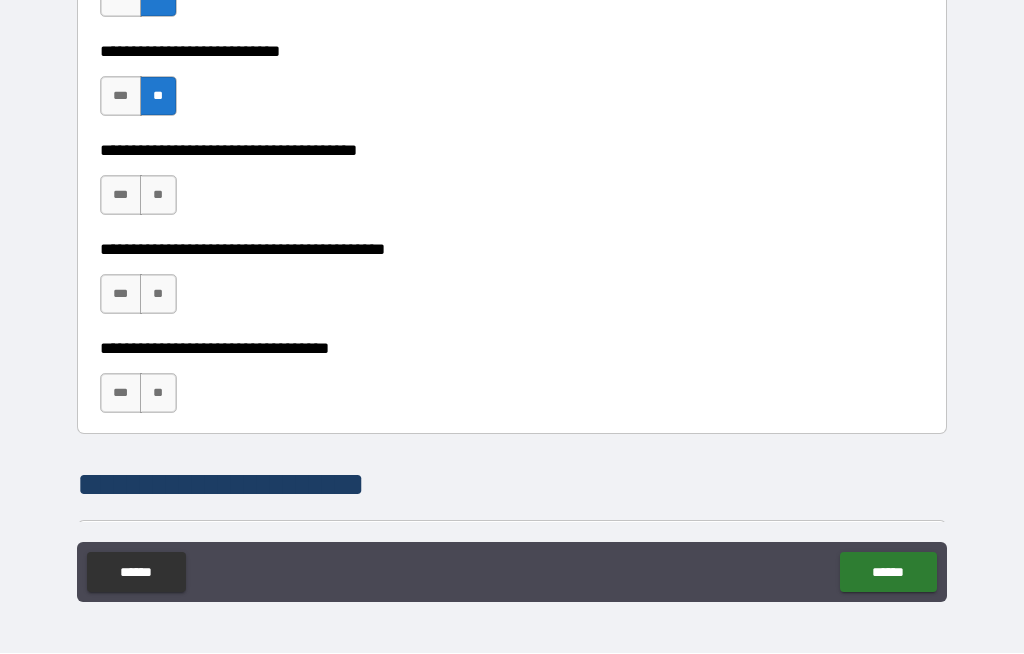 click on "**" at bounding box center [158, 196] 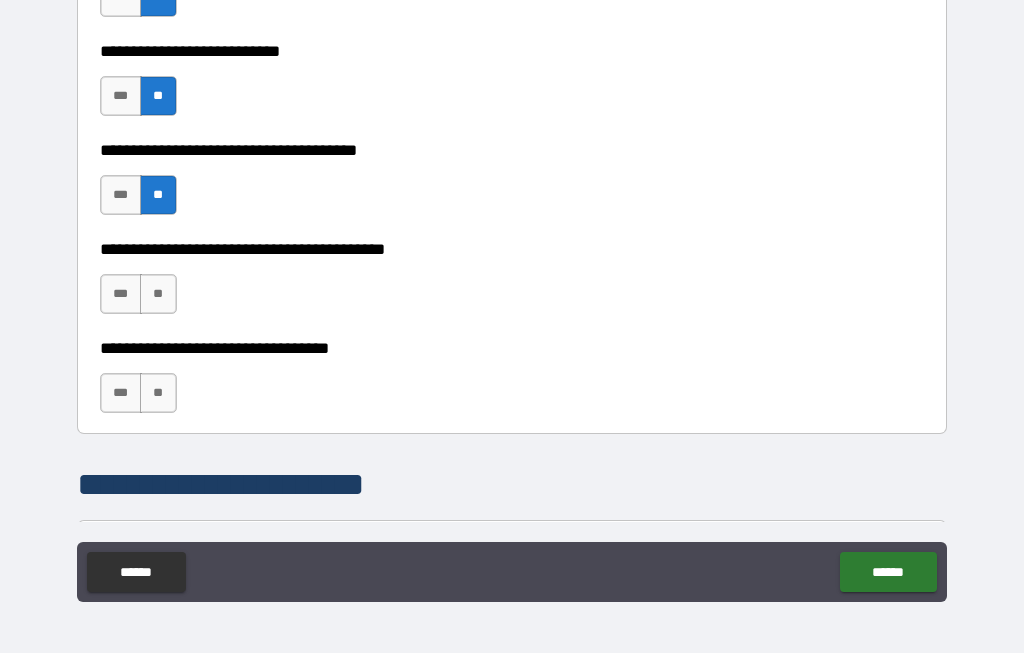 click on "**" at bounding box center [158, 295] 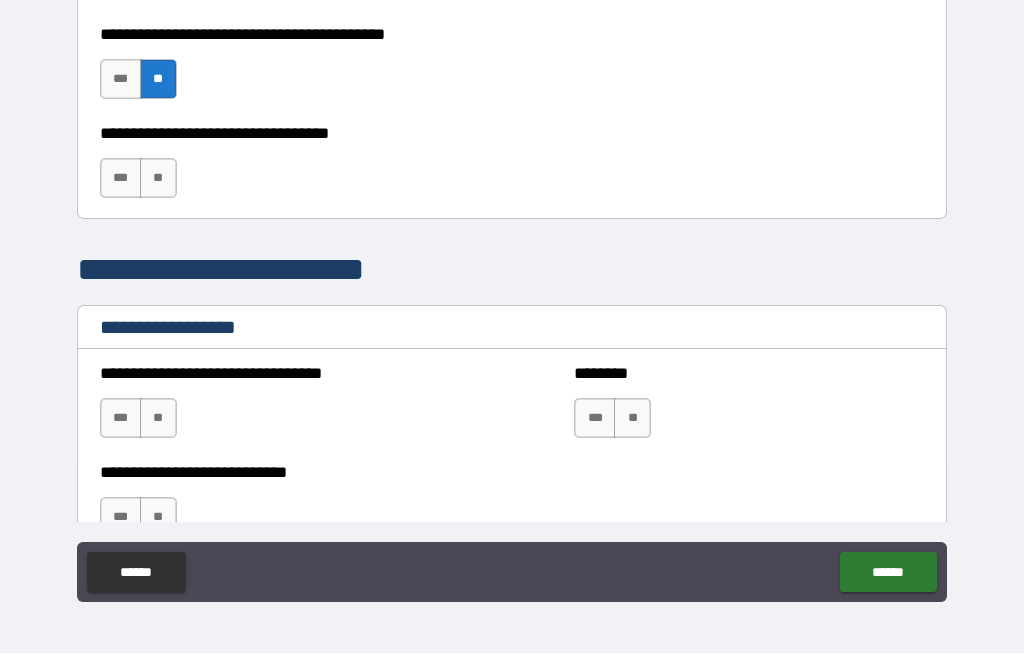 scroll, scrollTop: 1240, scrollLeft: 0, axis: vertical 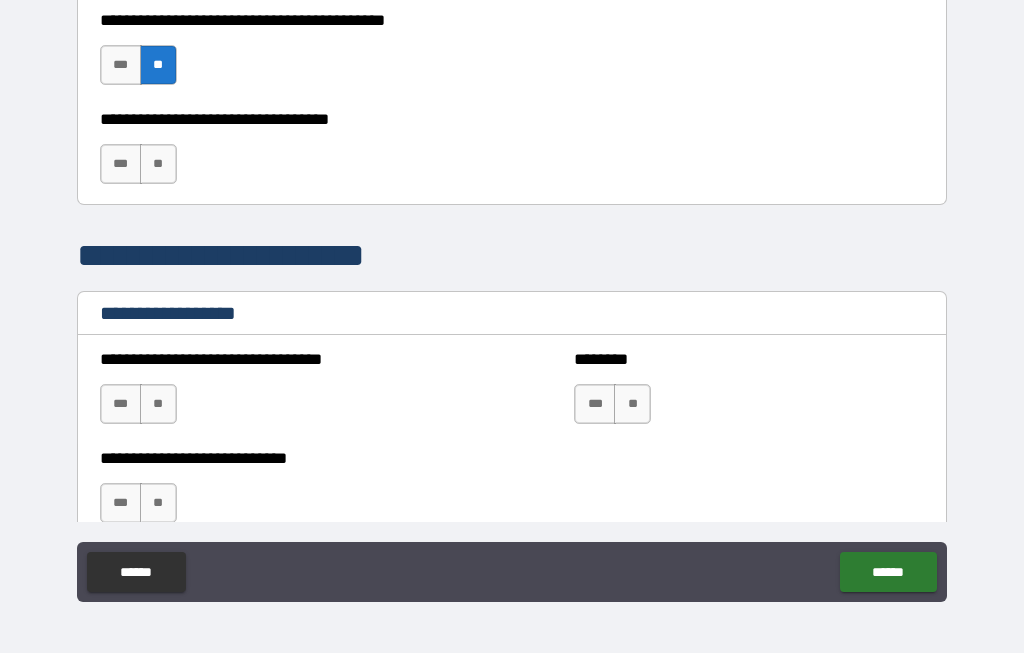 click on "**" at bounding box center (158, 165) 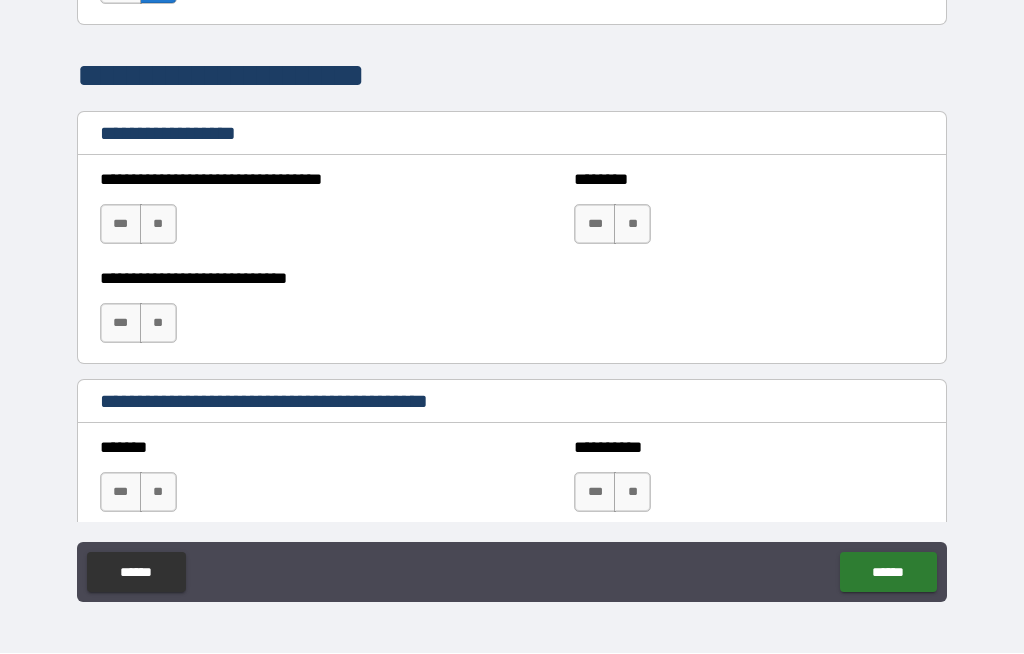 scroll, scrollTop: 1424, scrollLeft: 0, axis: vertical 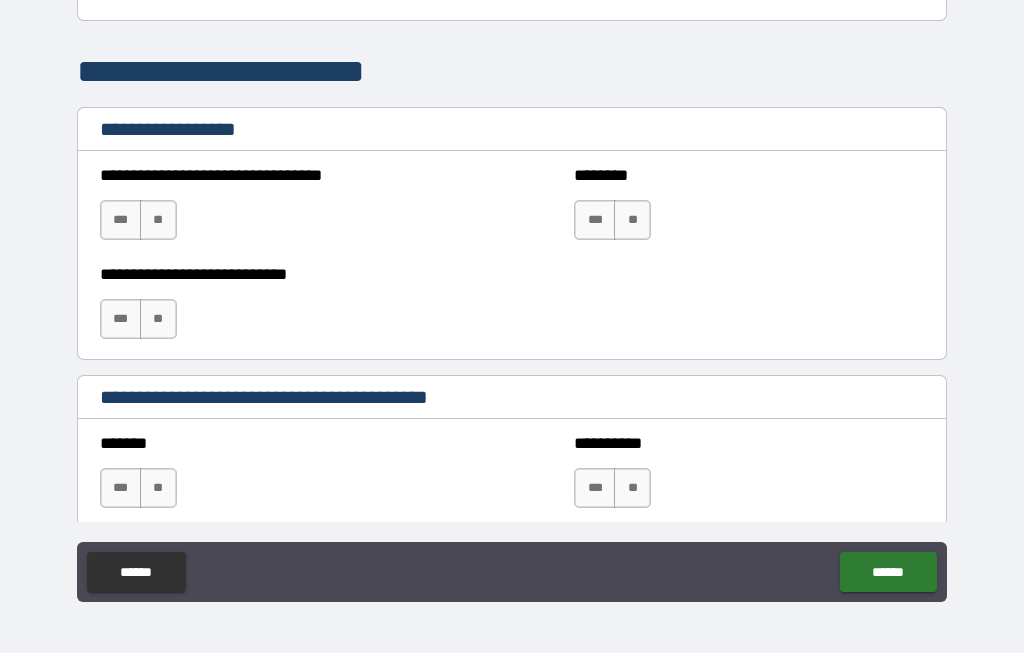 click on "**" at bounding box center [158, 221] 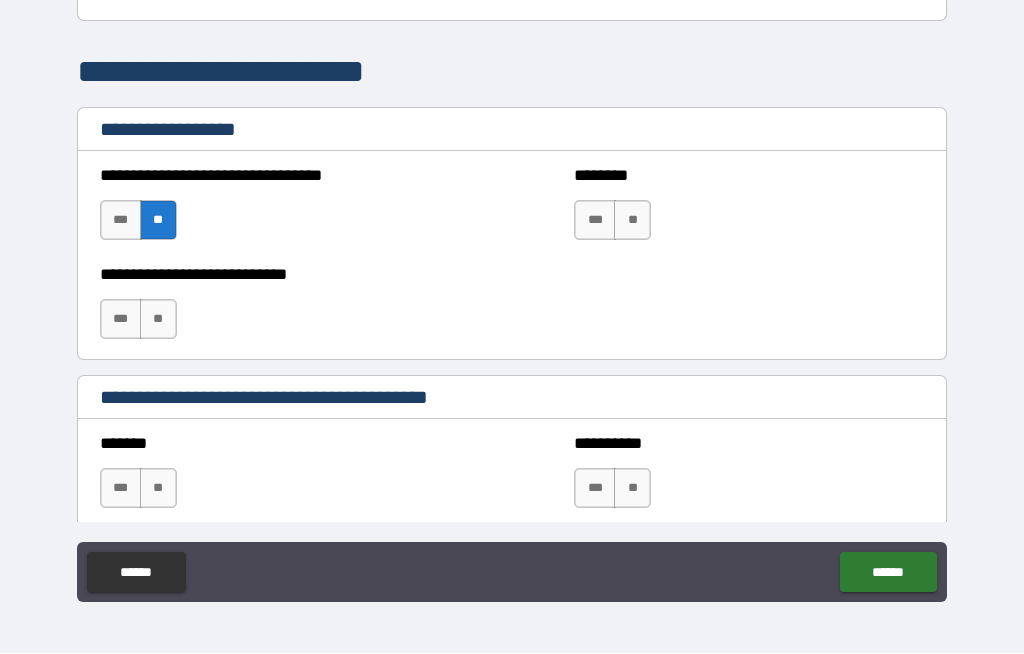 click on "**" at bounding box center [158, 320] 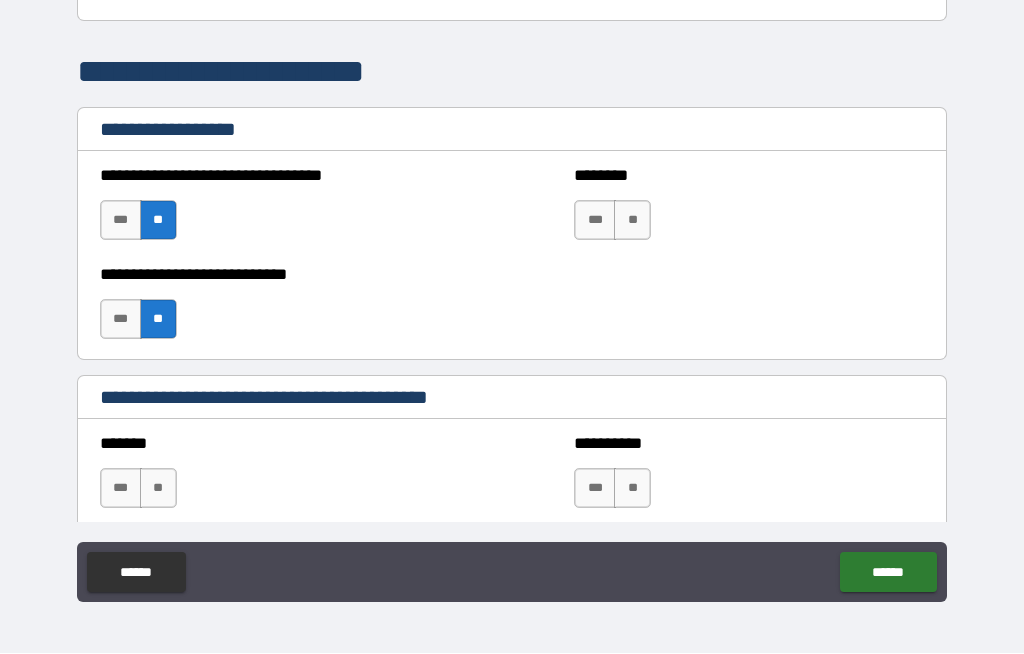click on "**" at bounding box center (632, 221) 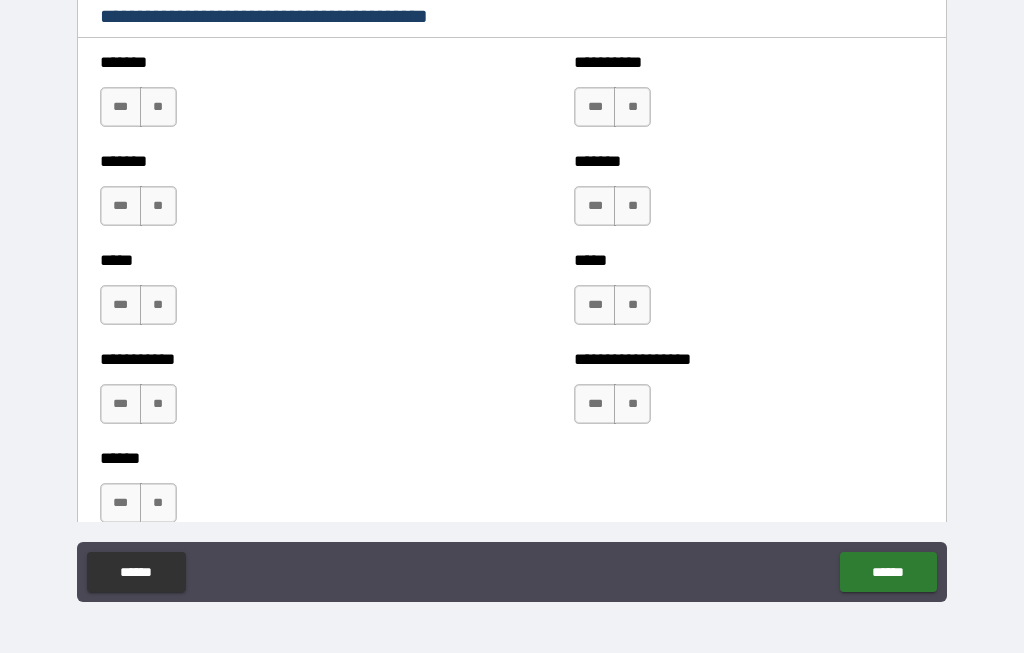 scroll, scrollTop: 1798, scrollLeft: 0, axis: vertical 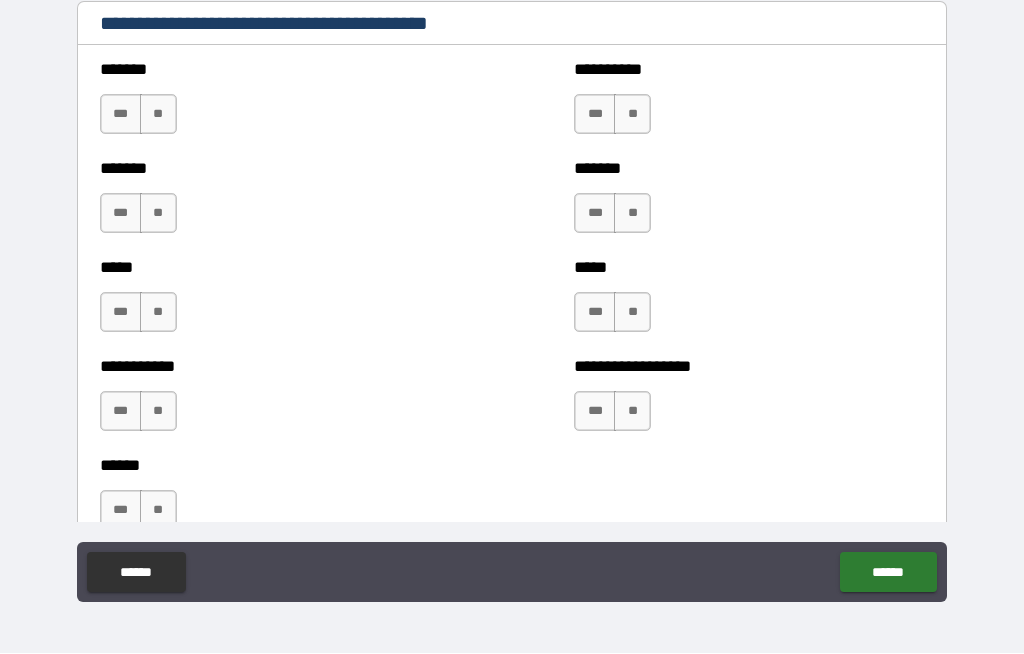click on "***" at bounding box center [595, 115] 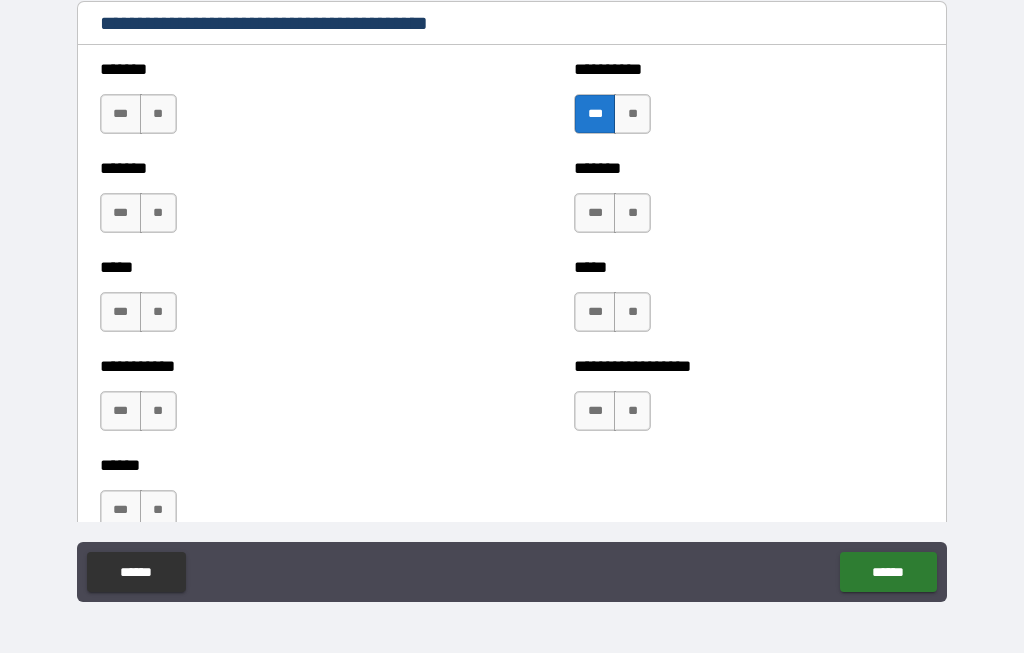 click on "***" at bounding box center [121, 214] 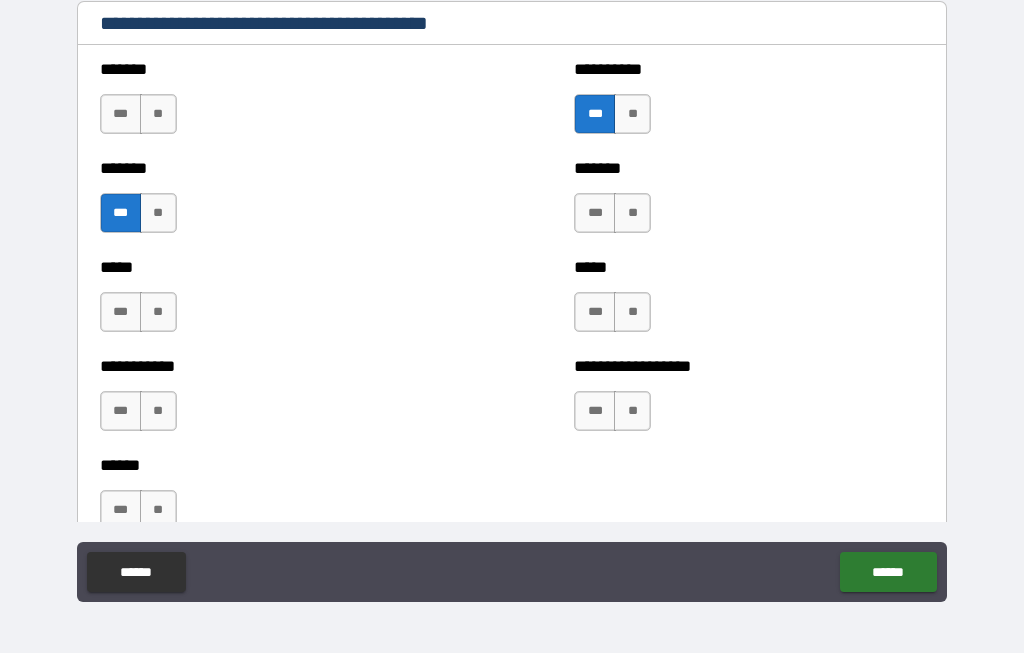 click on "**" at bounding box center (158, 115) 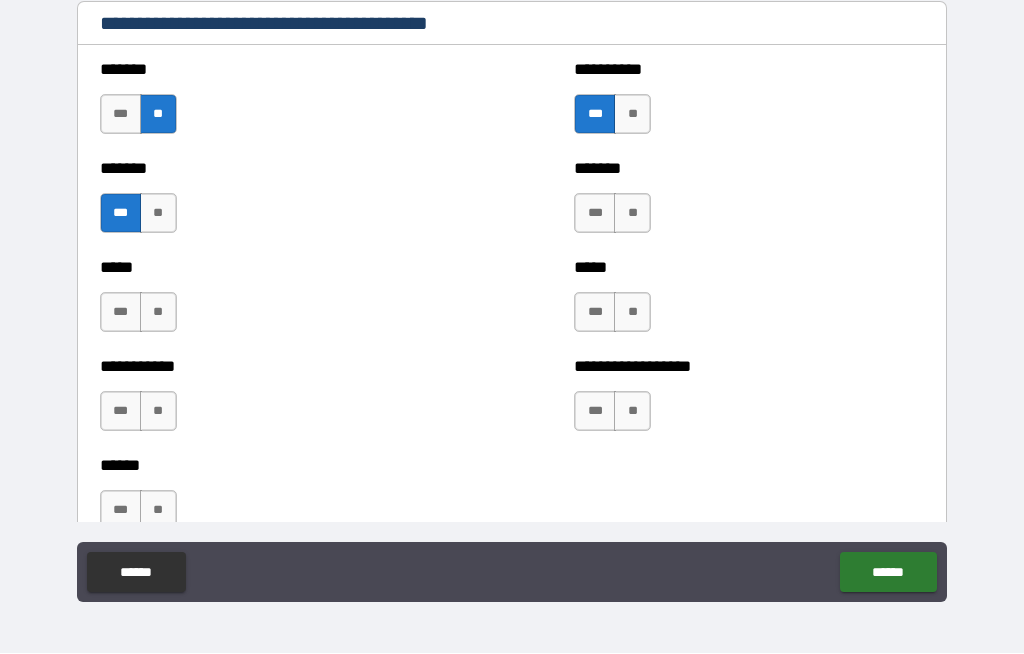click on "**" at bounding box center [158, 313] 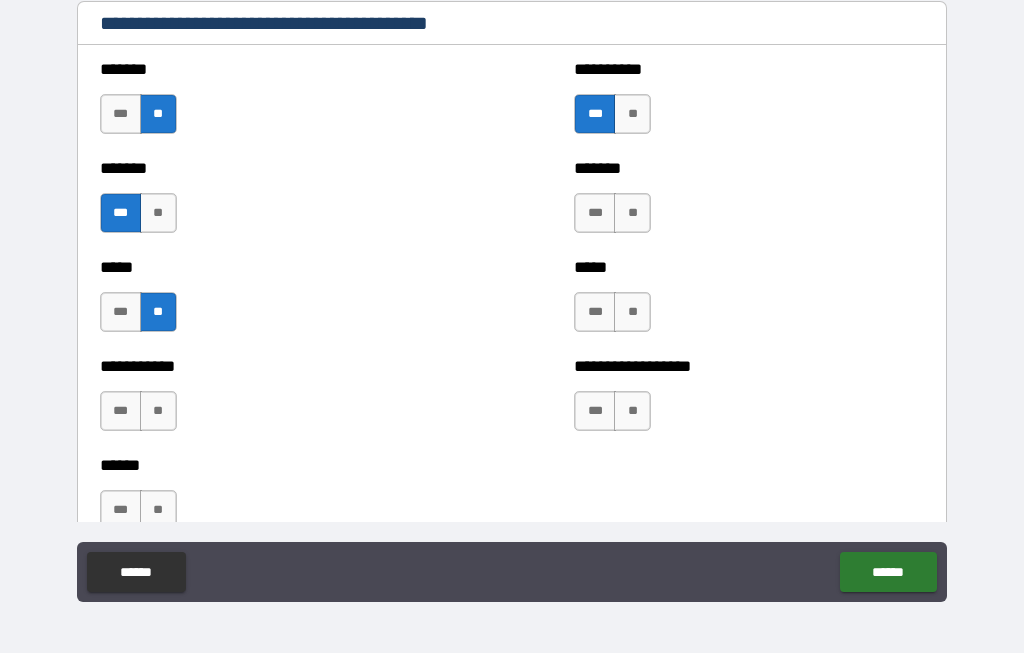 click on "**" at bounding box center (158, 412) 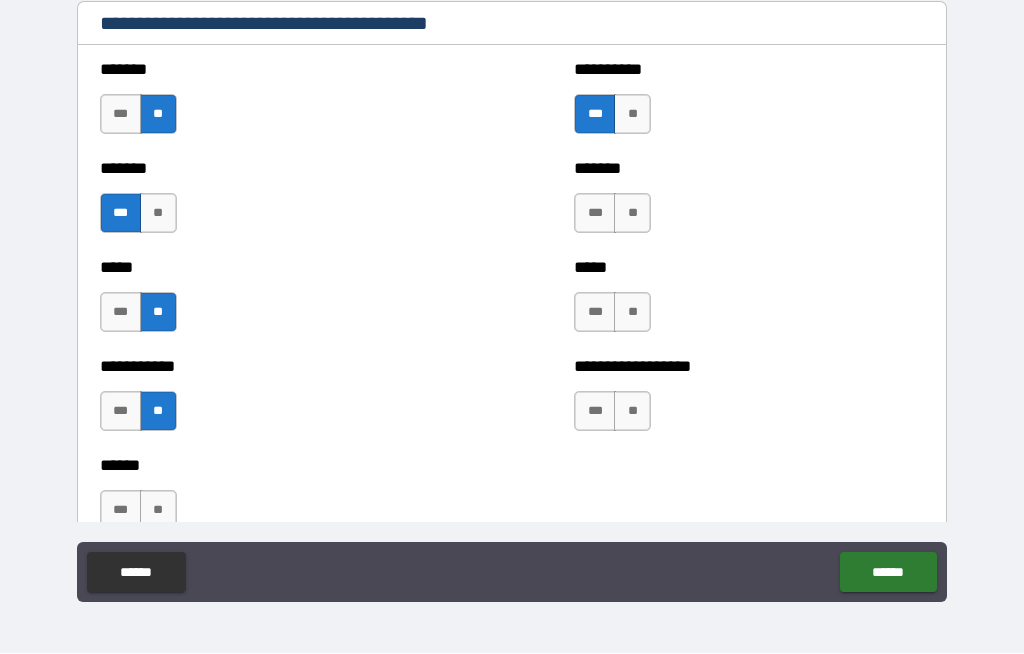 click on "**" at bounding box center (158, 511) 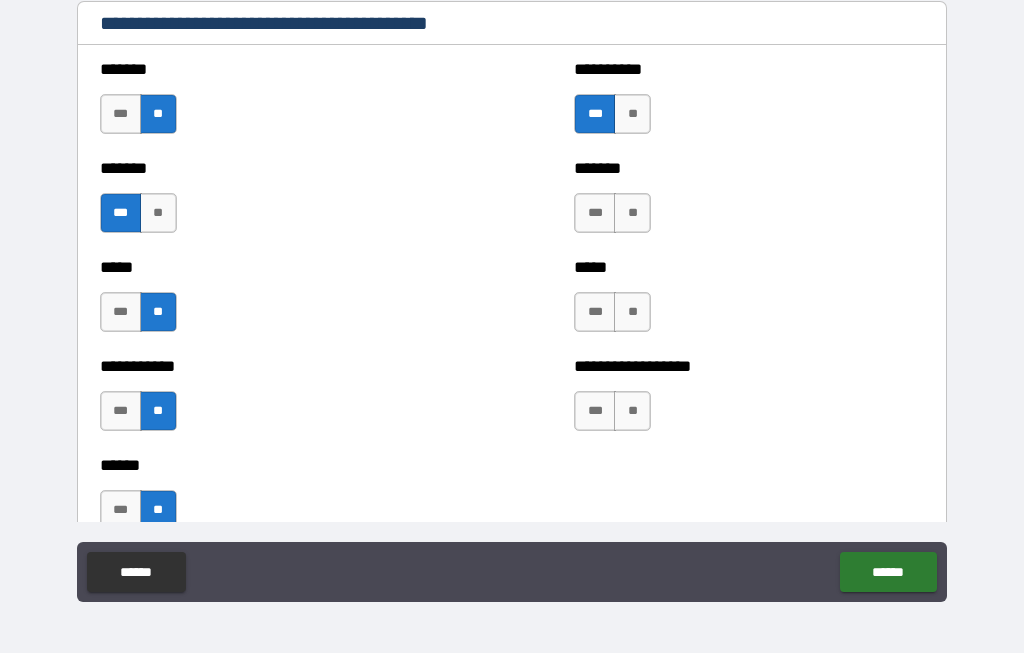 click on "**" at bounding box center [632, 214] 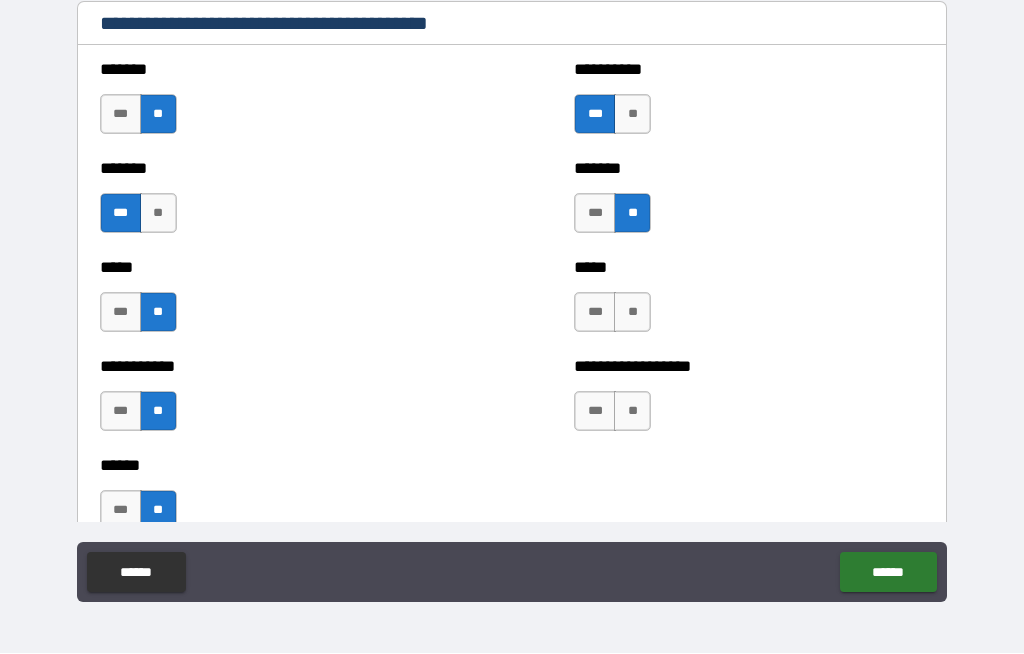 click on "**" at bounding box center [632, 313] 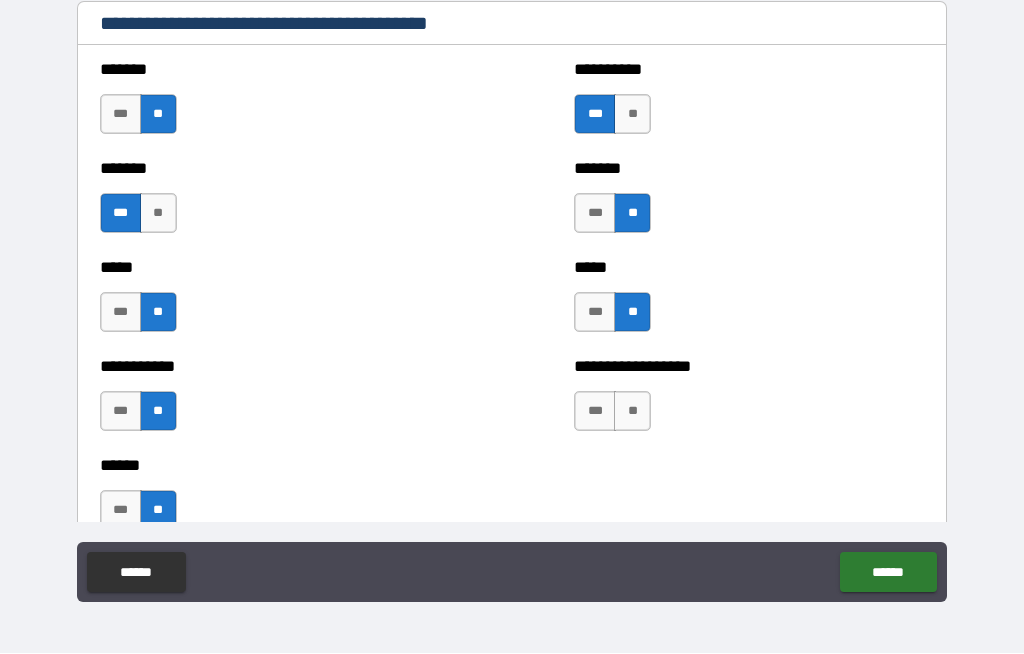 click on "**" at bounding box center (632, 412) 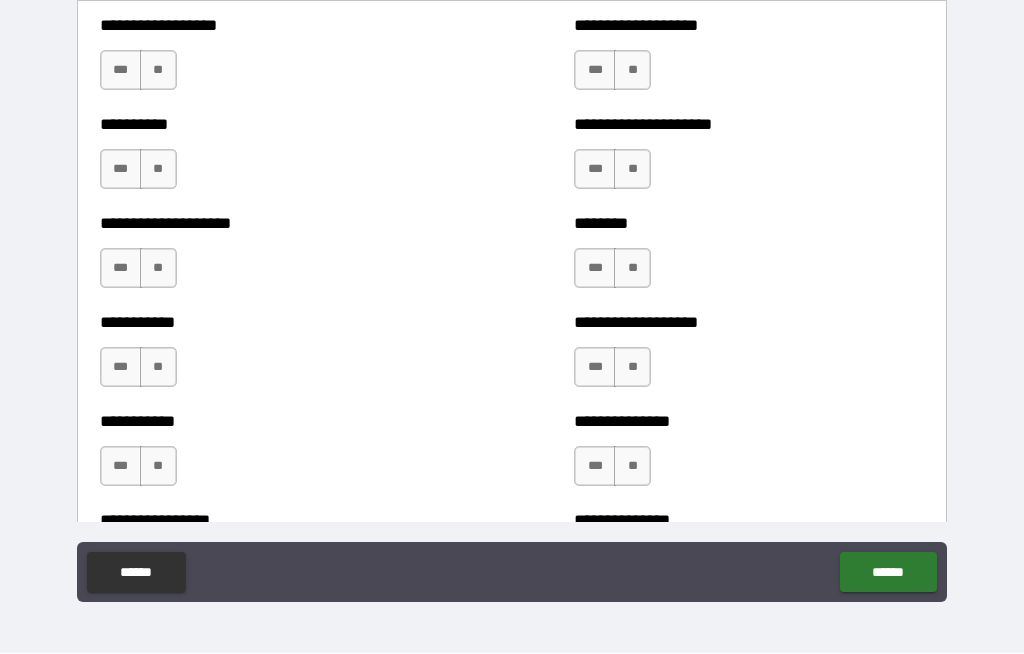 scroll, scrollTop: 2479, scrollLeft: 0, axis: vertical 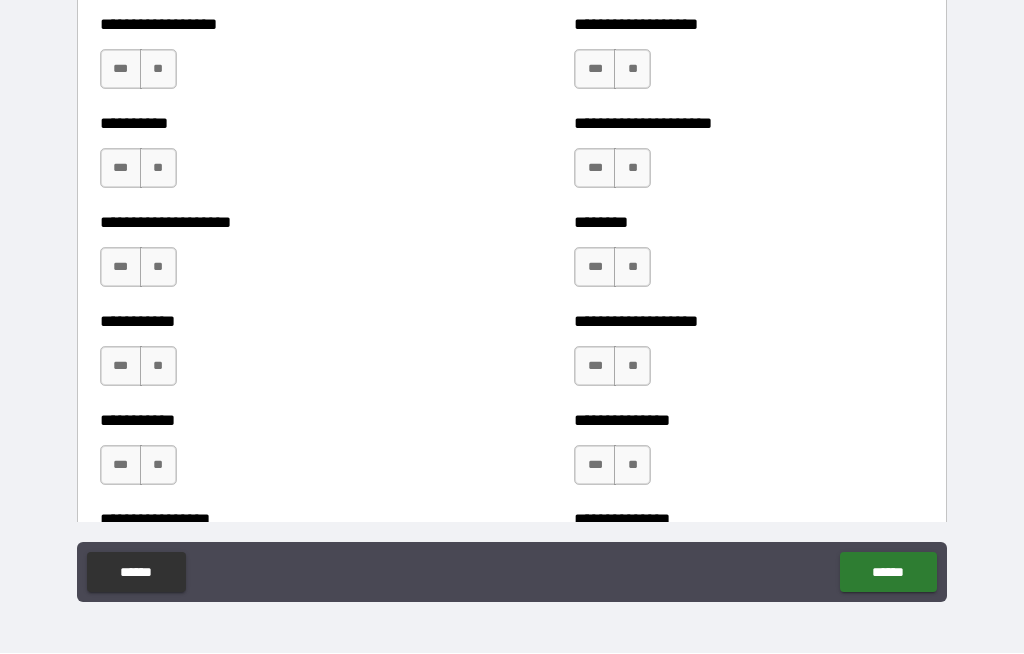 click on "**" at bounding box center (158, 70) 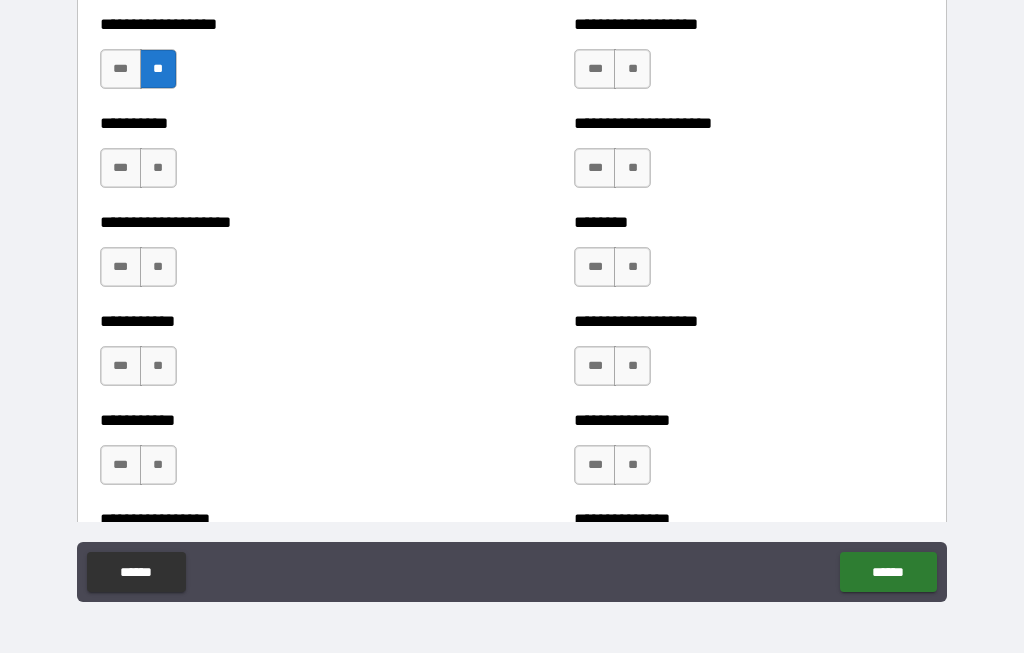 click on "**" at bounding box center (158, 169) 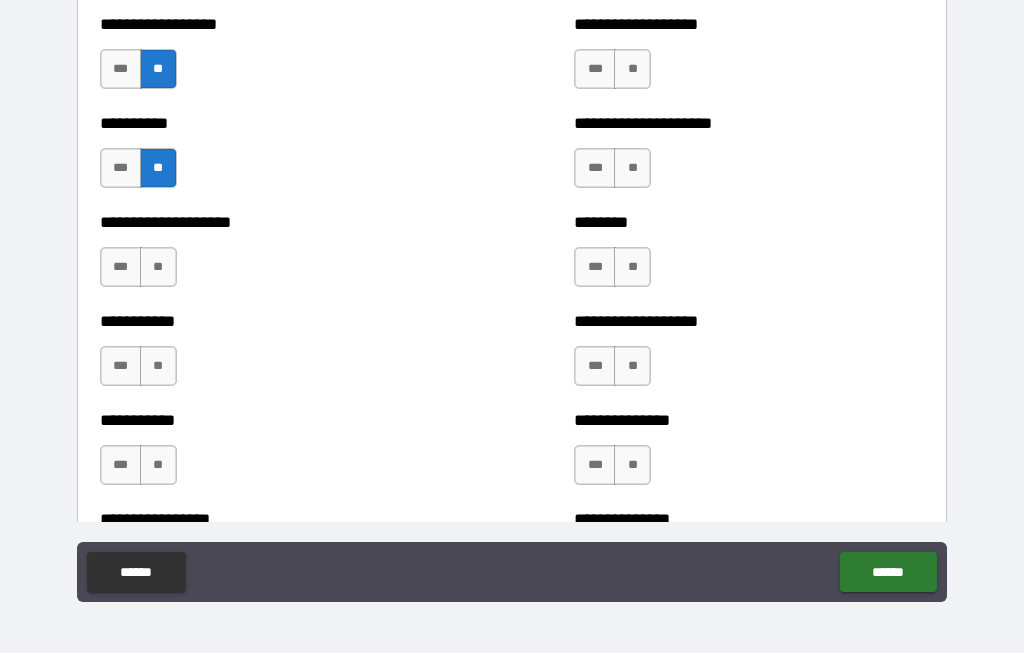 click on "**" at bounding box center (158, 268) 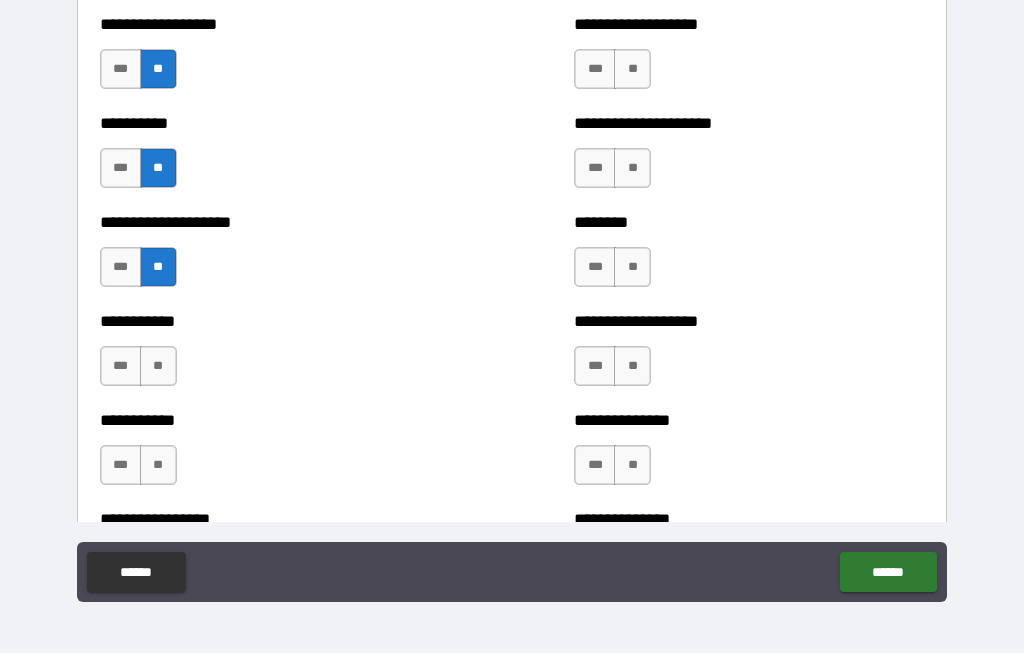 click on "**" at bounding box center (158, 367) 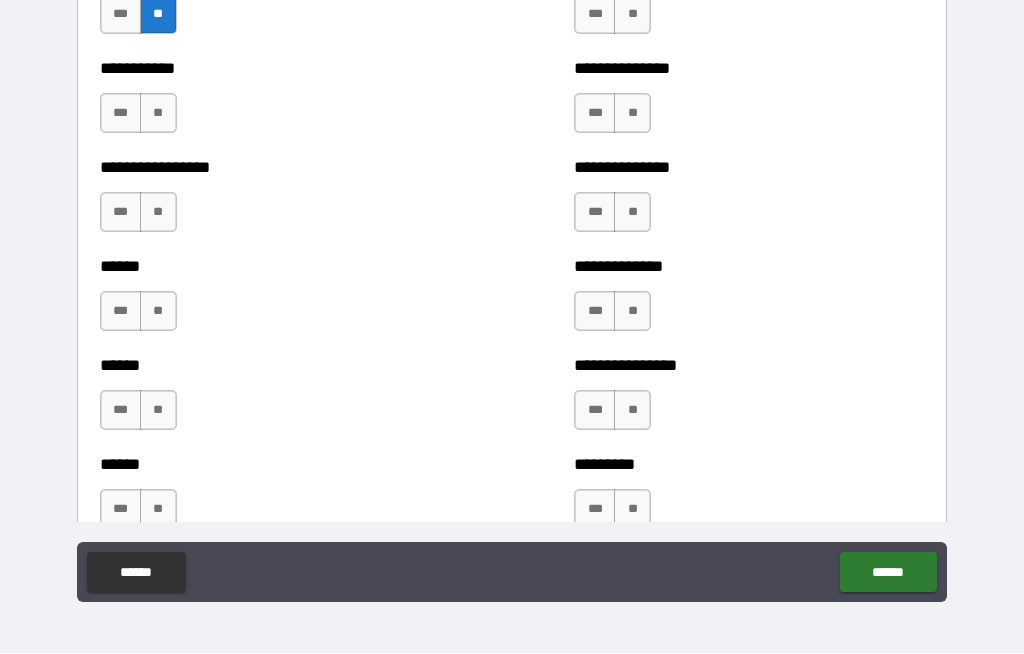 scroll, scrollTop: 2838, scrollLeft: 0, axis: vertical 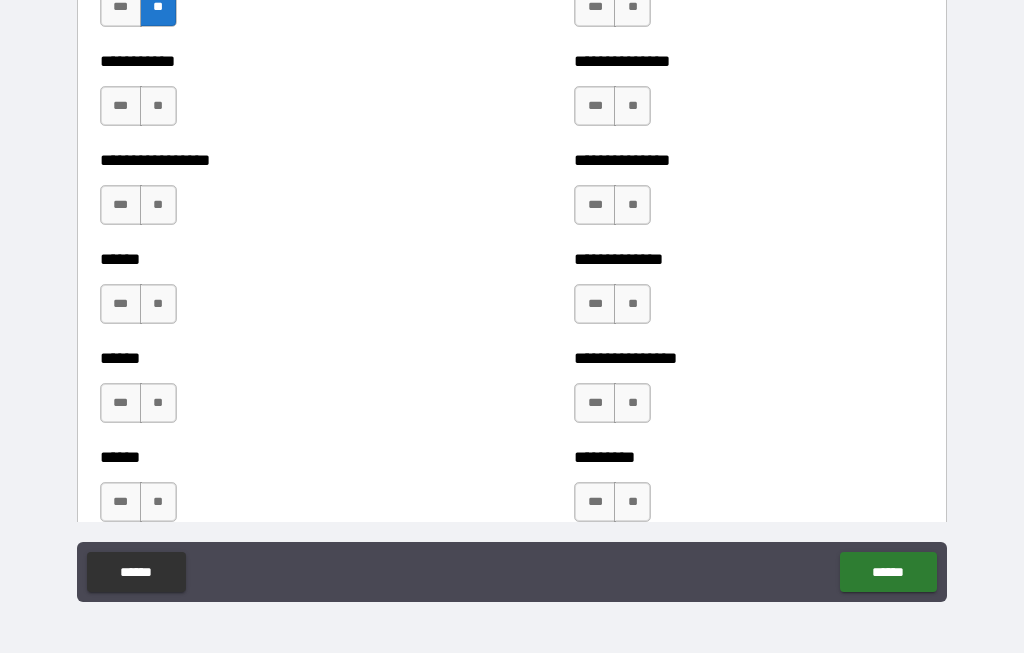 click on "**" at bounding box center (158, 107) 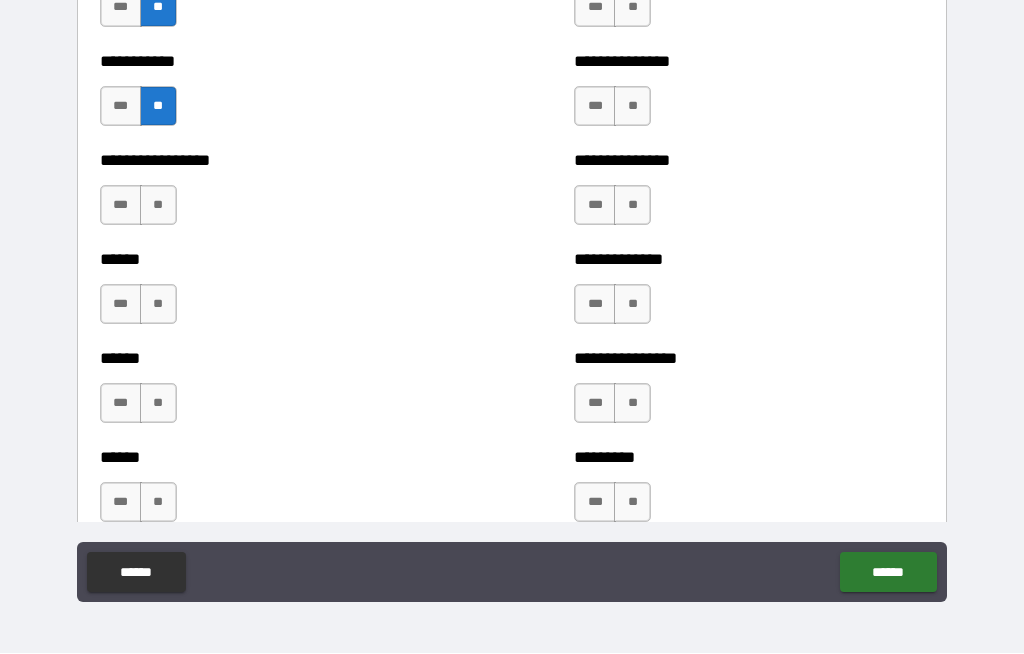click on "**" at bounding box center (158, 206) 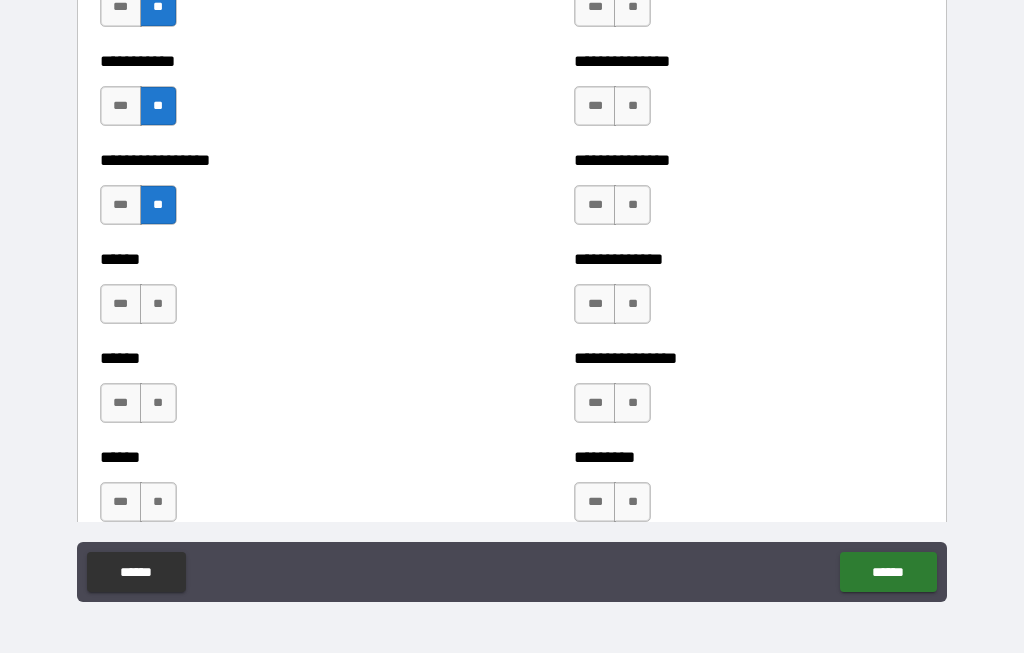 click on "**" at bounding box center (158, 305) 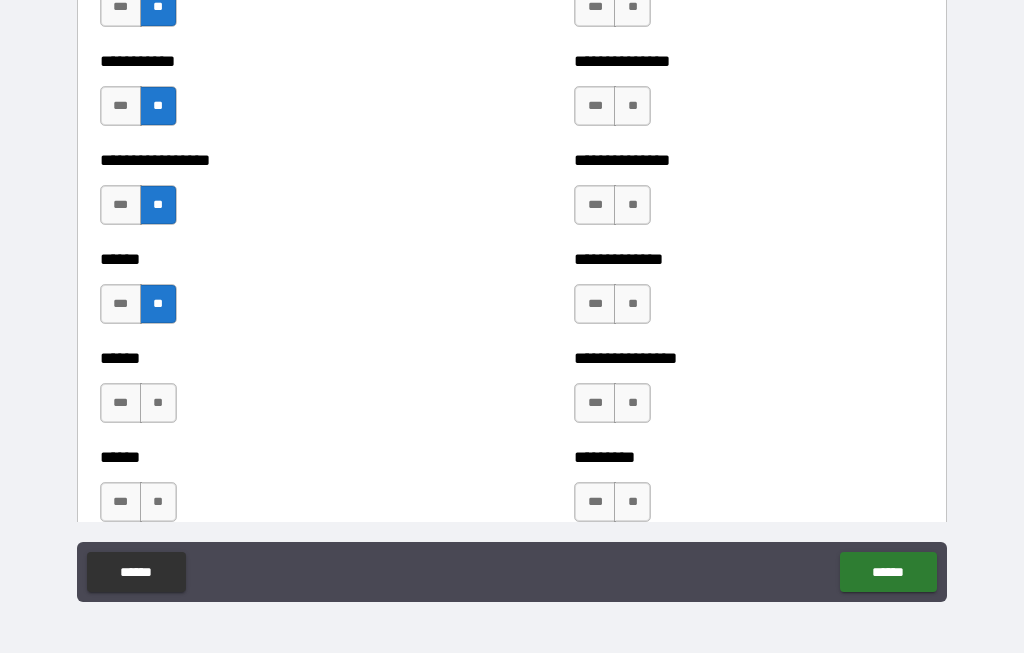 click on "**" at bounding box center (158, 404) 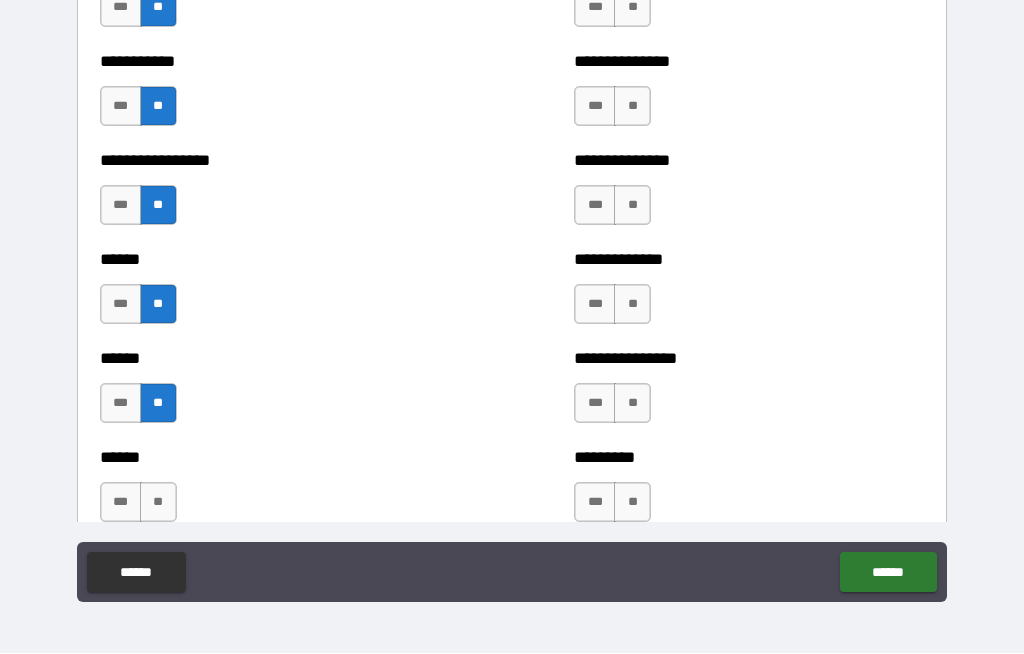 click on "**" at bounding box center [158, 503] 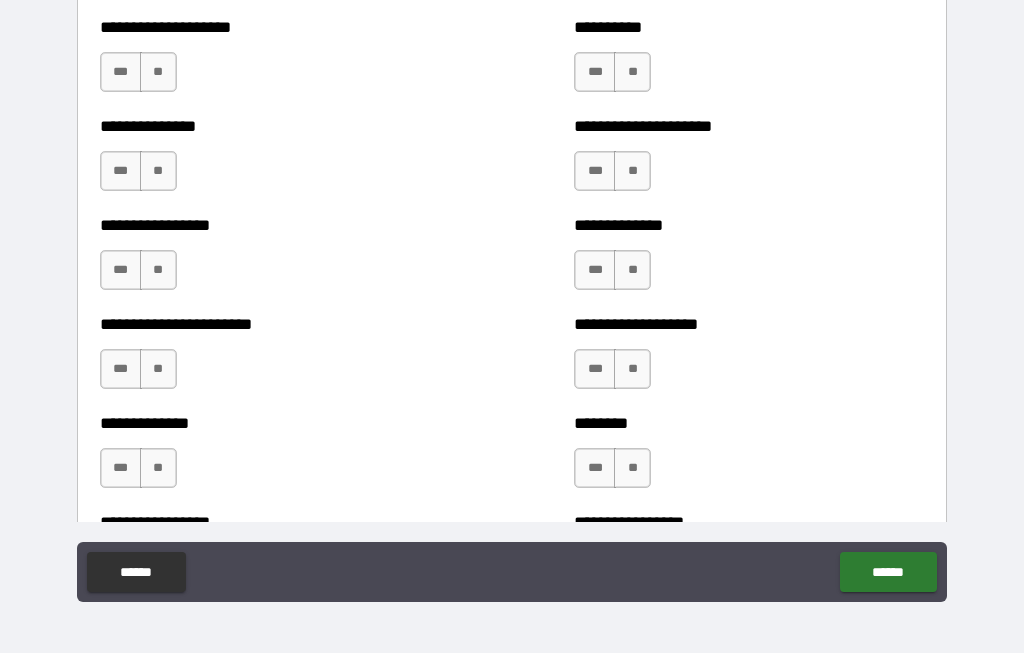 scroll, scrollTop: 3367, scrollLeft: 0, axis: vertical 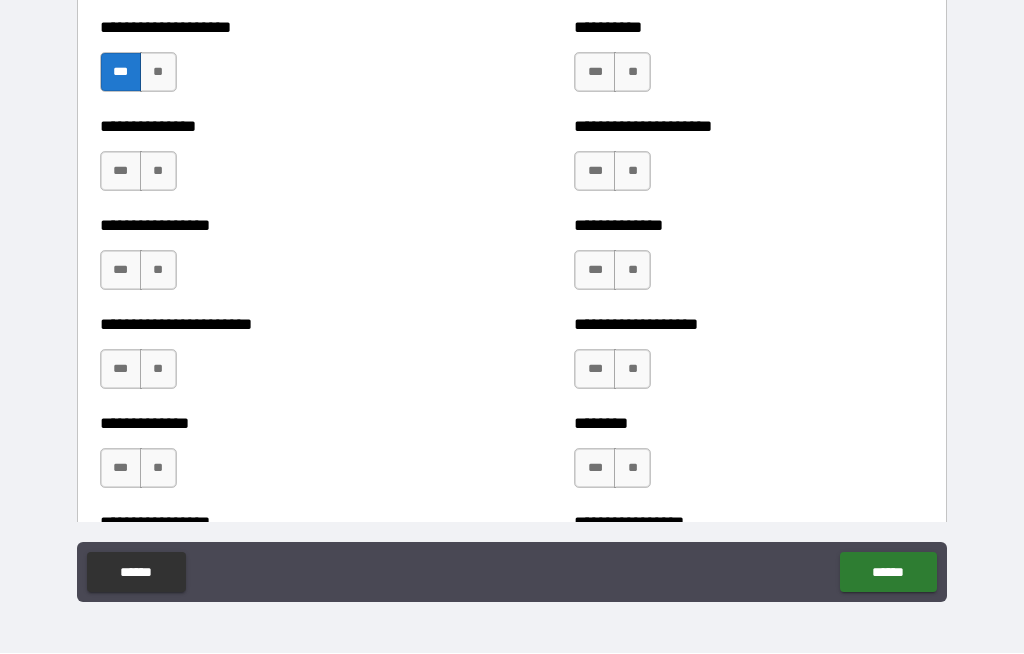click on "***" at bounding box center (121, 172) 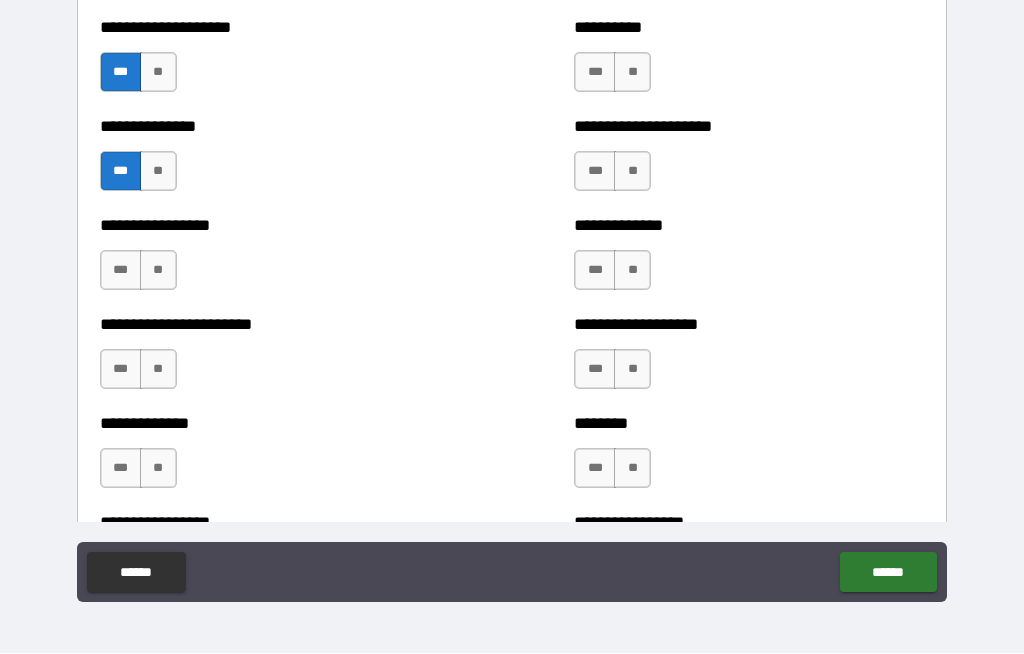 click on "***" at bounding box center [121, 271] 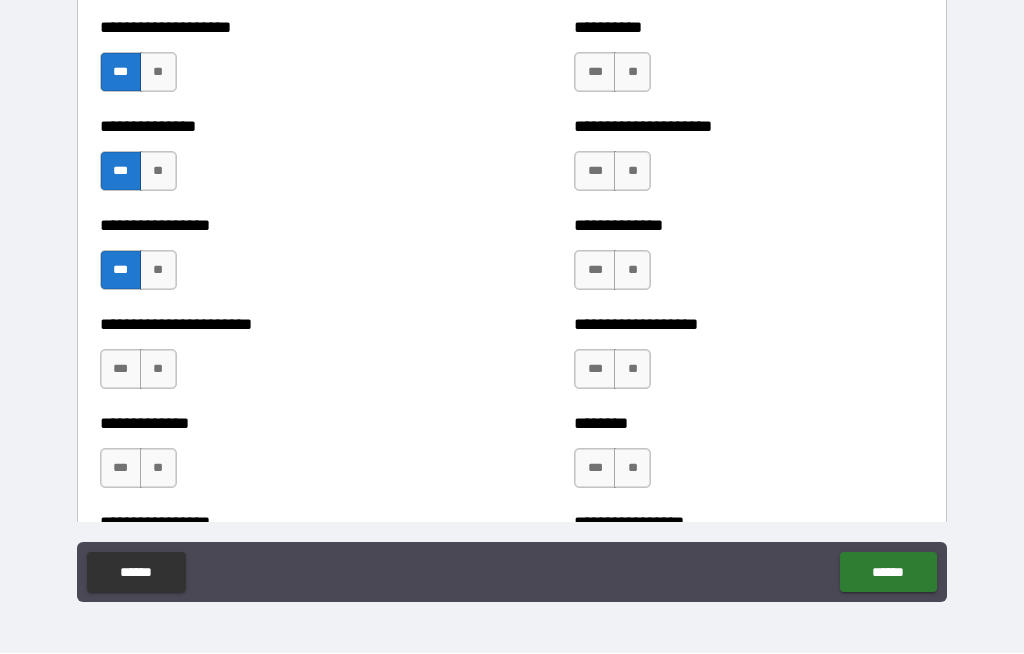 click on "**********" at bounding box center [275, 360] 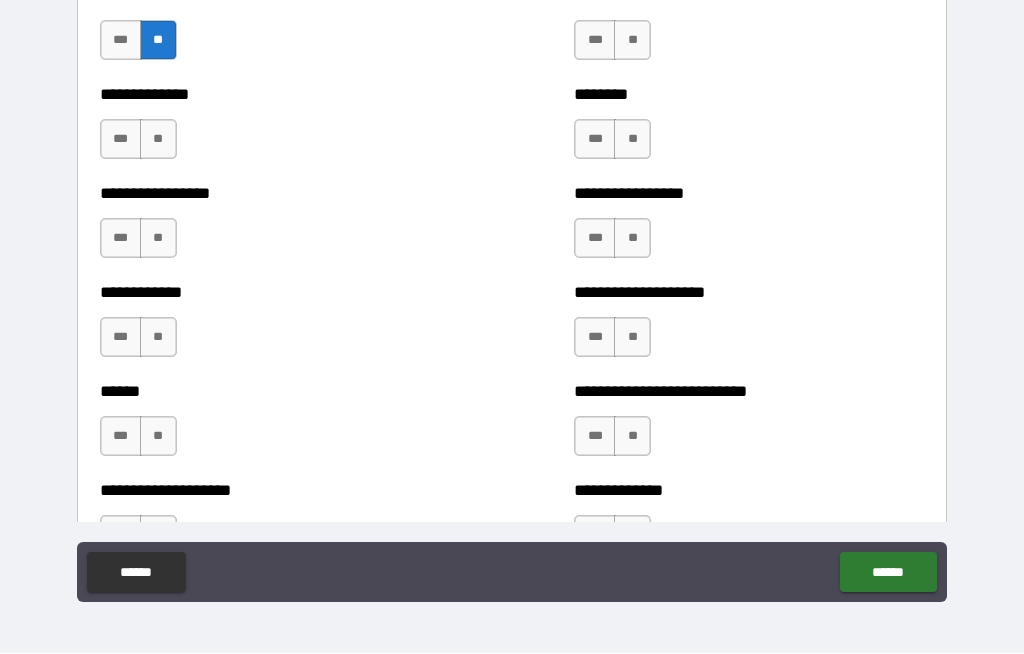 scroll, scrollTop: 3708, scrollLeft: 0, axis: vertical 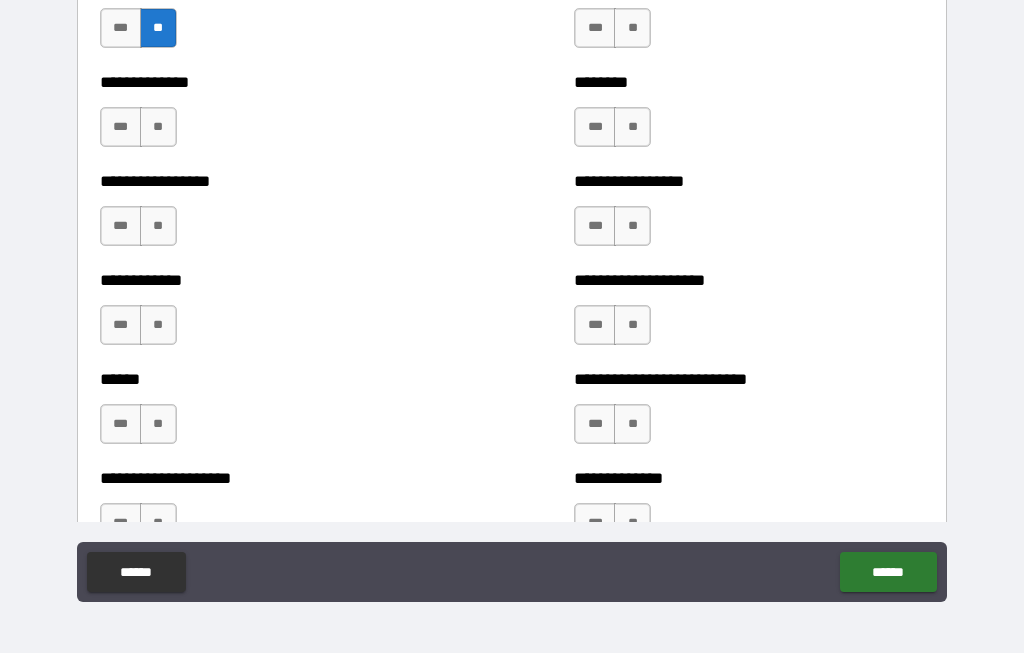 click on "**" at bounding box center (158, 128) 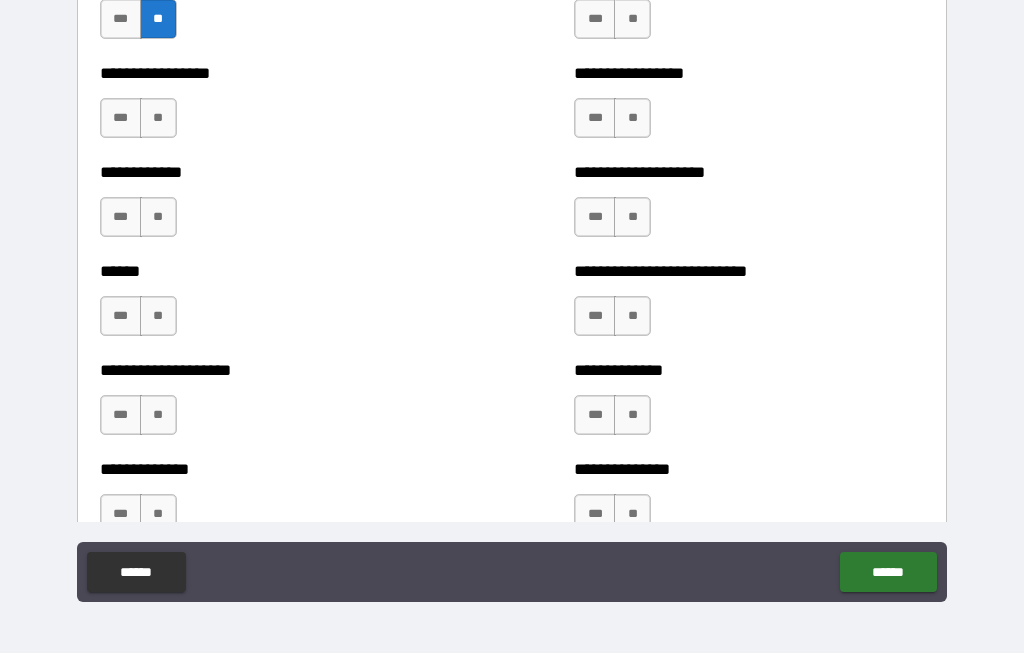 scroll, scrollTop: 3817, scrollLeft: 0, axis: vertical 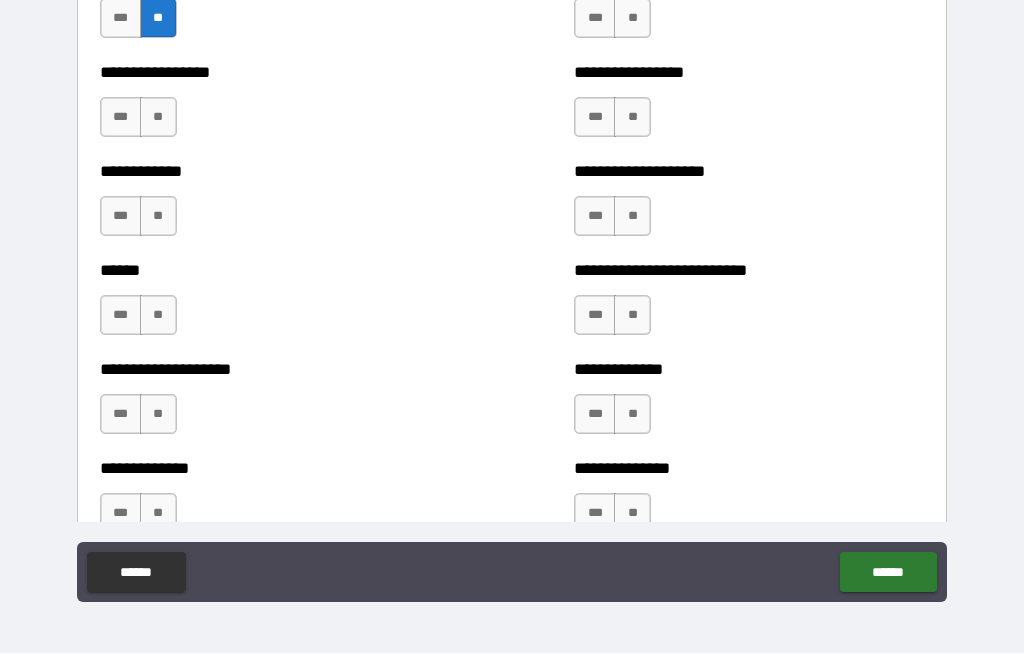 click on "**" at bounding box center (158, 118) 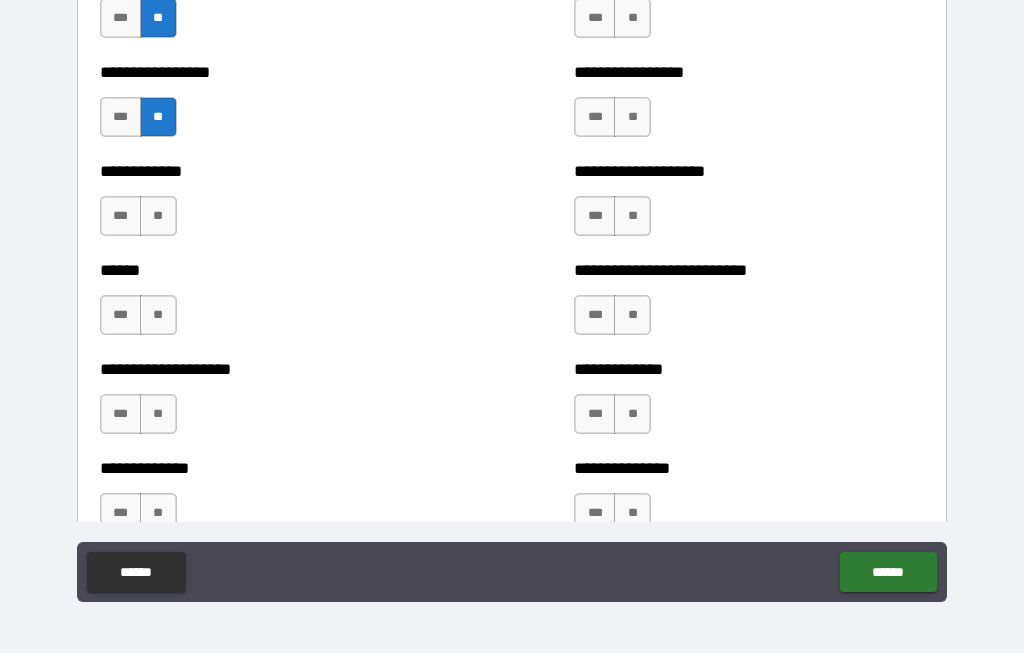 click on "**" at bounding box center (158, 217) 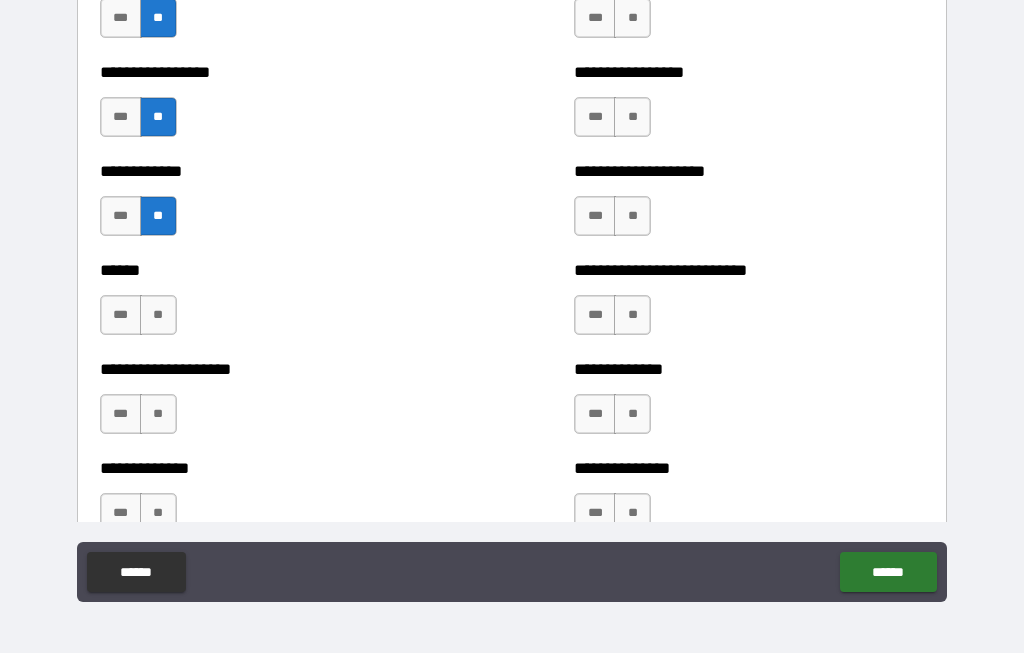 click on "**" at bounding box center (158, 316) 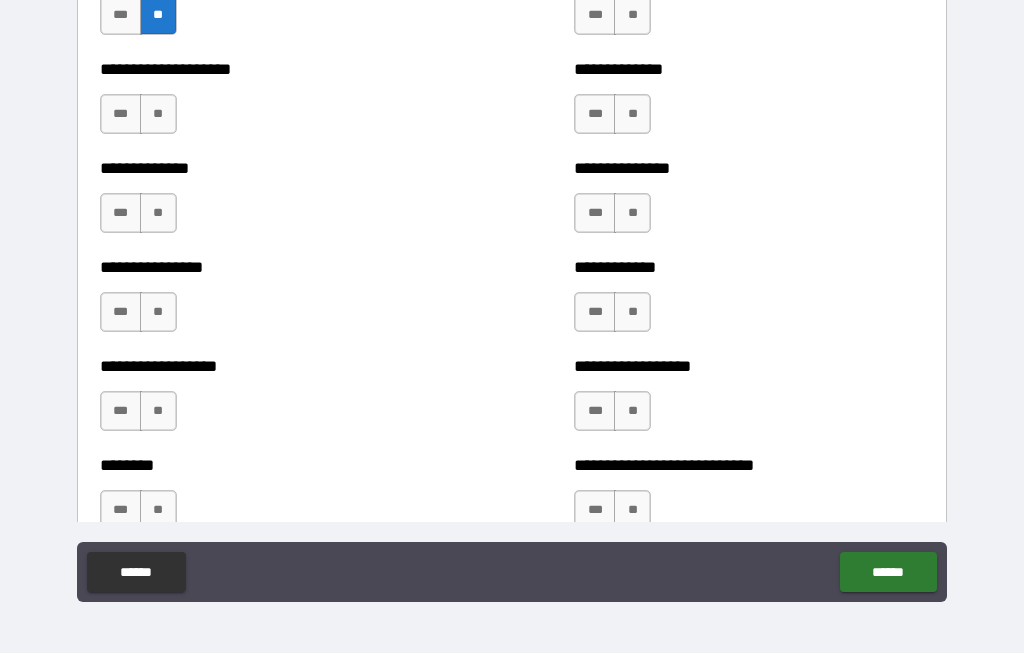 scroll, scrollTop: 4129, scrollLeft: 0, axis: vertical 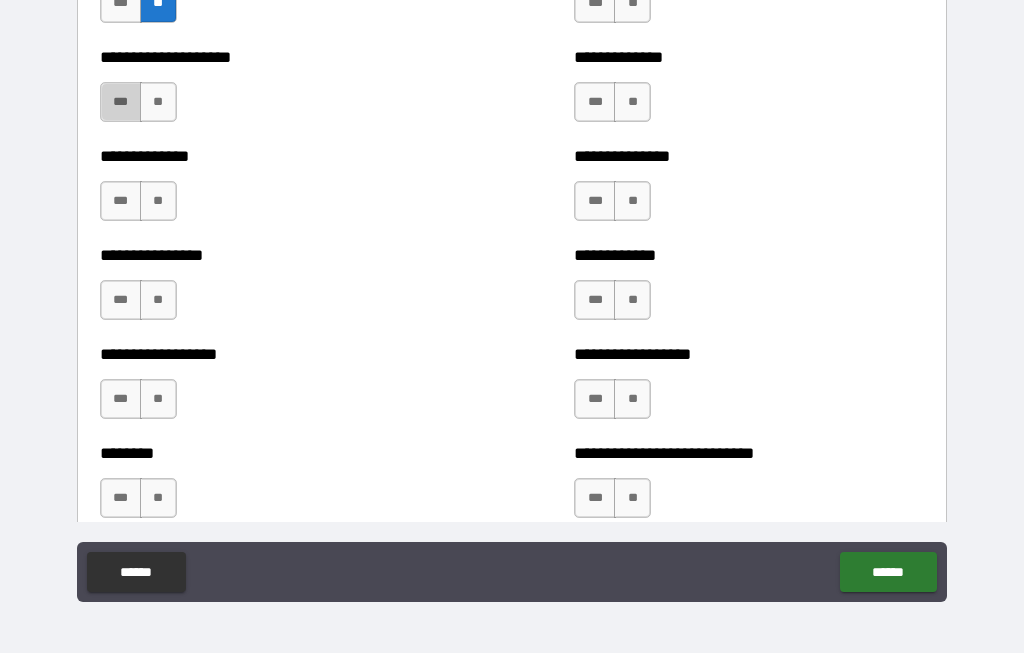 click on "***" at bounding box center [121, 103] 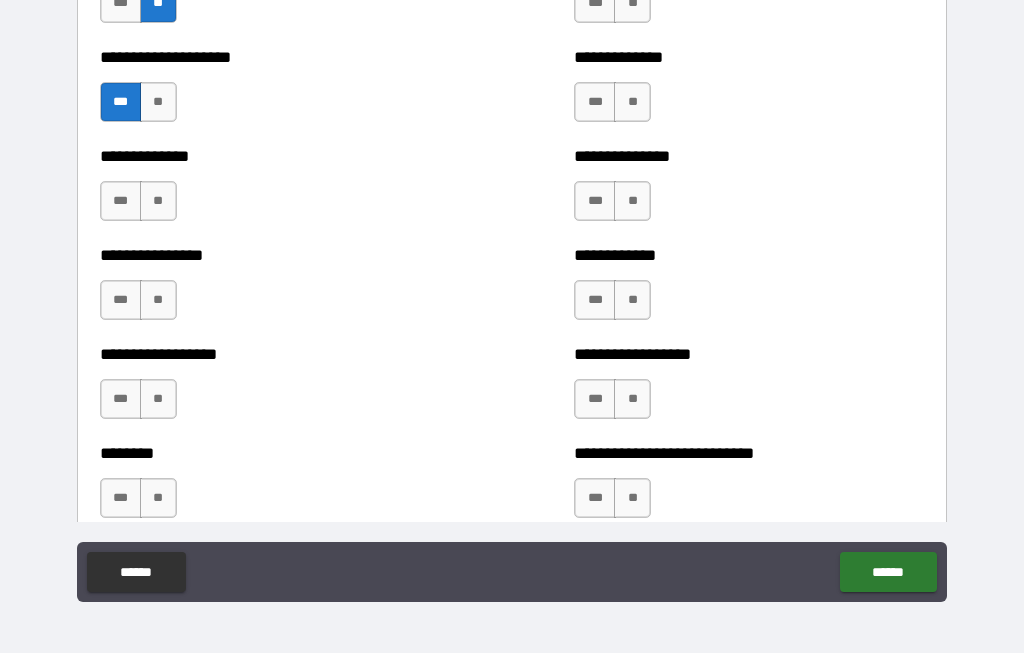 click on "**" at bounding box center (158, 202) 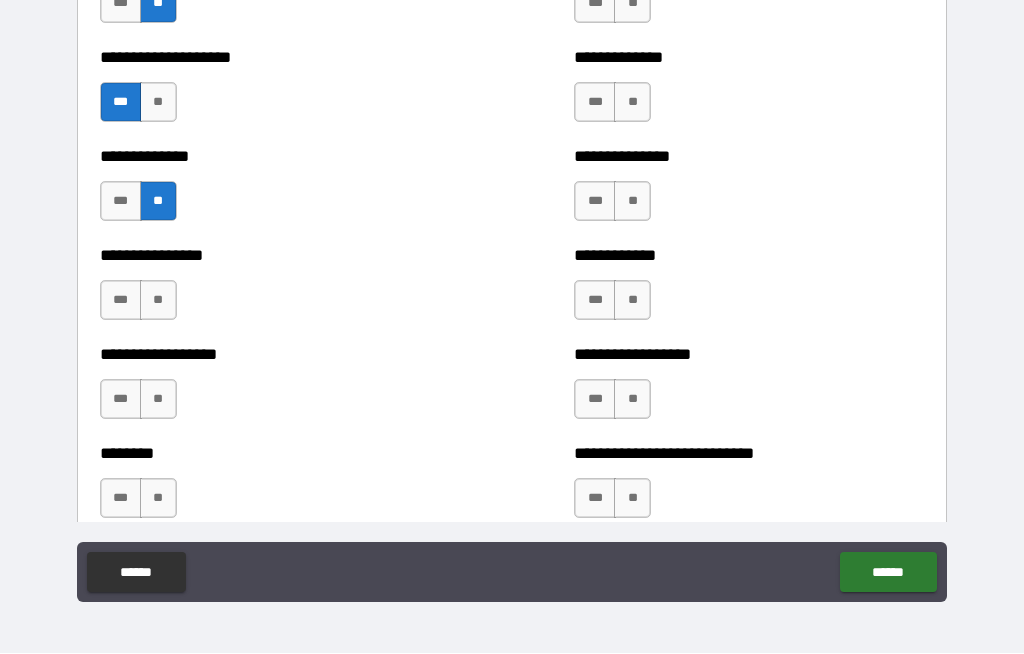 click on "**" at bounding box center (158, 301) 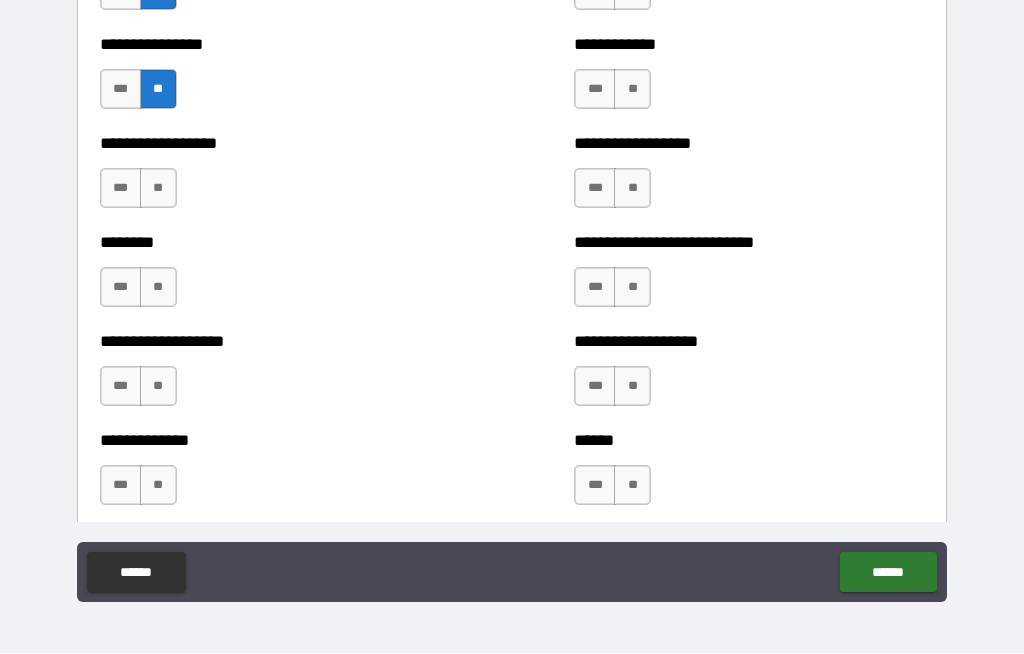 scroll, scrollTop: 4341, scrollLeft: 0, axis: vertical 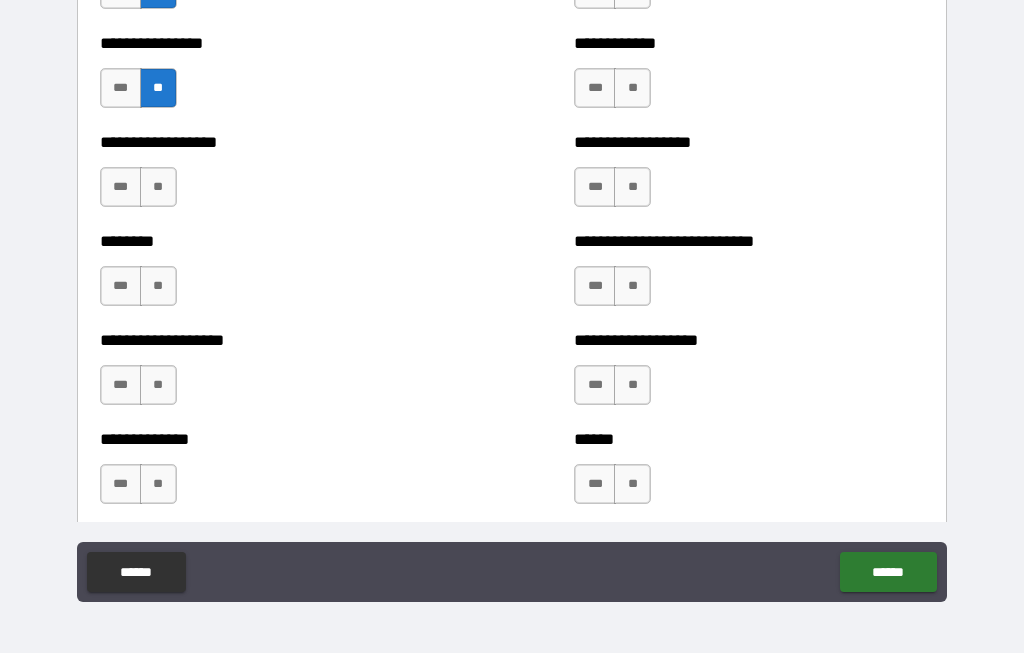 click on "**" at bounding box center (158, 188) 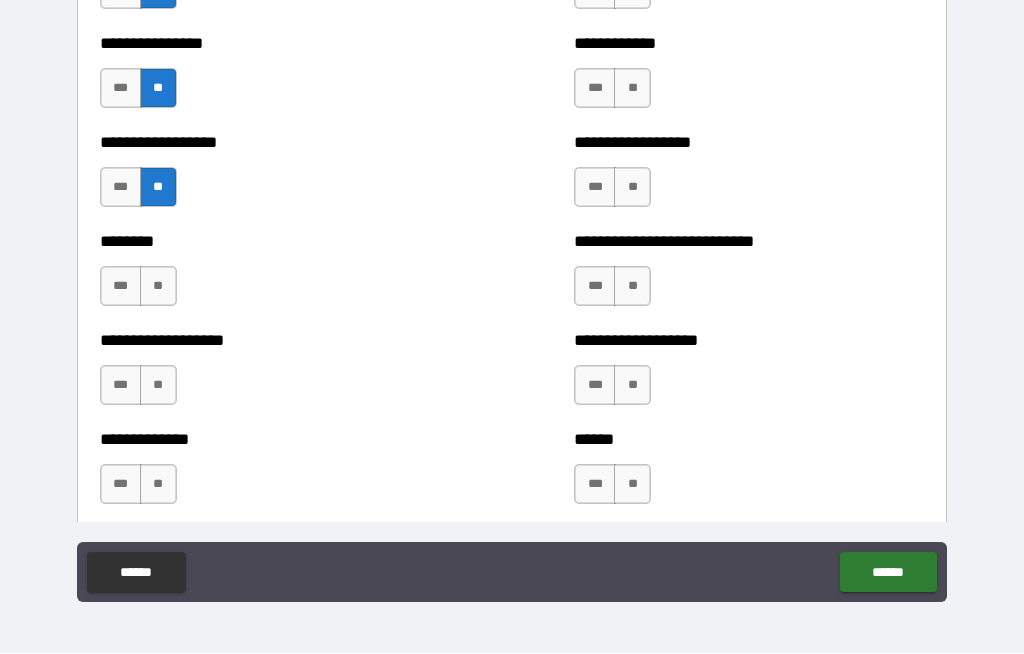 click on "**" at bounding box center (158, 287) 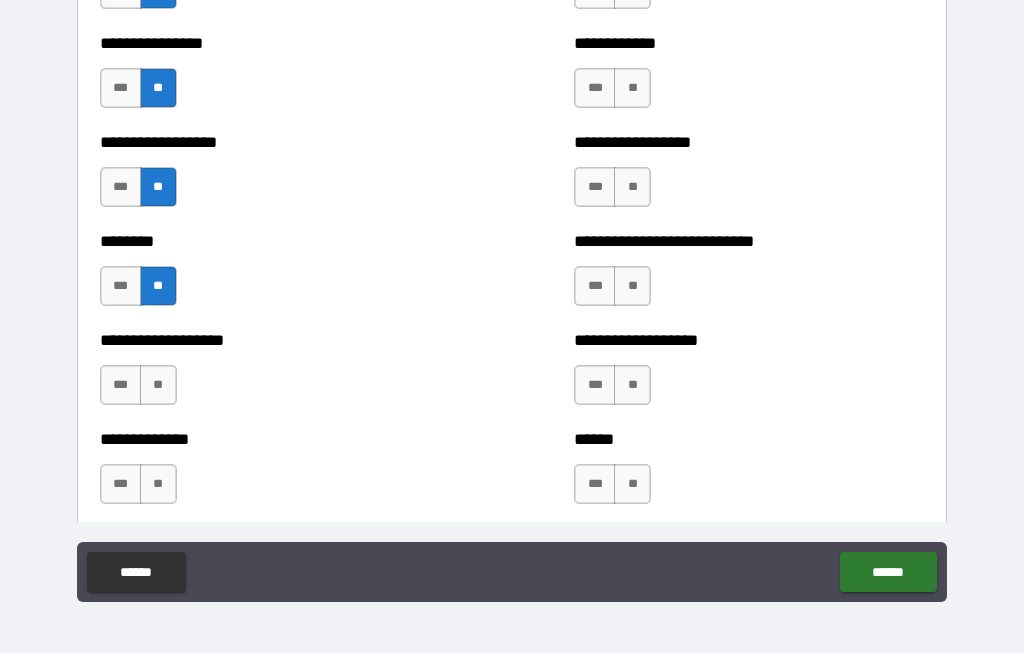 click on "**" at bounding box center [158, 386] 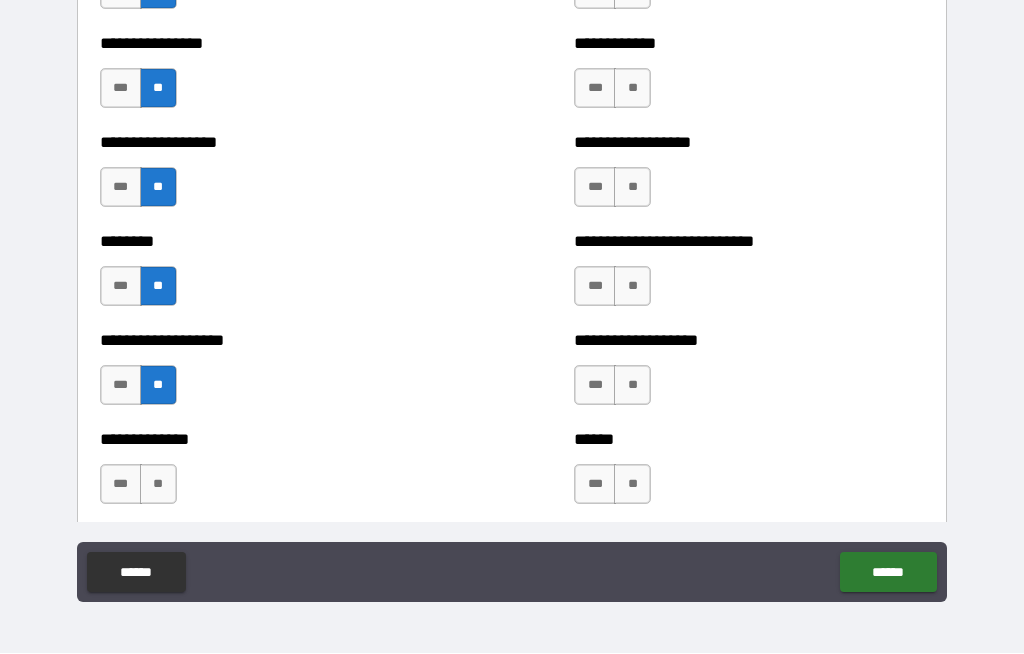 click on "**" at bounding box center [158, 485] 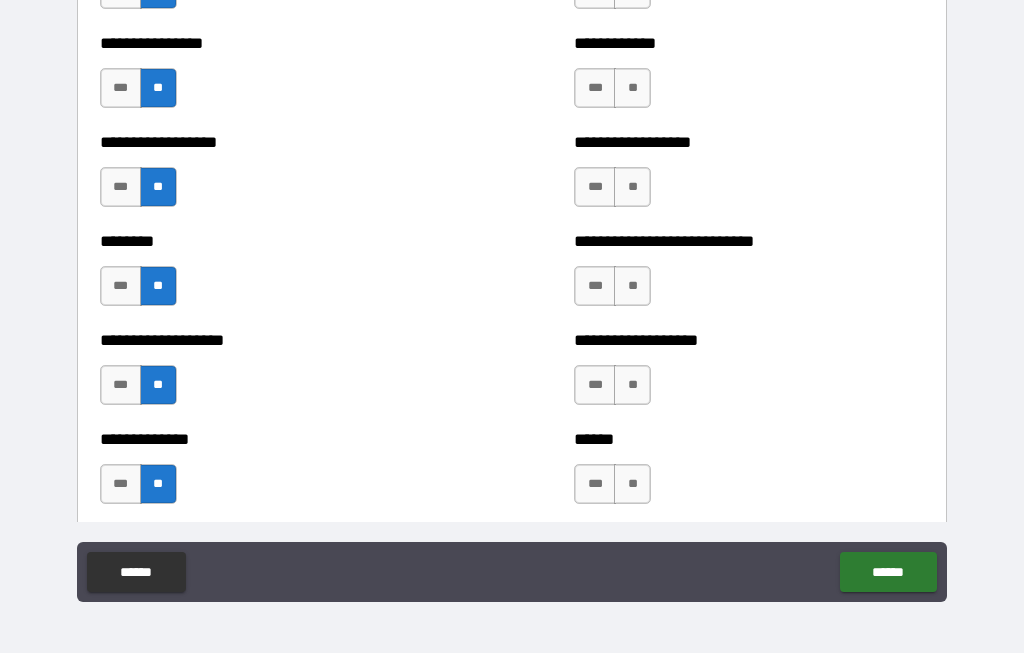 click on "***" at bounding box center (121, 485) 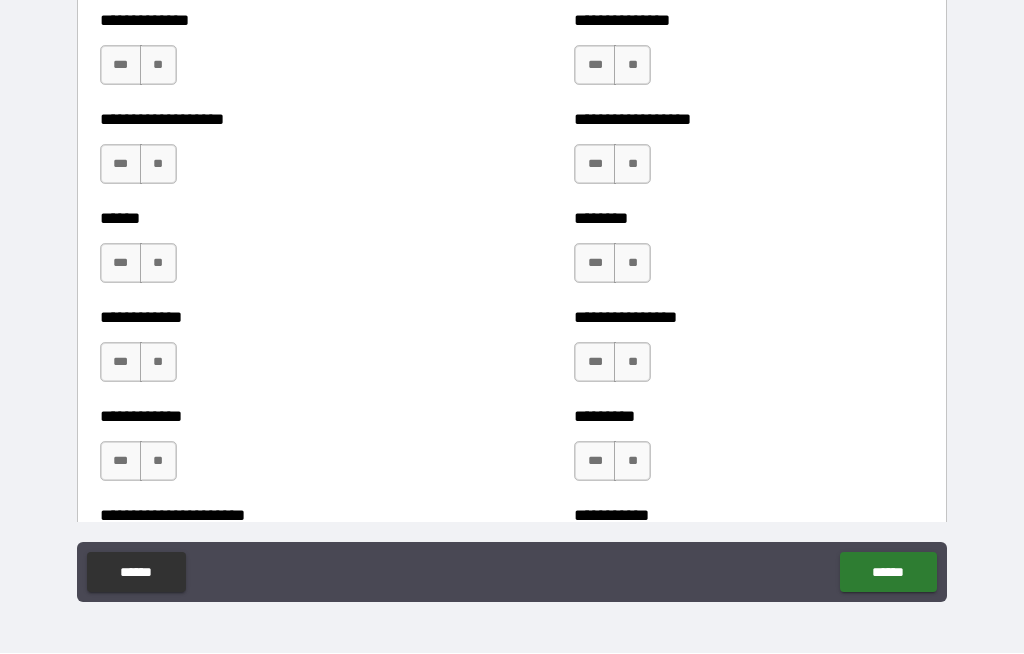 scroll, scrollTop: 4866, scrollLeft: 0, axis: vertical 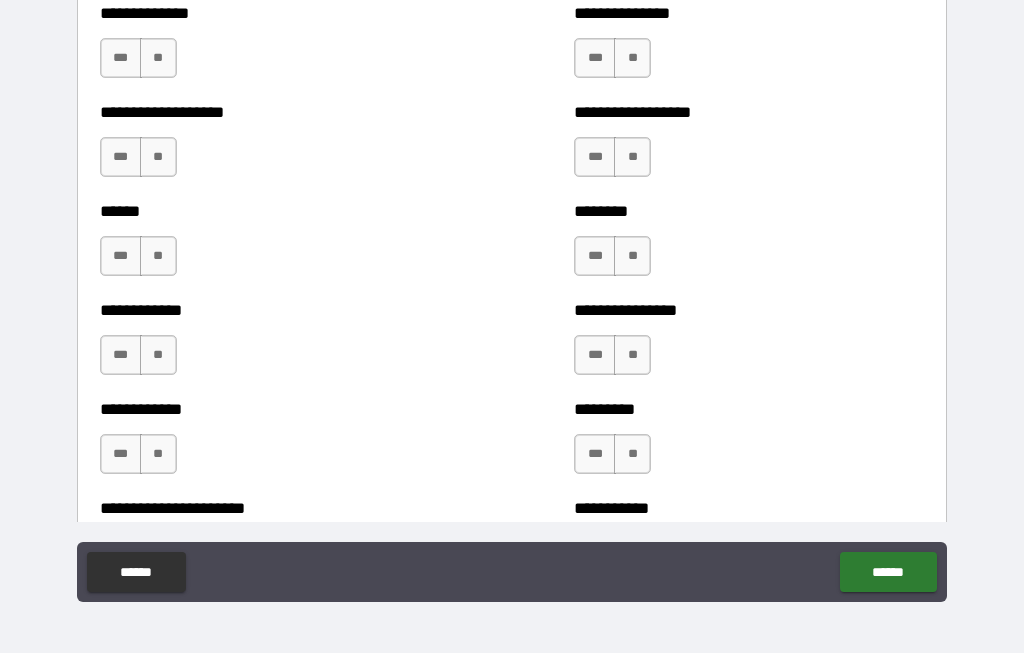 click on "**" at bounding box center [158, 59] 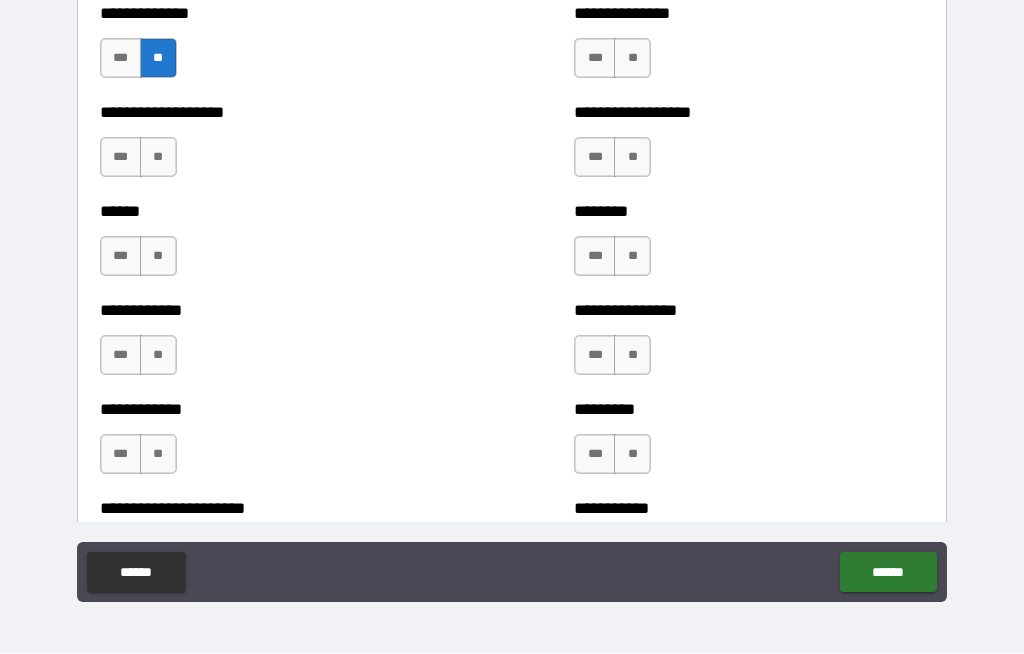 click on "**" at bounding box center (158, 158) 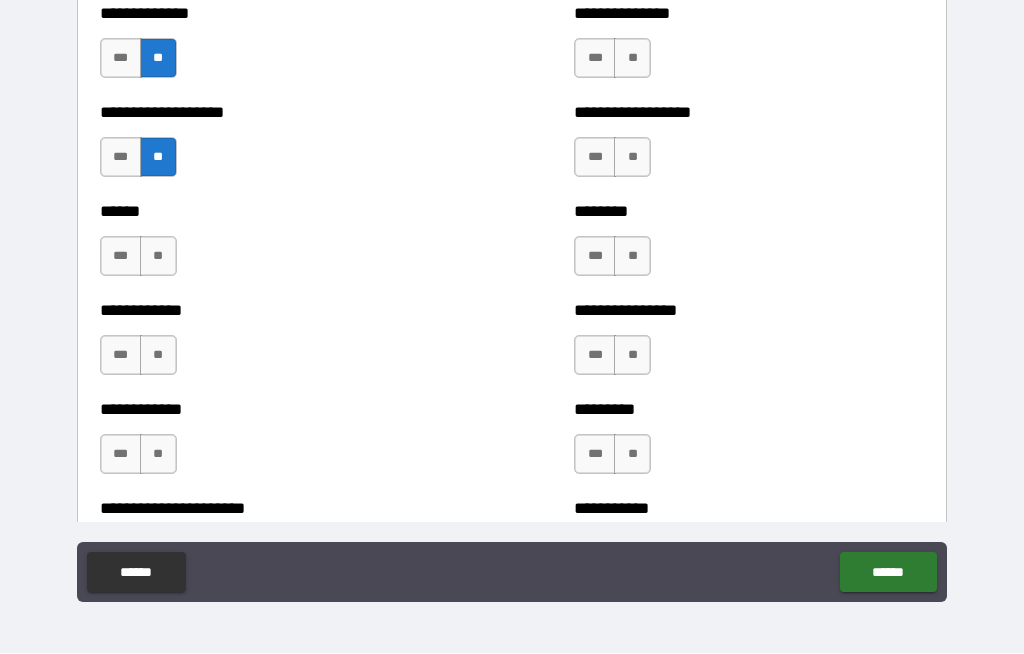 click on "**" at bounding box center (158, 257) 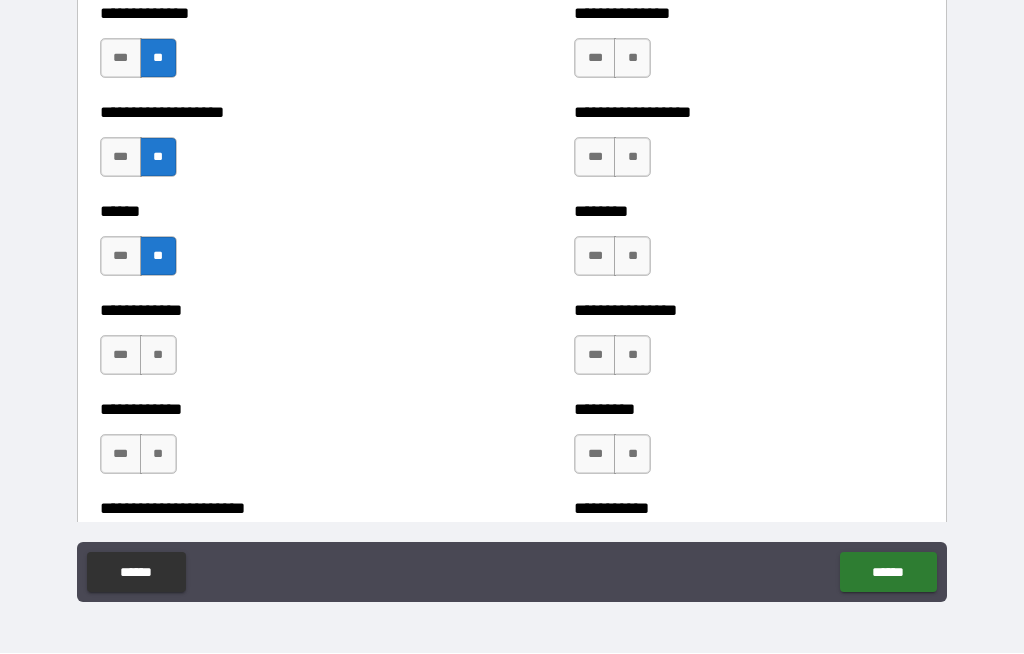 click on "***" at bounding box center [121, 356] 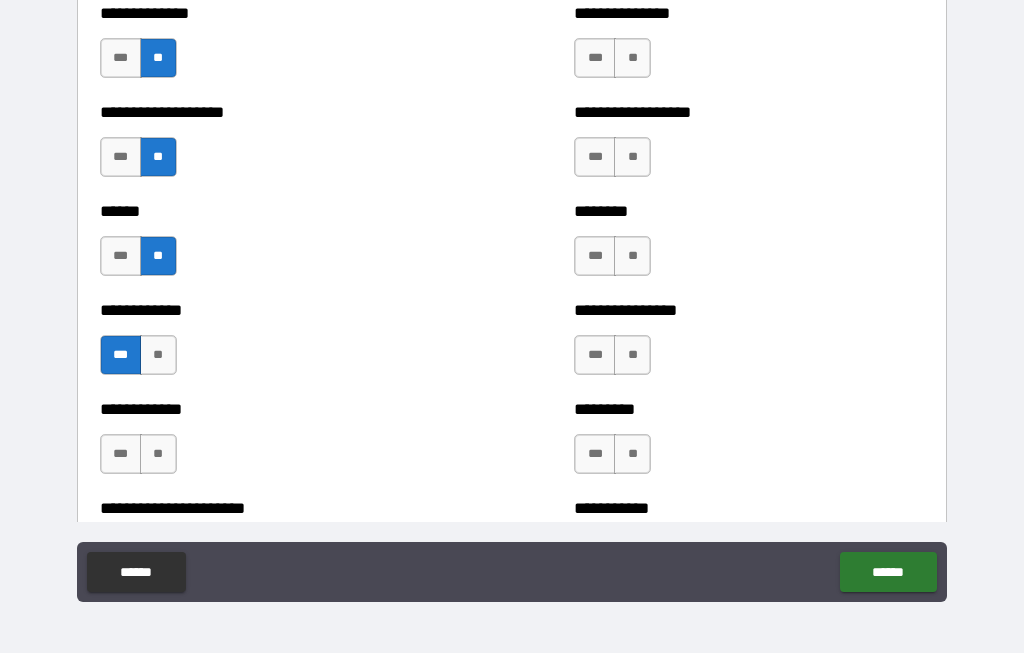 click on "**" at bounding box center (158, 455) 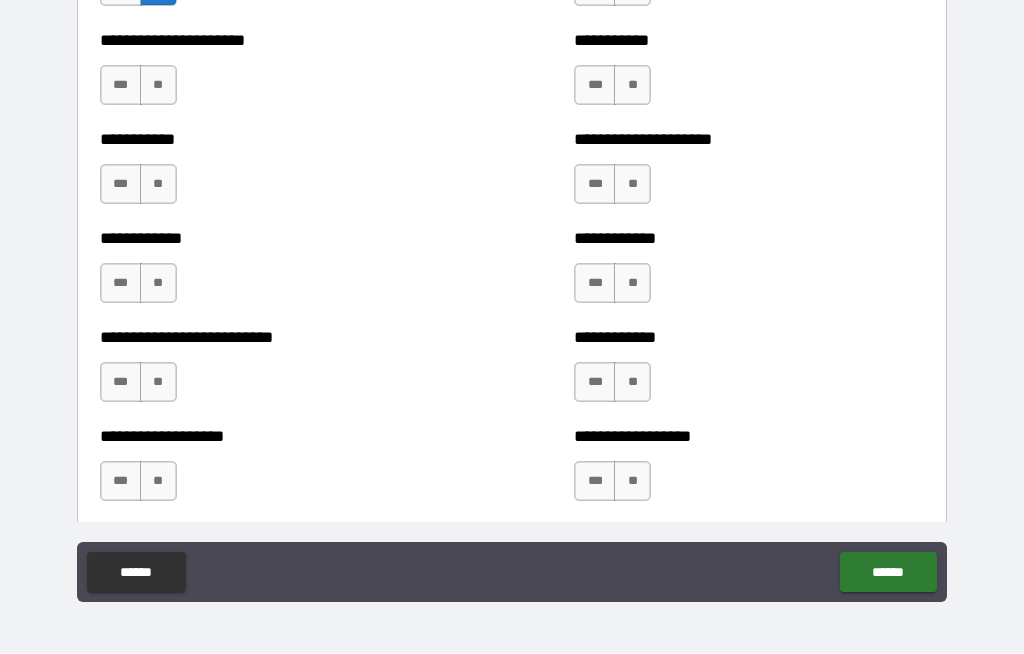 scroll, scrollTop: 5344, scrollLeft: 0, axis: vertical 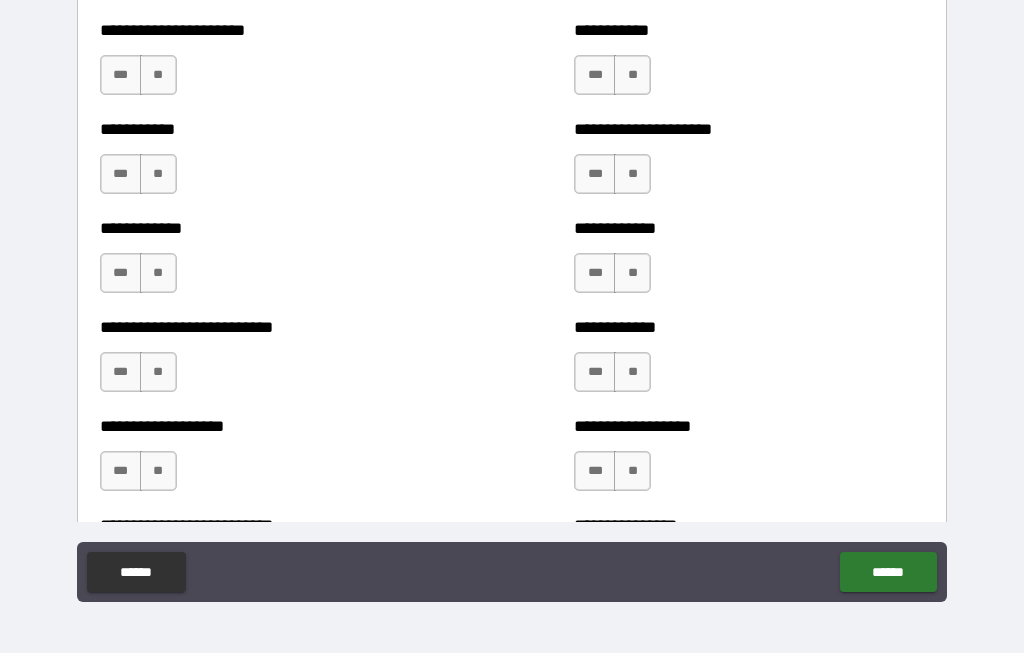 click on "**" at bounding box center (158, 76) 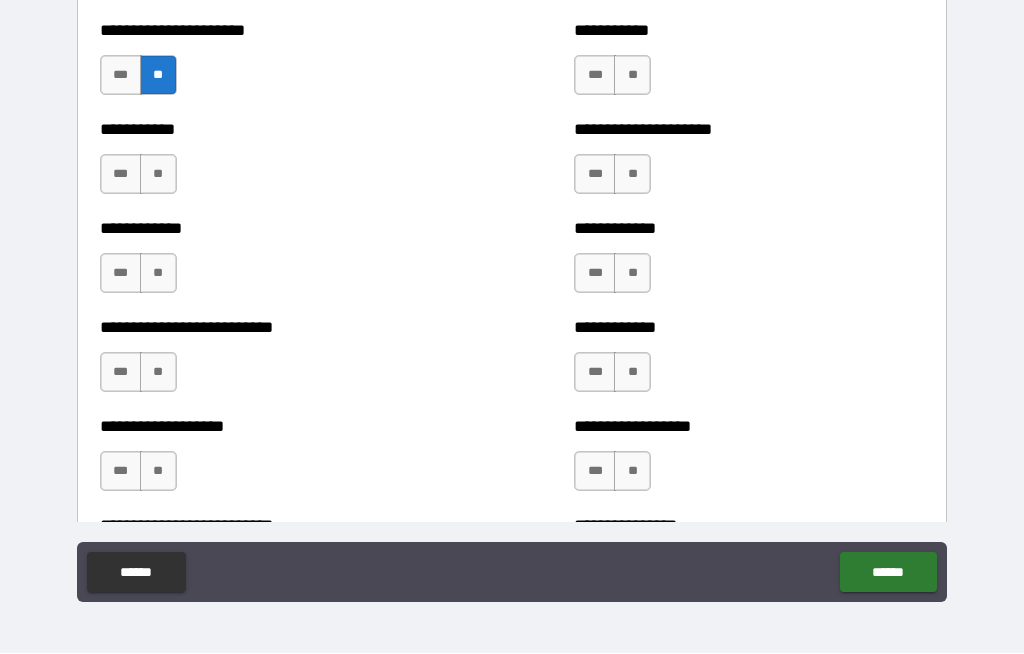 click on "**" at bounding box center (158, 175) 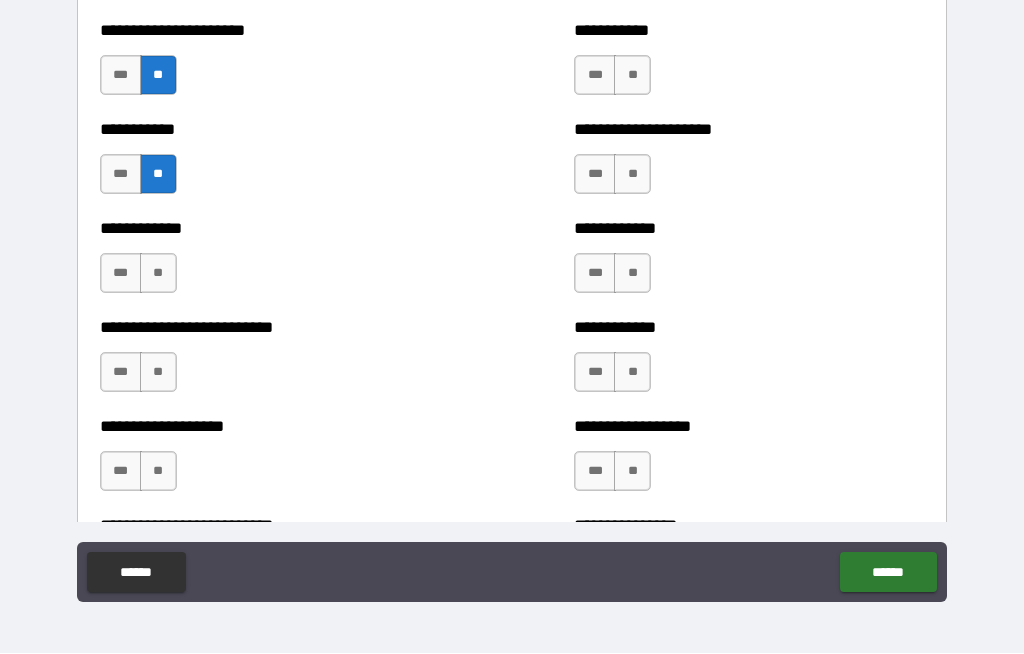 click on "***" at bounding box center (121, 274) 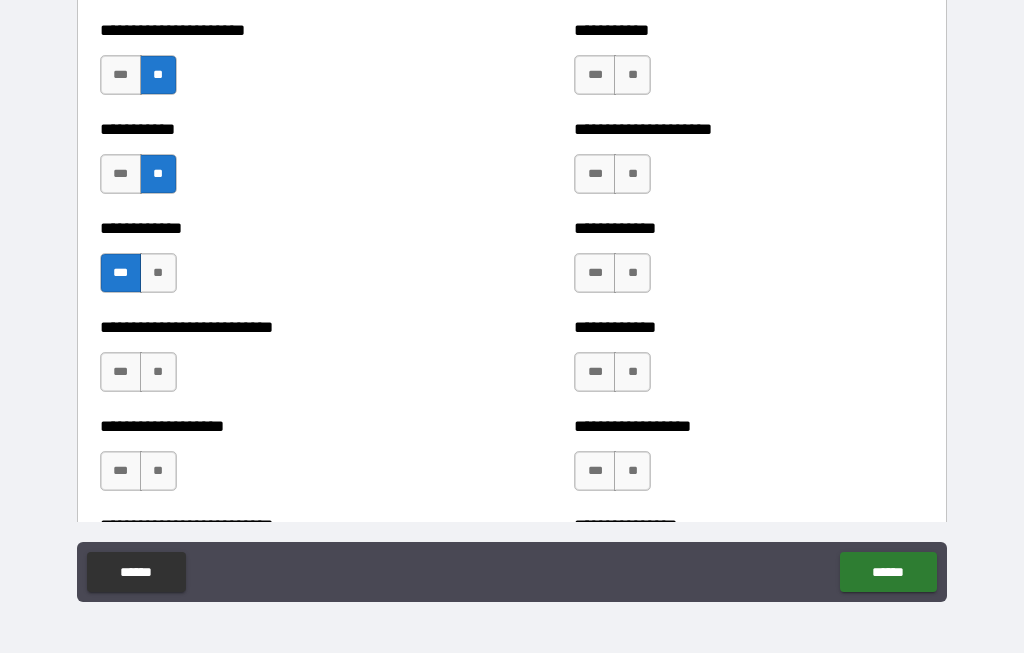 click on "**" at bounding box center (158, 373) 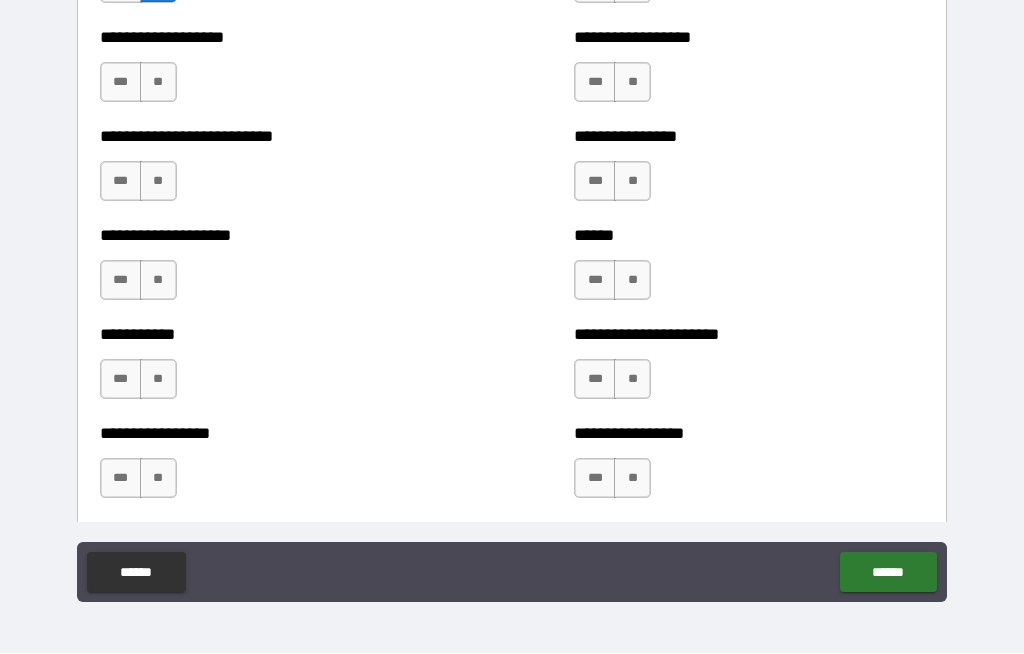 scroll, scrollTop: 5743, scrollLeft: 0, axis: vertical 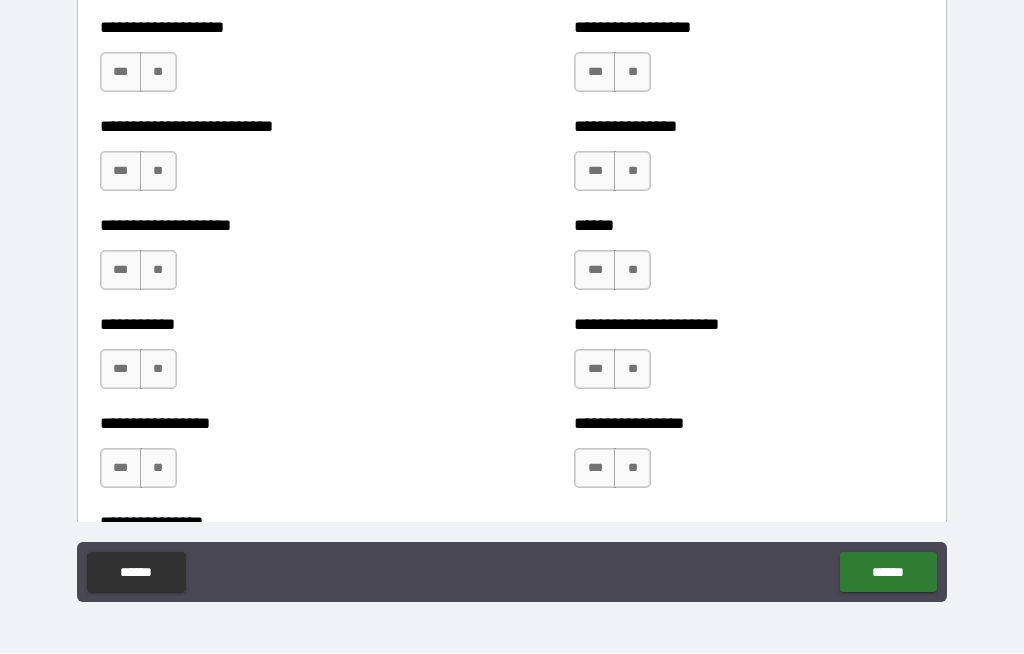 click on "**" at bounding box center (158, 73) 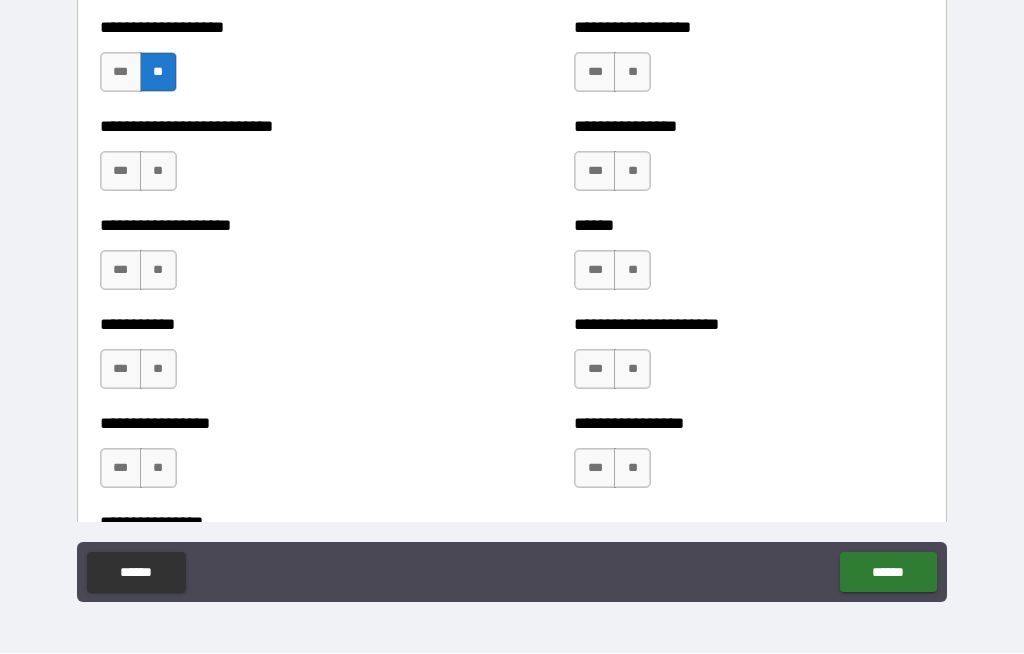 click on "**" at bounding box center [158, 172] 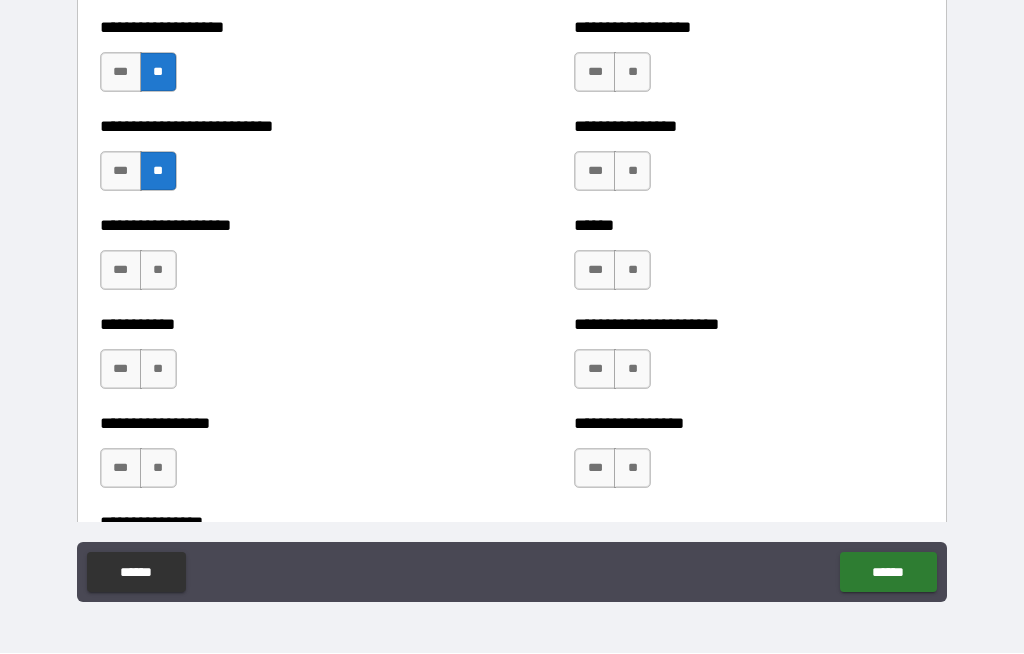 click on "**" at bounding box center [158, 271] 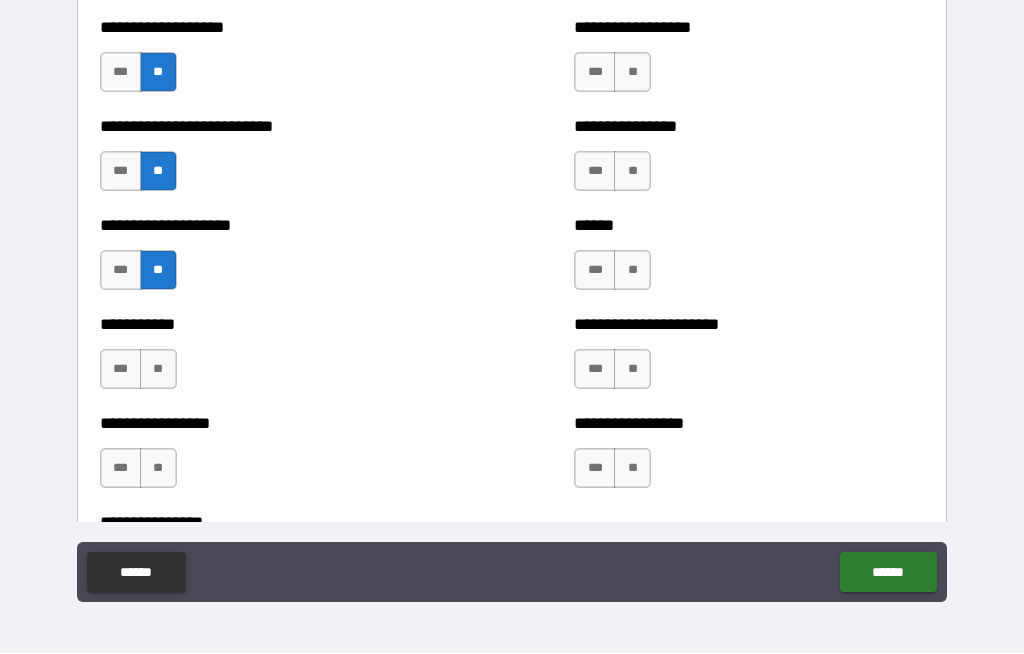 click on "**" at bounding box center (158, 370) 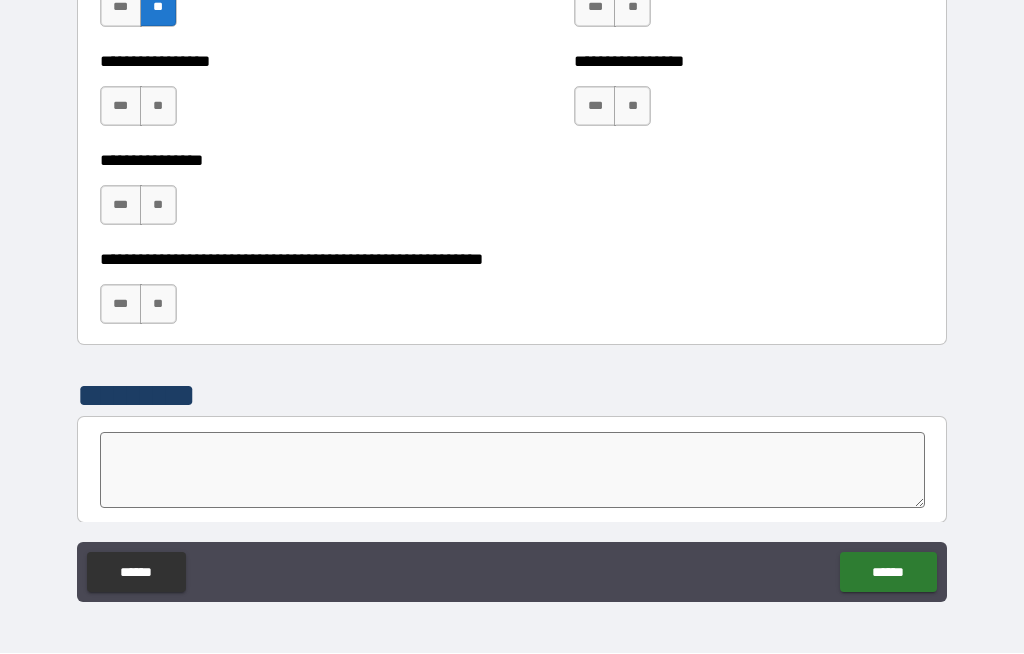 scroll, scrollTop: 6106, scrollLeft: 0, axis: vertical 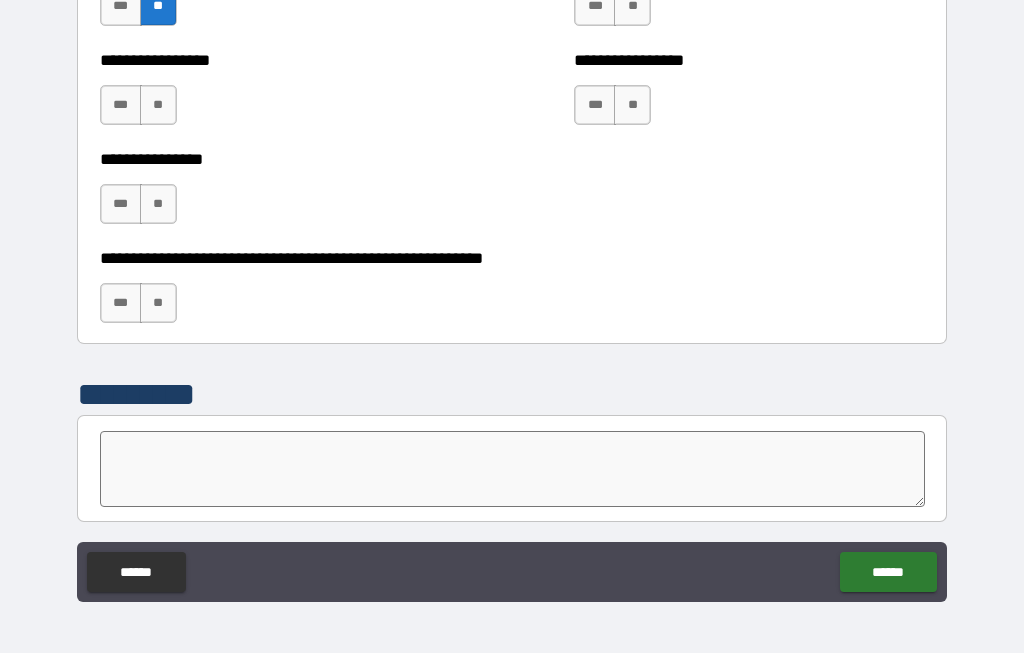 click on "**" at bounding box center [158, 106] 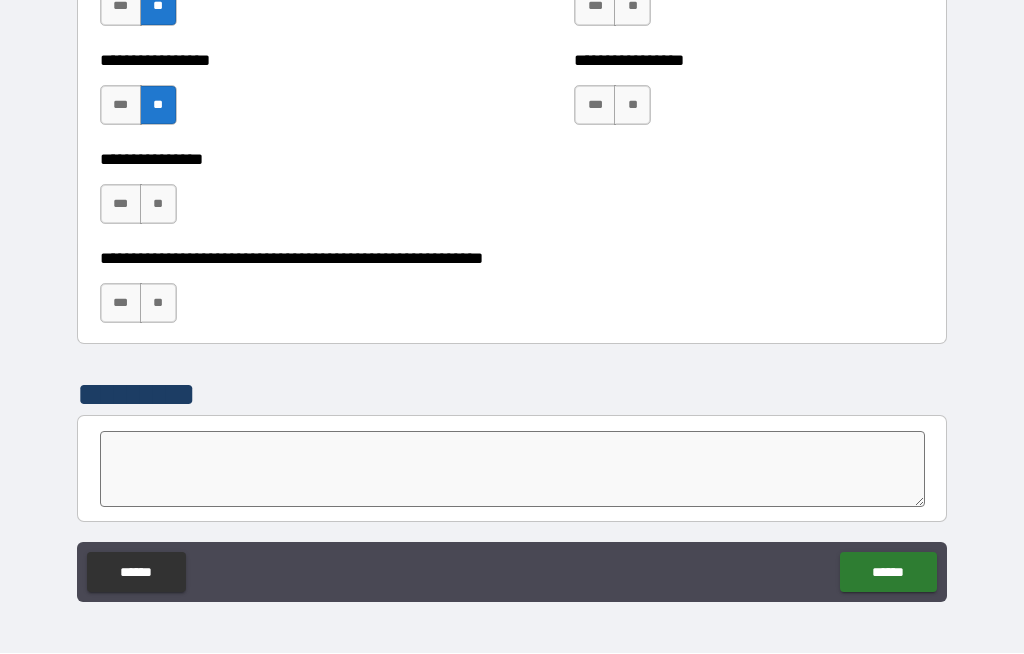 click on "**" at bounding box center [158, 205] 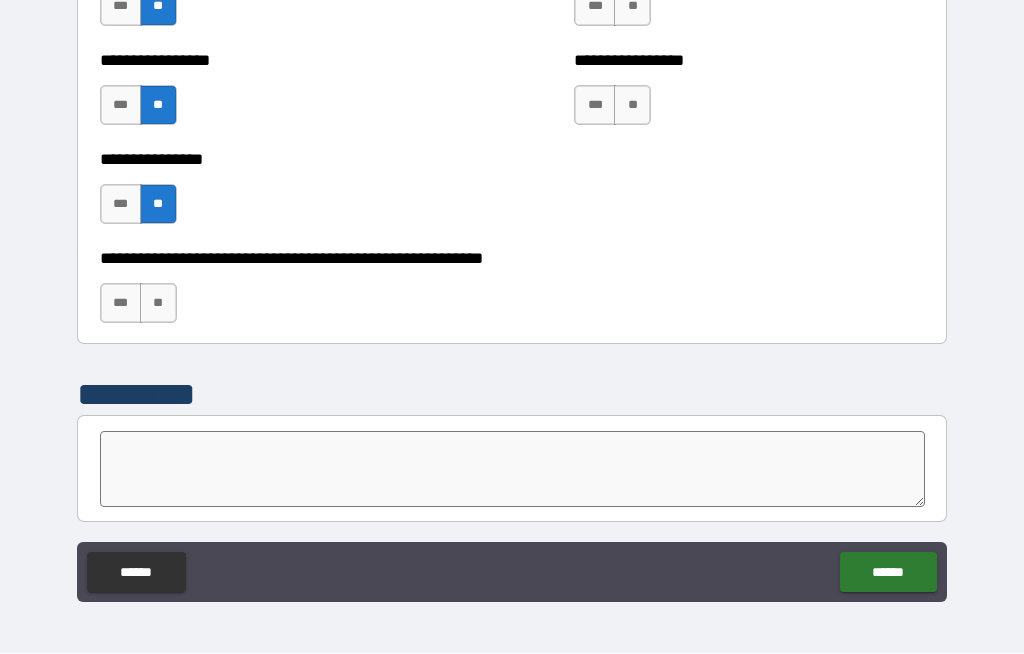 click on "**" at bounding box center (158, 304) 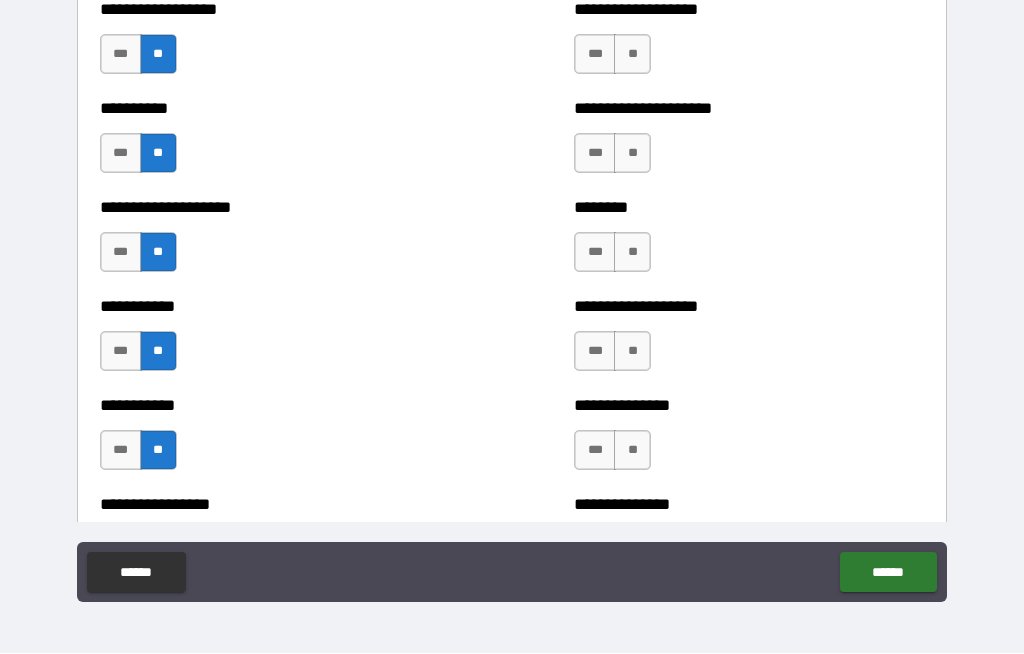 scroll, scrollTop: 2498, scrollLeft: 0, axis: vertical 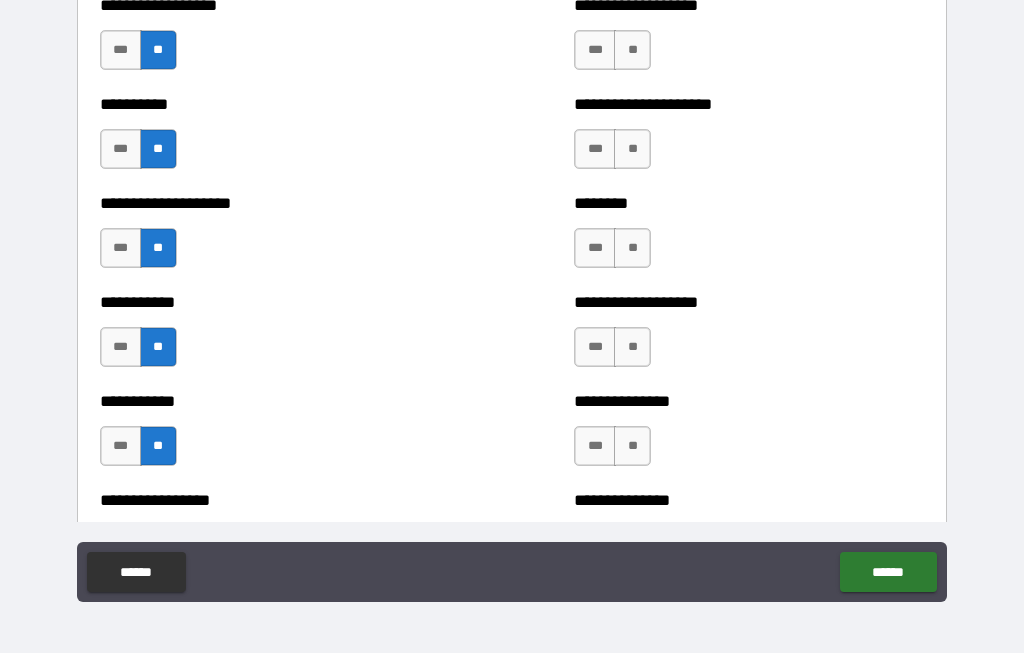 click on "**" at bounding box center (632, 51) 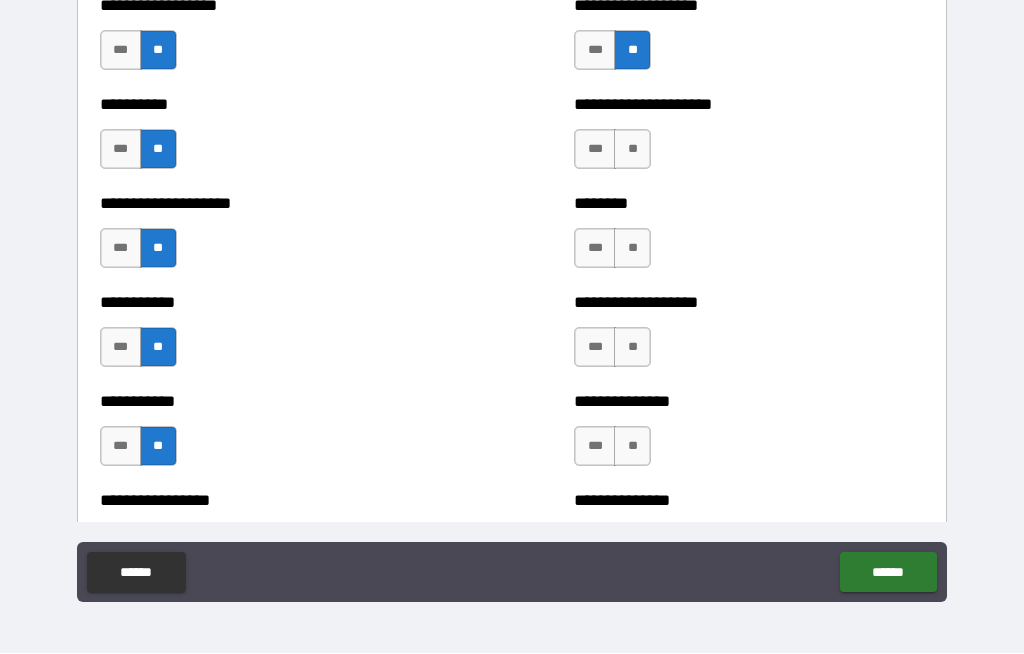 click on "**" at bounding box center [632, 150] 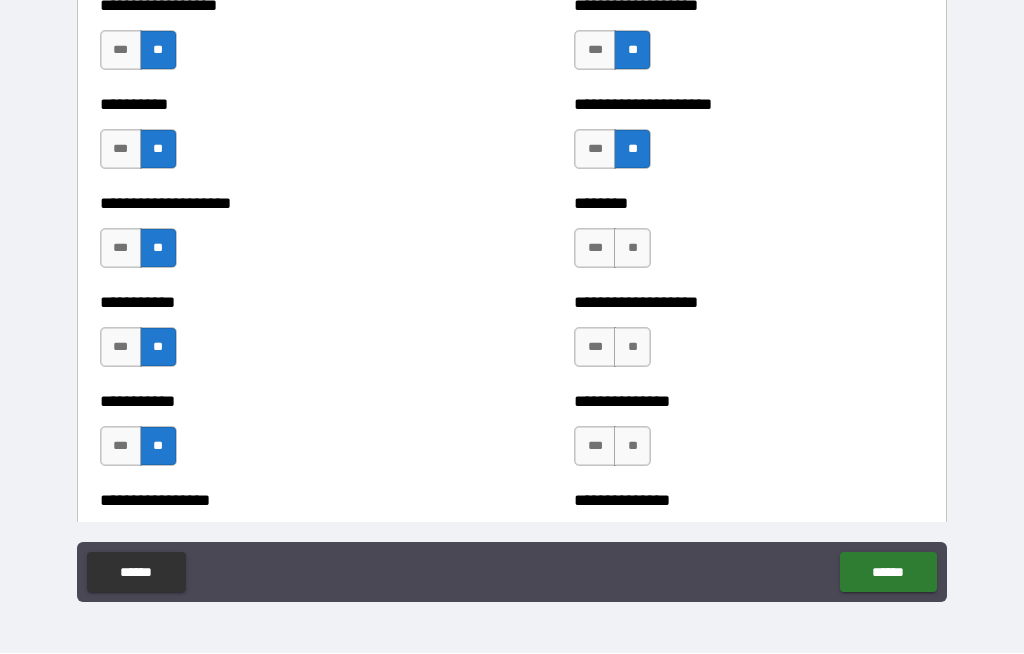 click on "***" at bounding box center [595, 249] 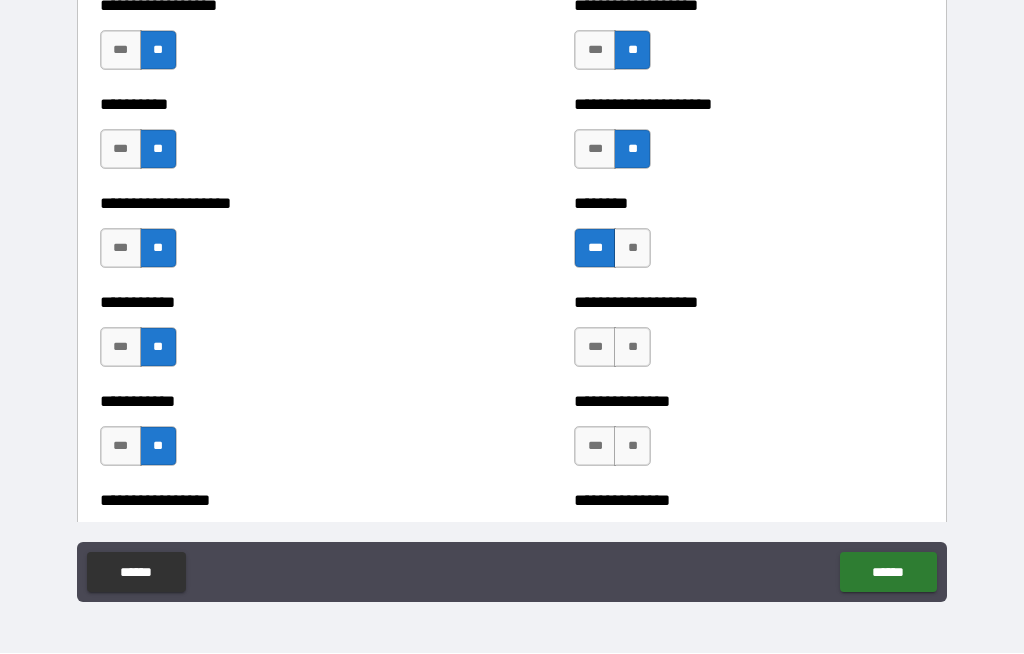 click on "**" at bounding box center [632, 348] 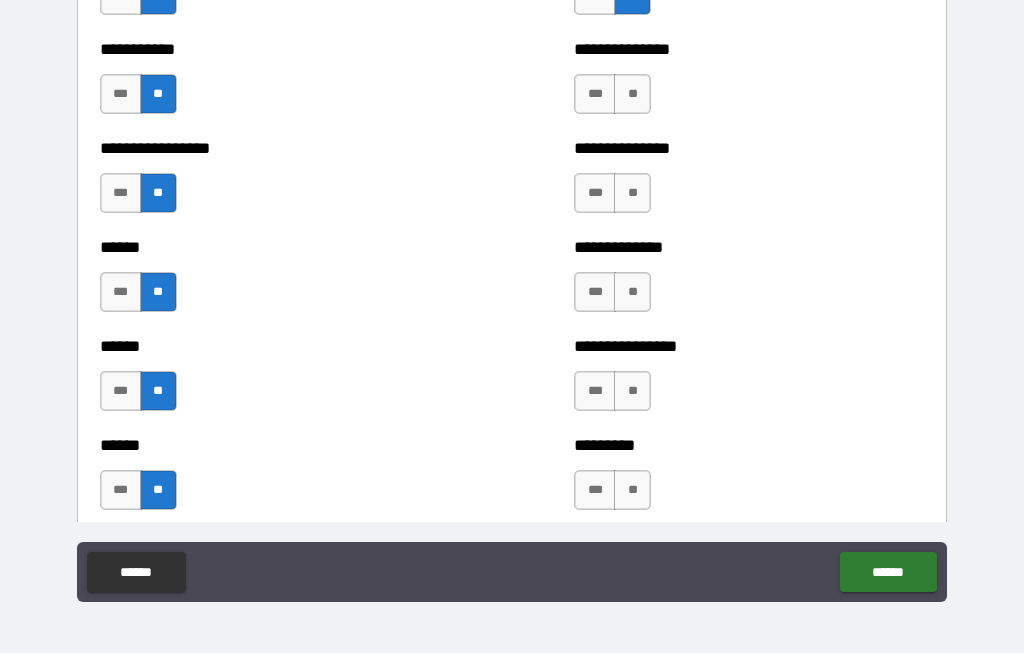 scroll, scrollTop: 2851, scrollLeft: 0, axis: vertical 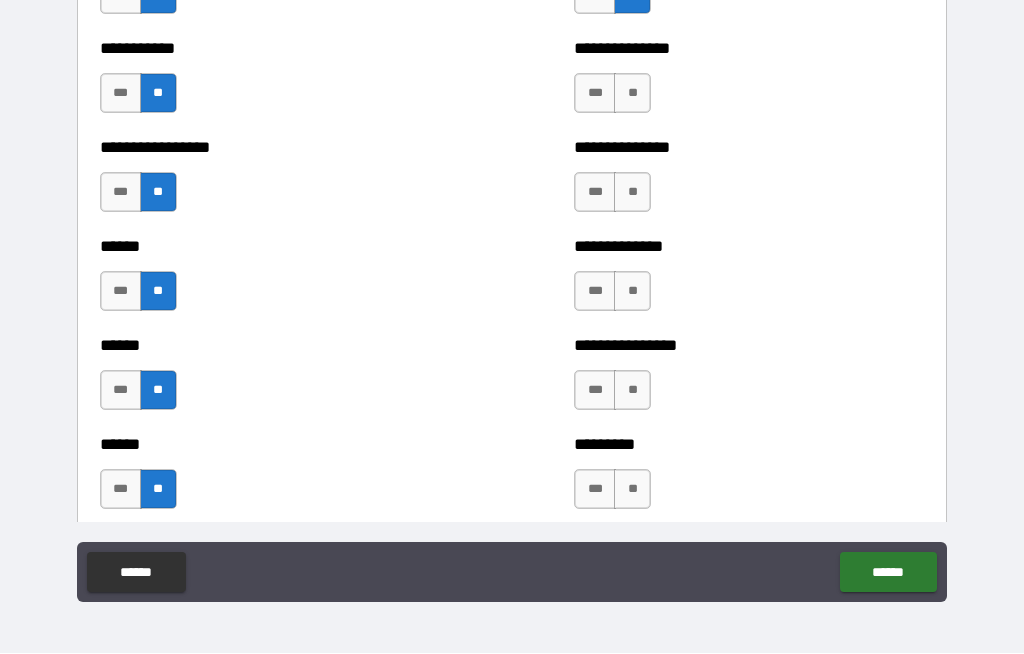 click on "**" at bounding box center [632, 94] 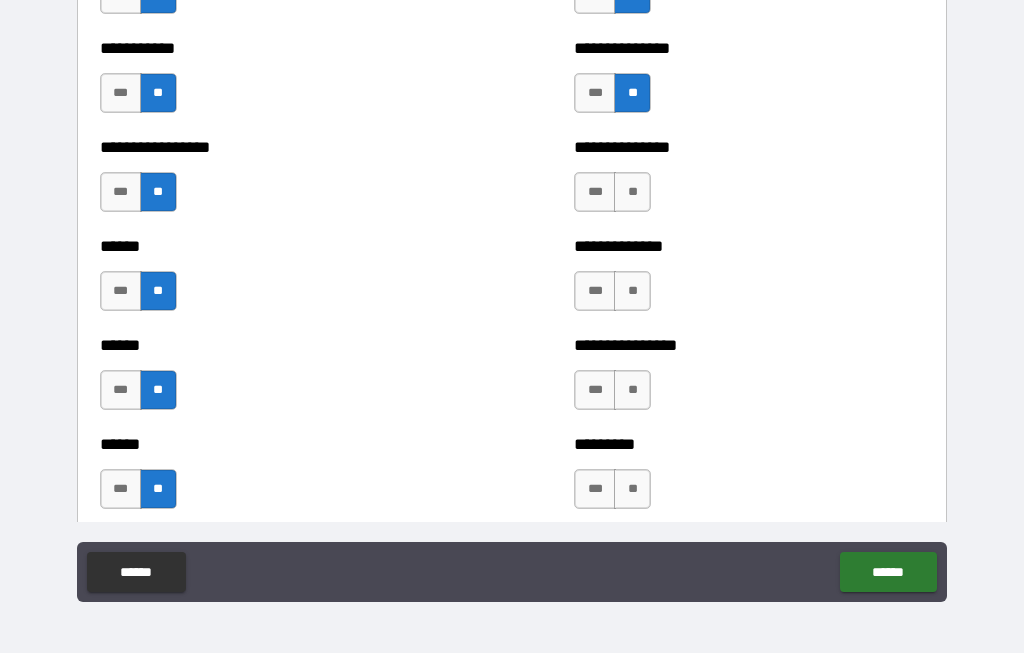 click on "**" at bounding box center (632, 193) 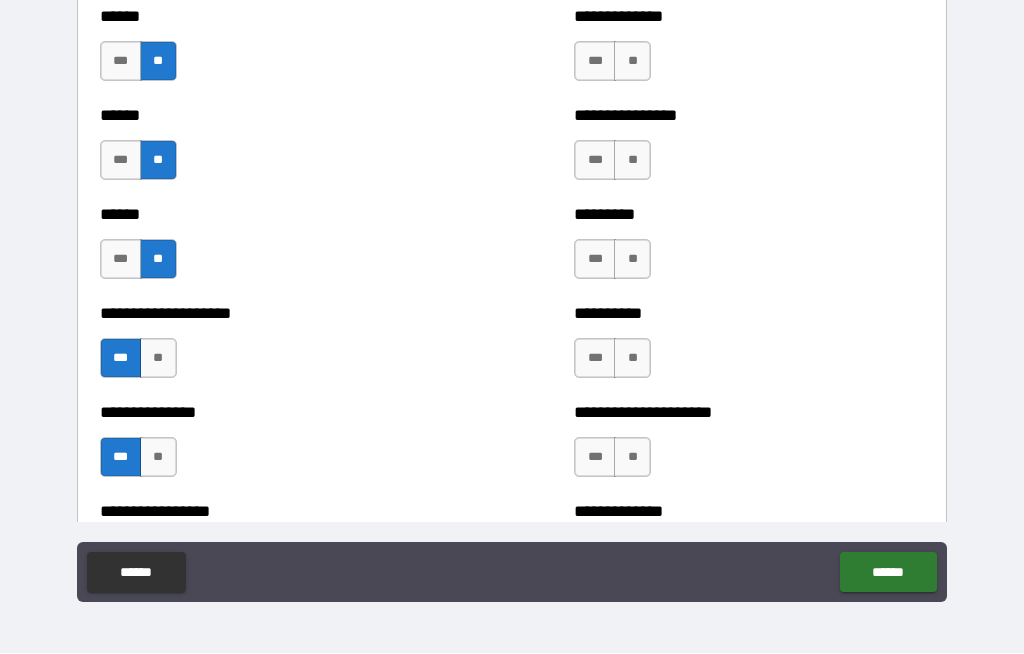scroll, scrollTop: 3080, scrollLeft: 0, axis: vertical 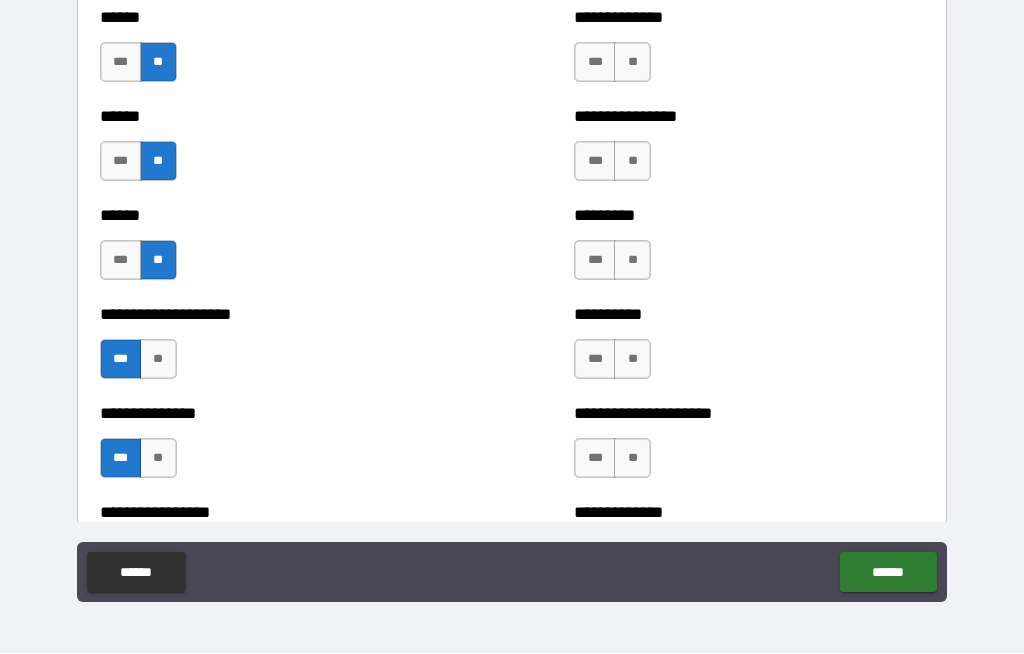 click on "**" at bounding box center (632, 63) 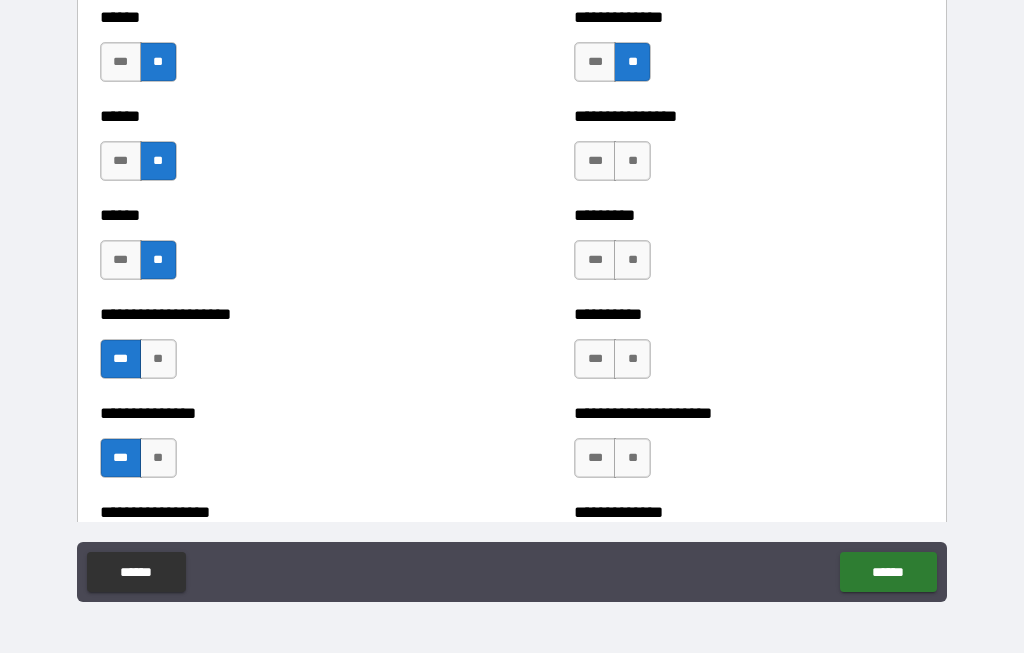 click on "**" at bounding box center [632, 162] 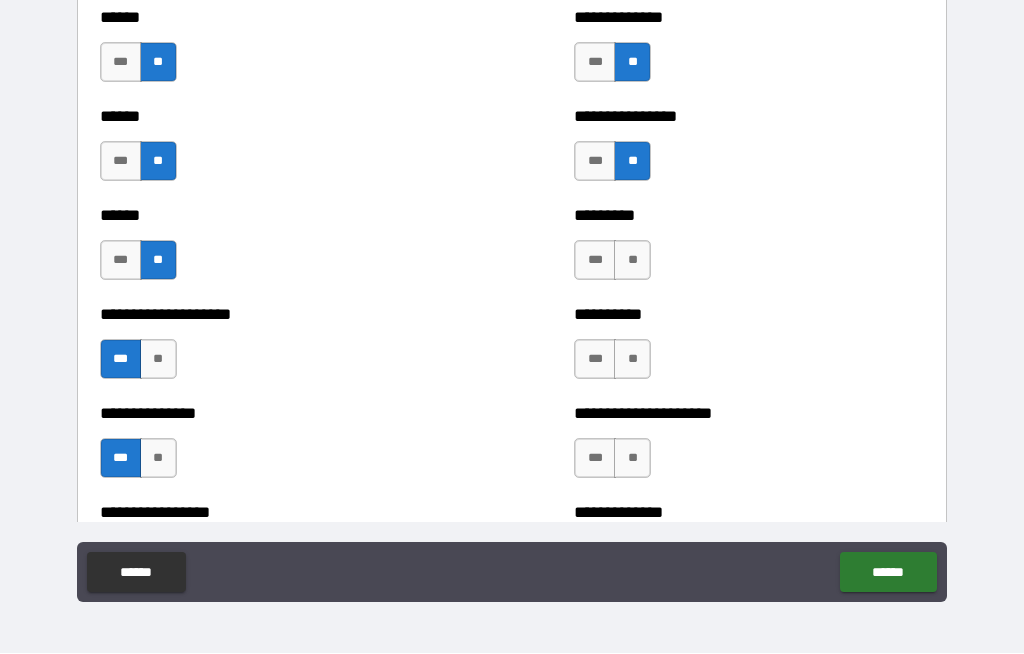 click on "**" at bounding box center (632, 261) 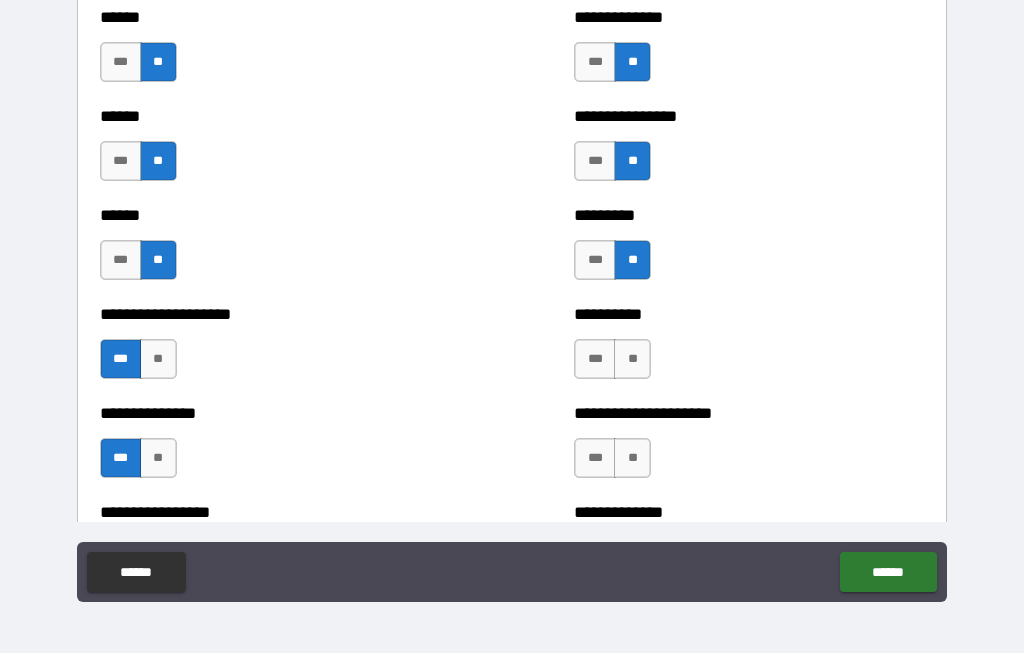 click on "**" at bounding box center (632, 360) 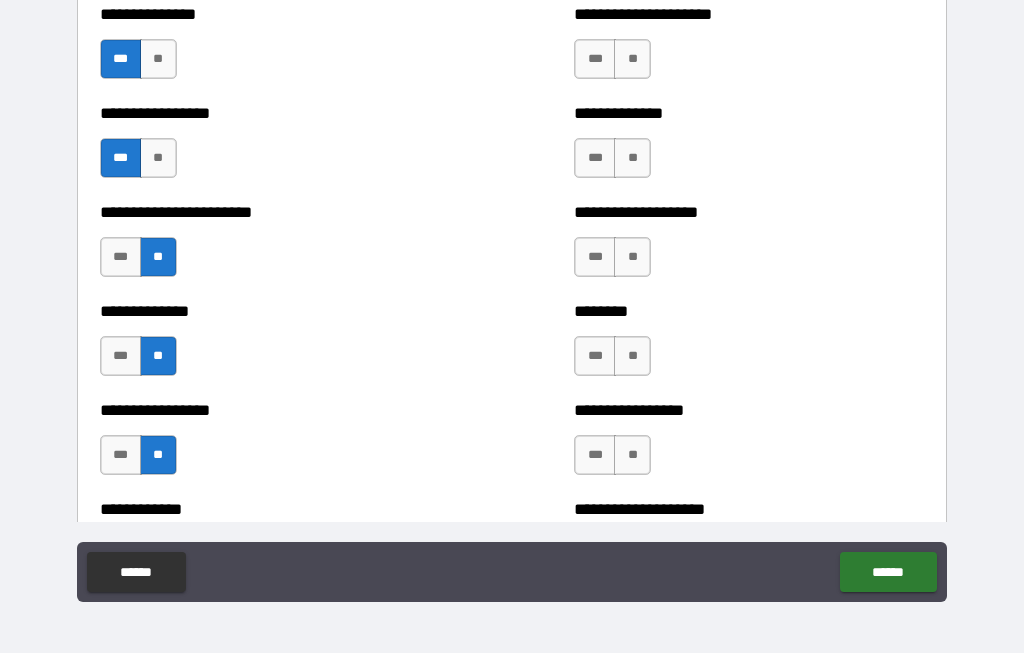 scroll, scrollTop: 3483, scrollLeft: 0, axis: vertical 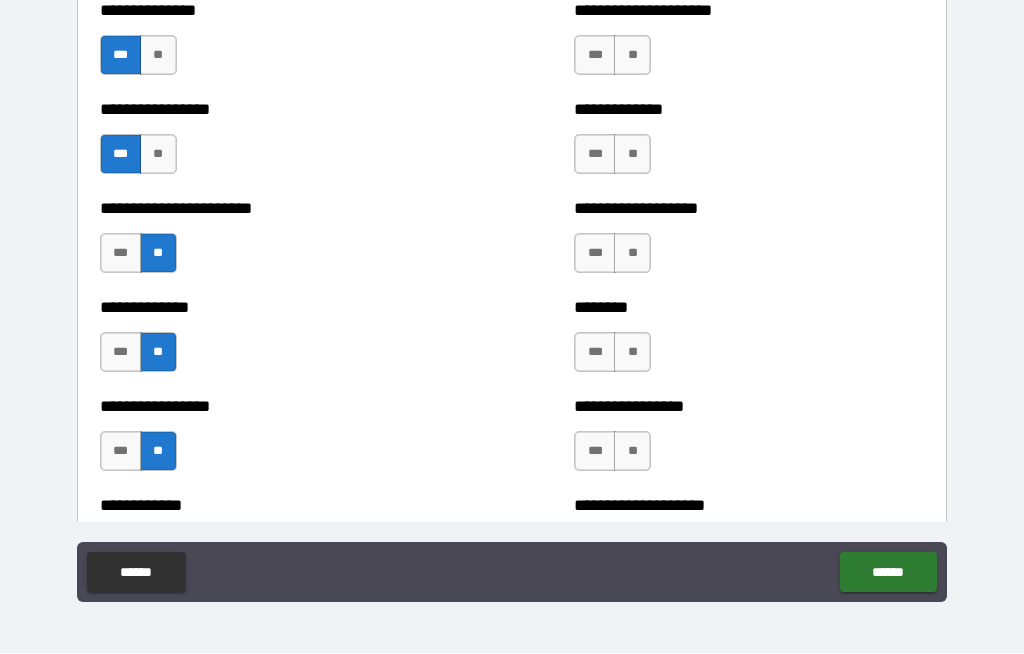 click on "**" at bounding box center [632, 56] 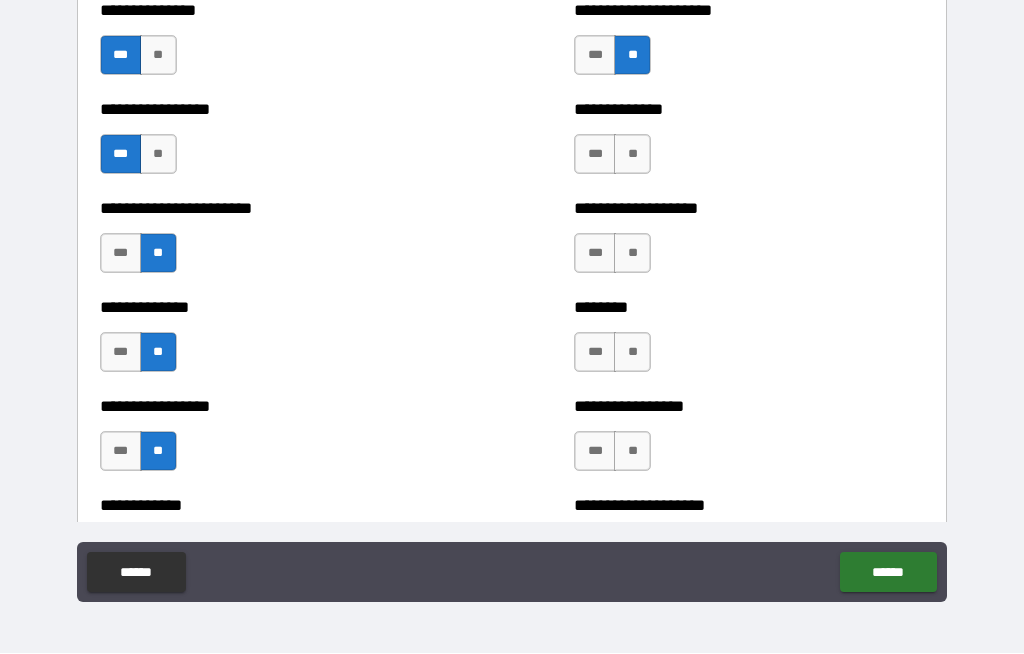 click on "**" at bounding box center (632, 155) 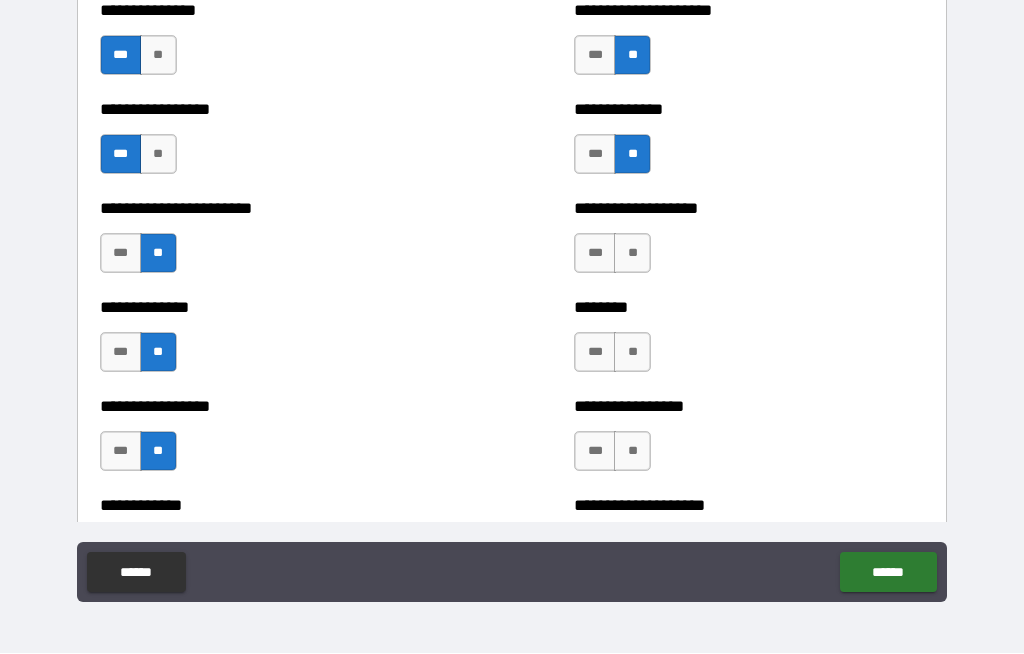 click on "**" at bounding box center [632, 254] 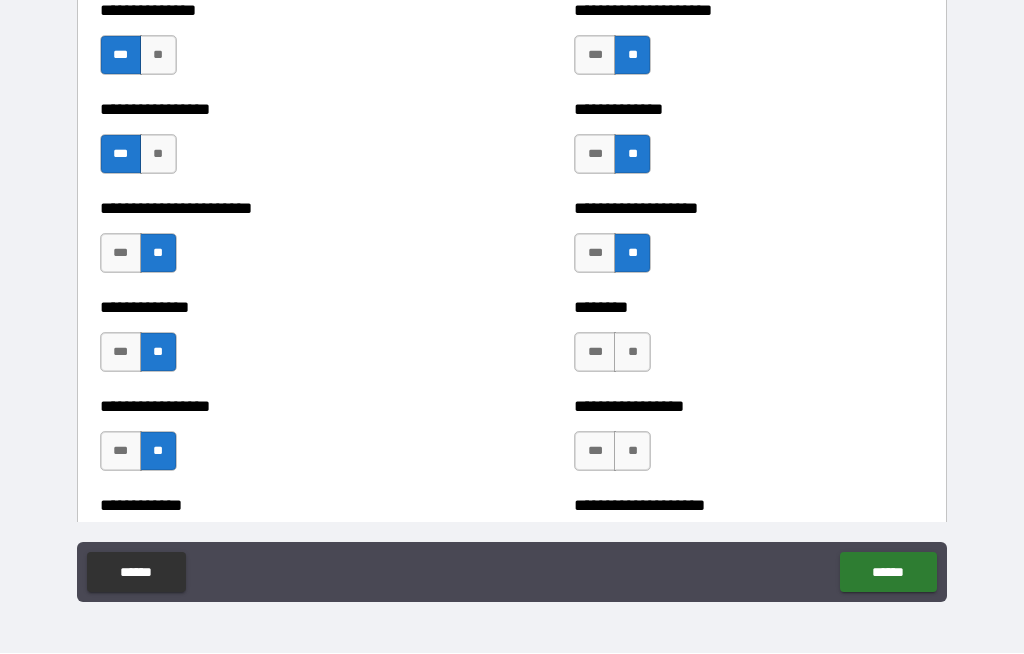 click on "***" at bounding box center [595, 353] 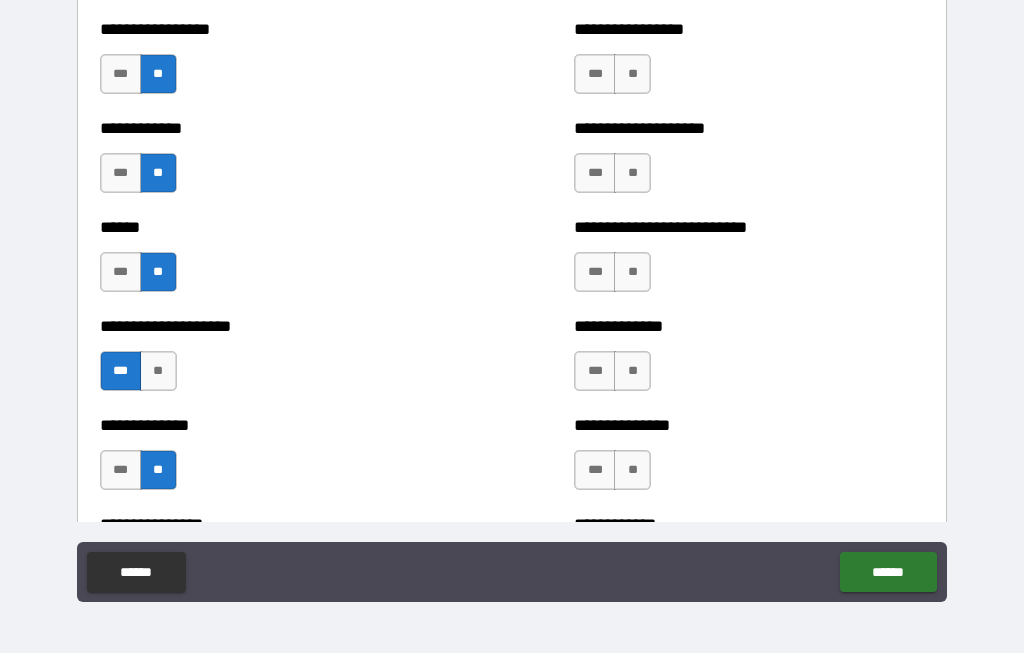 scroll, scrollTop: 3867, scrollLeft: 0, axis: vertical 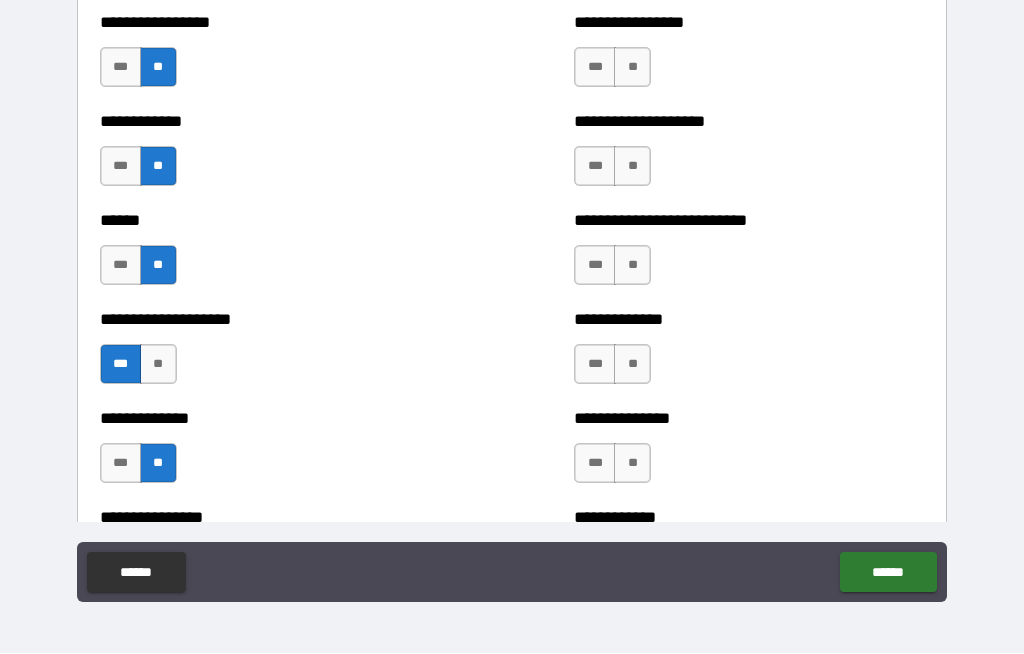 click on "***" at bounding box center (595, 68) 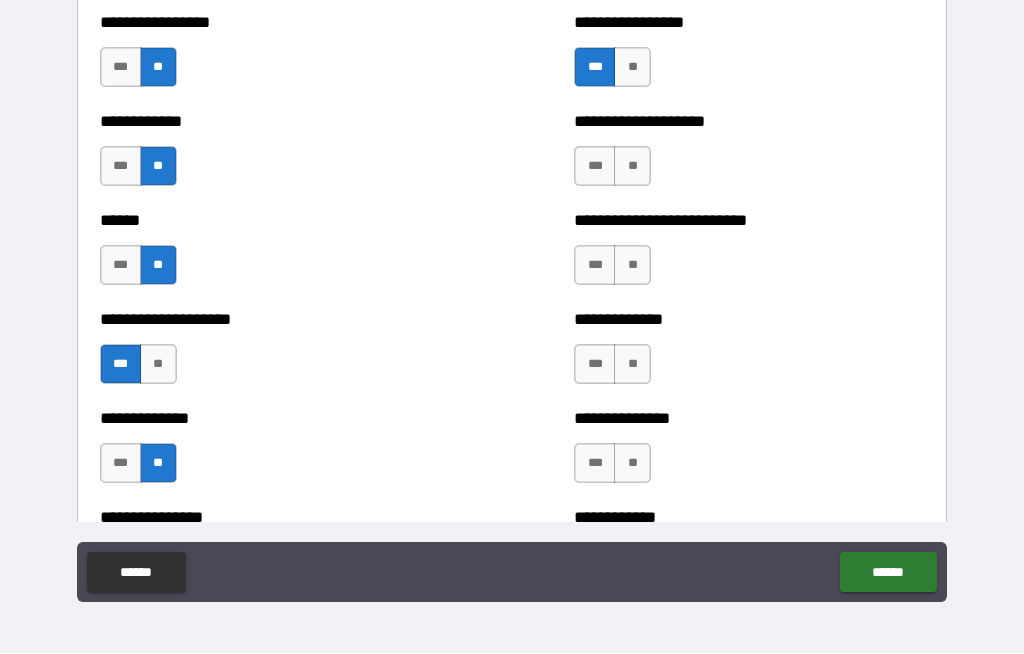 click on "**" at bounding box center [632, 167] 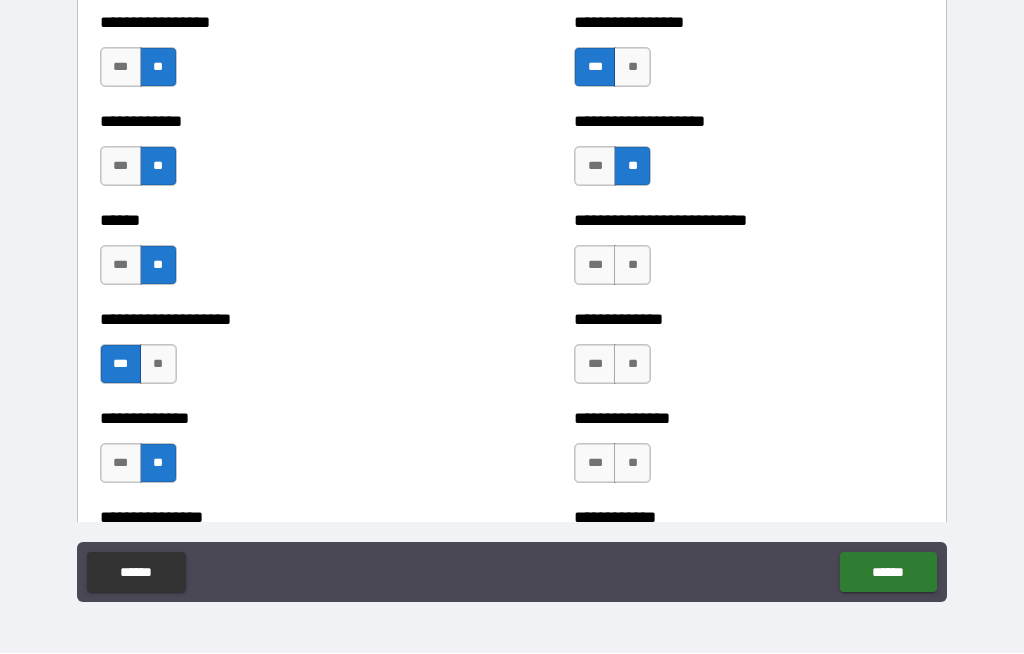 click on "**" at bounding box center (632, 266) 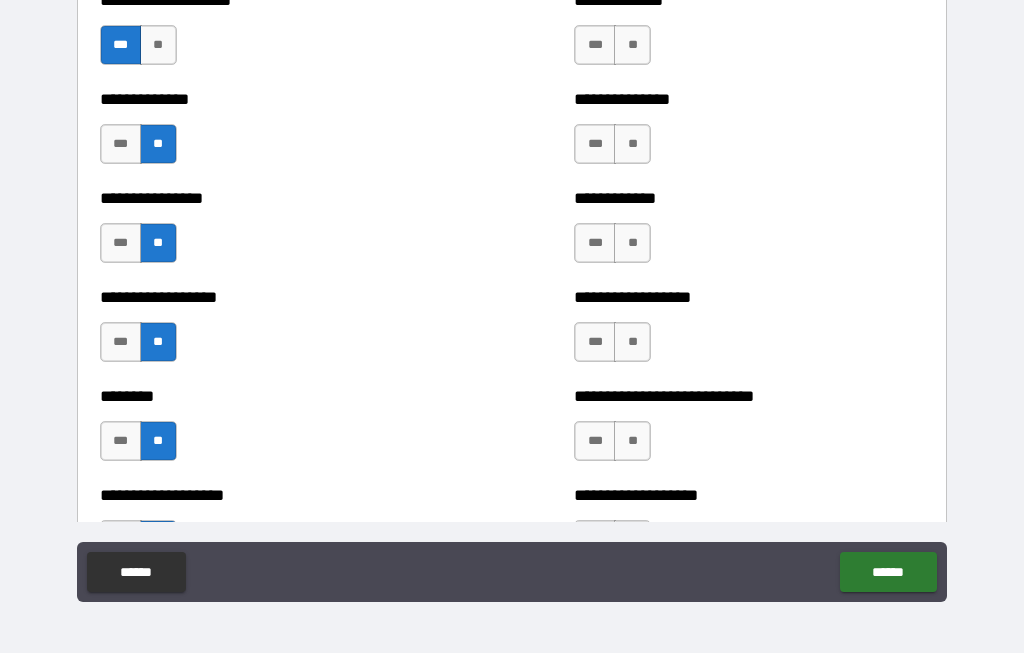 scroll, scrollTop: 4192, scrollLeft: 0, axis: vertical 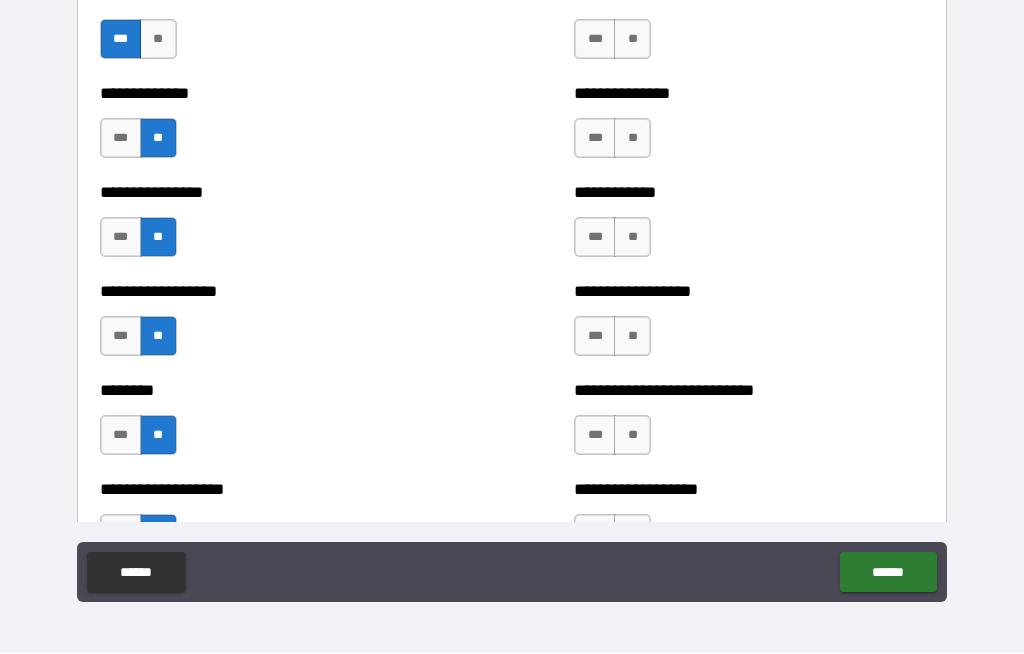 click on "***" at bounding box center (595, 40) 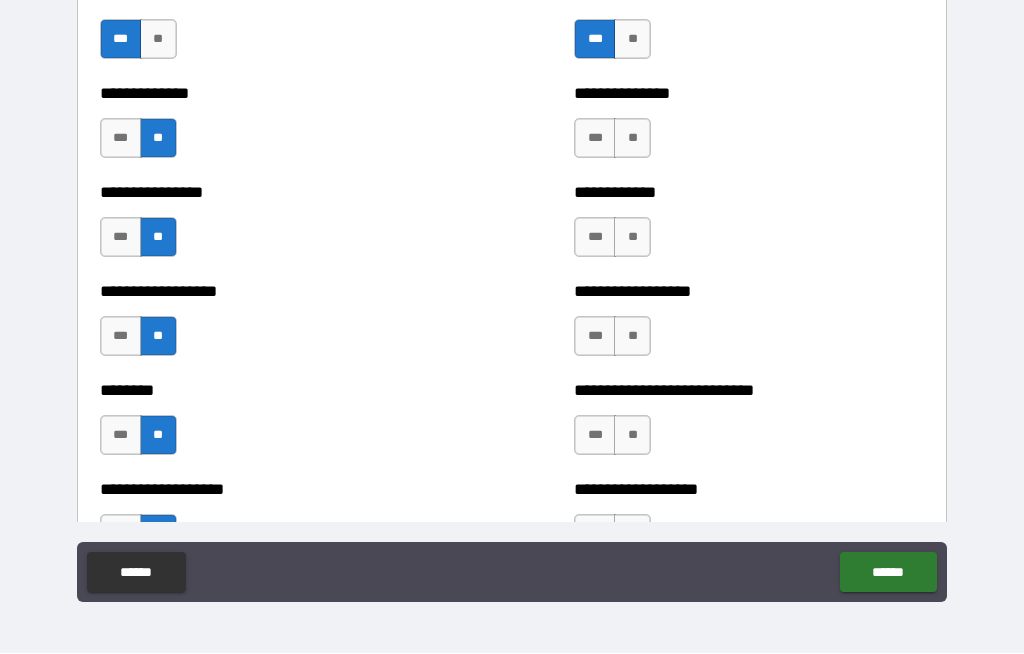 click on "**" at bounding box center [632, 139] 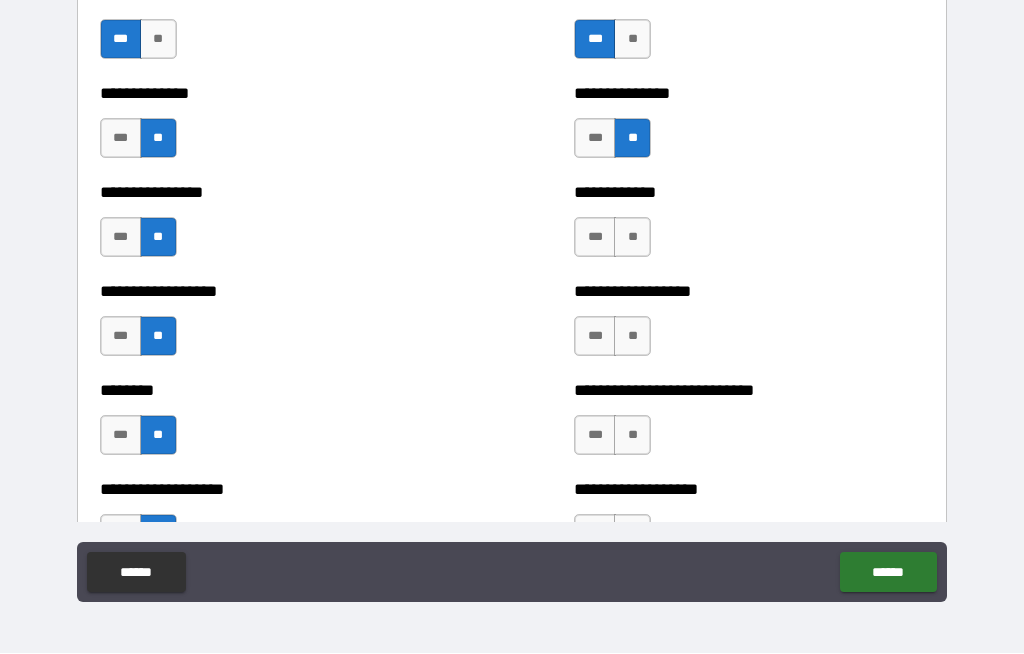 click on "**" at bounding box center (632, 238) 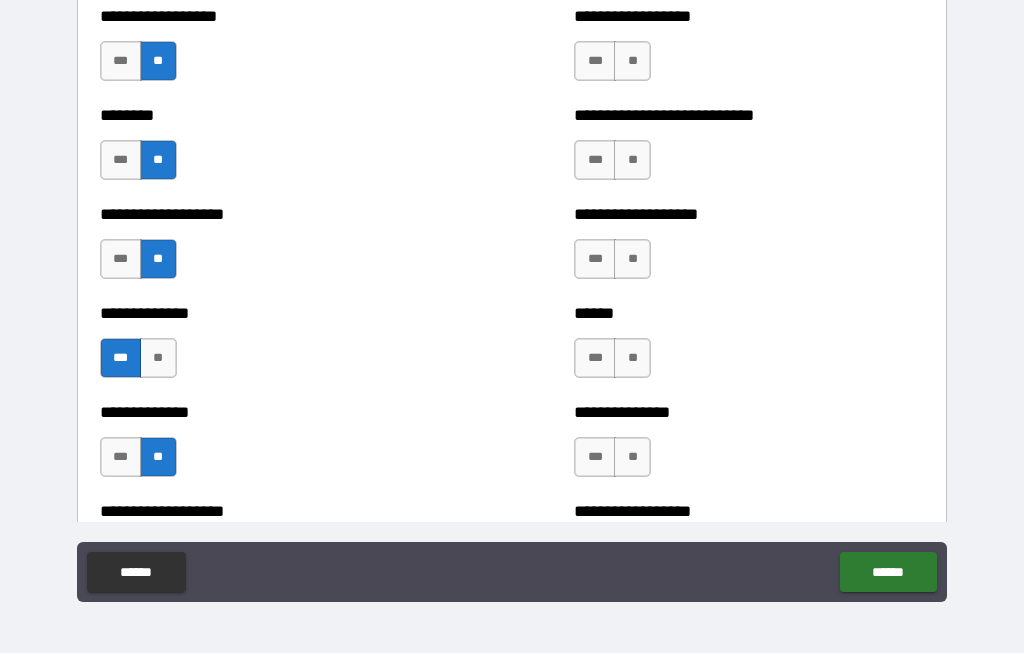 scroll, scrollTop: 4474, scrollLeft: 0, axis: vertical 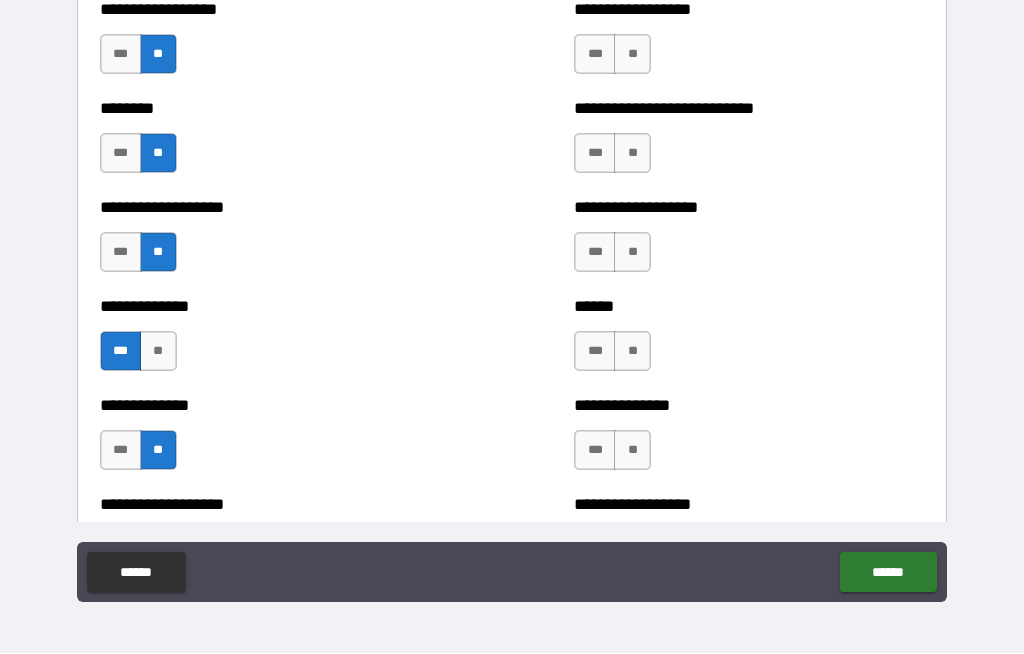 click on "**" at bounding box center (632, 55) 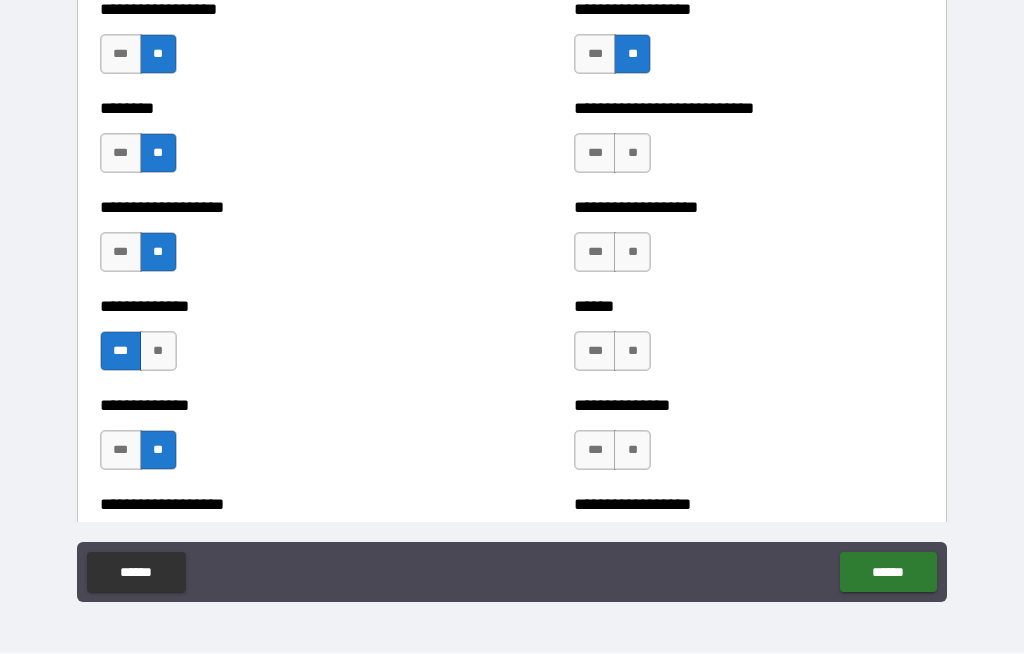 click on "**" at bounding box center (632, 154) 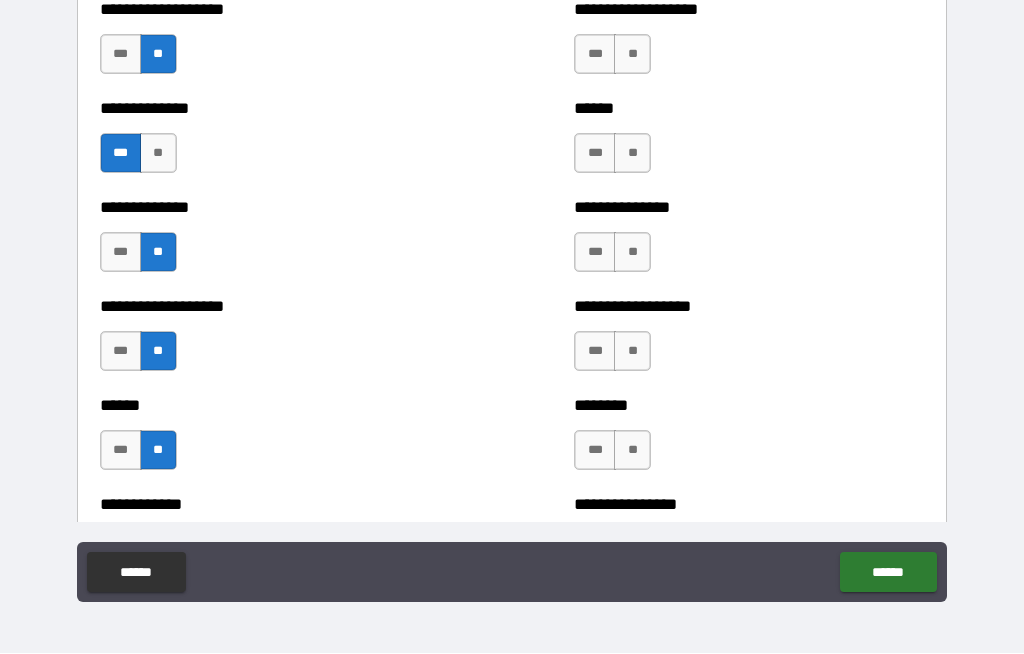 scroll, scrollTop: 4687, scrollLeft: 0, axis: vertical 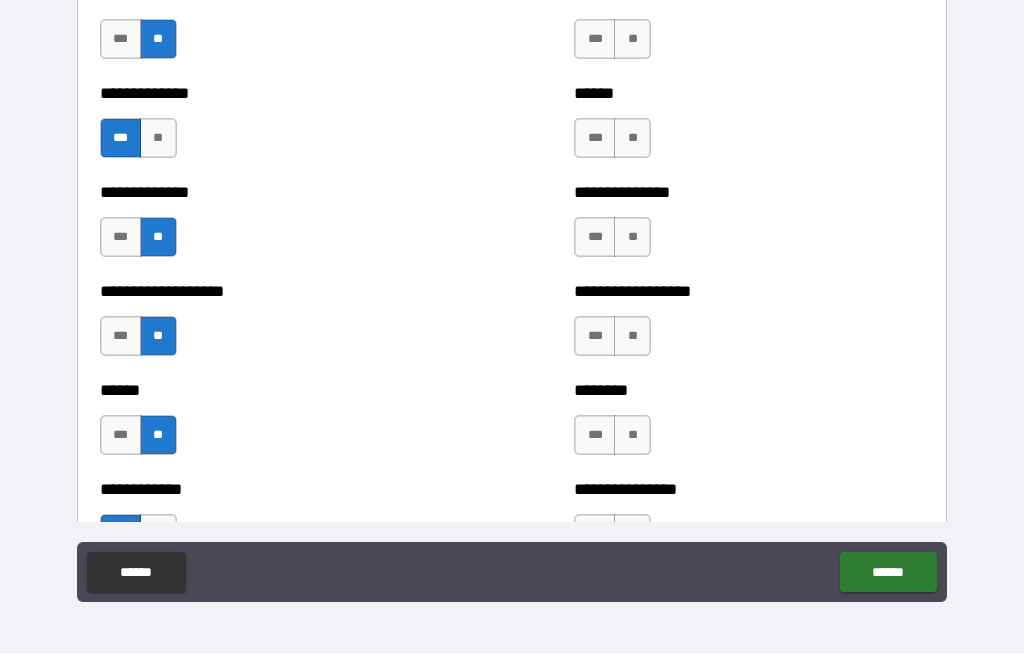 click on "**" at bounding box center [632, 40] 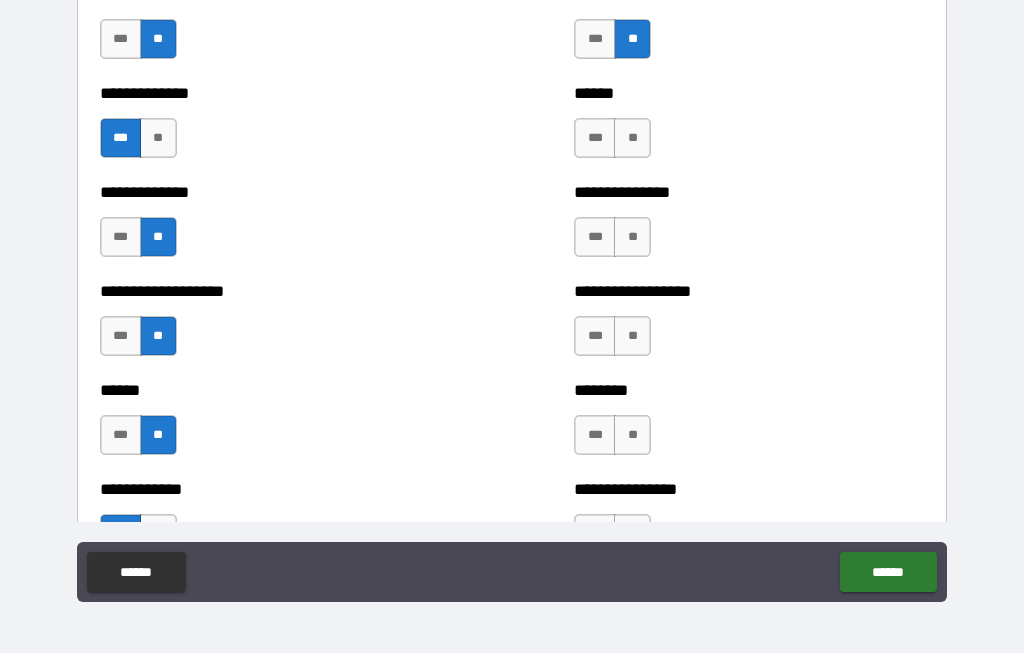 click on "**" at bounding box center (632, 139) 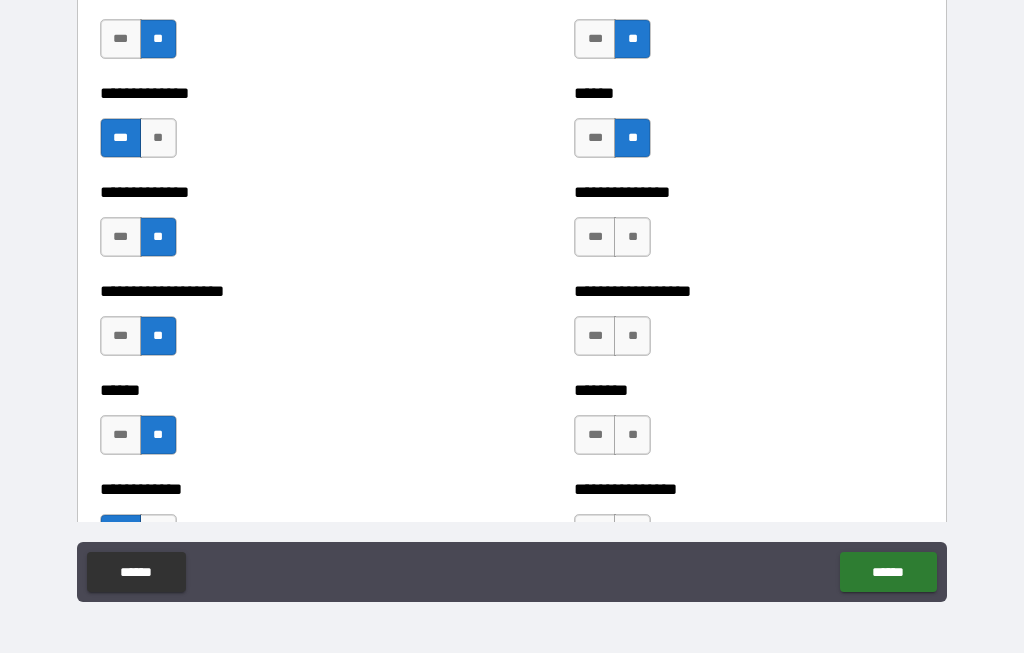 click on "**" at bounding box center [632, 238] 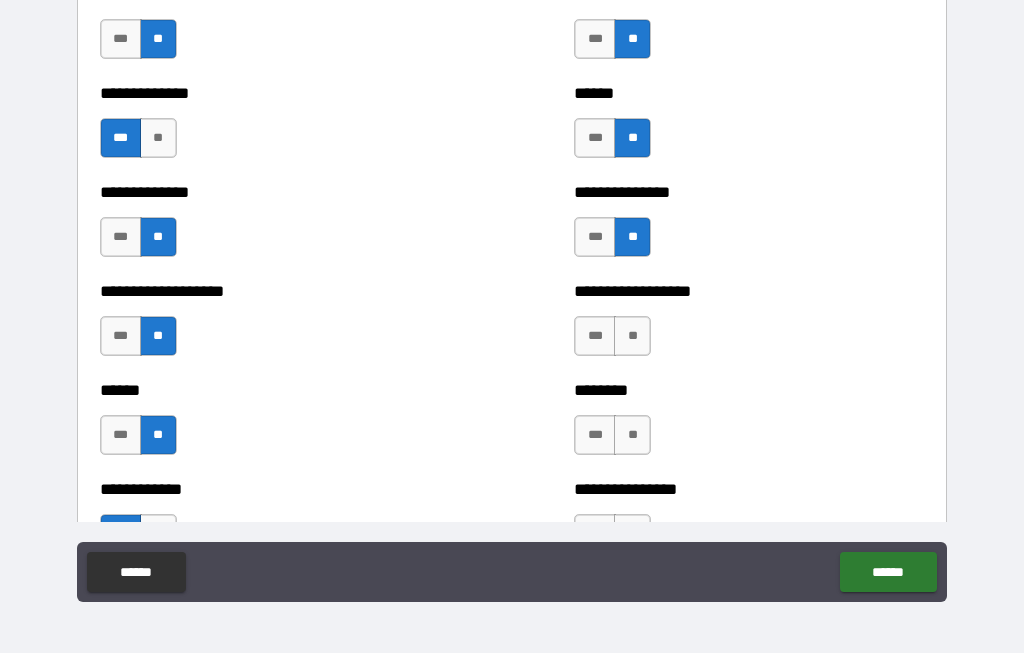 click on "**" at bounding box center (632, 337) 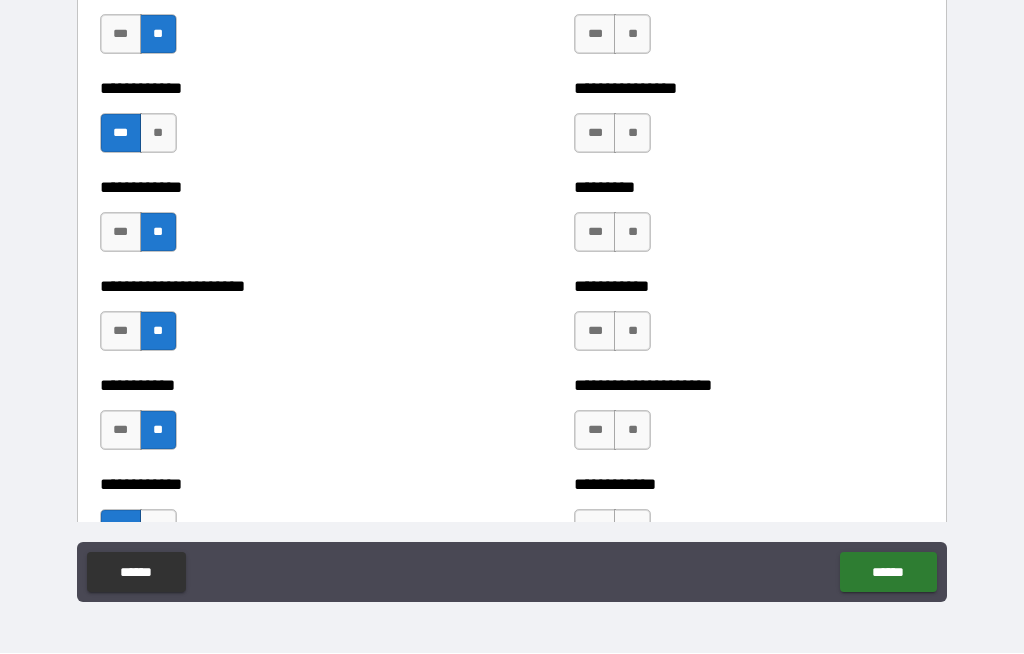 scroll, scrollTop: 5093, scrollLeft: 0, axis: vertical 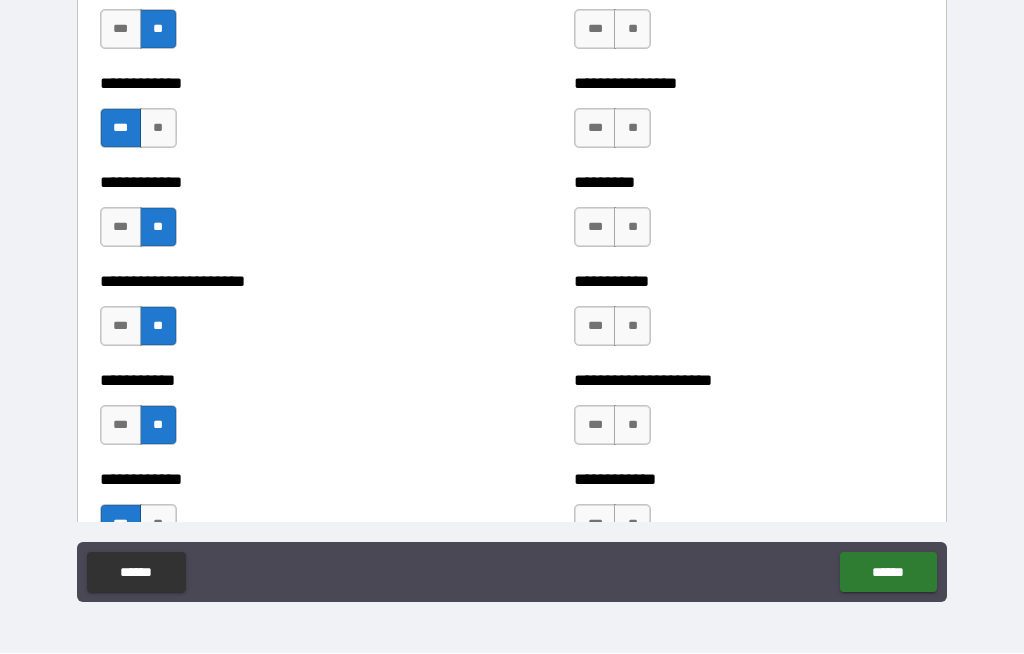 click on "**" at bounding box center [632, 30] 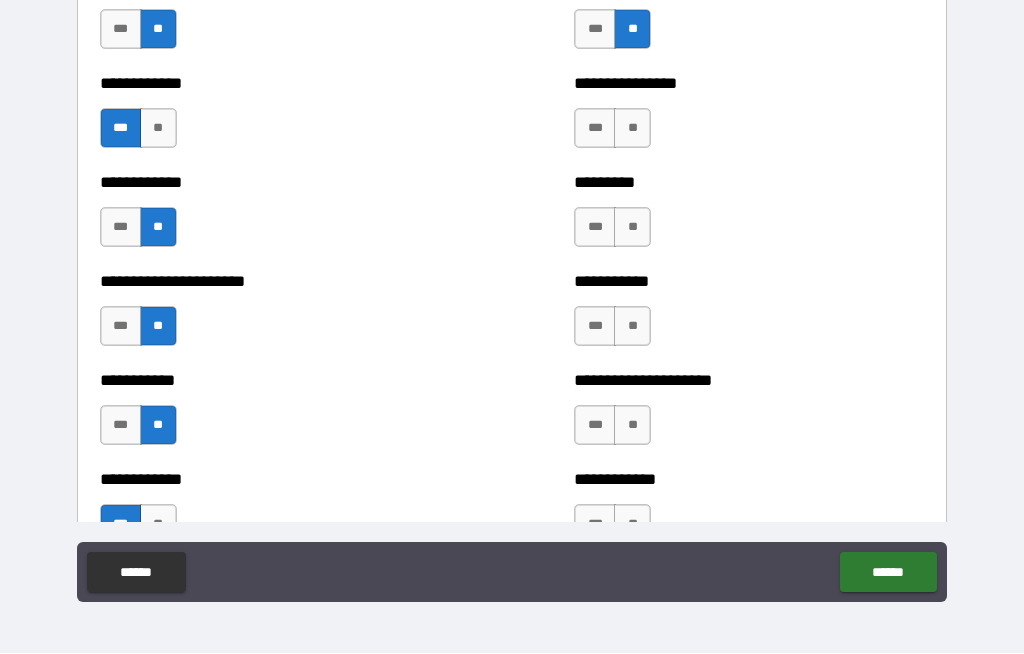 click on "**" at bounding box center [632, 129] 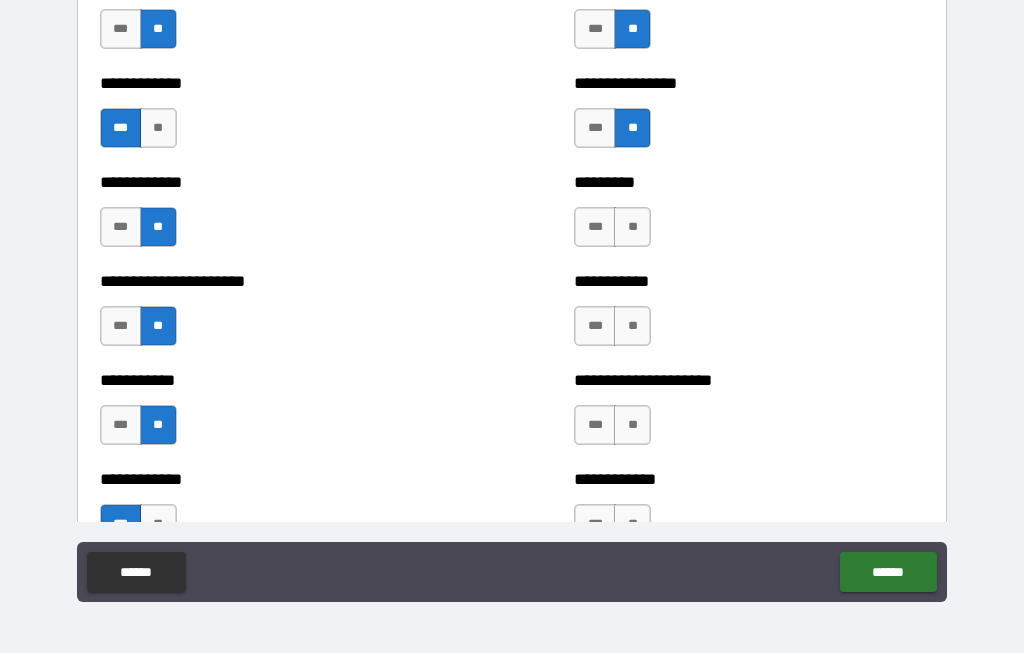click on "**" at bounding box center (632, 228) 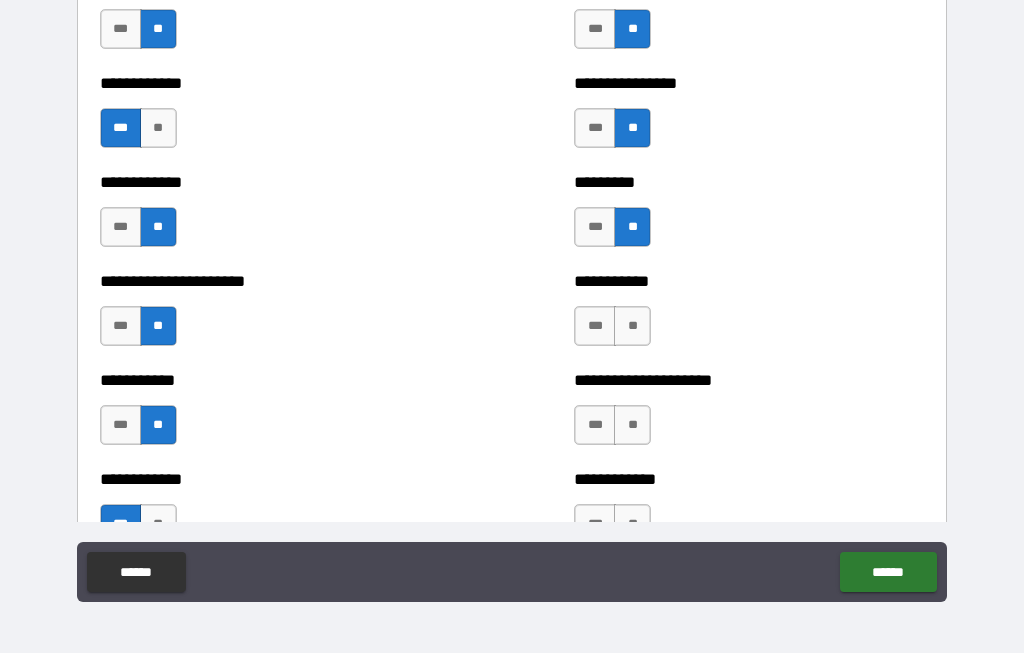 click on "**" at bounding box center (632, 327) 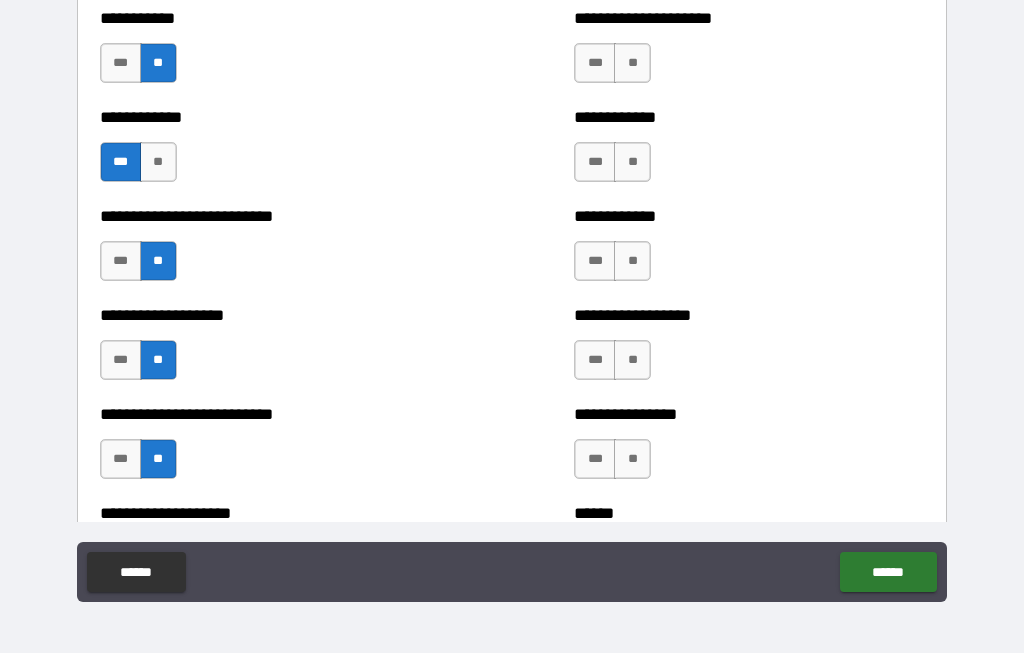 scroll, scrollTop: 5456, scrollLeft: 0, axis: vertical 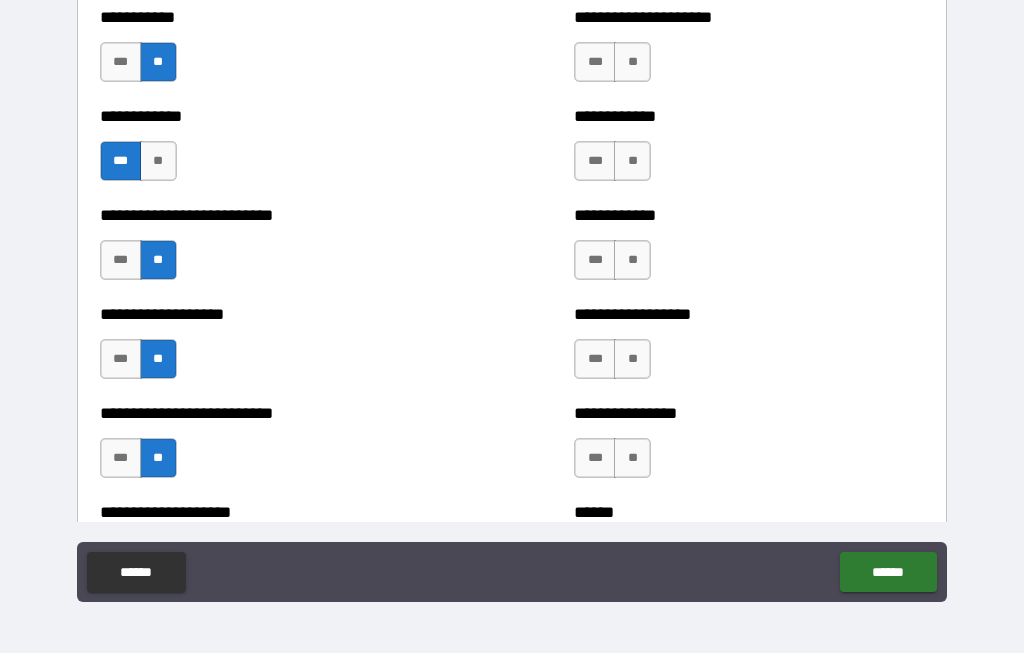 click on "***" at bounding box center [595, 63] 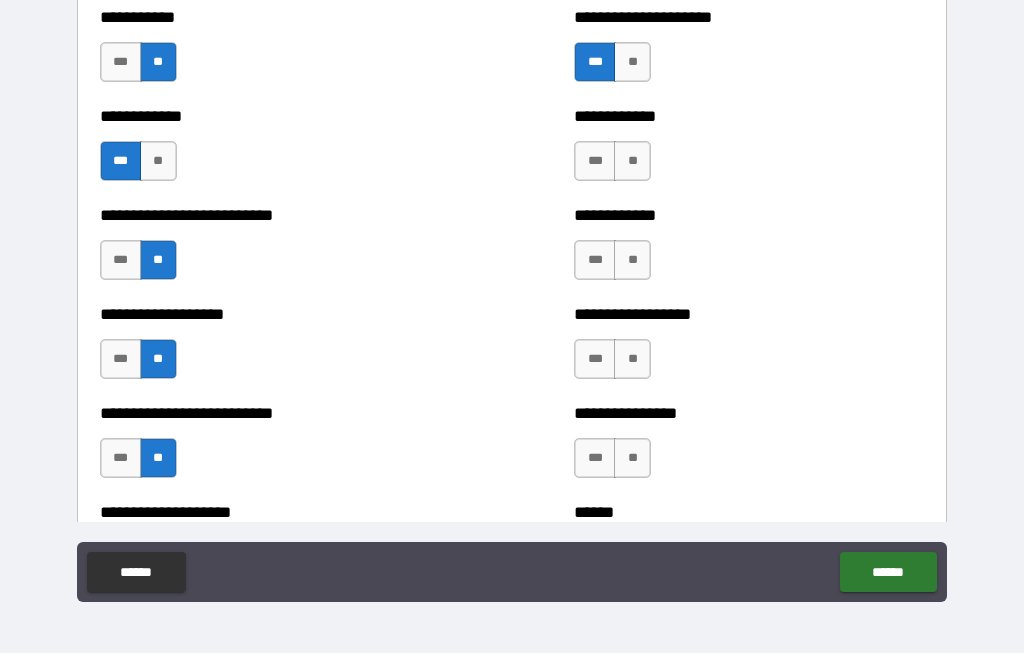 click on "**" at bounding box center (632, 162) 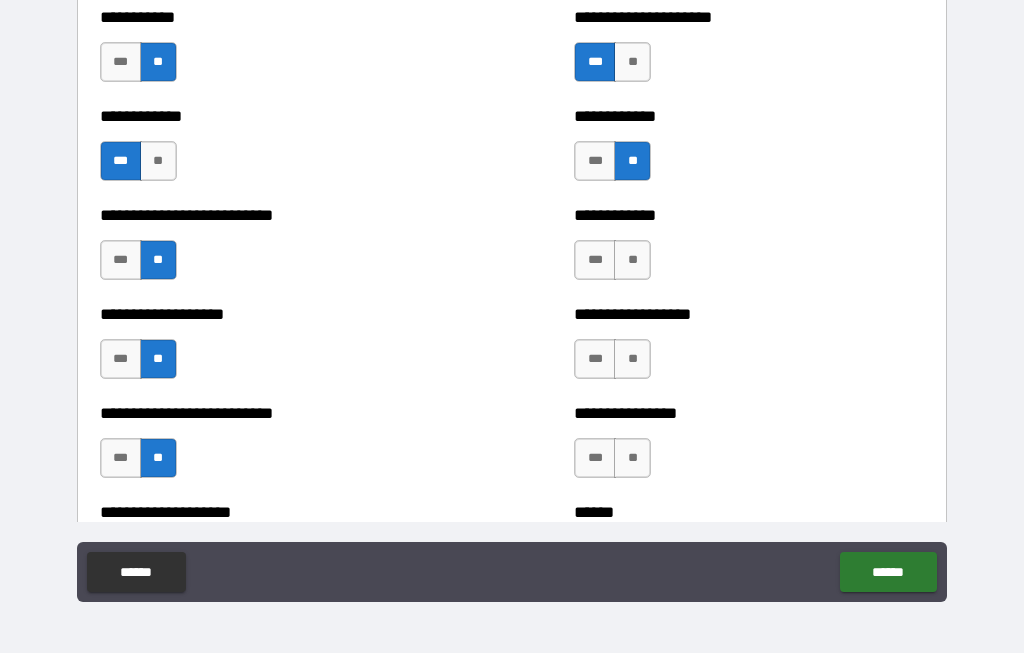 click on "**" at bounding box center (632, 261) 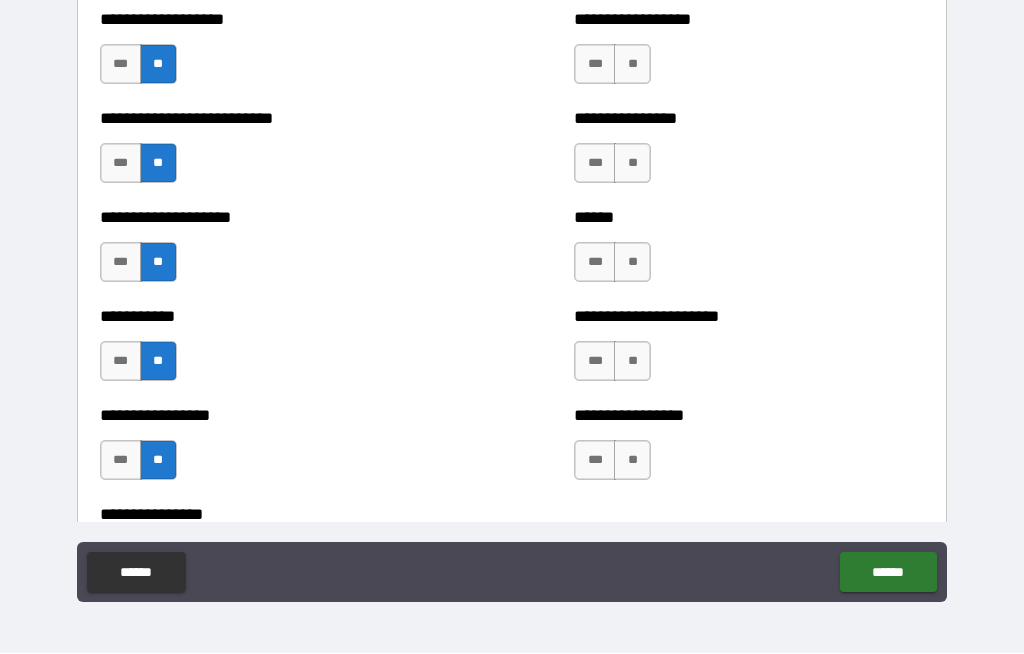 scroll, scrollTop: 5753, scrollLeft: 0, axis: vertical 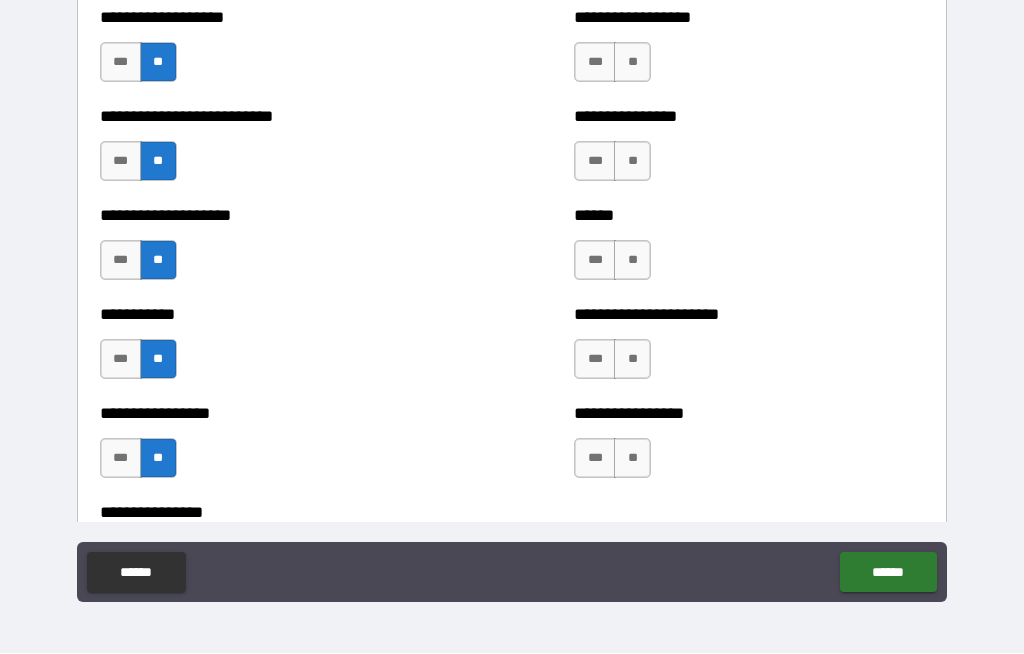 click on "**" at bounding box center [632, 63] 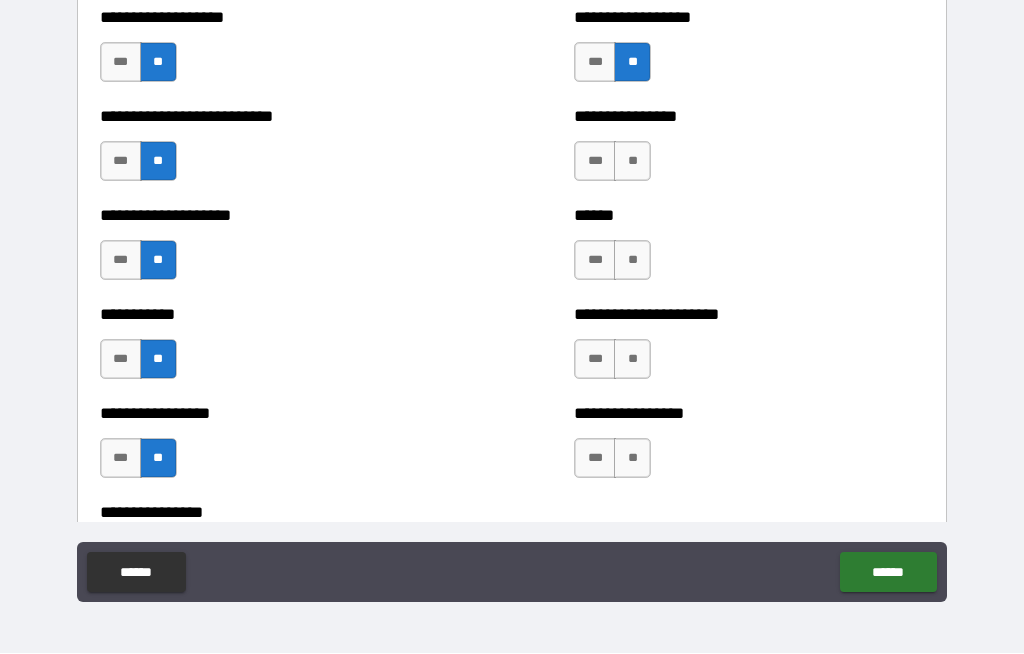 click on "**" at bounding box center (632, 162) 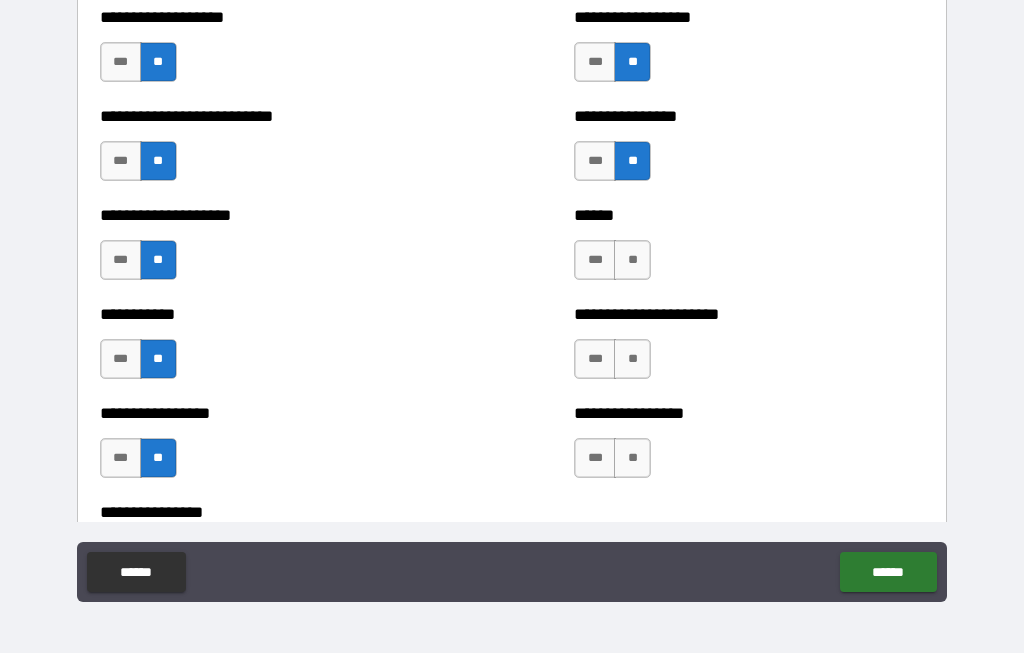 click on "**" at bounding box center (632, 261) 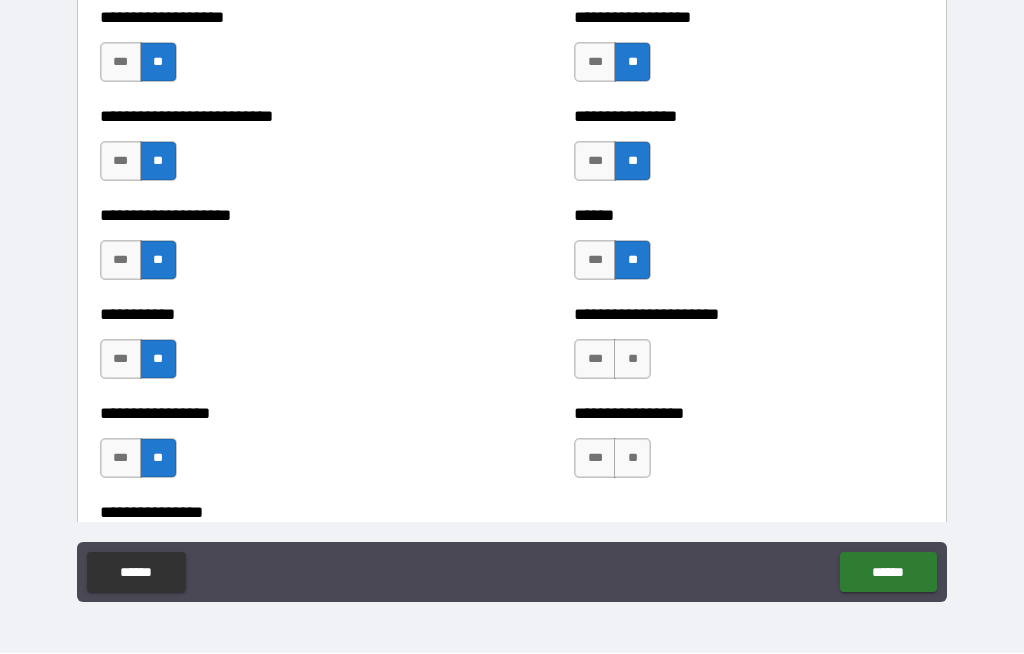 click on "***" at bounding box center (595, 360) 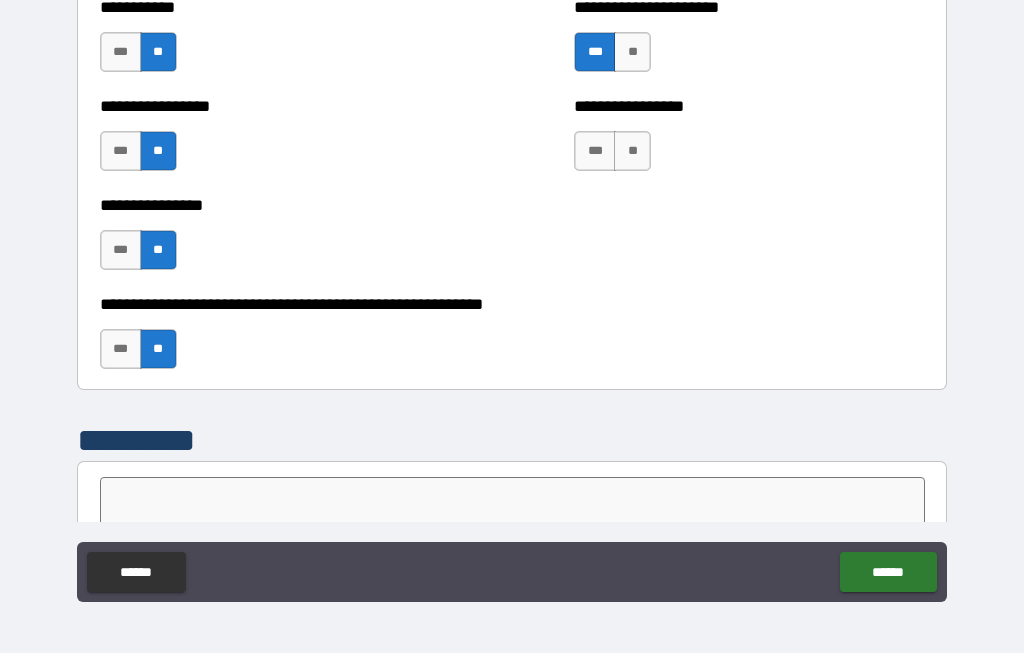 scroll, scrollTop: 6063, scrollLeft: 0, axis: vertical 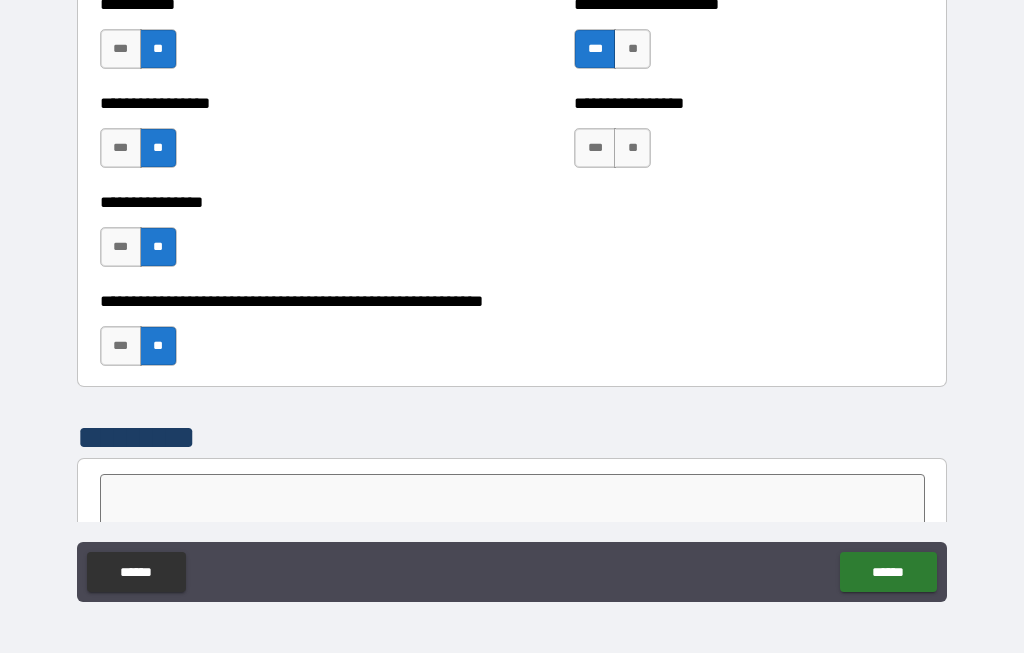 click on "**" at bounding box center [632, 149] 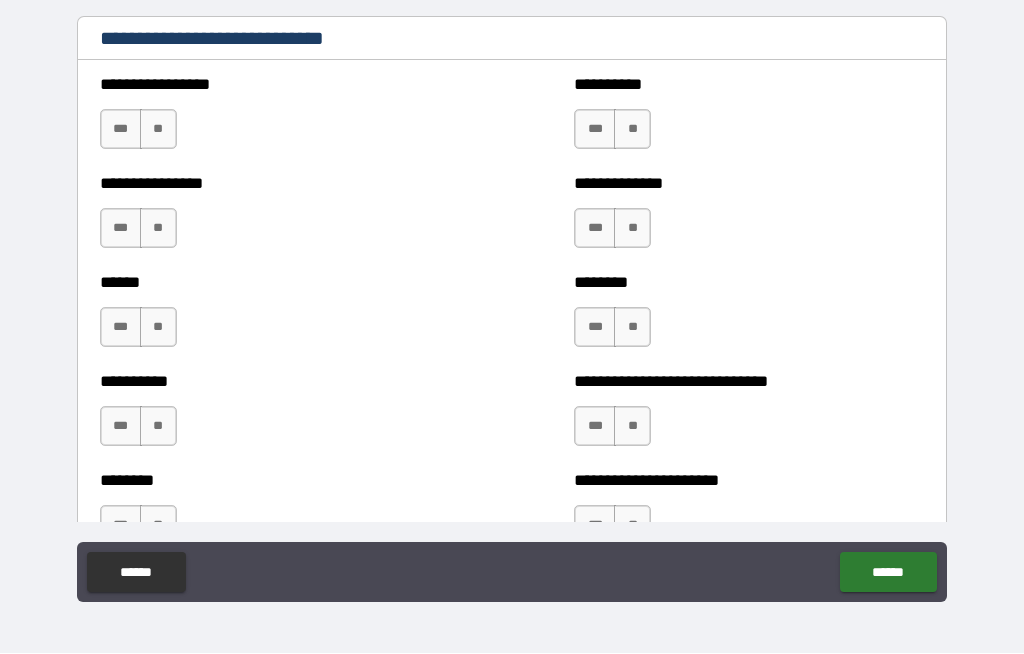 scroll, scrollTop: 6698, scrollLeft: 0, axis: vertical 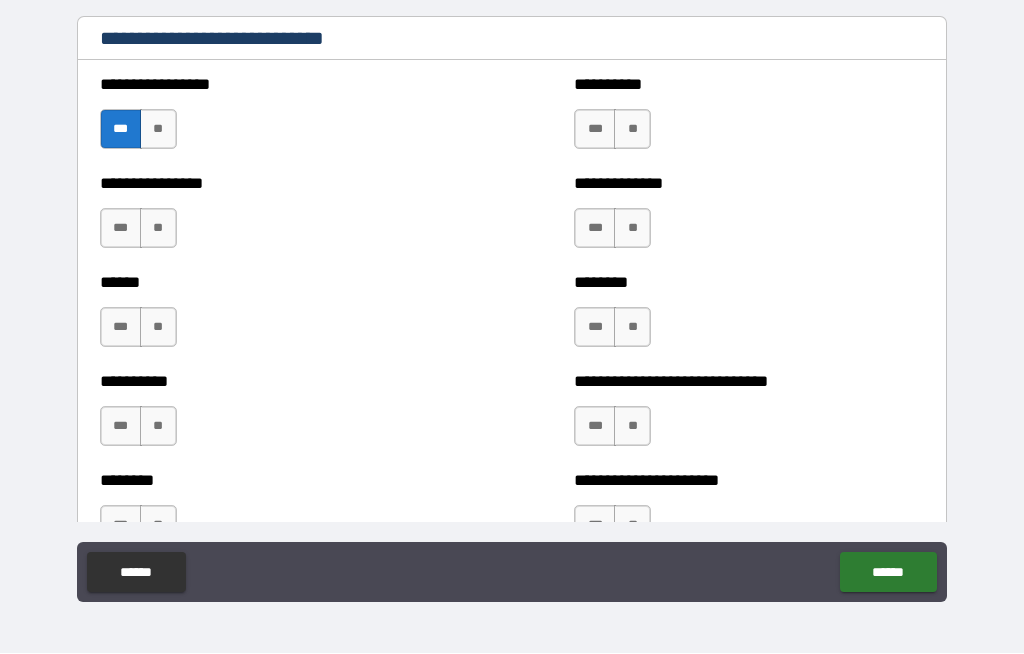 click on "**" at bounding box center (158, 229) 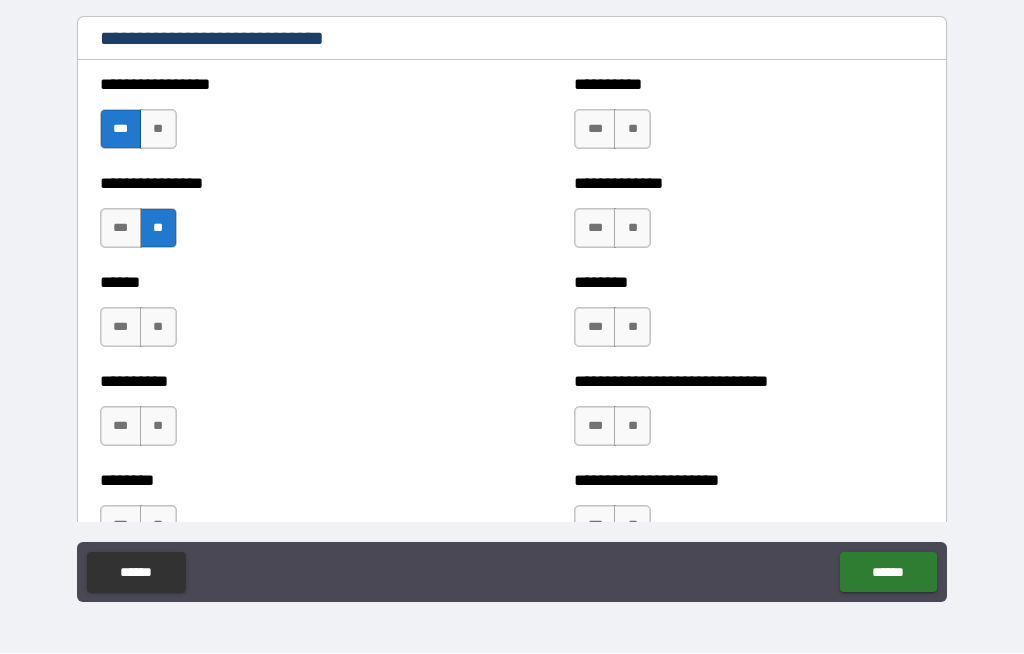 click on "***" at bounding box center (121, 328) 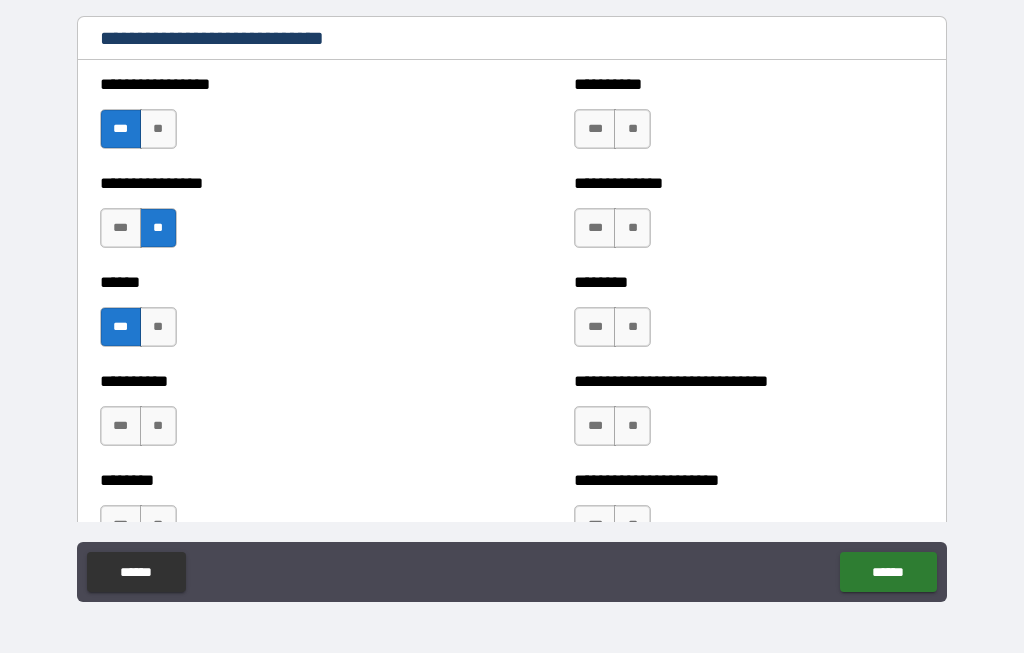 click on "**" at bounding box center (158, 328) 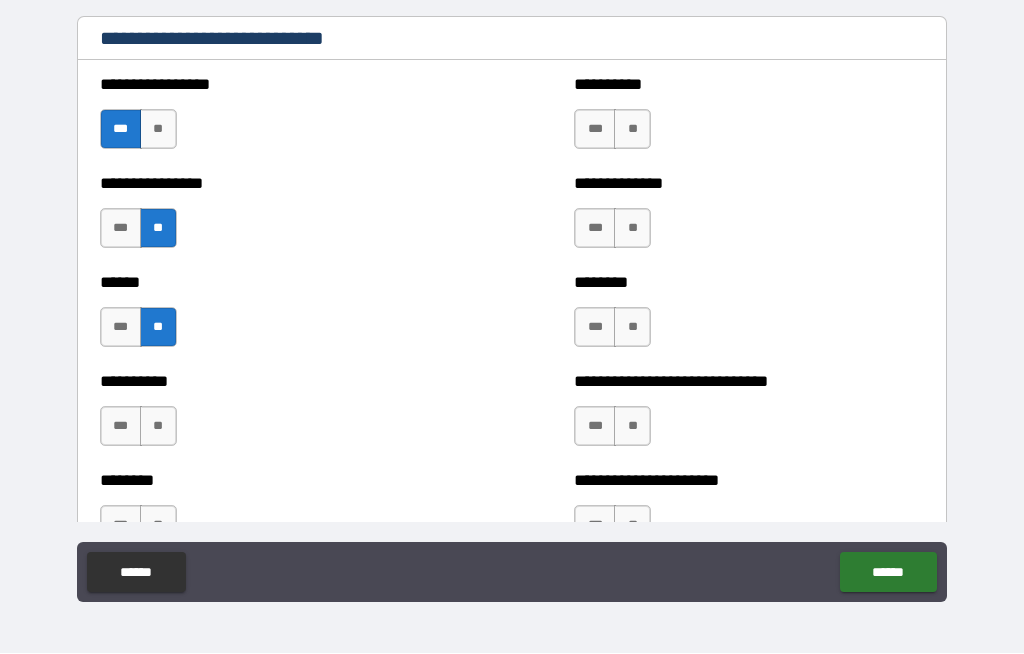 click on "***" at bounding box center [121, 427] 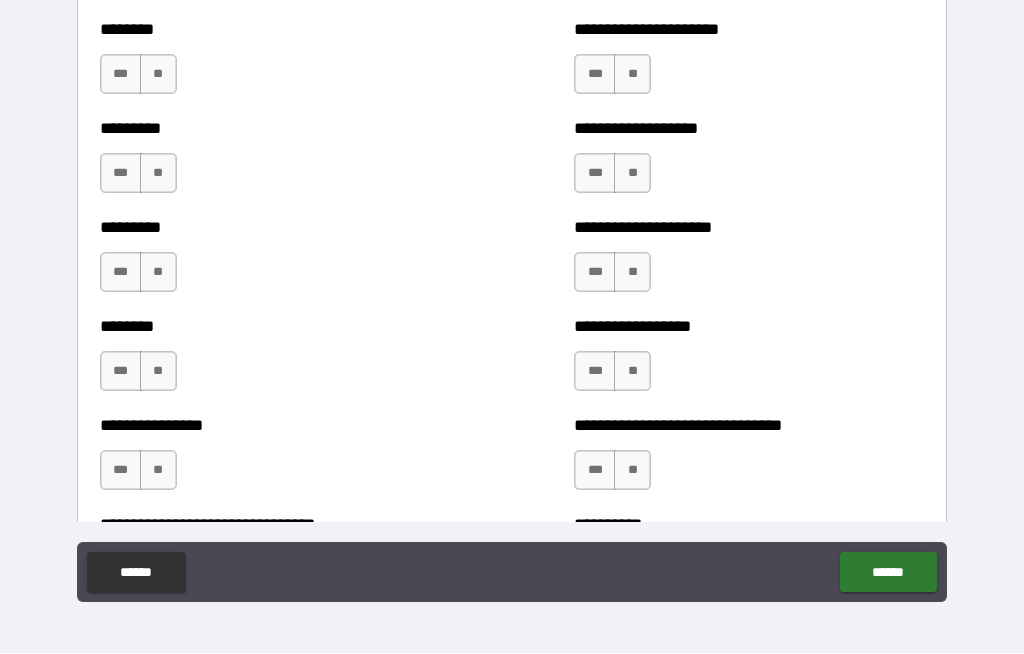 scroll, scrollTop: 7150, scrollLeft: 0, axis: vertical 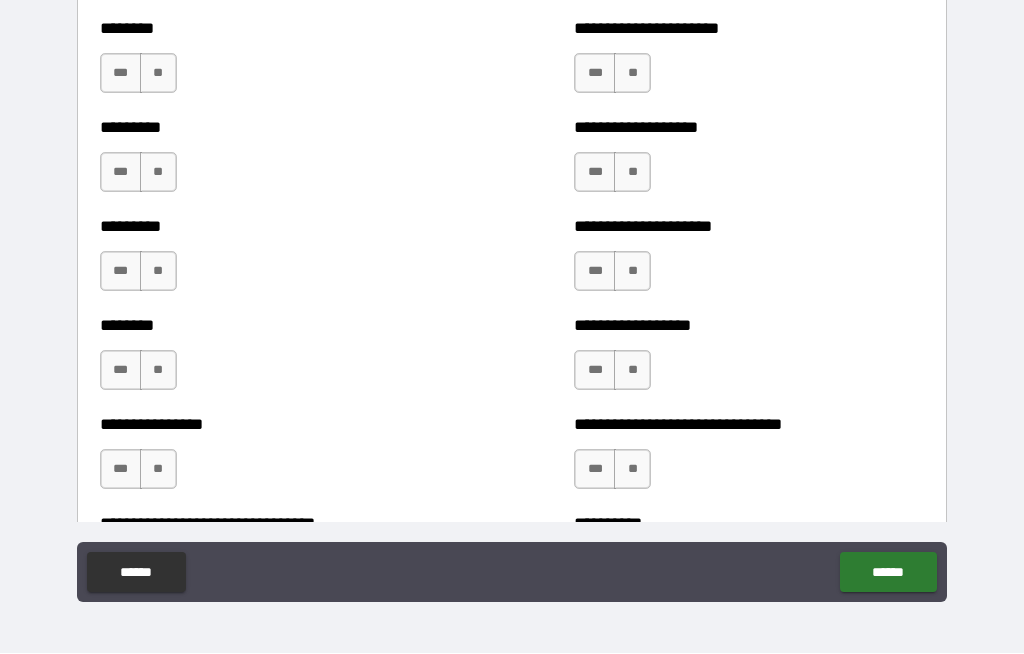 click on "**" at bounding box center [158, 74] 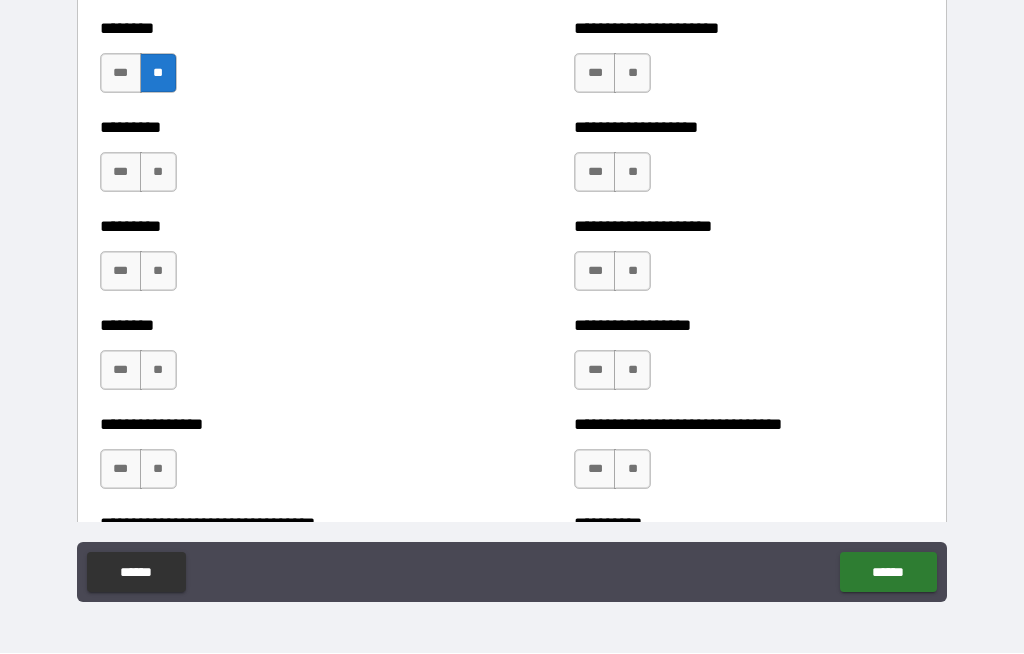 click on "**" at bounding box center [158, 173] 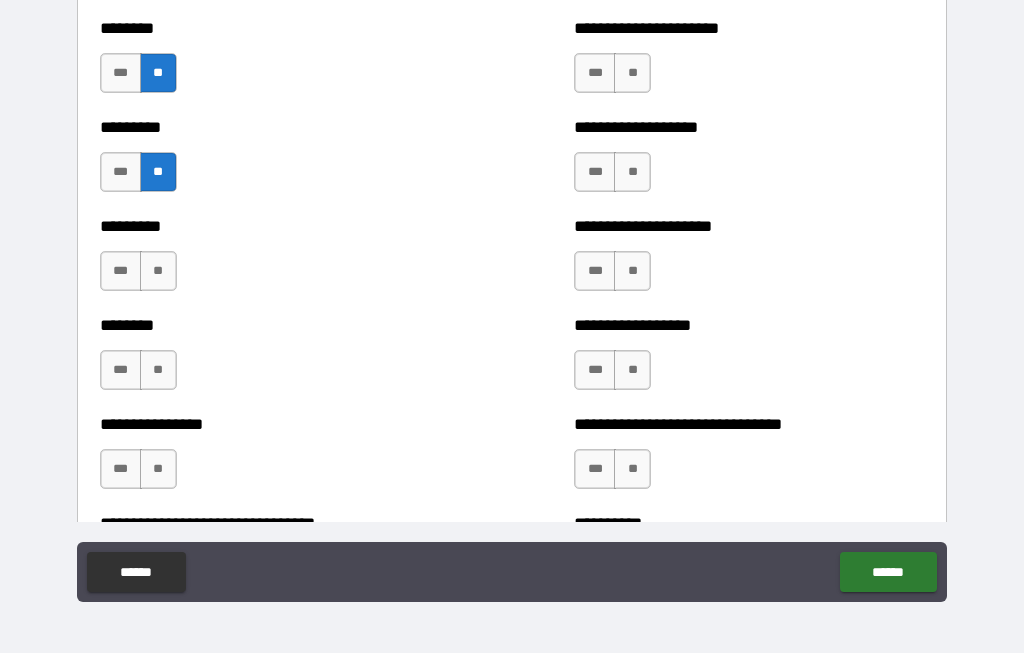 click on "**" at bounding box center [158, 272] 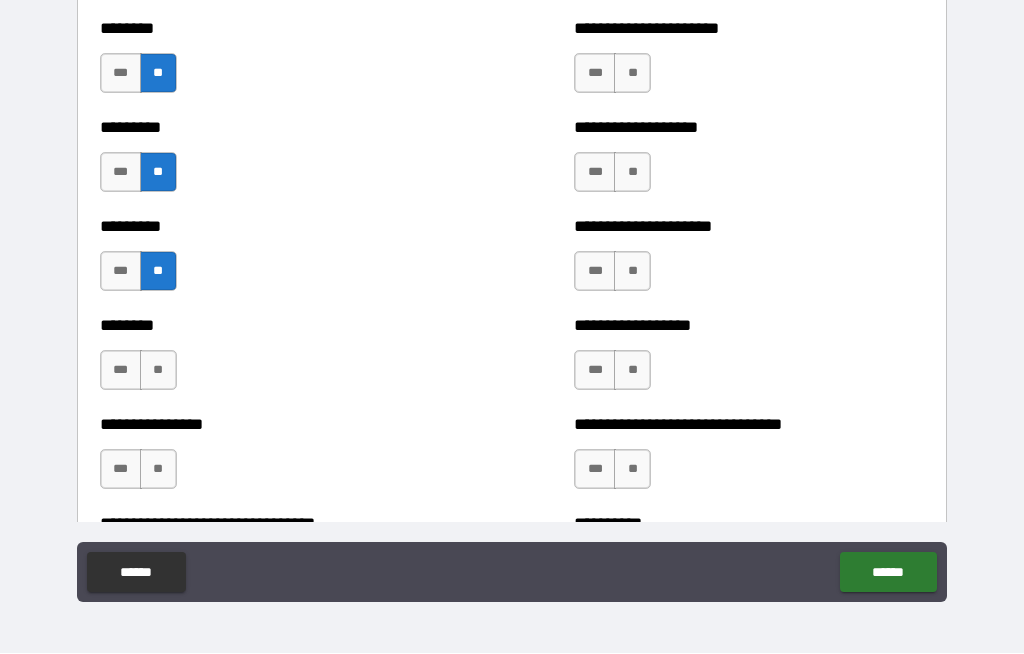click on "***" at bounding box center [121, 173] 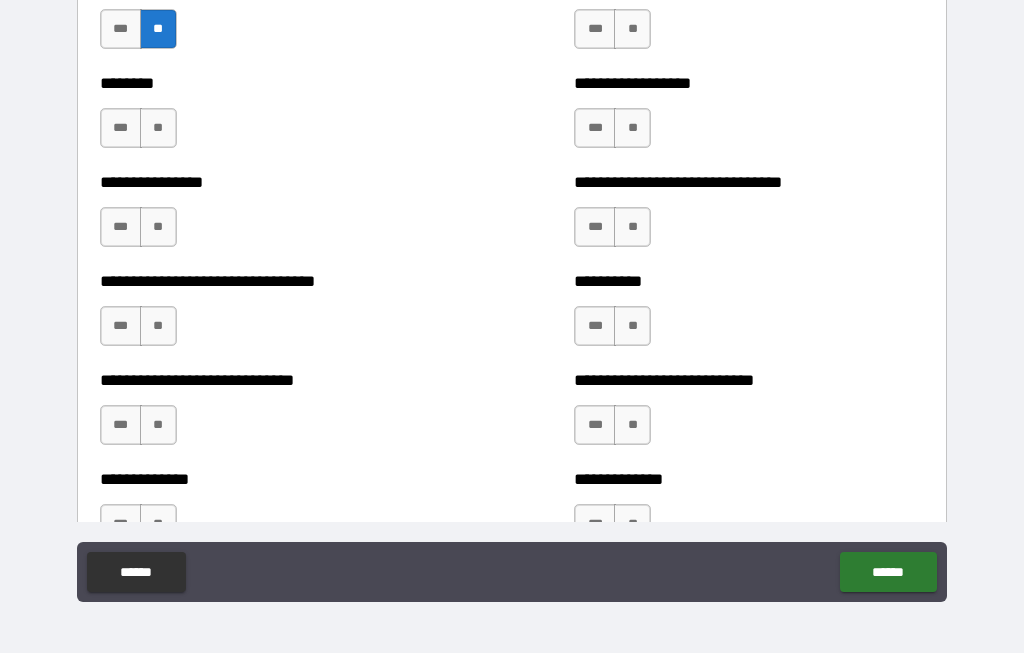 scroll, scrollTop: 7396, scrollLeft: 0, axis: vertical 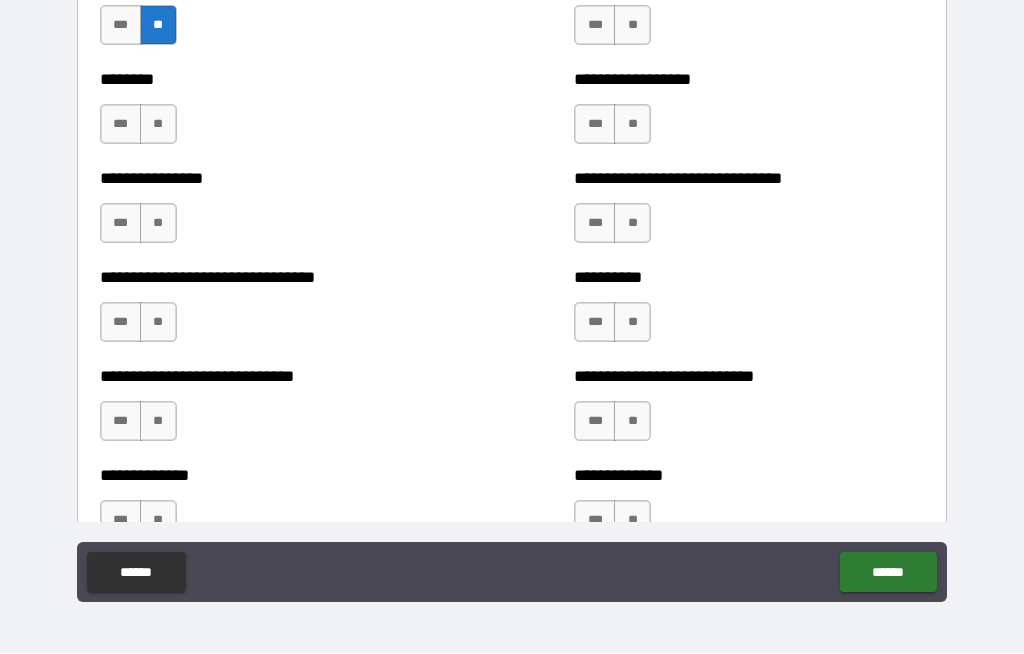 click on "**" at bounding box center [158, 125] 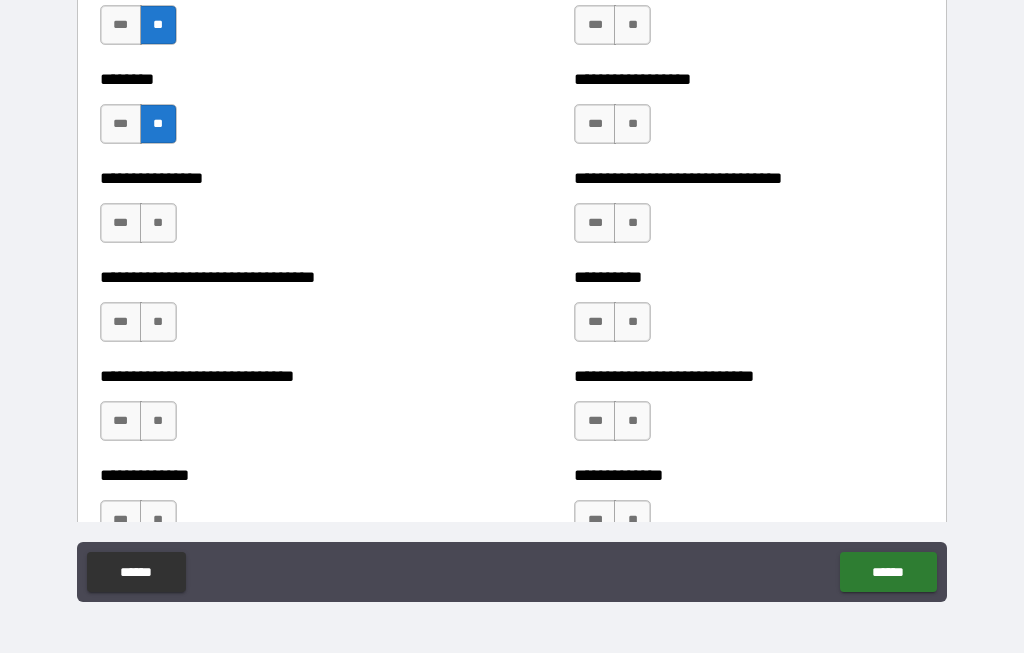 click on "**" at bounding box center (158, 224) 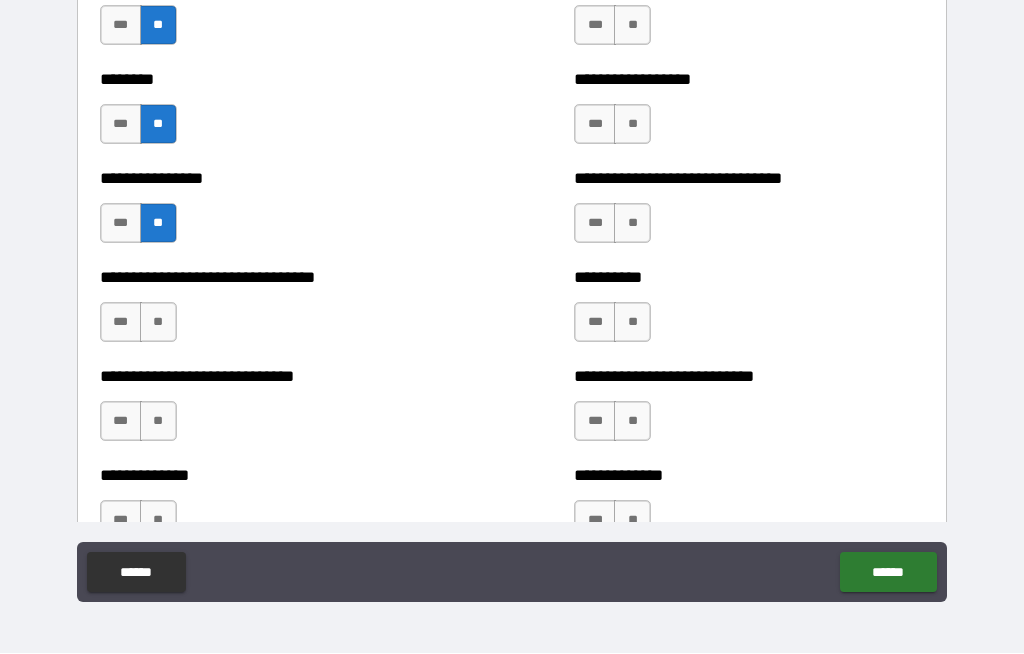 click on "**" at bounding box center [158, 323] 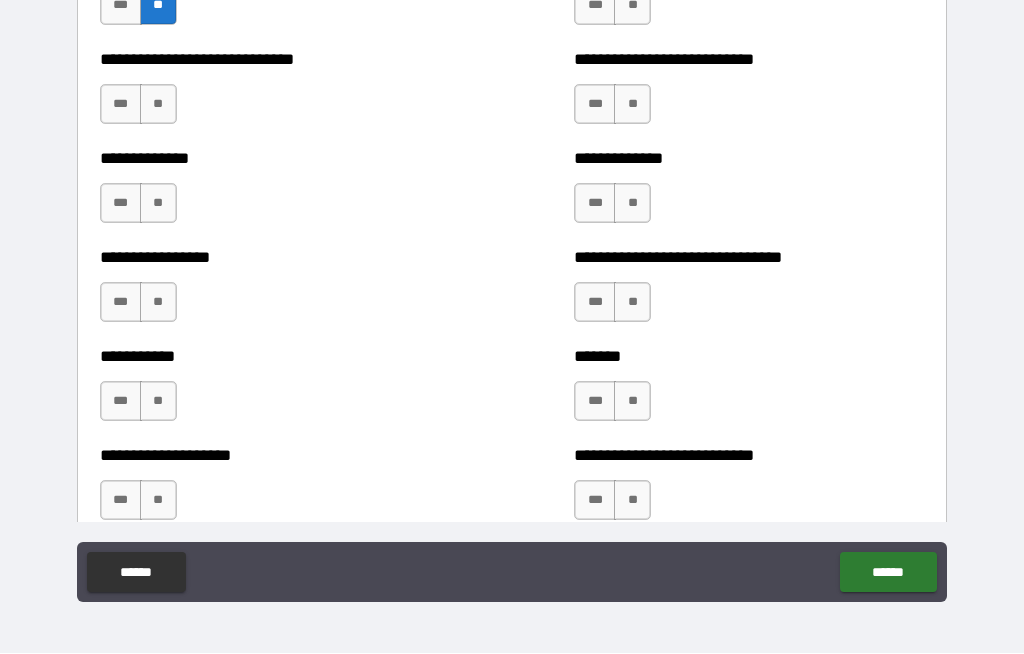 scroll, scrollTop: 7719, scrollLeft: 0, axis: vertical 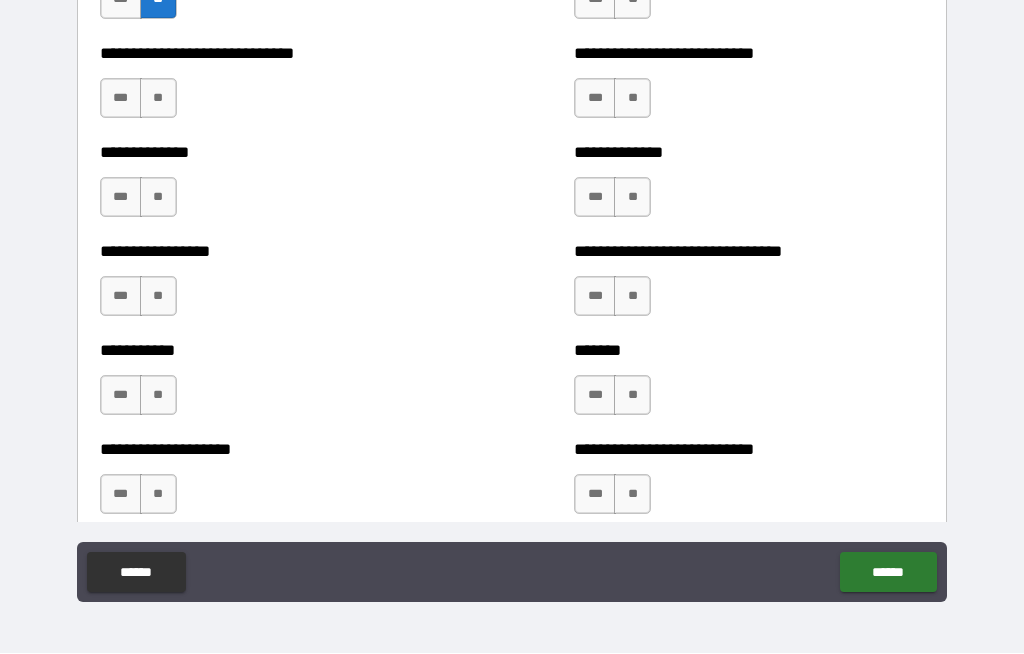 click on "**" at bounding box center [158, 99] 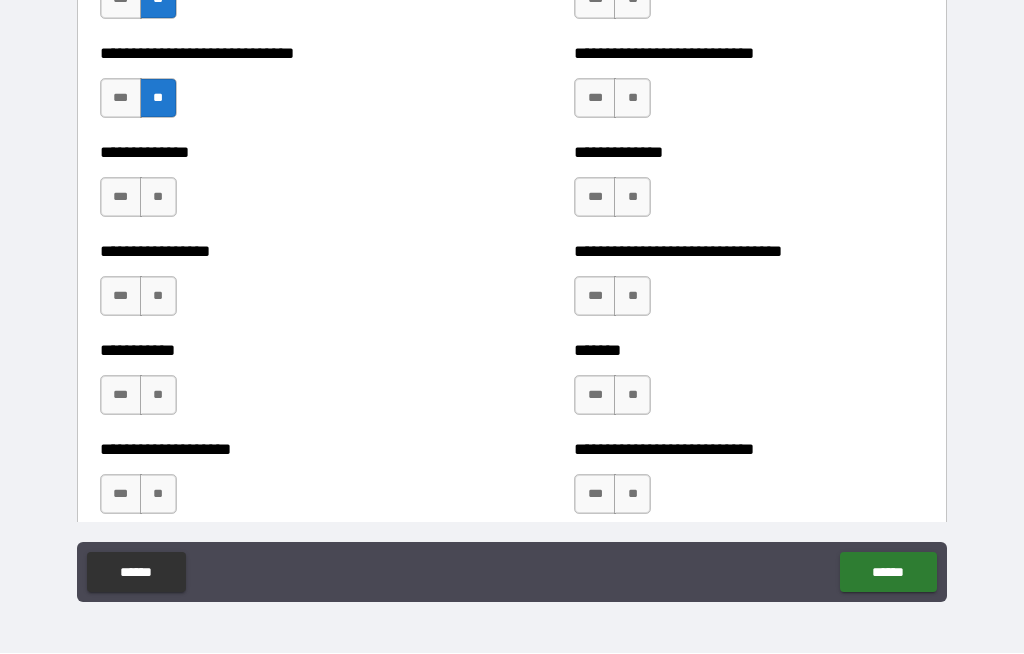 click on "**" at bounding box center [158, 198] 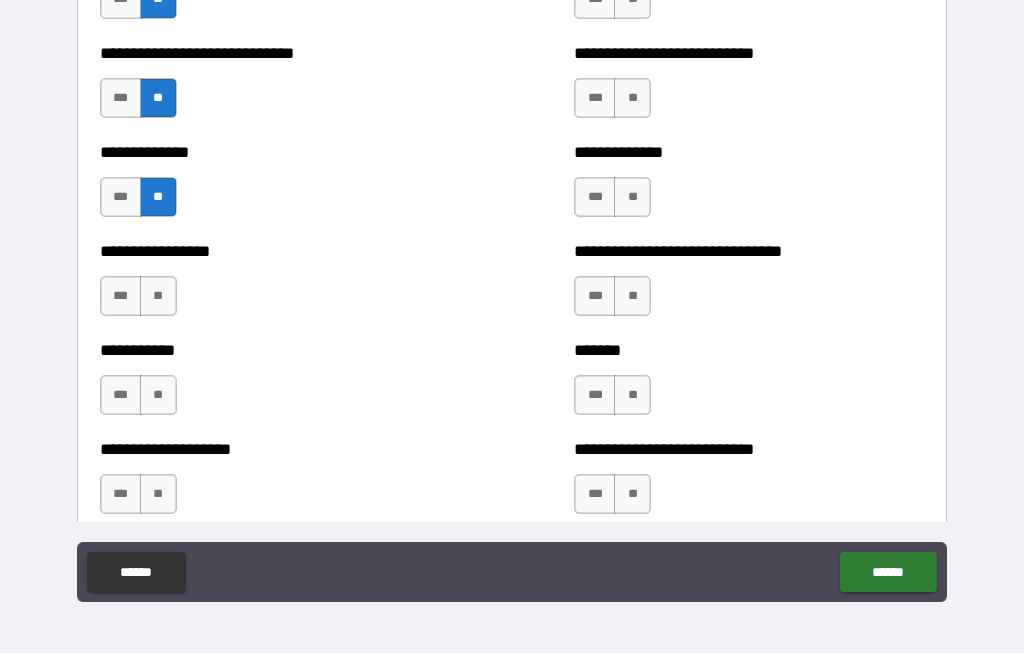 click on "**" at bounding box center (158, 297) 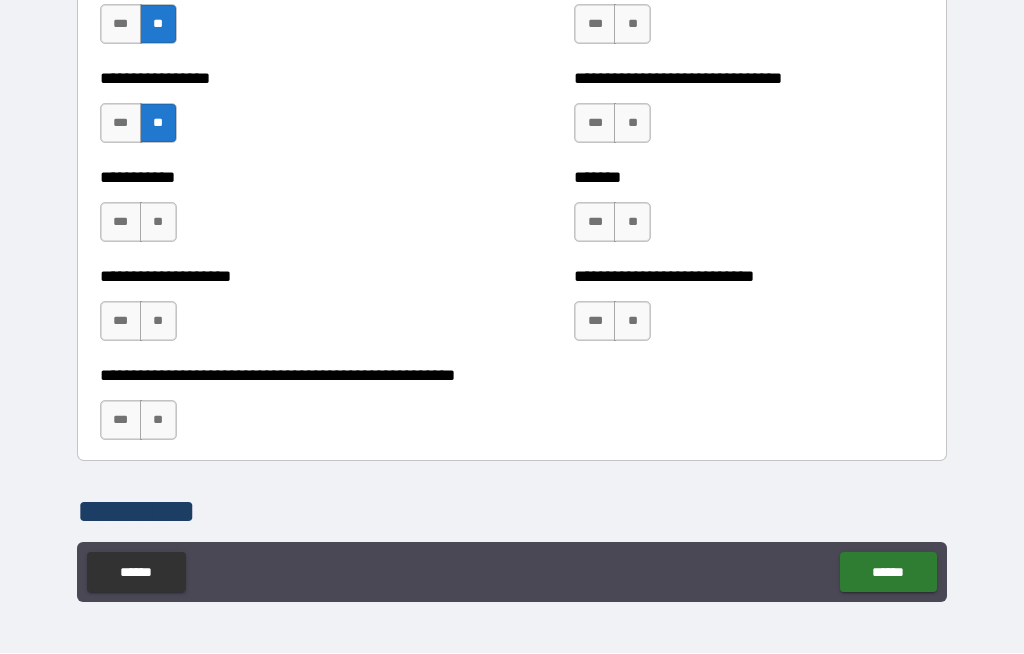 scroll, scrollTop: 7894, scrollLeft: 0, axis: vertical 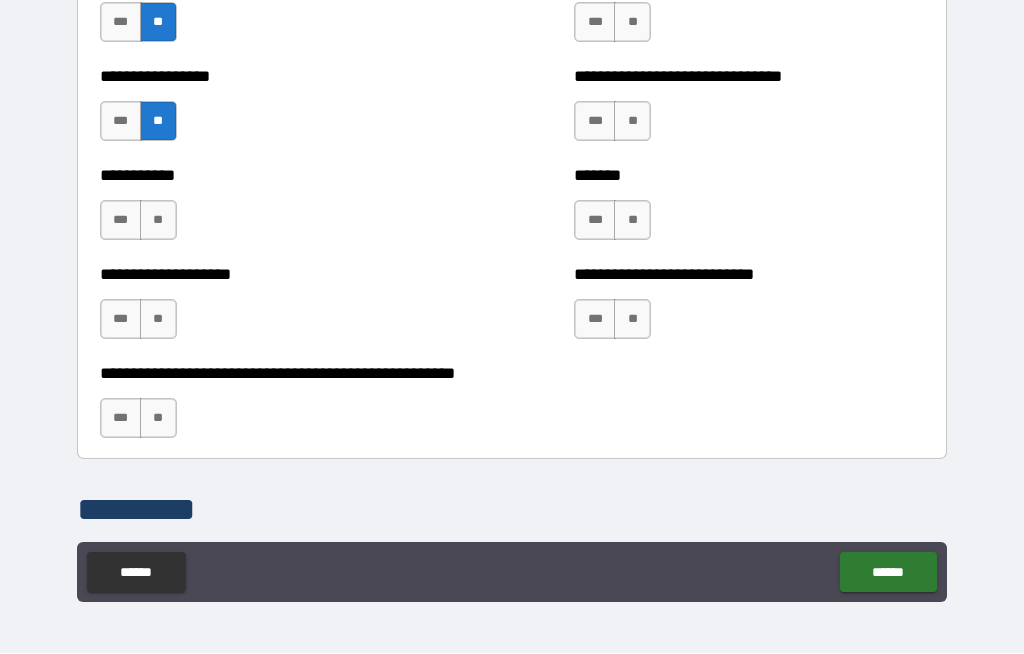 click on "***" at bounding box center (121, 221) 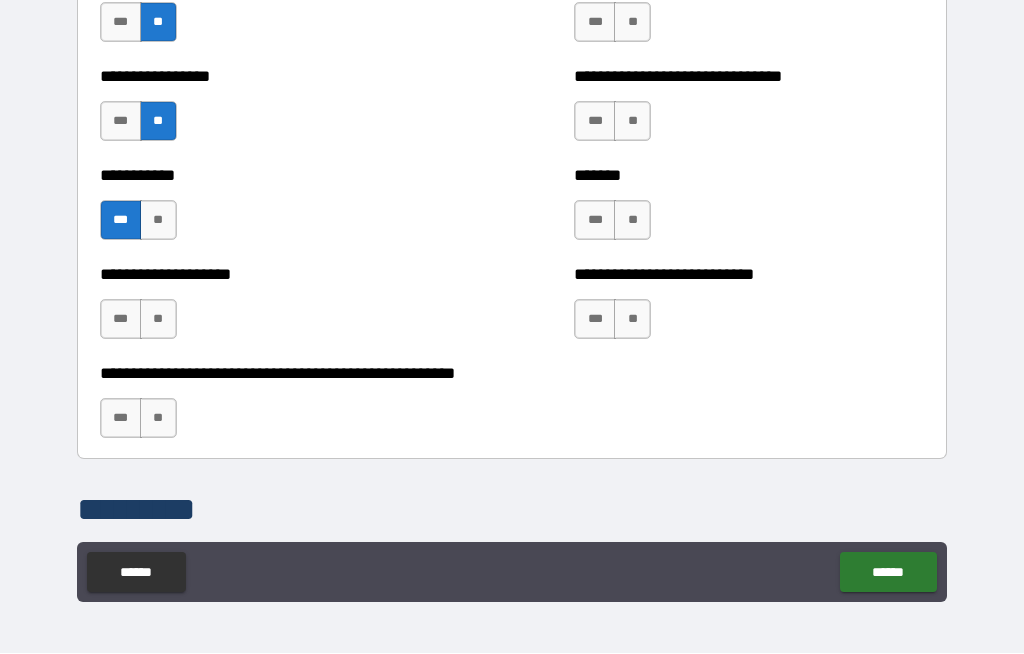 click on "**" at bounding box center [158, 320] 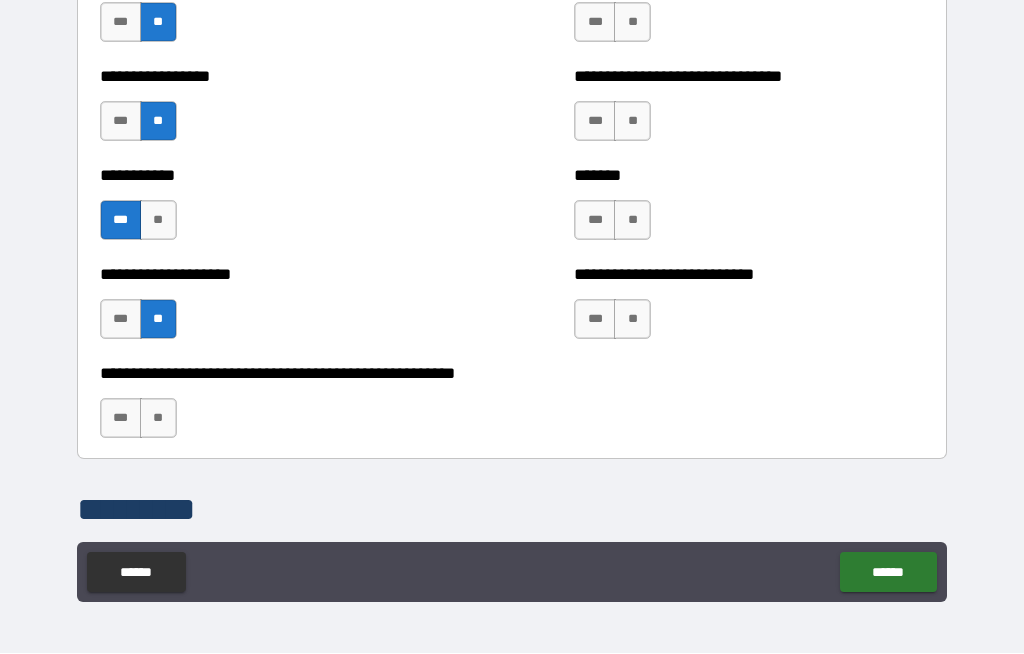 click on "**" at bounding box center [158, 419] 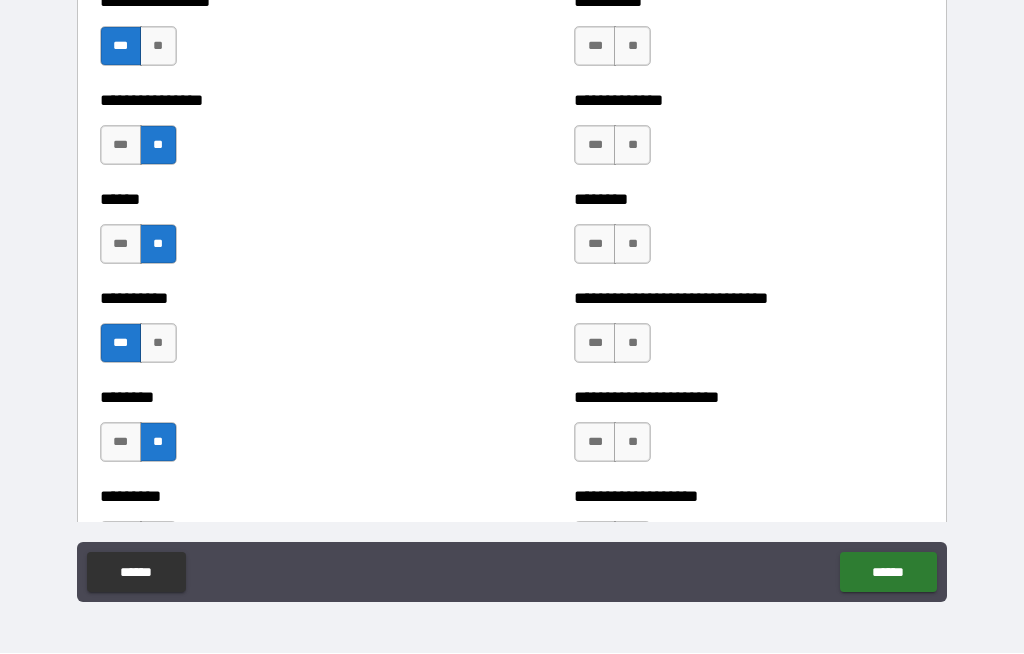 scroll, scrollTop: 6784, scrollLeft: 0, axis: vertical 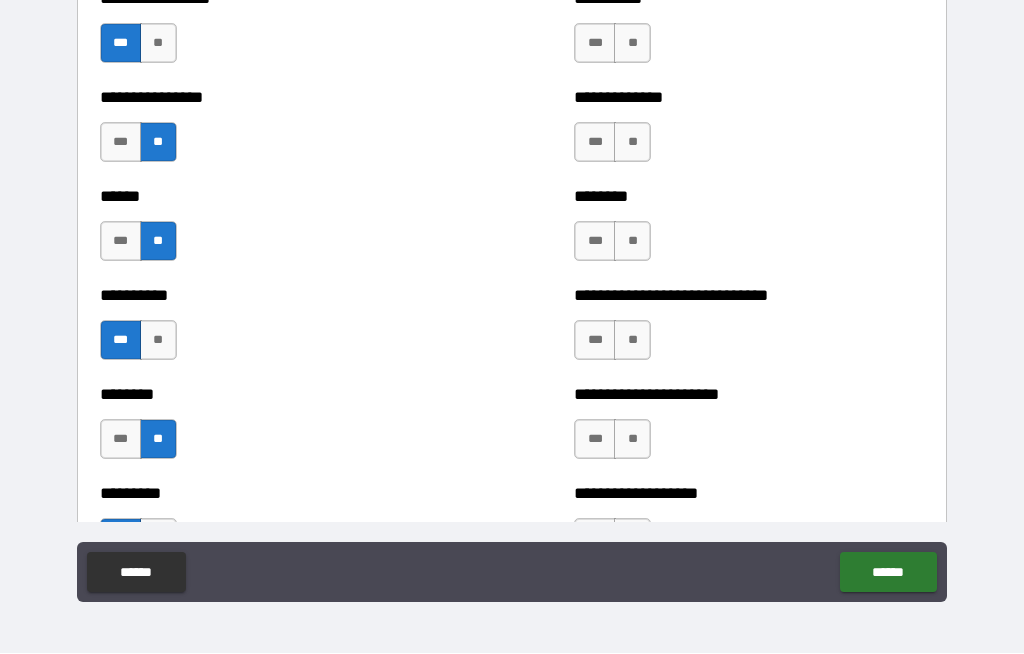 click on "**" at bounding box center [632, 44] 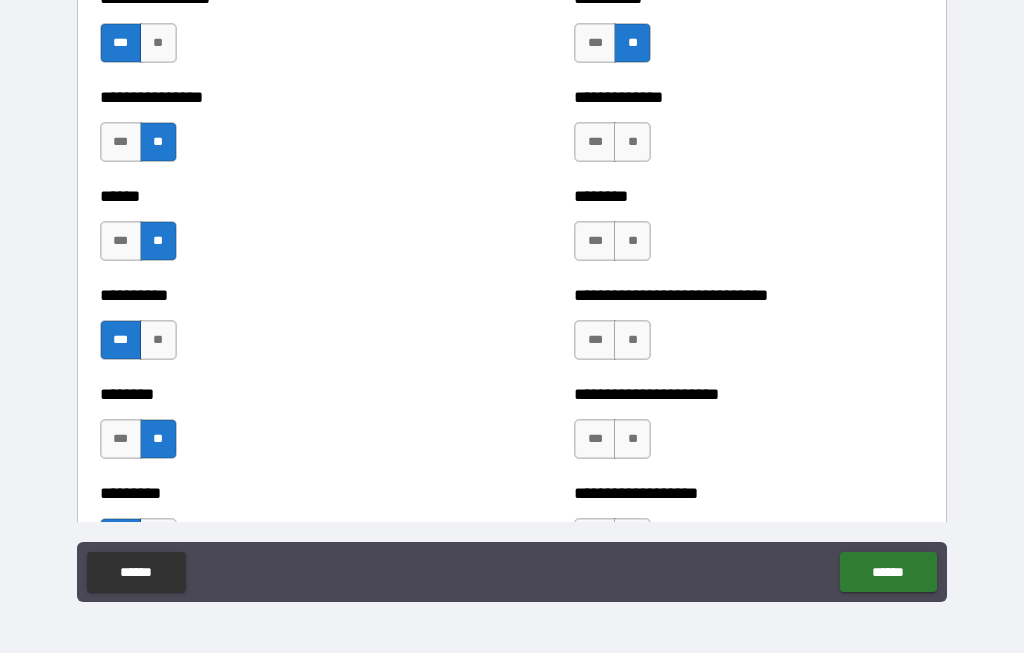 click on "**" at bounding box center (632, 143) 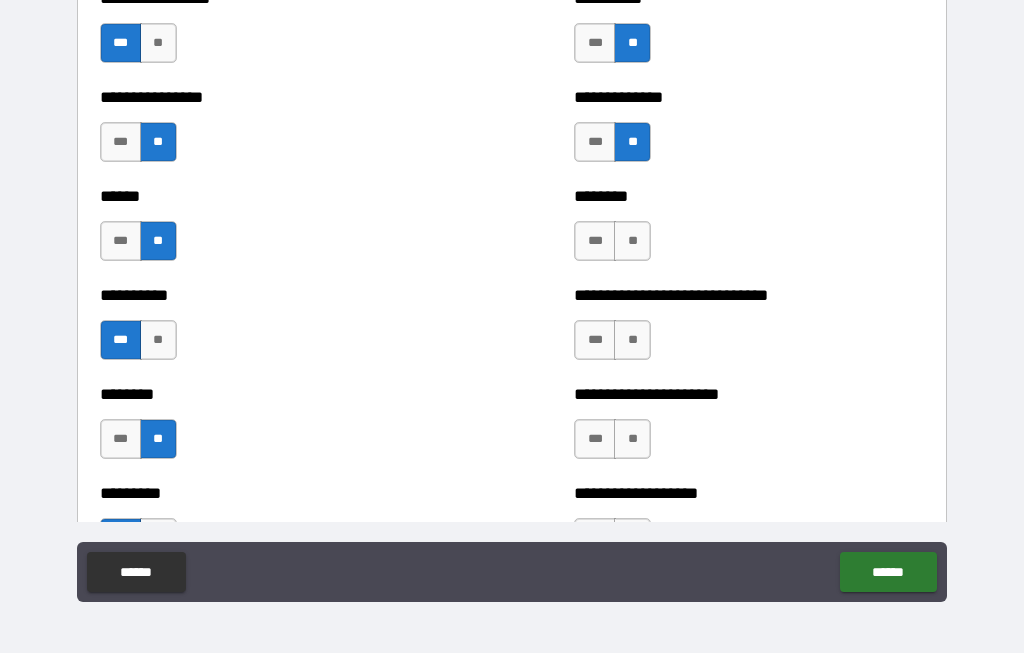 click on "**" at bounding box center [632, 242] 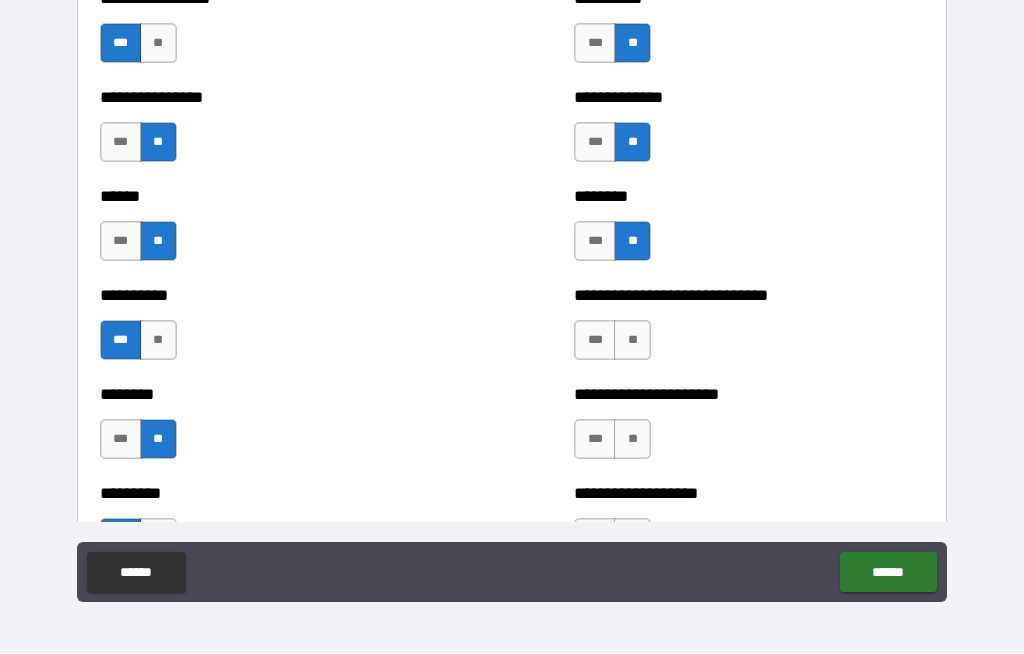 click on "**" at bounding box center (632, 341) 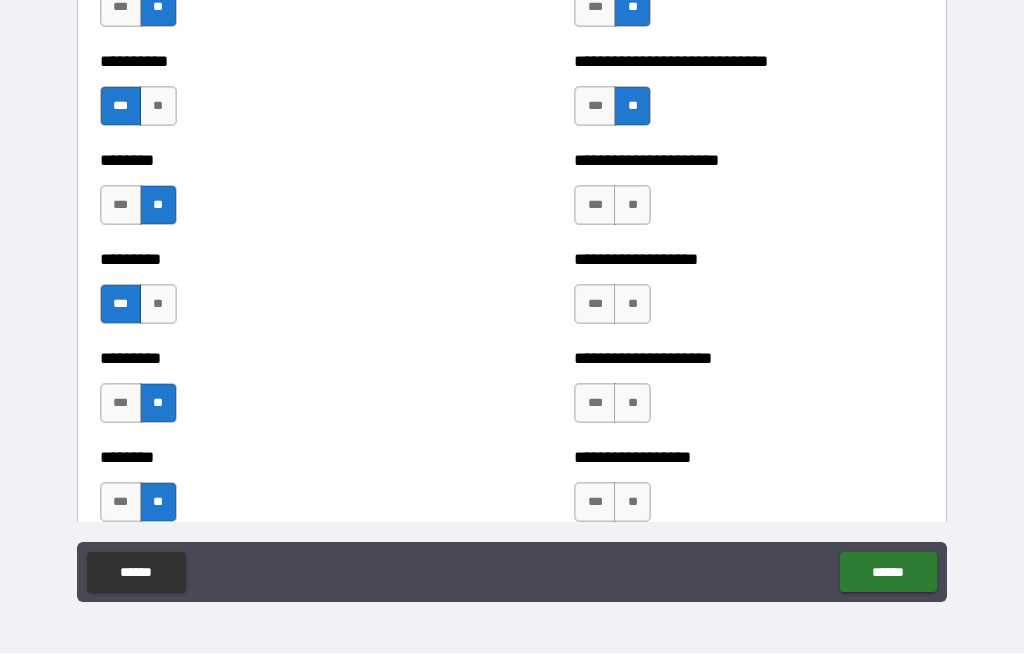 scroll, scrollTop: 7086, scrollLeft: 0, axis: vertical 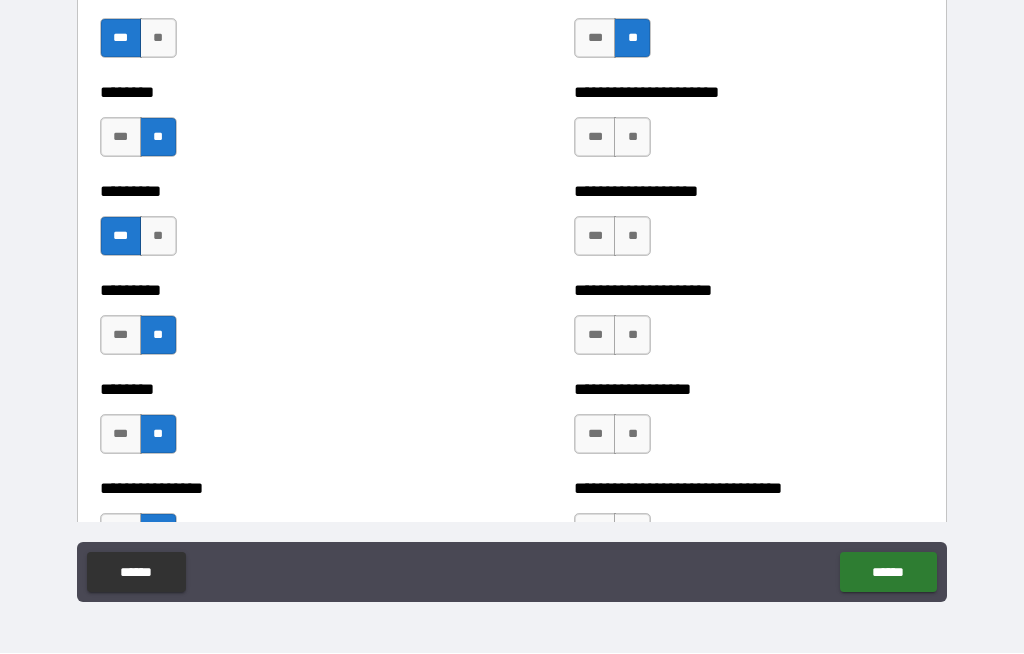 click on "***" at bounding box center (595, 138) 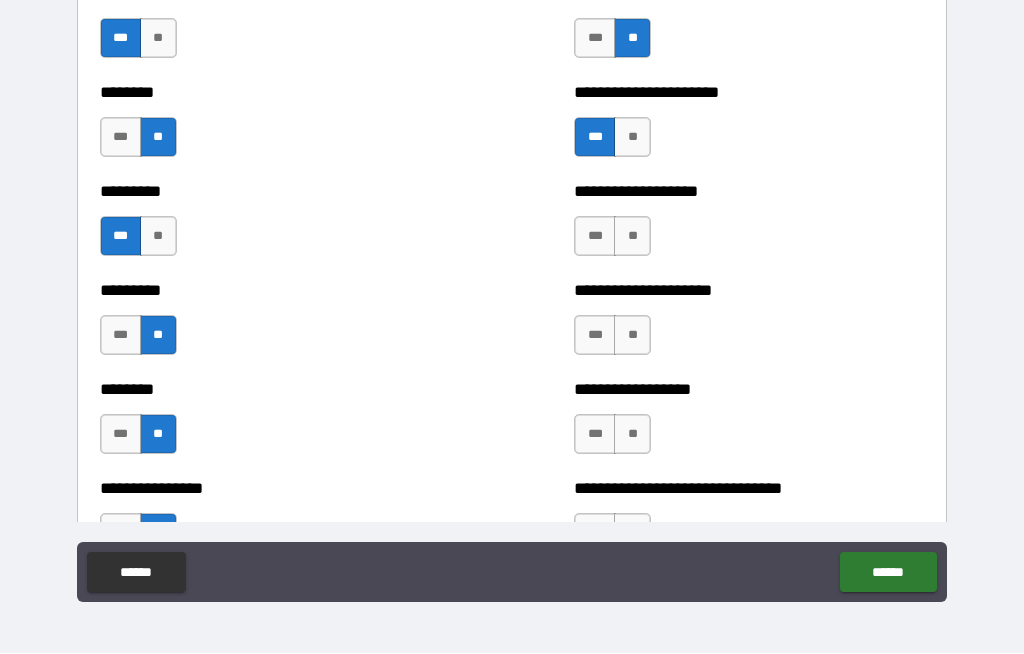 click on "**" at bounding box center [632, 237] 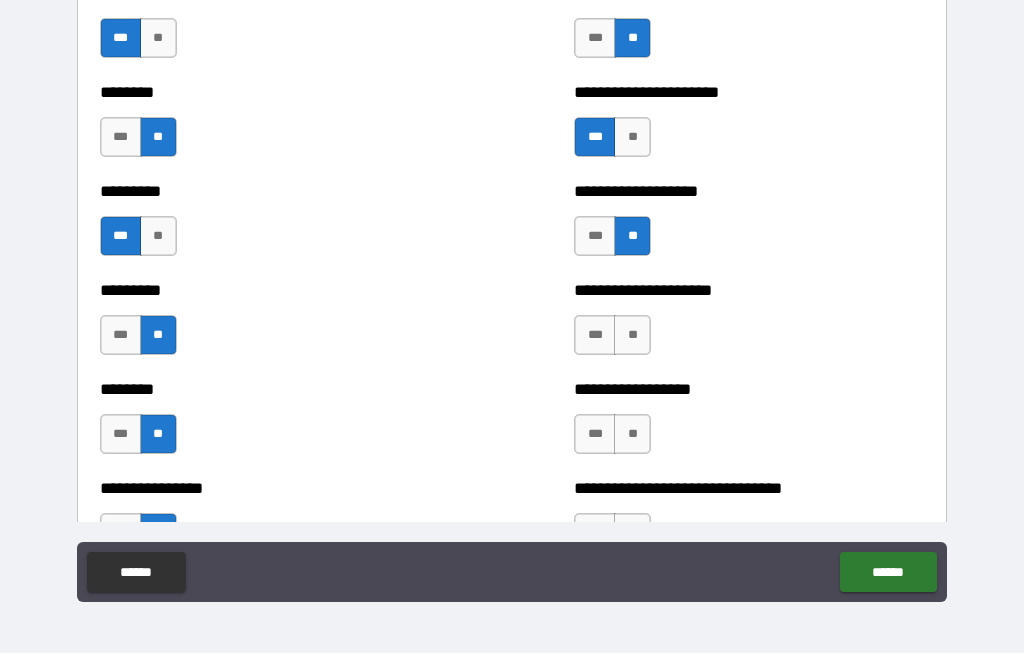 click on "**" at bounding box center (632, 336) 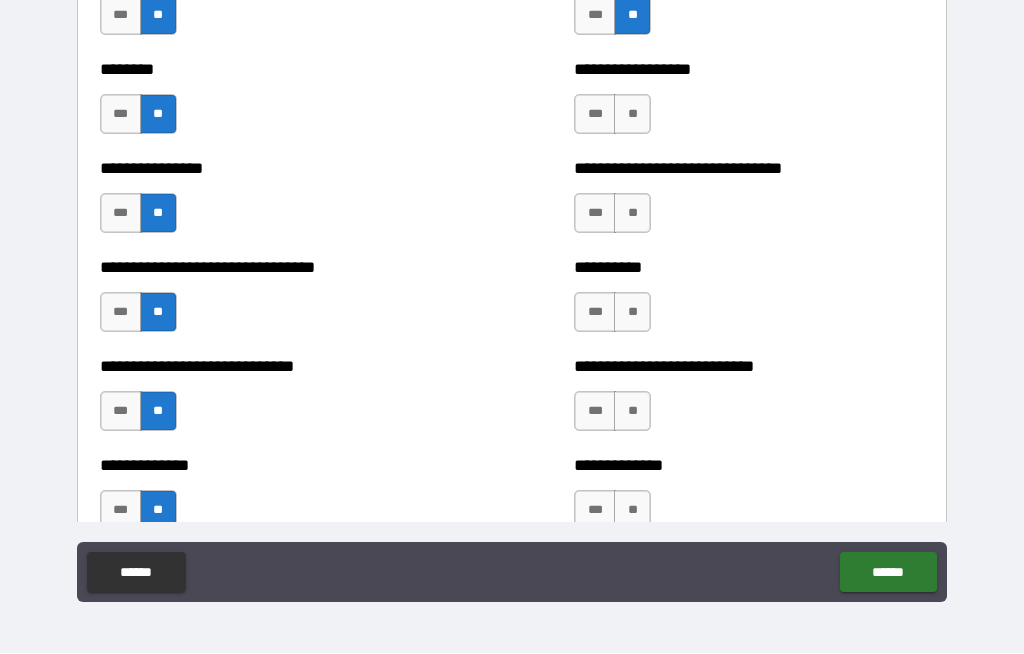 scroll, scrollTop: 7430, scrollLeft: 0, axis: vertical 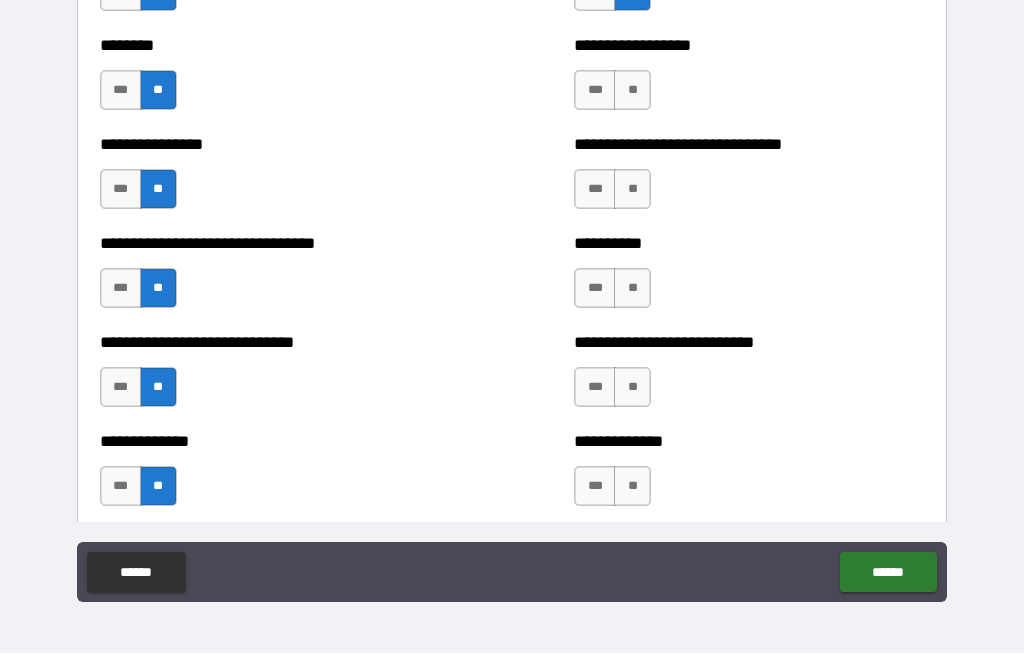 click on "**" at bounding box center [632, 91] 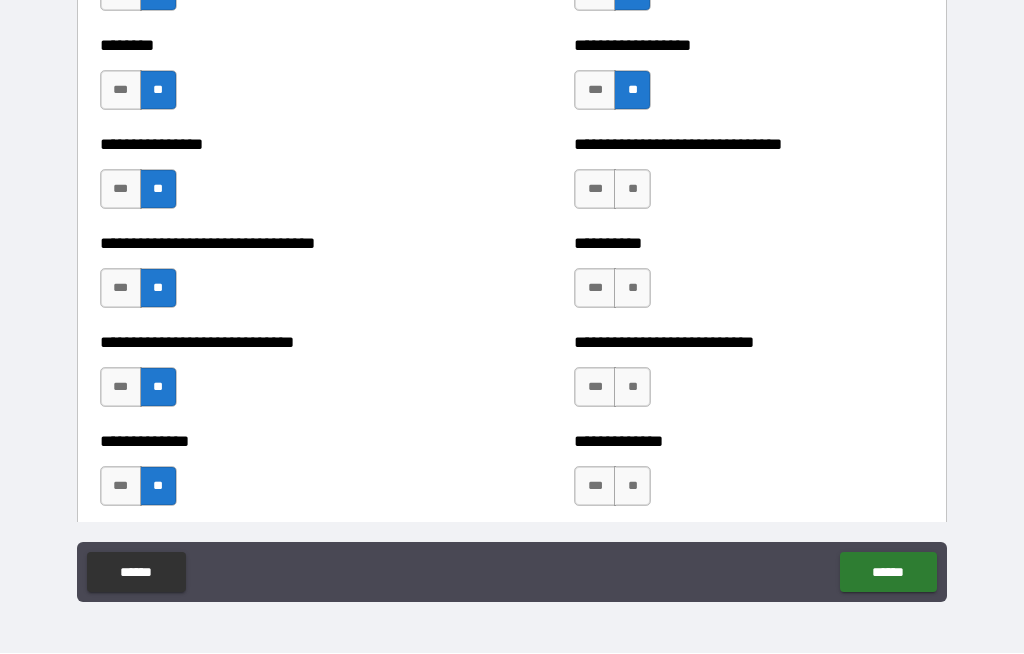 click on "**" at bounding box center [632, 190] 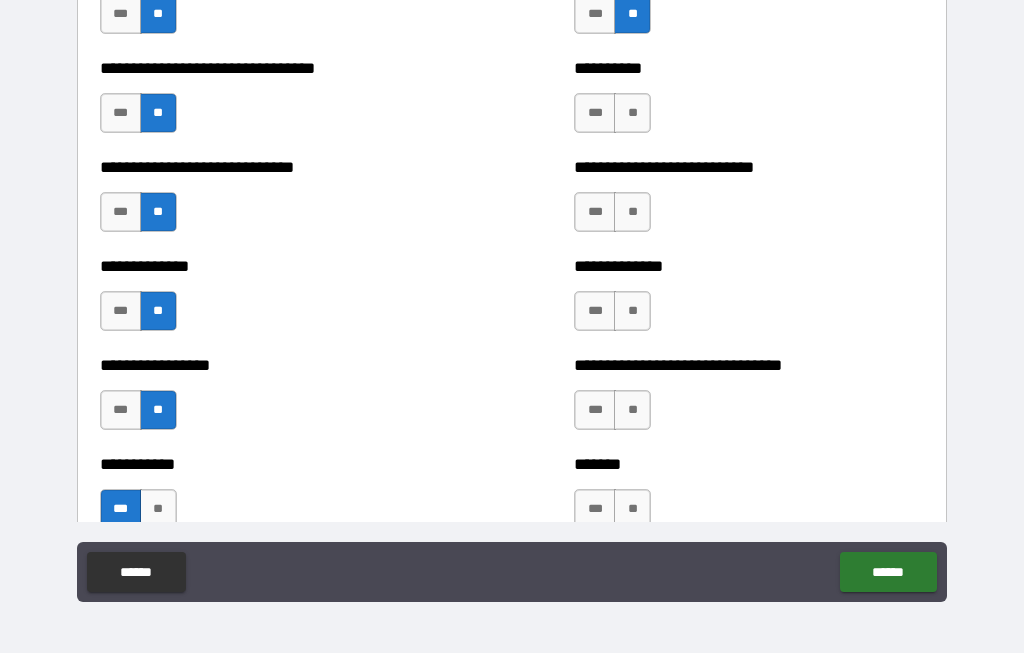 scroll, scrollTop: 7600, scrollLeft: 0, axis: vertical 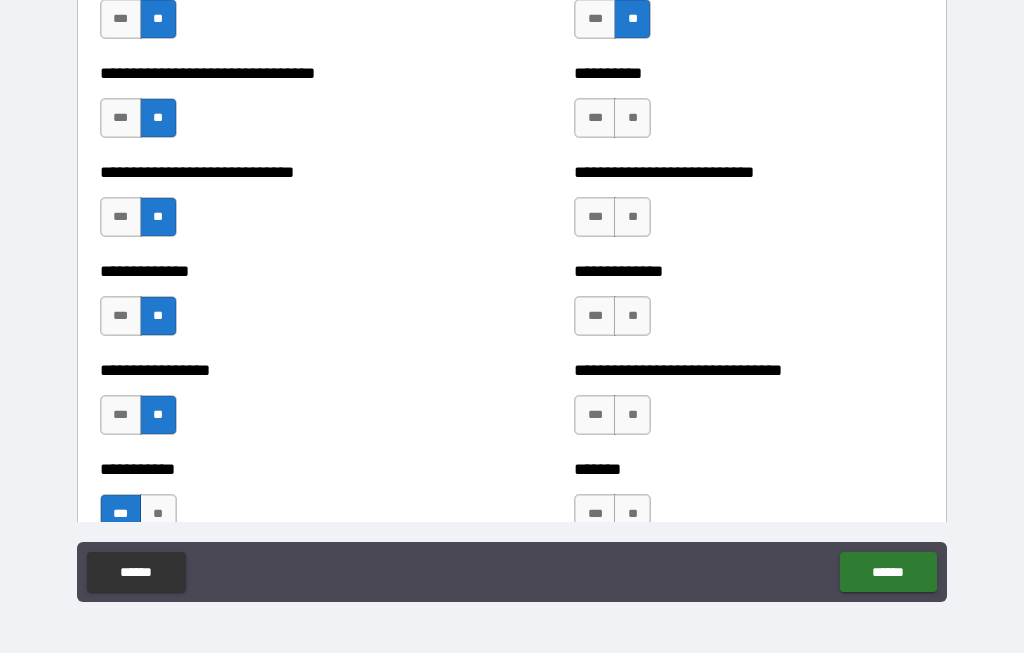 click on "**" at bounding box center [632, 119] 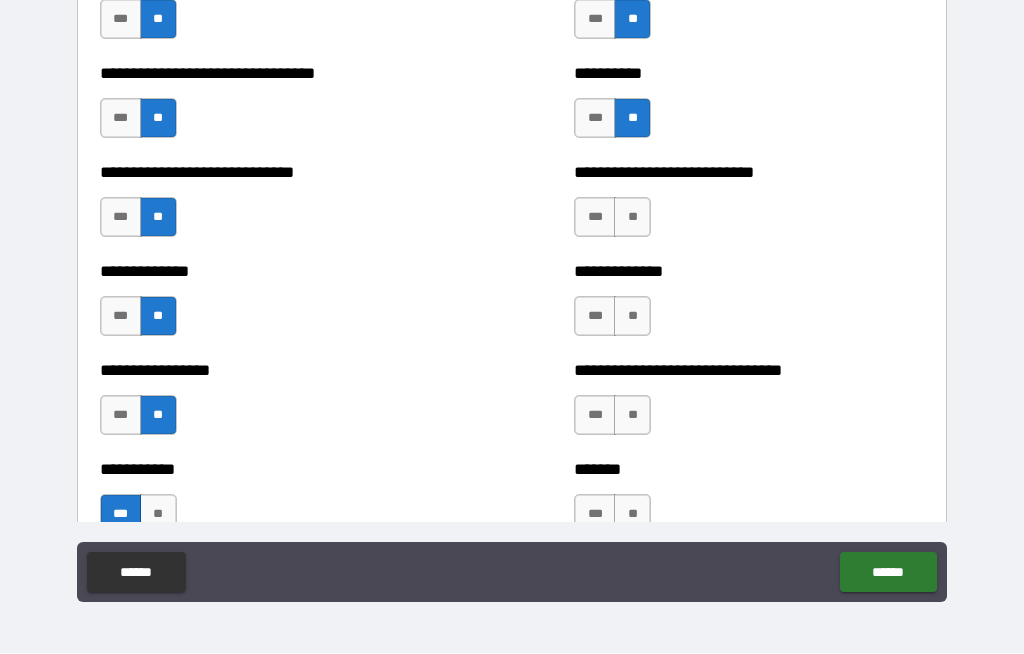click on "**" at bounding box center [632, 218] 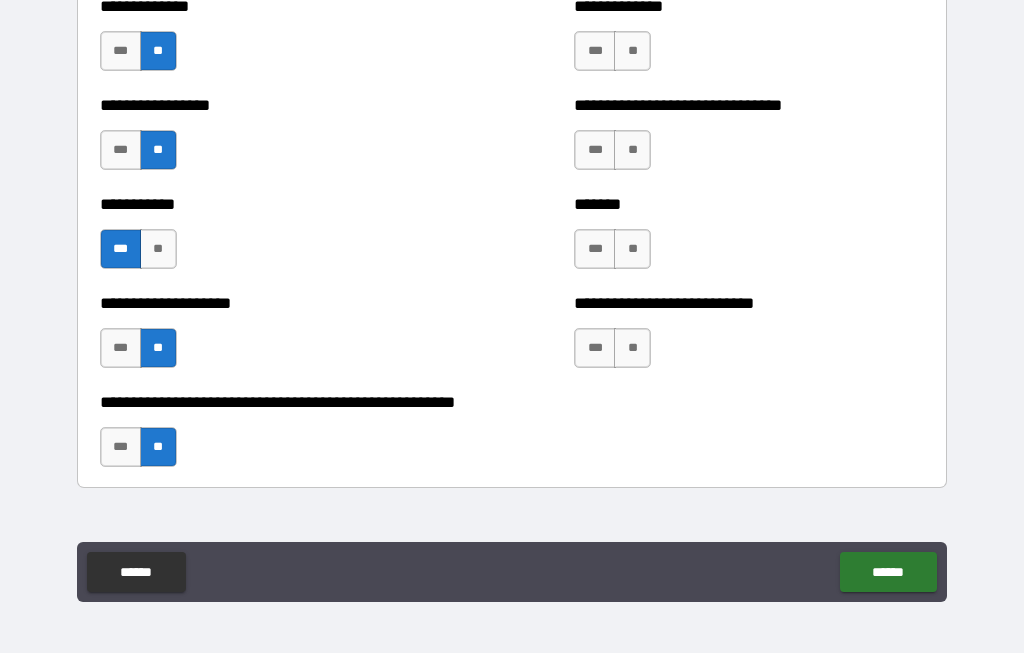 scroll, scrollTop: 7863, scrollLeft: 0, axis: vertical 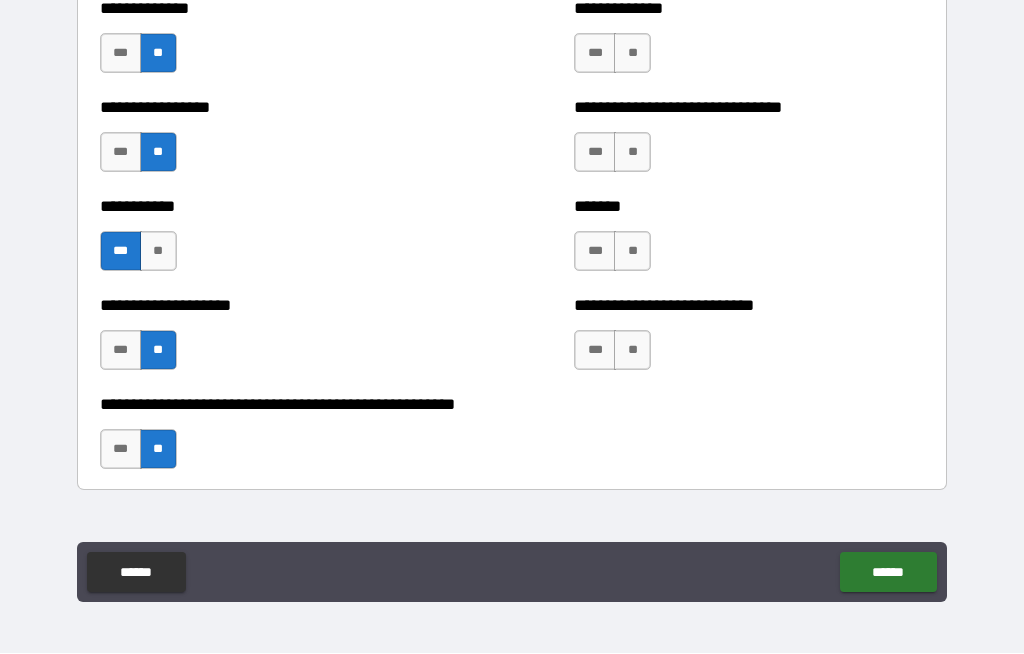 click on "**" at bounding box center (632, 54) 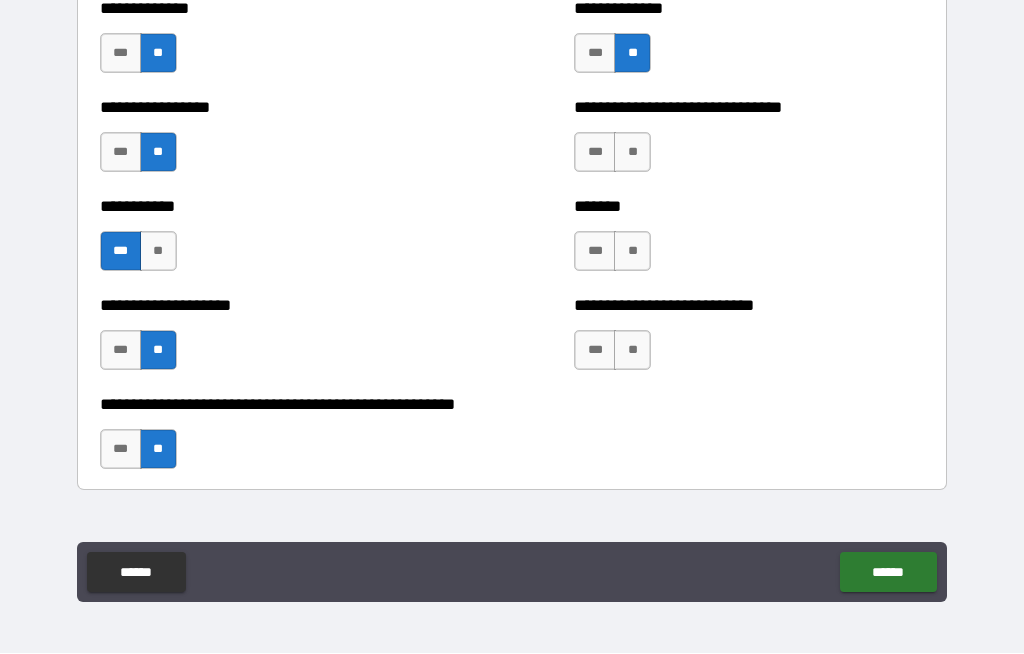 click on "**" at bounding box center [632, 153] 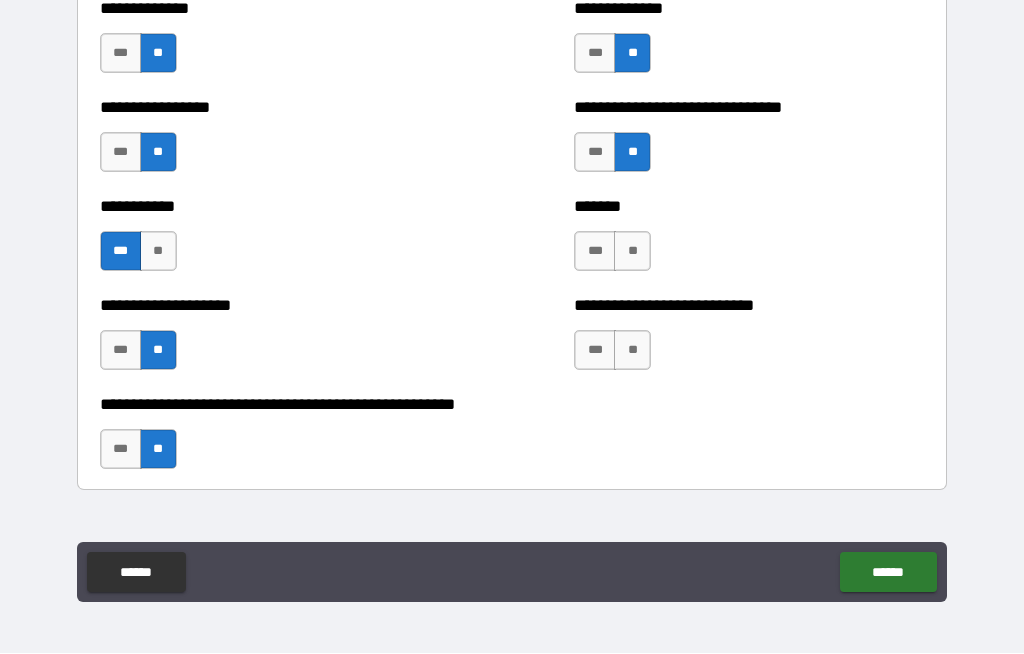 click on "***" at bounding box center [595, 252] 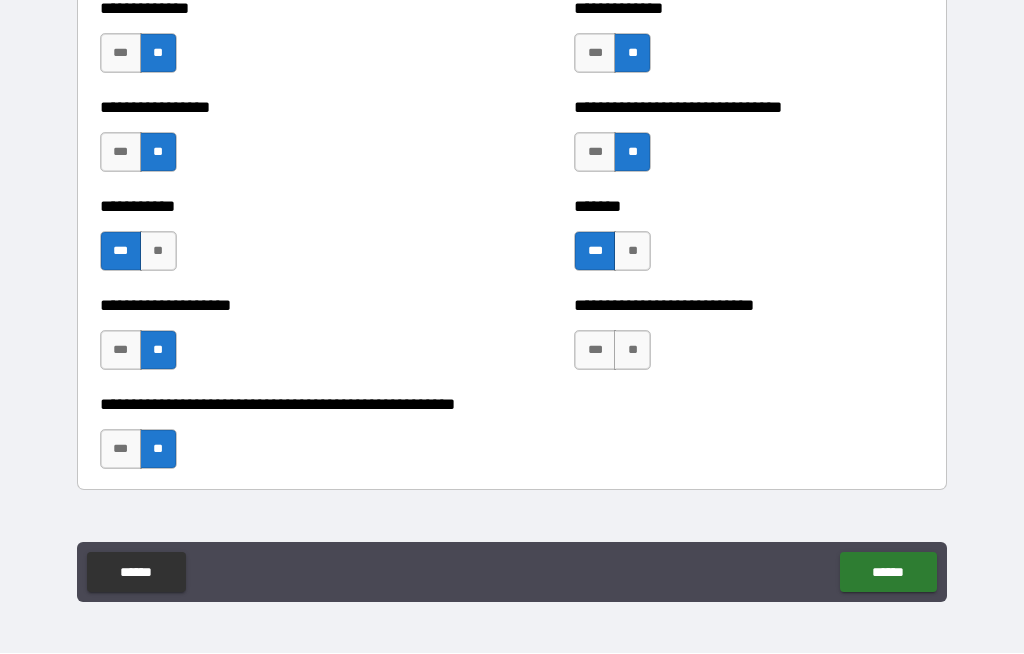 click on "**" at bounding box center (632, 351) 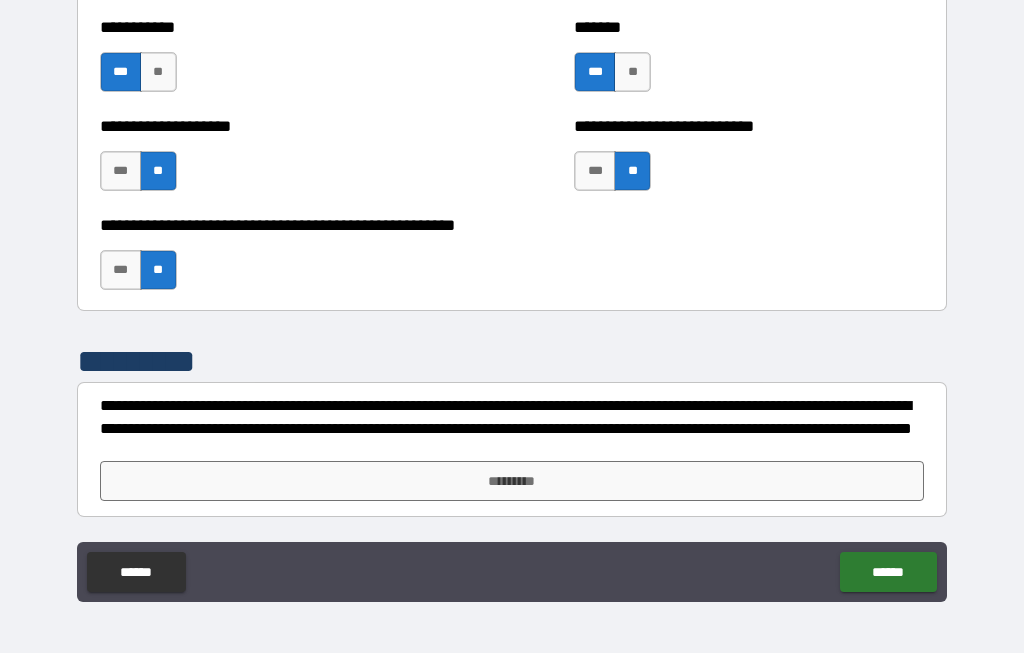 scroll, scrollTop: 8042, scrollLeft: 0, axis: vertical 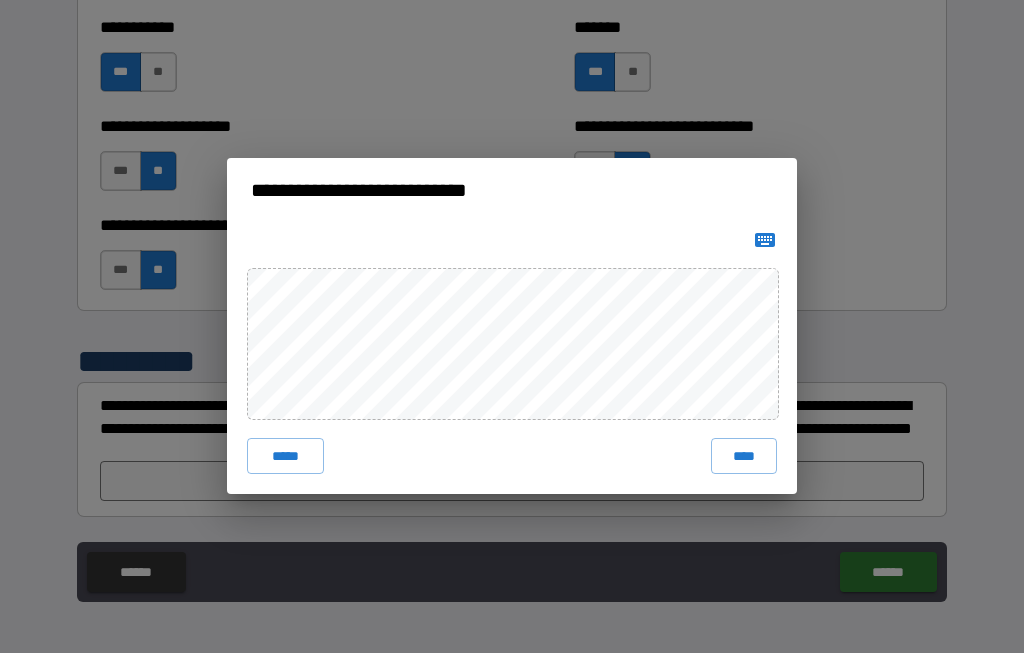 click at bounding box center (512, 241) 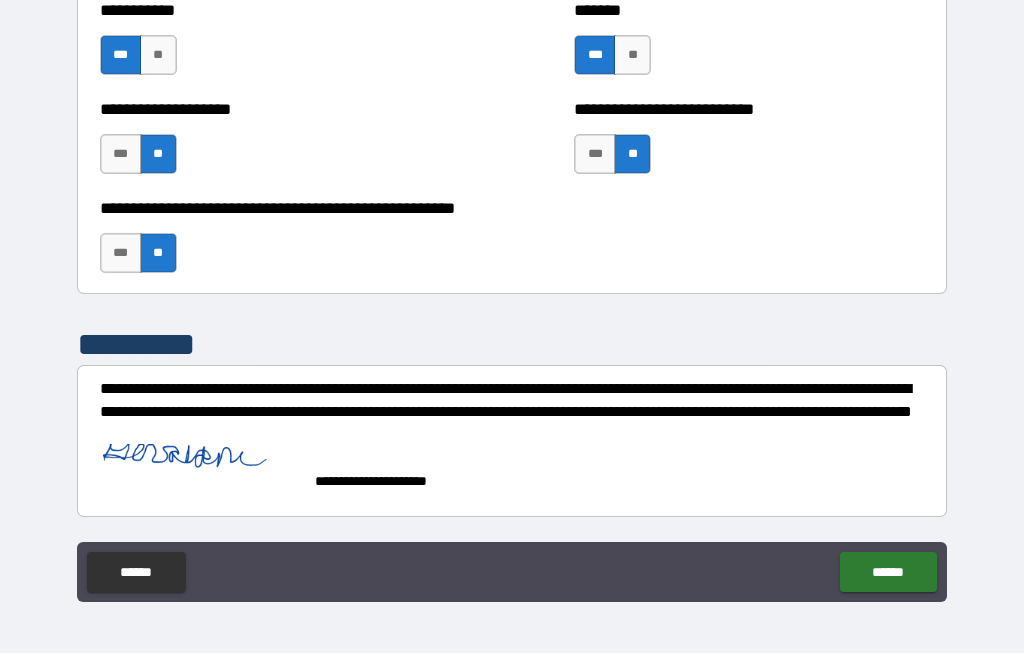 scroll, scrollTop: 8059, scrollLeft: 0, axis: vertical 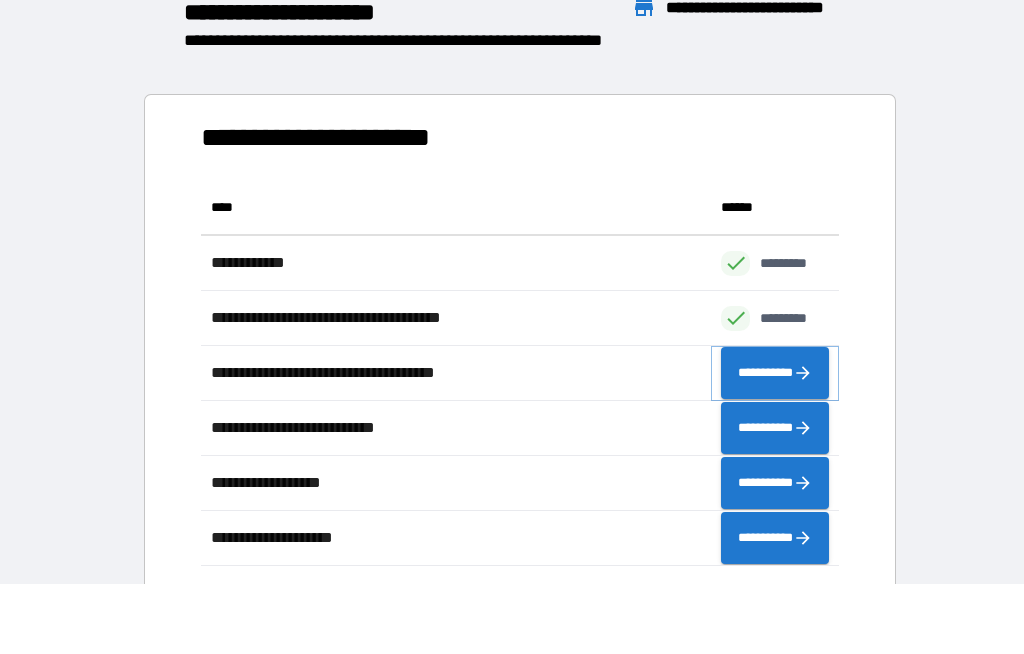 click on "**********" at bounding box center (775, 374) 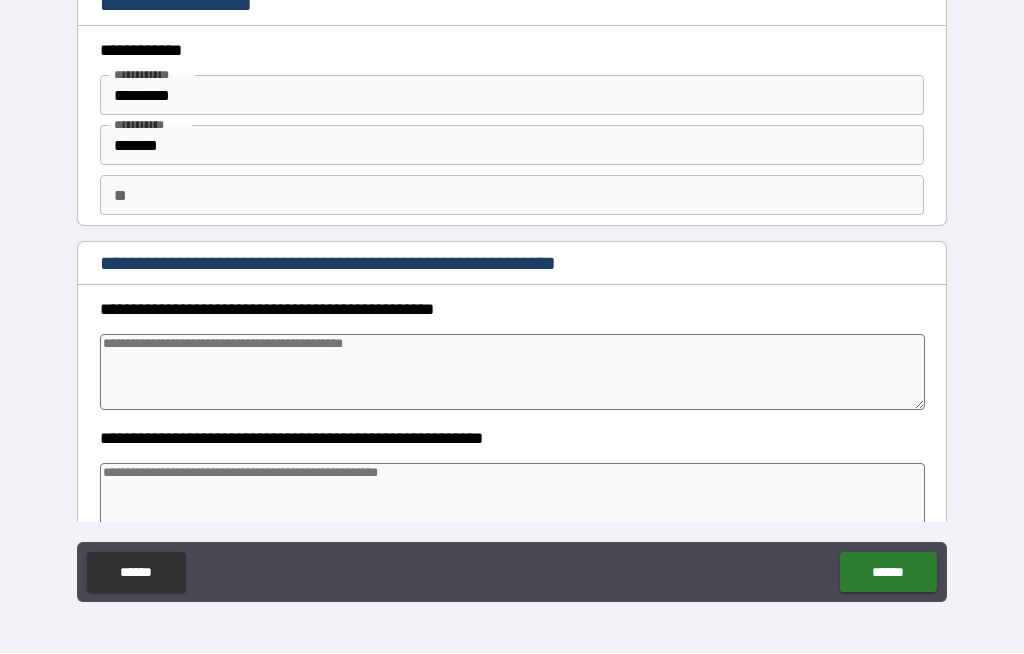 type on "*" 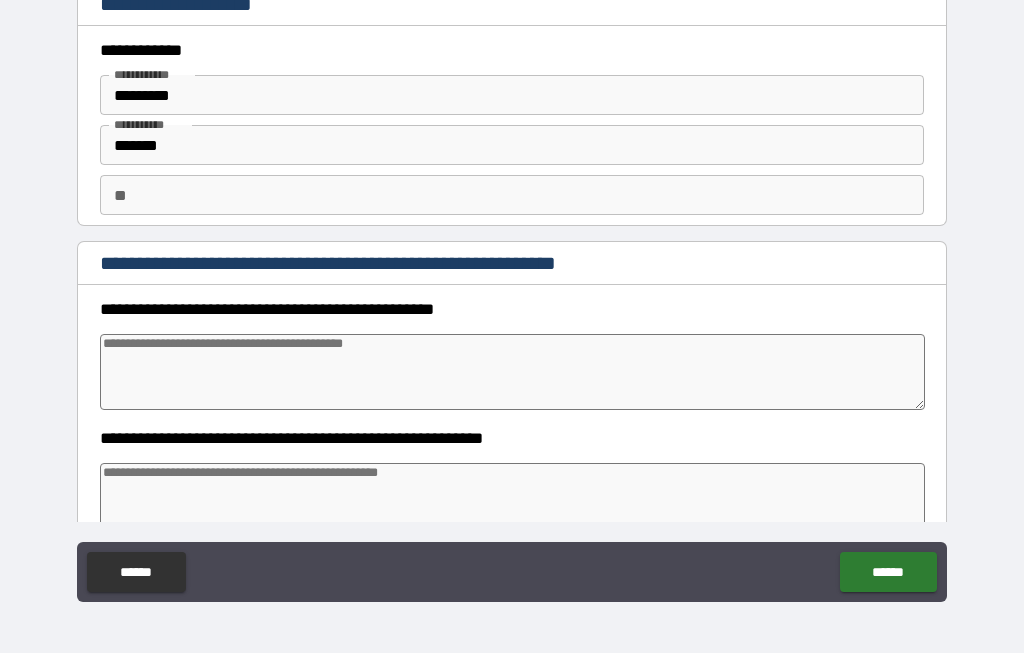 type on "*" 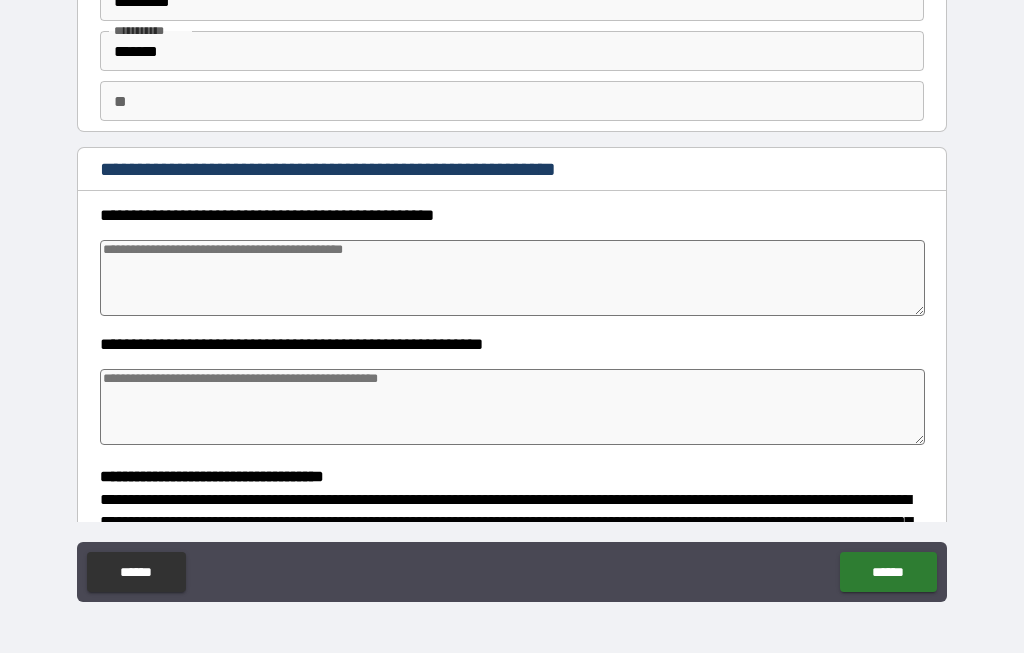scroll, scrollTop: 99, scrollLeft: 0, axis: vertical 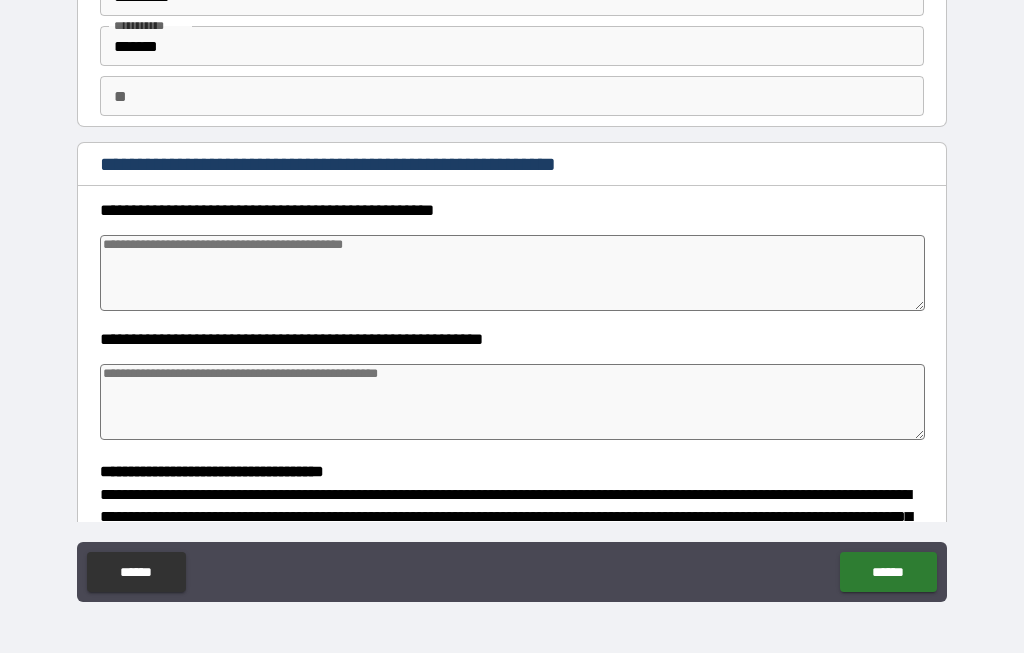 click at bounding box center [513, 274] 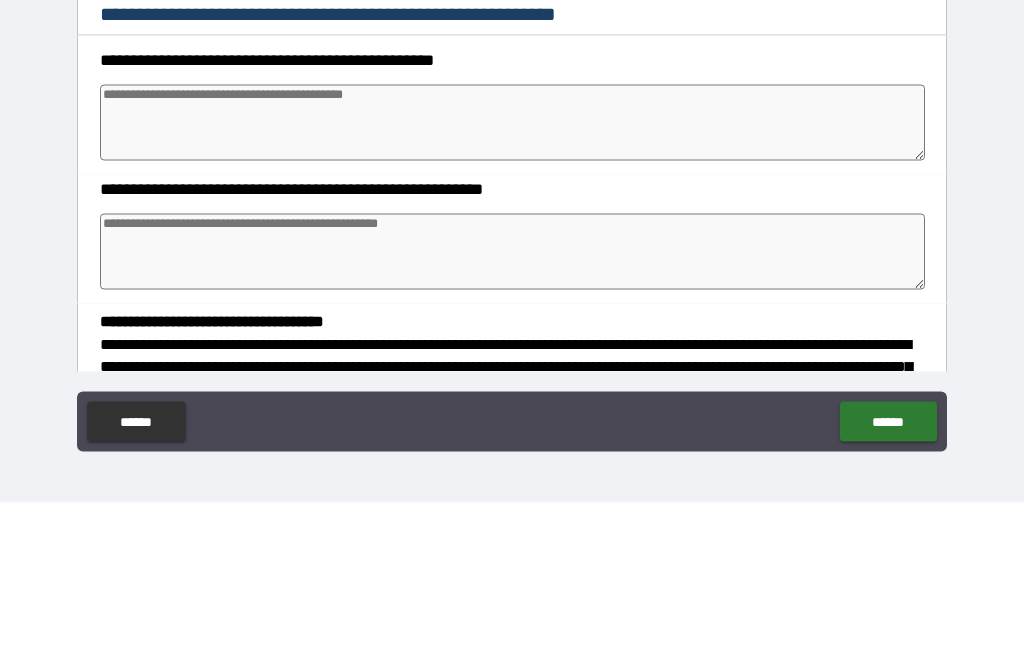 type on "*" 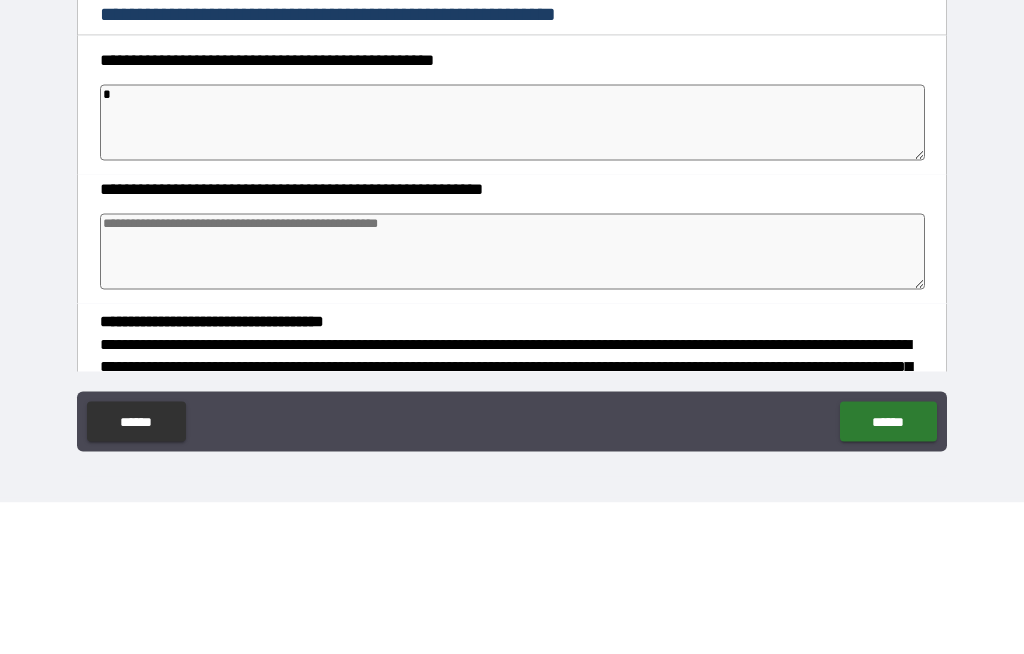 type on "*" 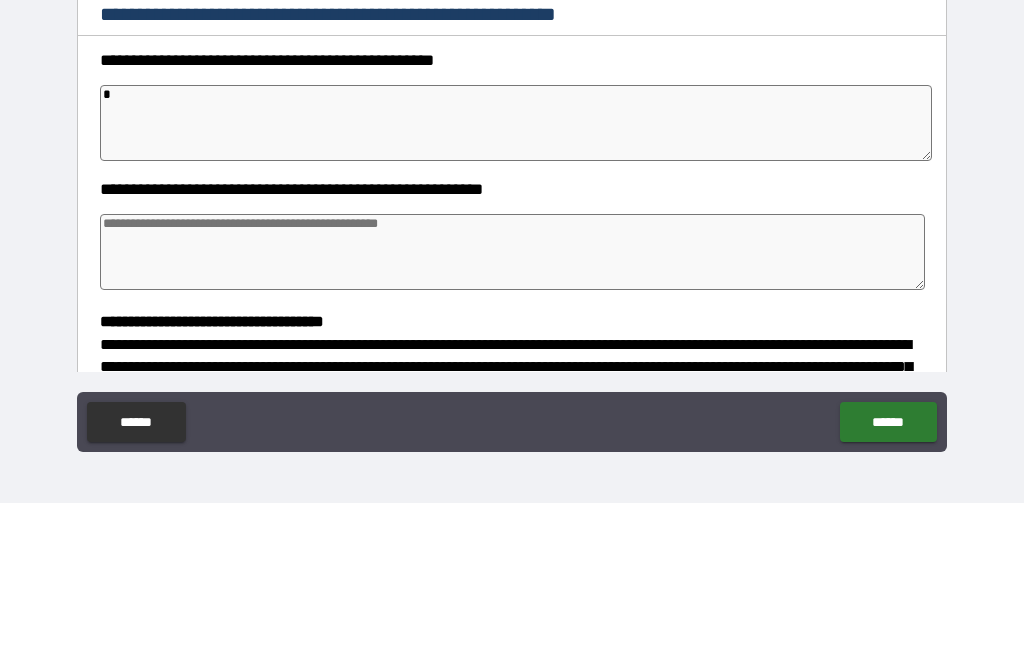 type on "*" 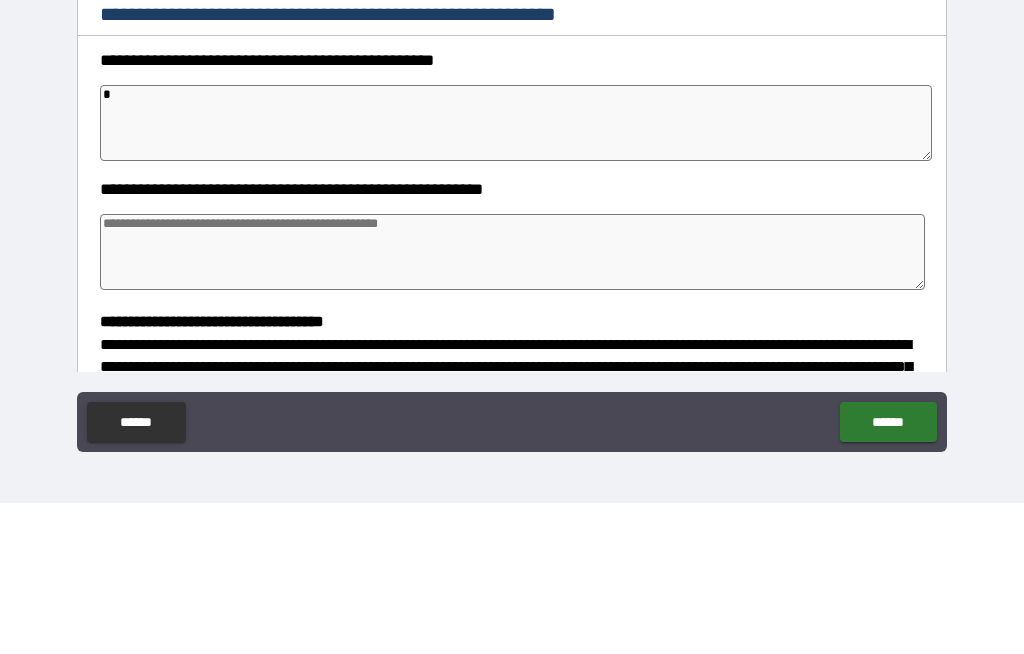 type on "*" 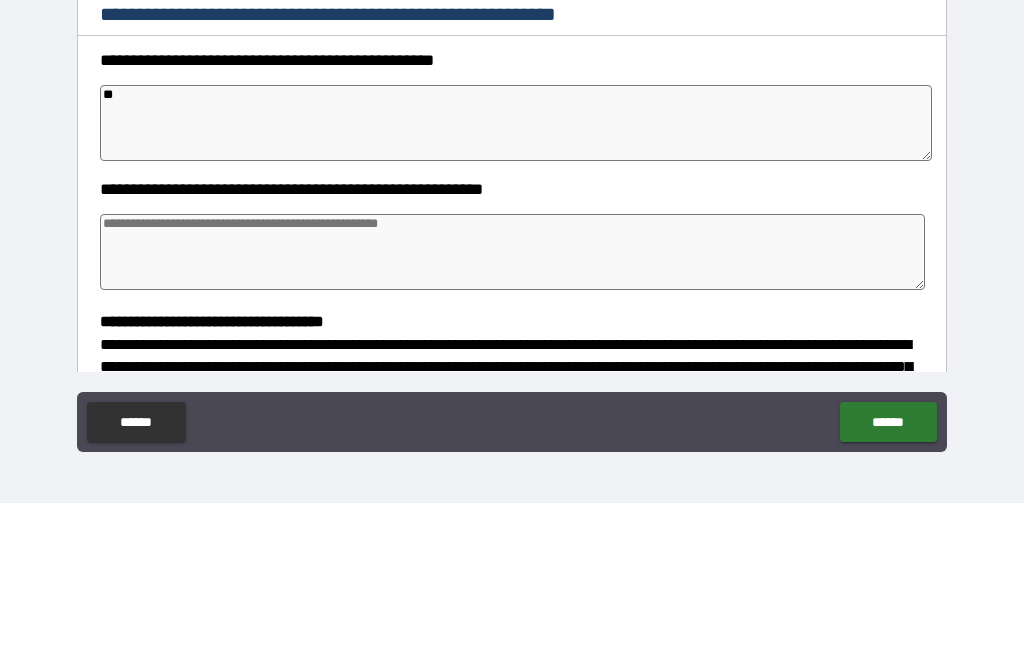 type on "*" 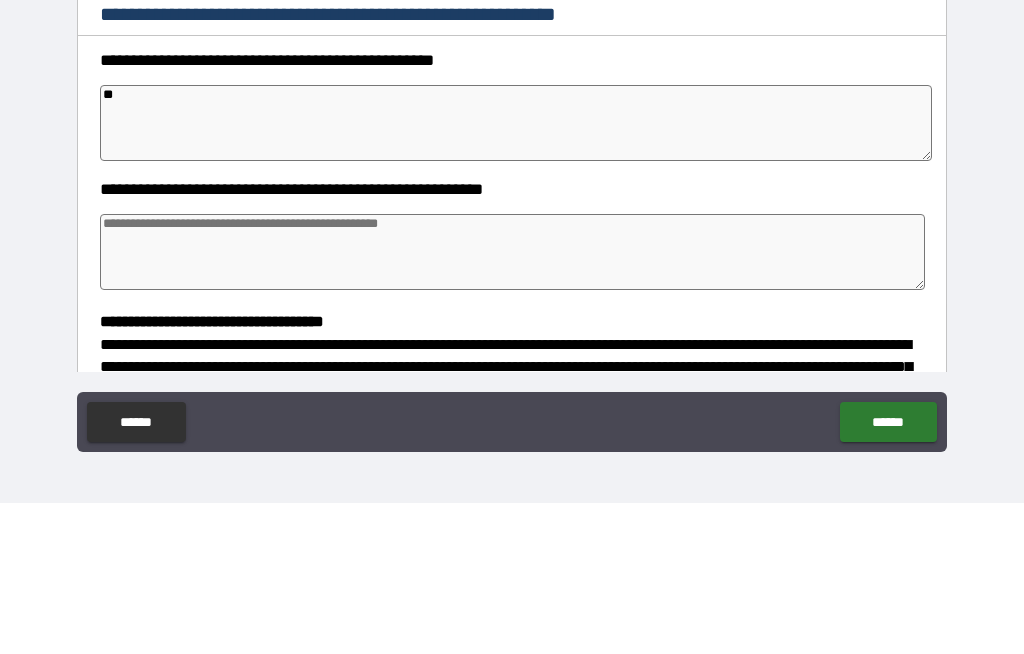 type on "*" 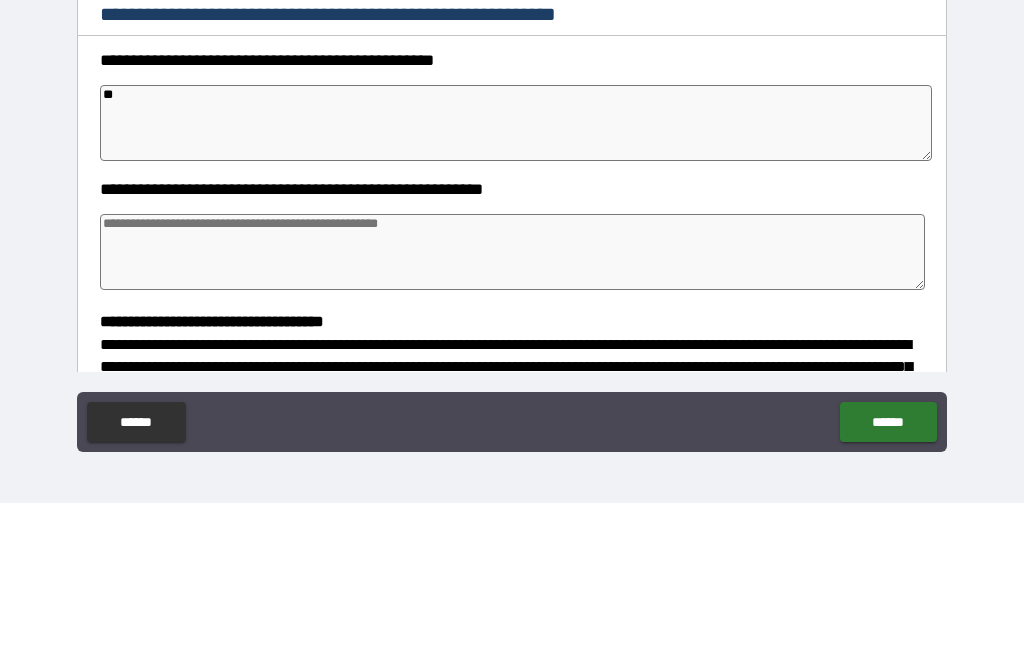 type on "*" 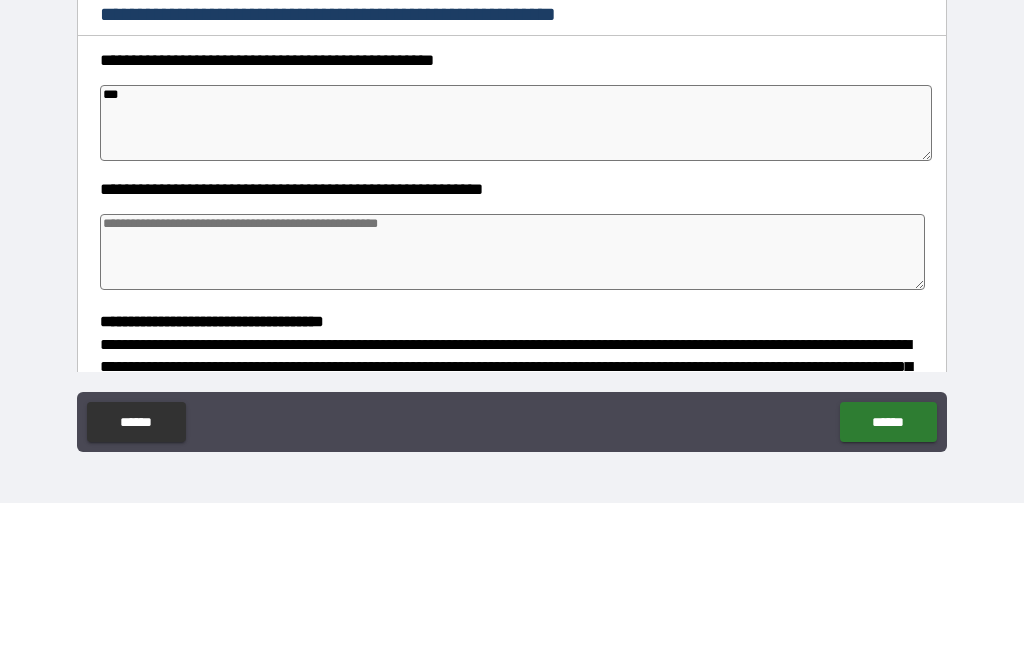 type on "*" 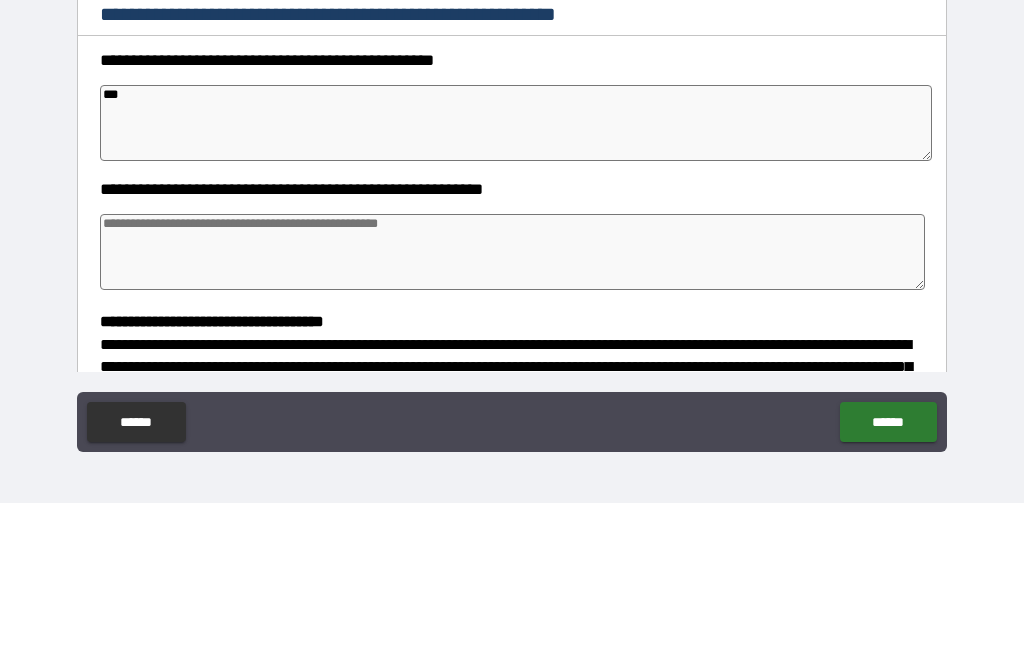 type on "*" 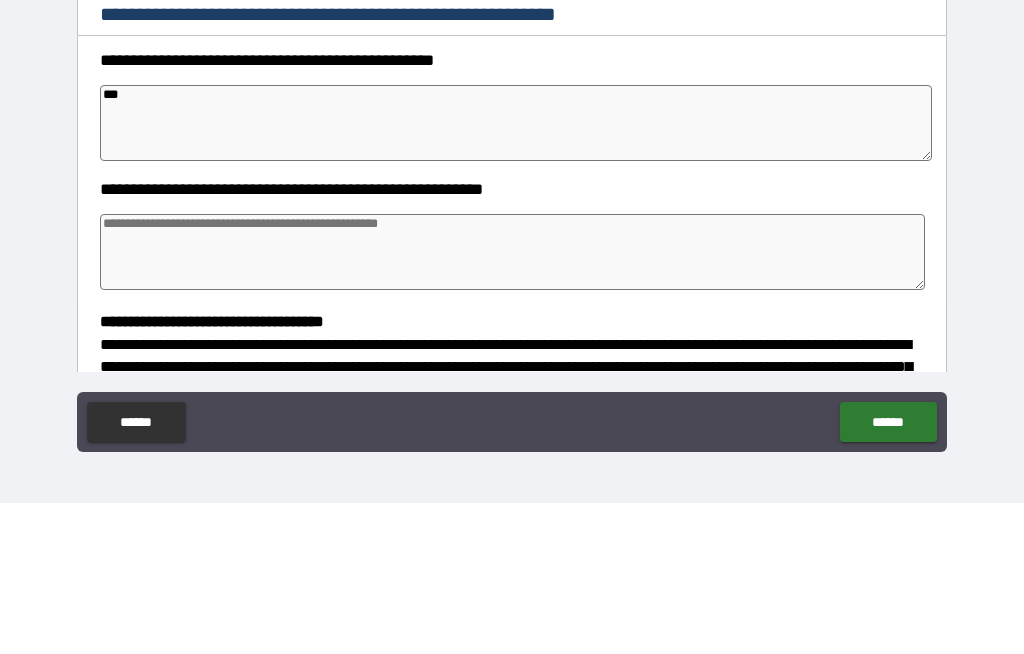 type on "*" 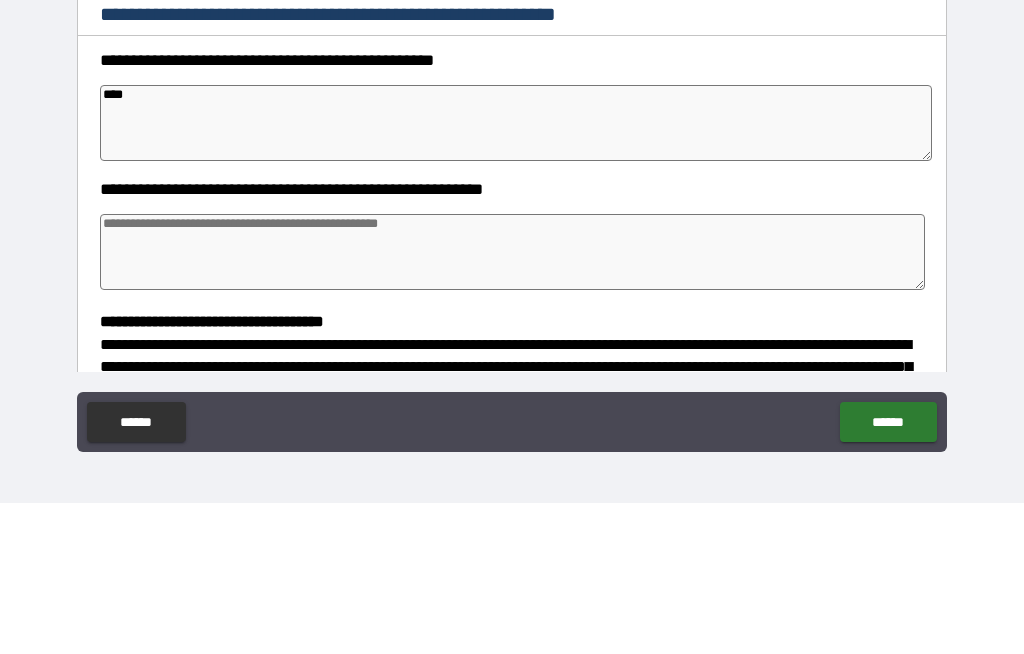 type on "*" 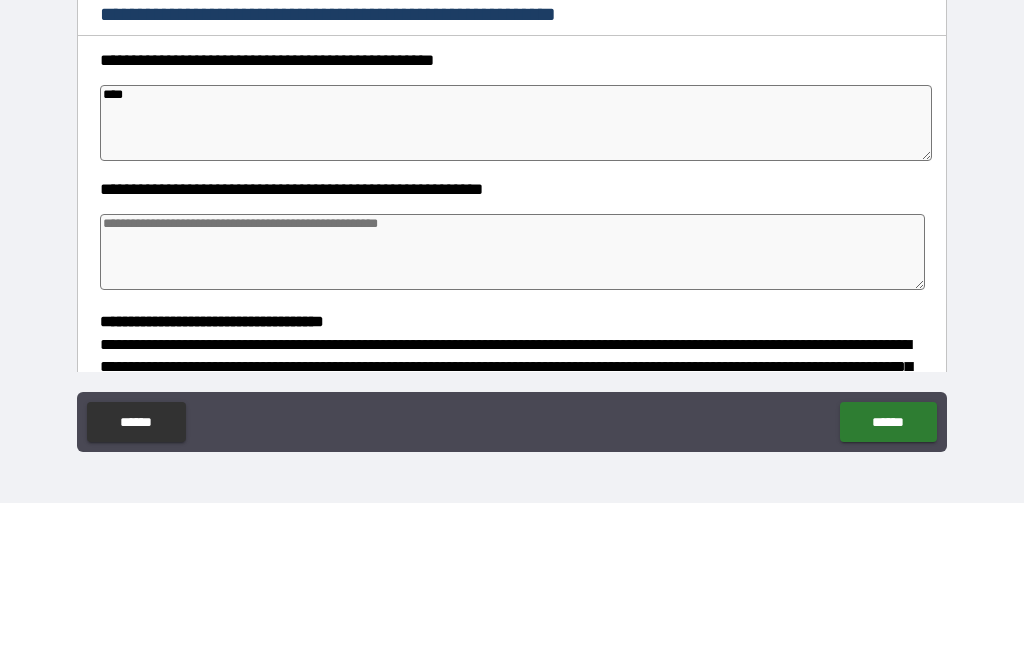 type on "*" 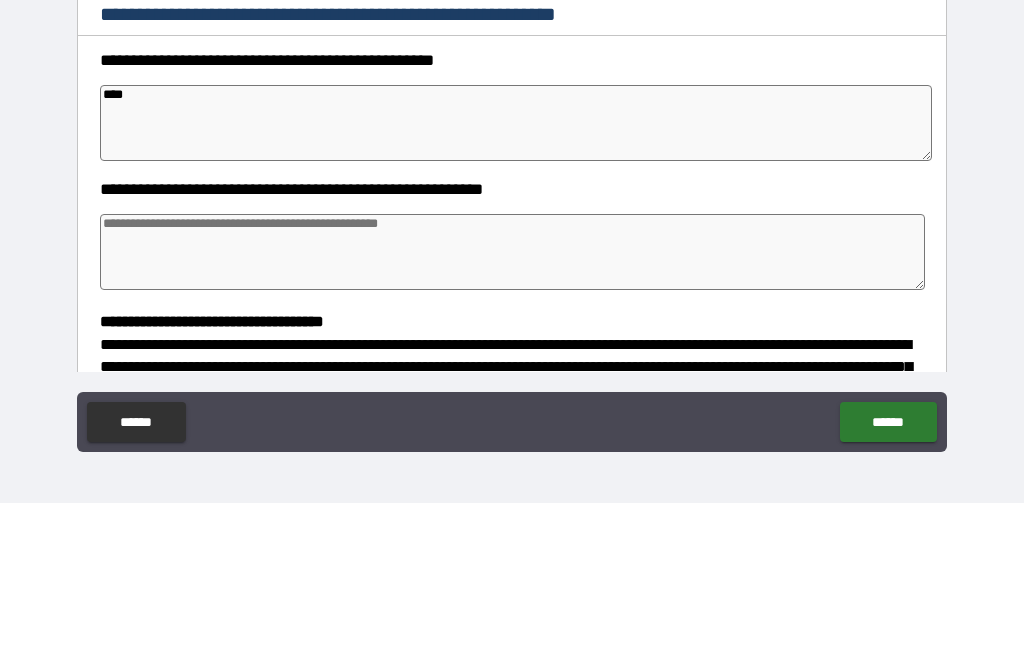 type on "*" 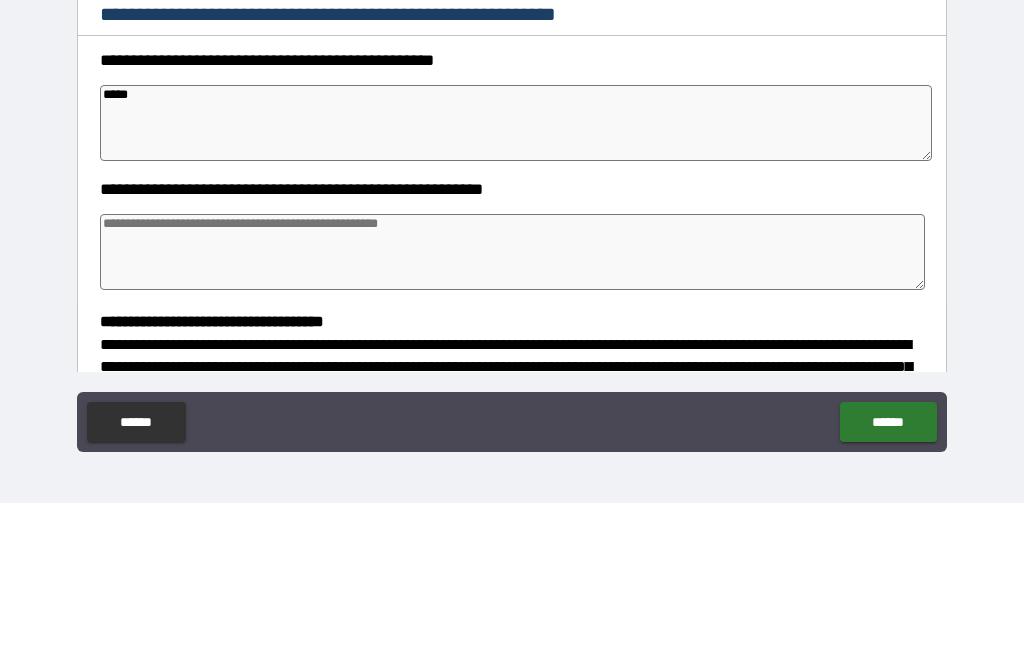 type on "*" 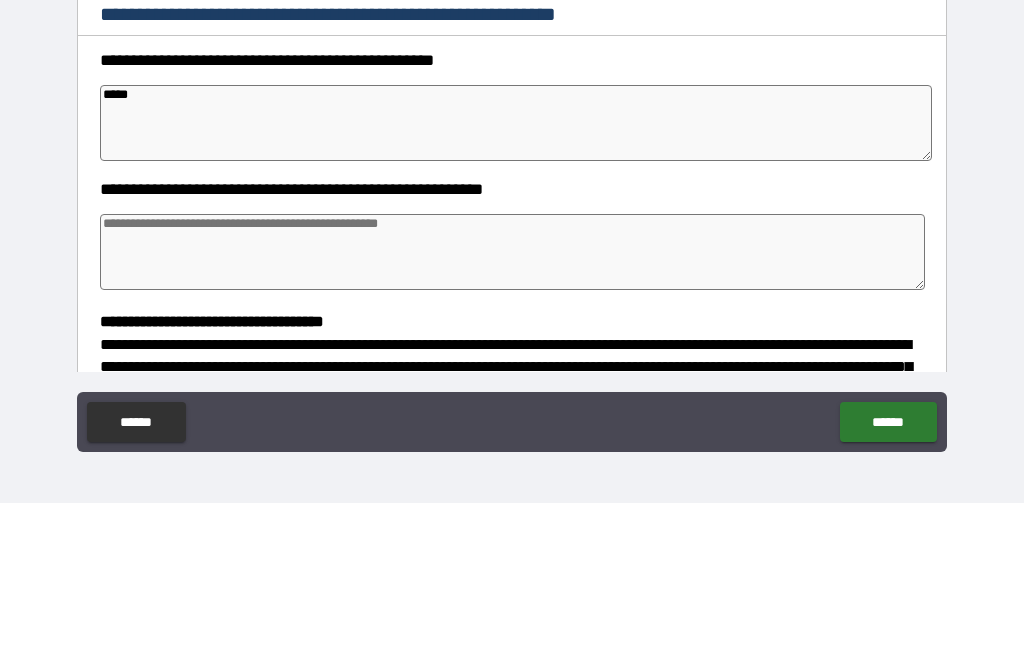 type on "******" 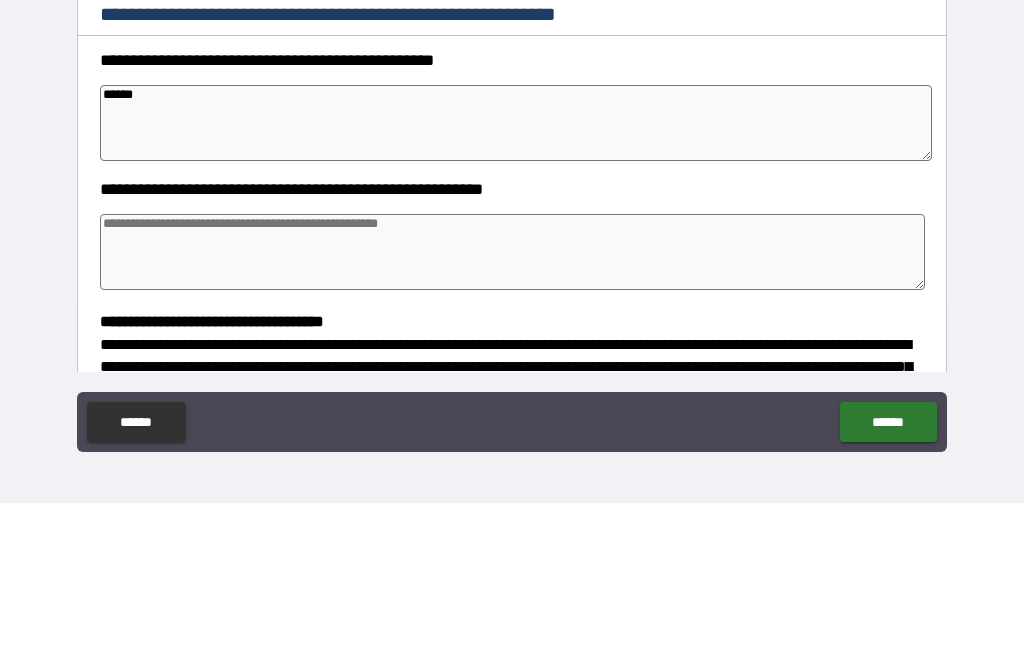 type on "*" 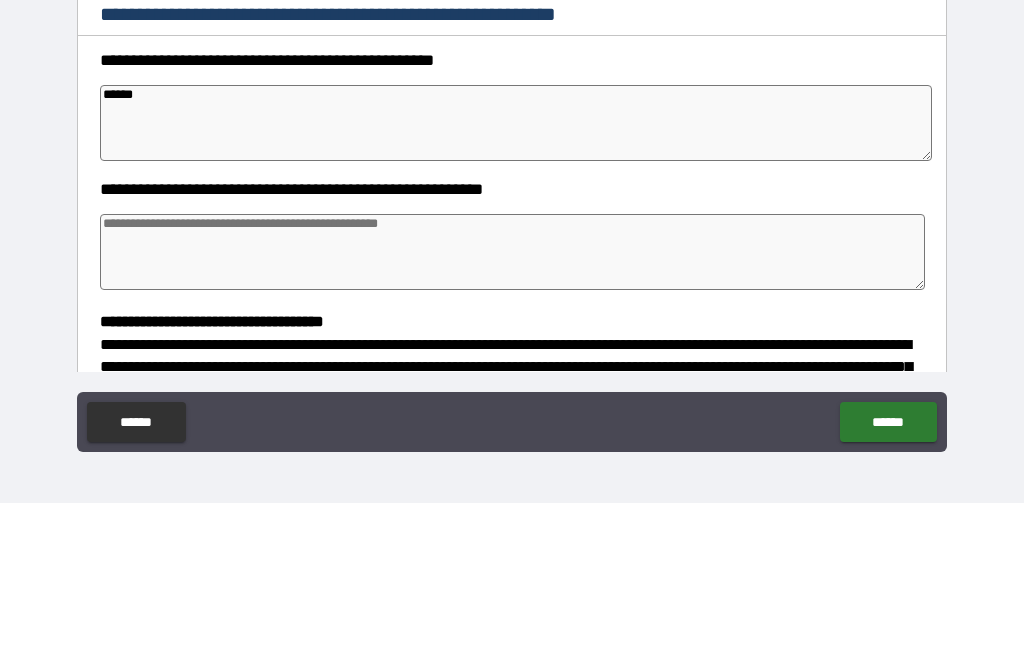 type on "*******" 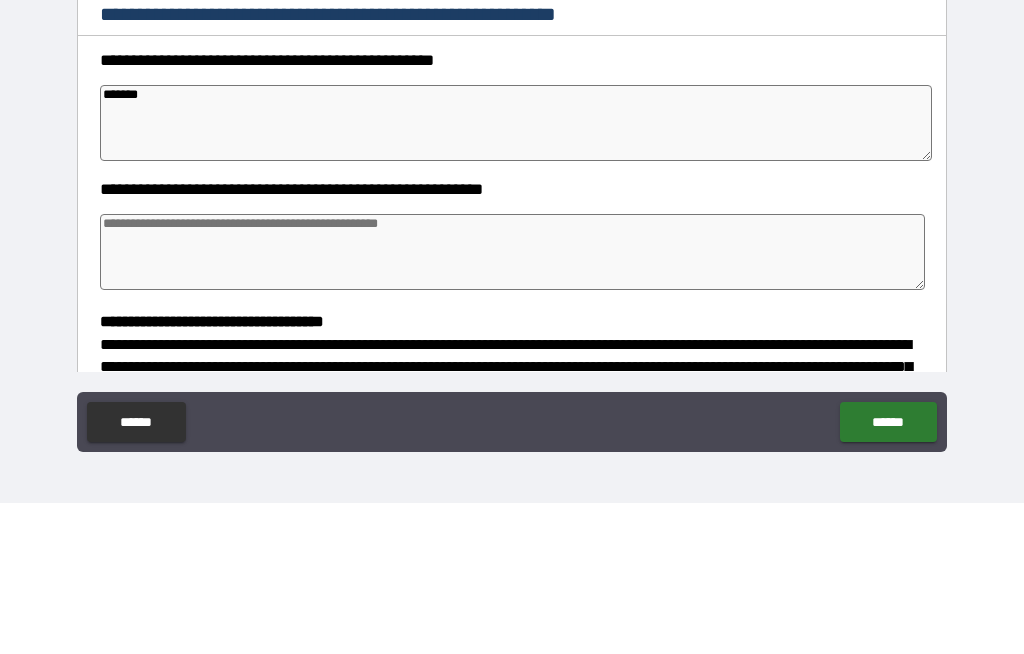 type on "*" 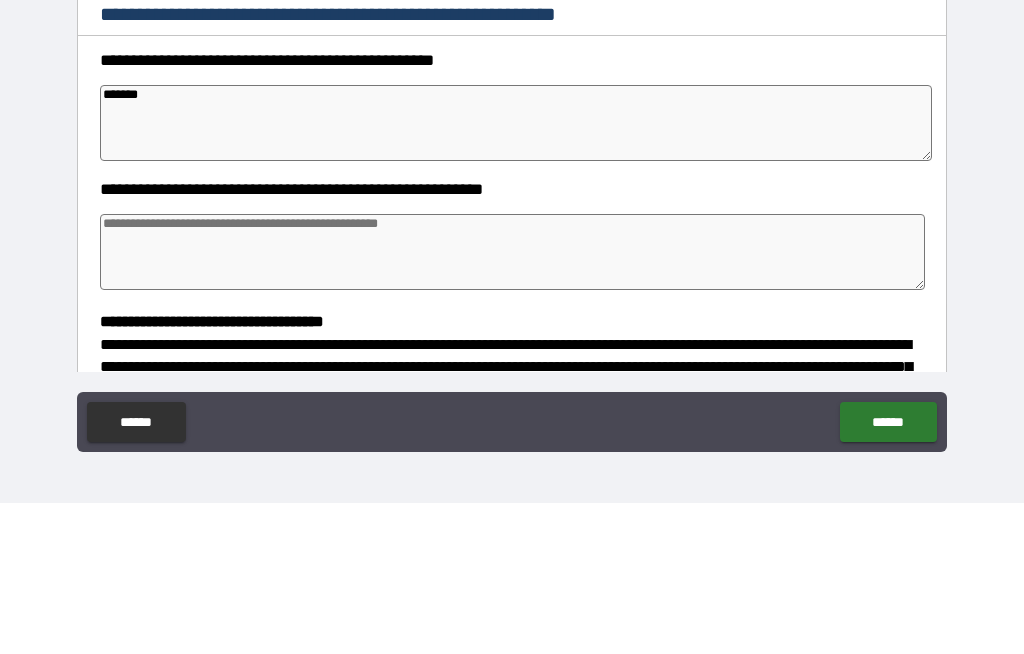 type on "*******" 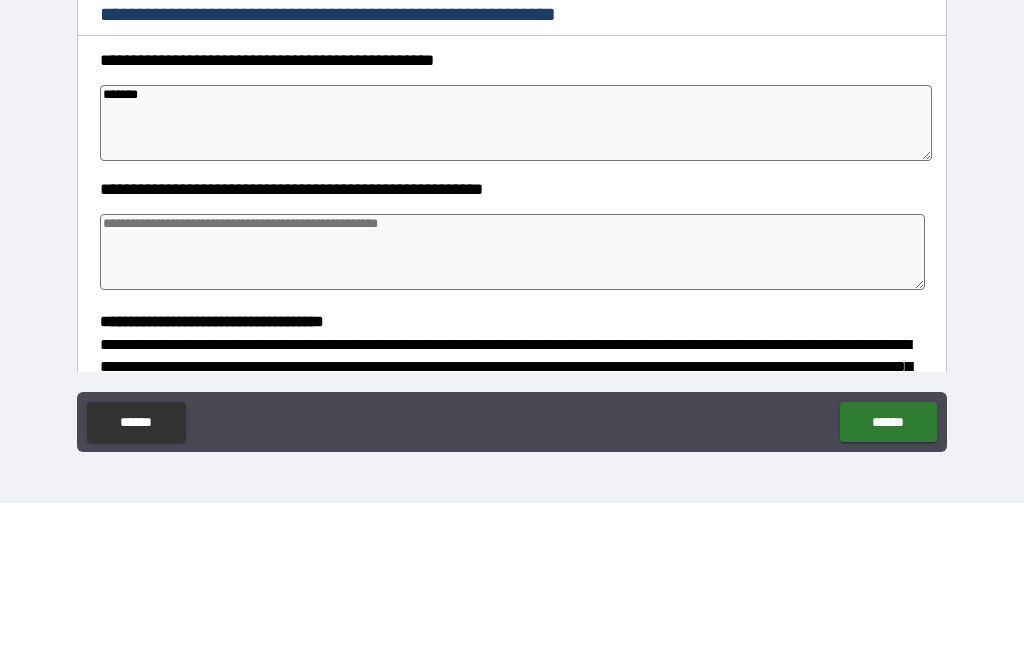 type on "*" 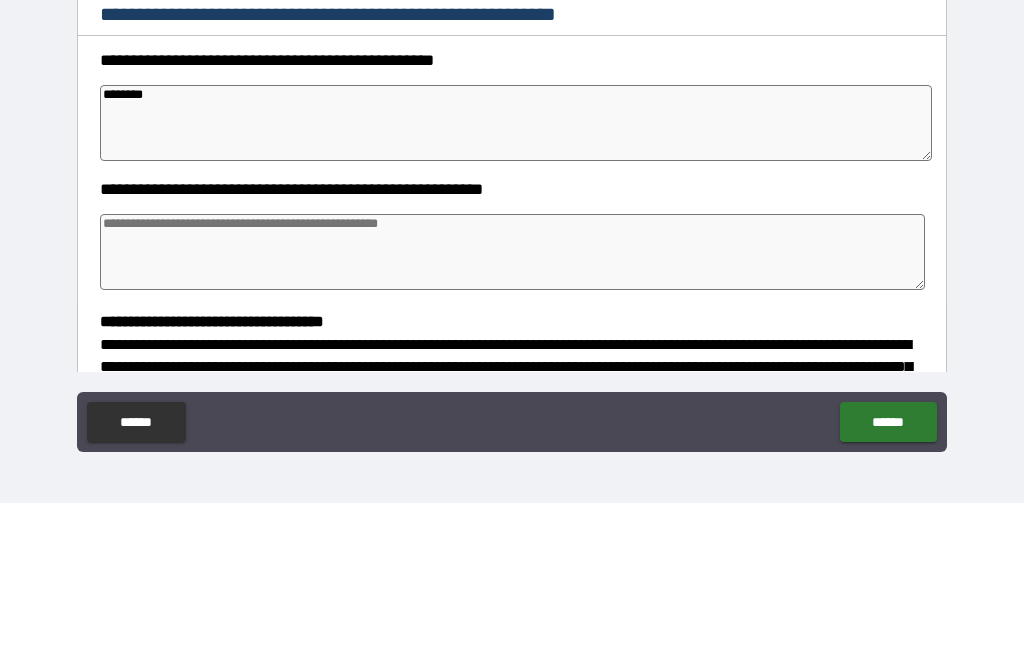 type on "*" 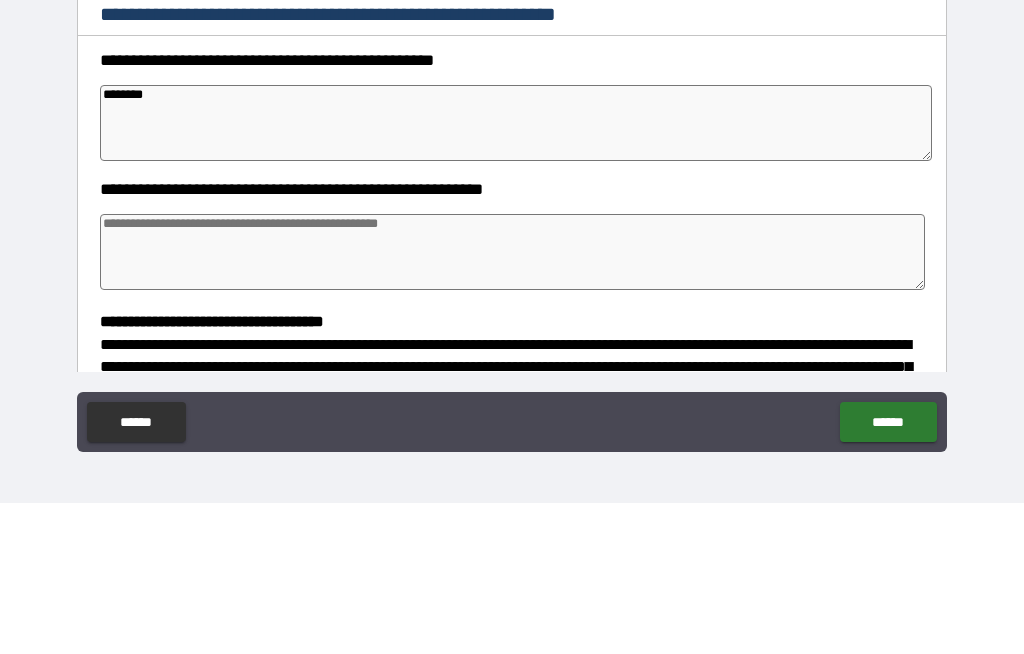 type on "*********" 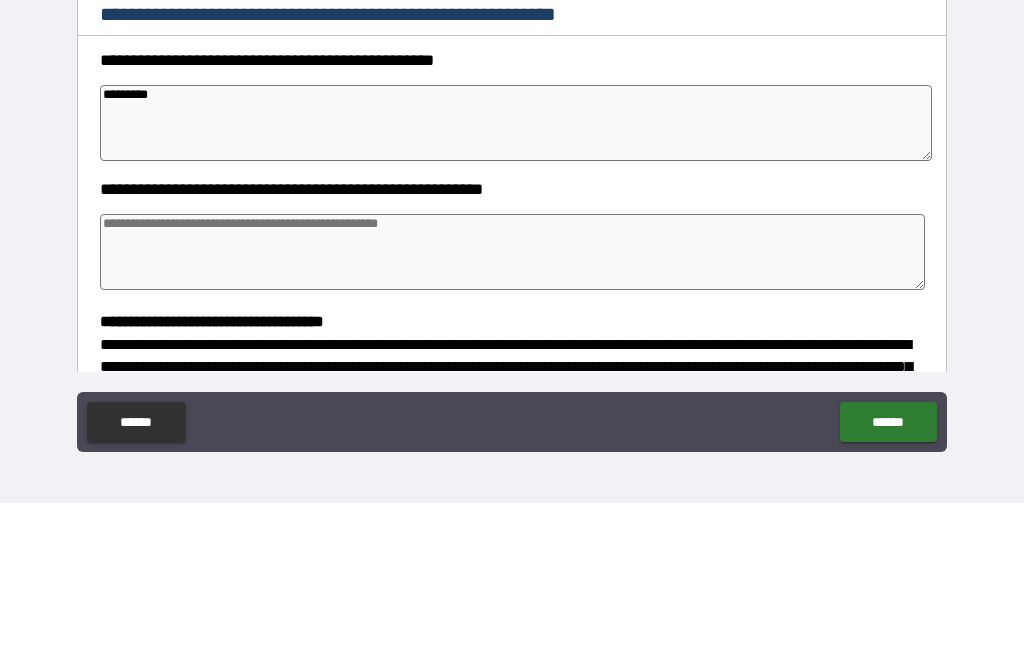 type on "*" 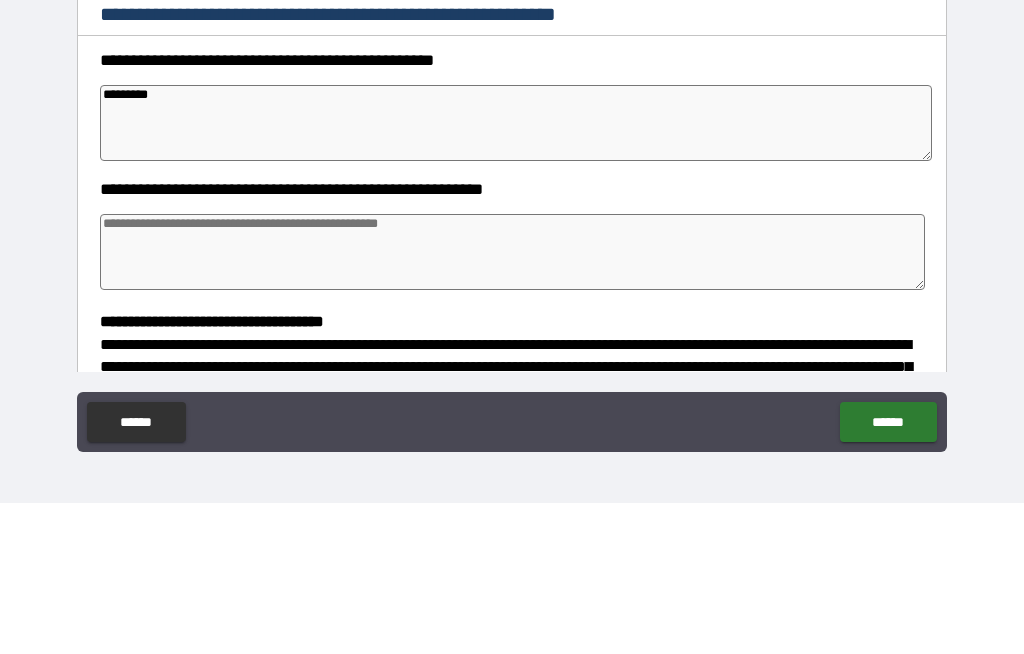 type on "**********" 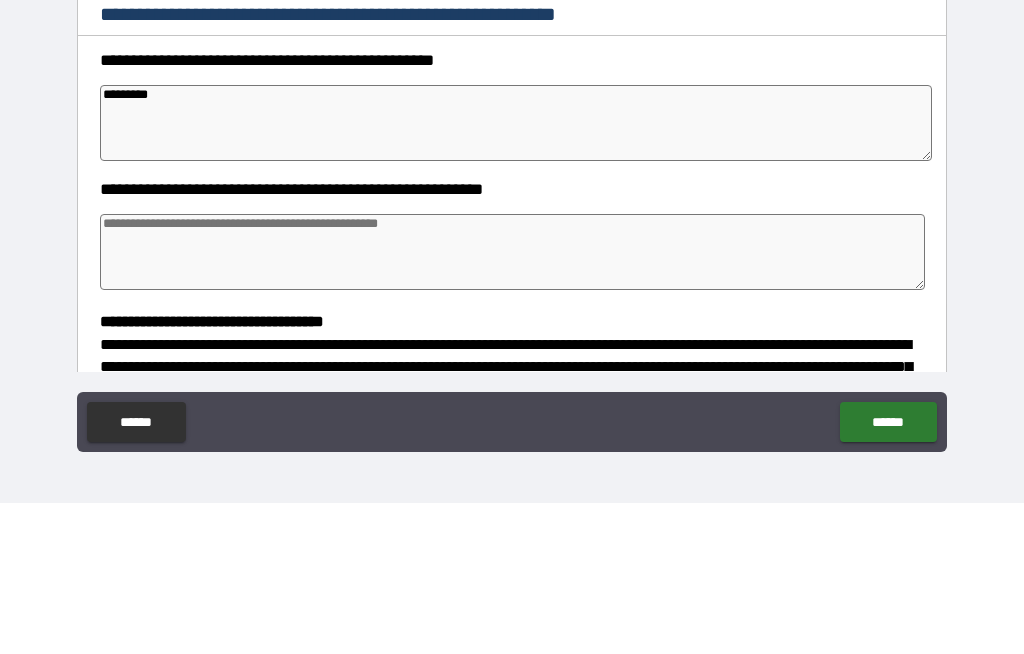 type on "*" 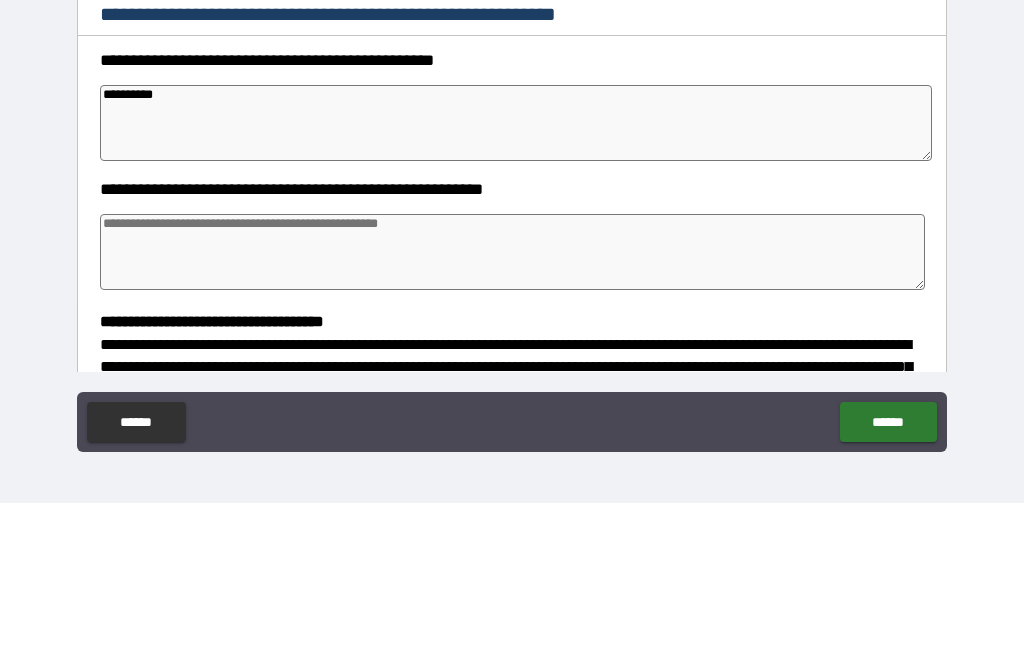 type on "*" 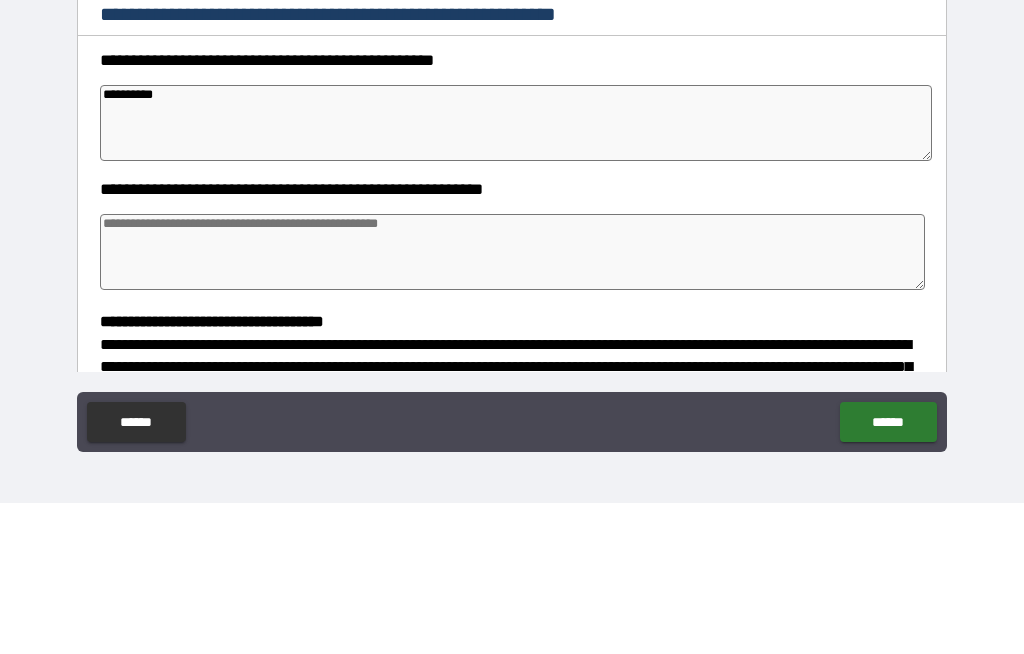 type on "**********" 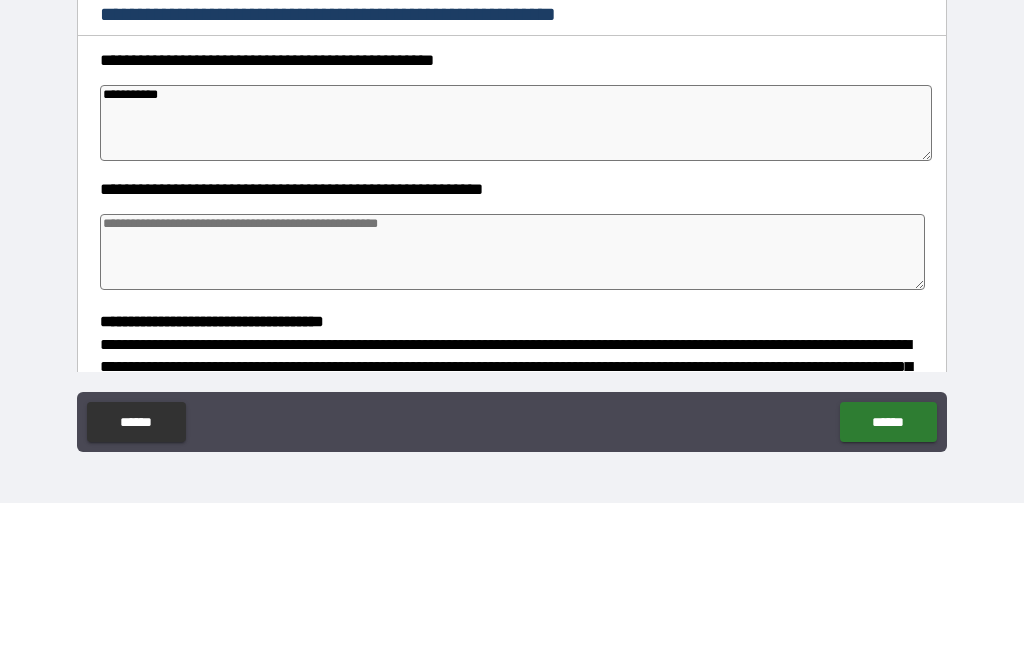 type on "*" 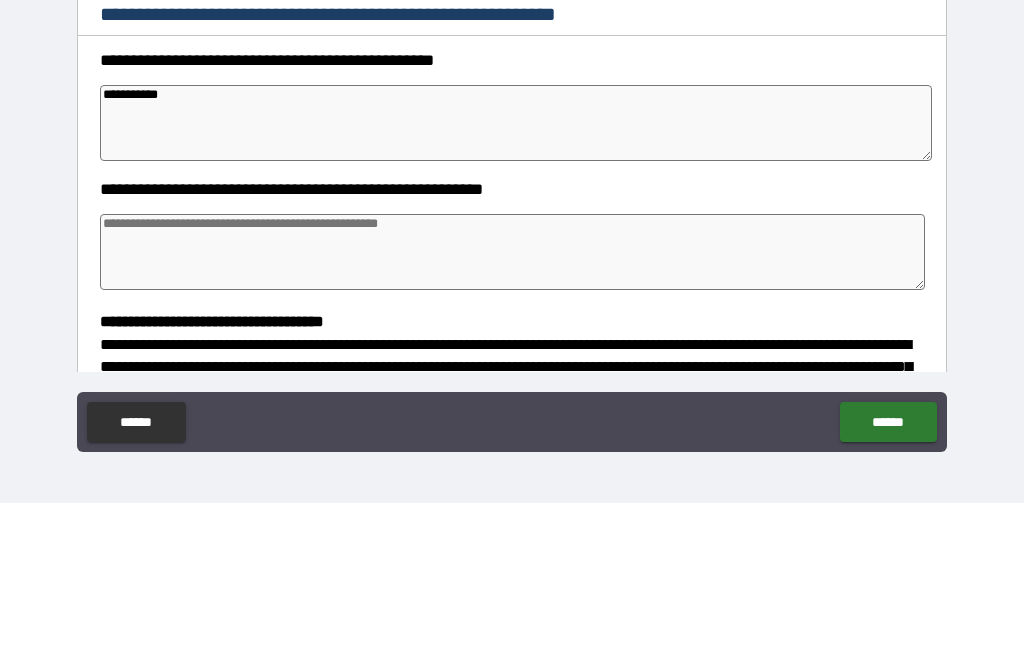 type on "*" 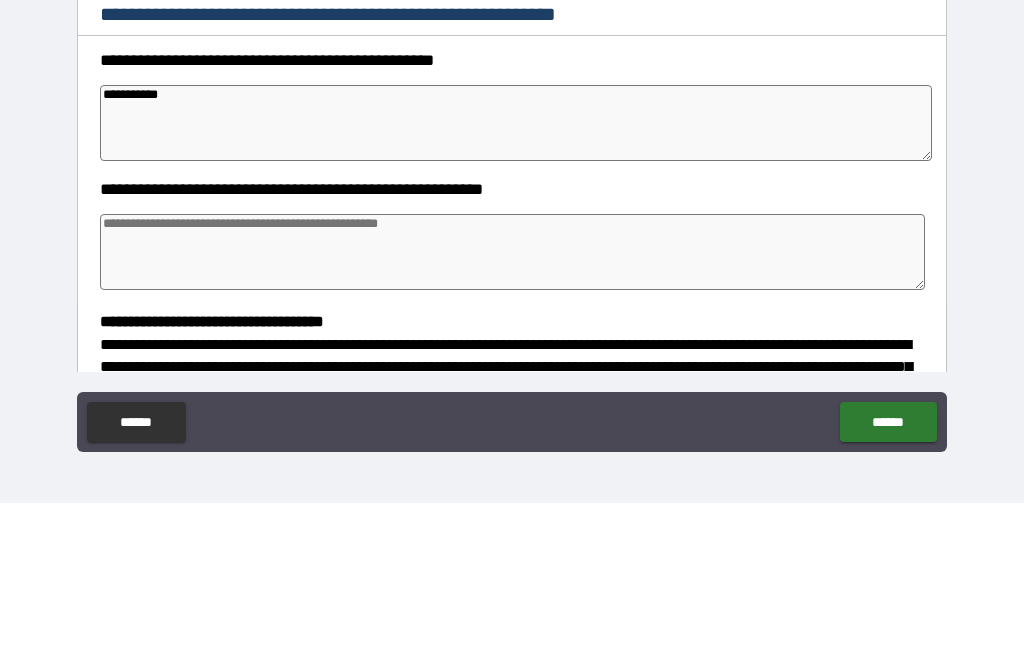 type on "*" 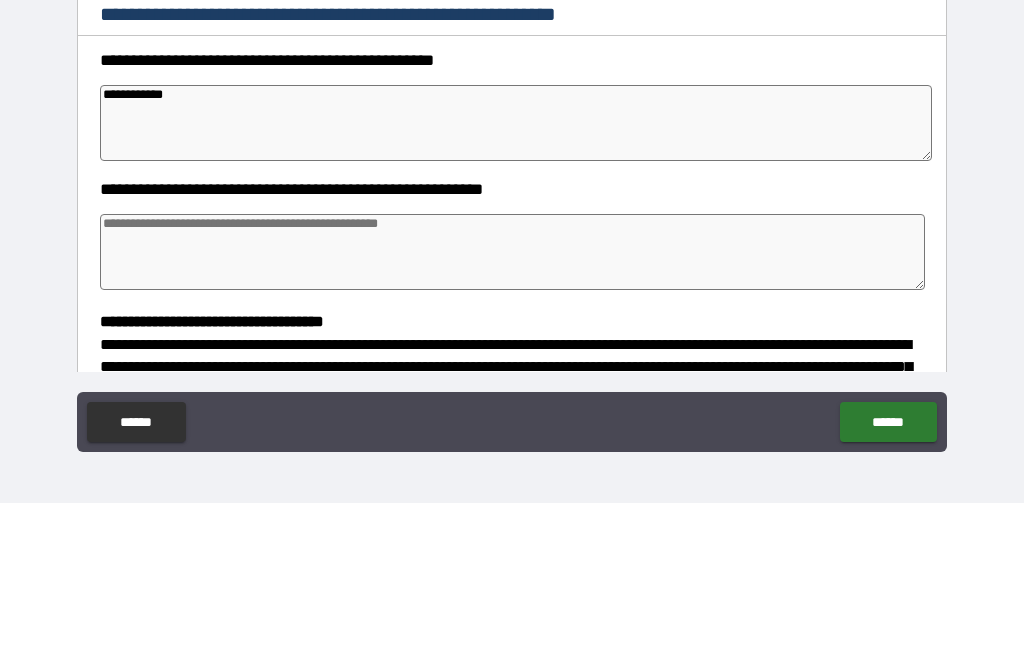 type on "*" 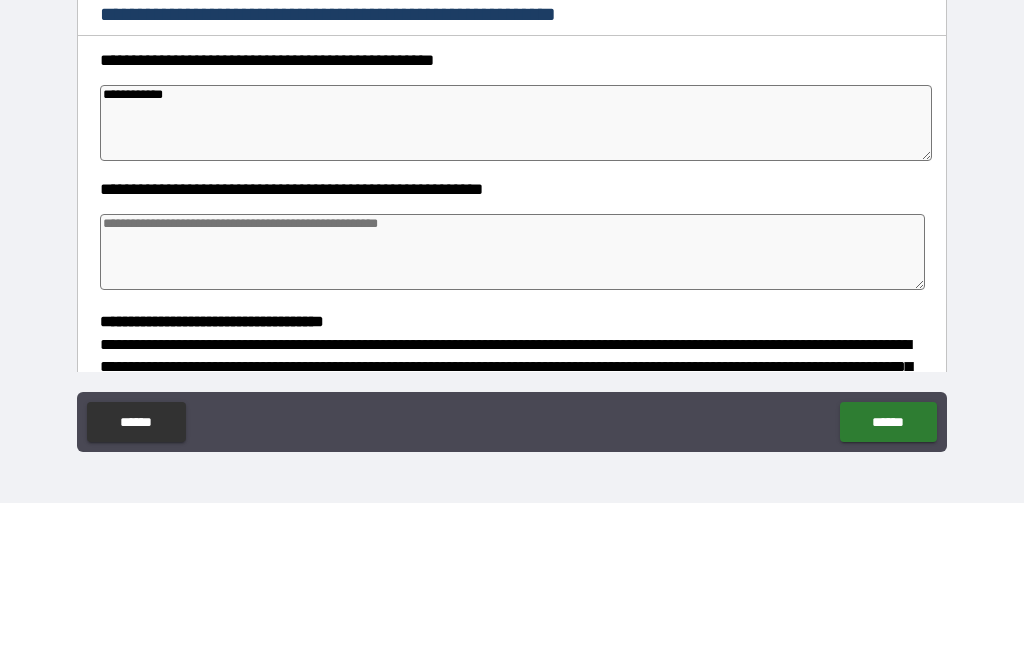 type on "*" 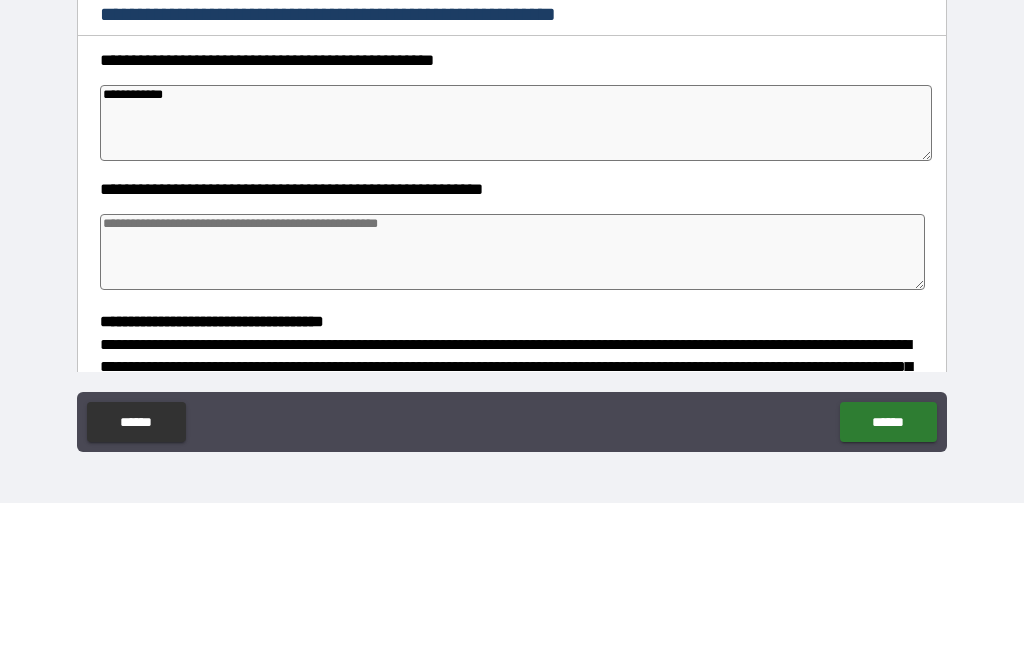 type on "*" 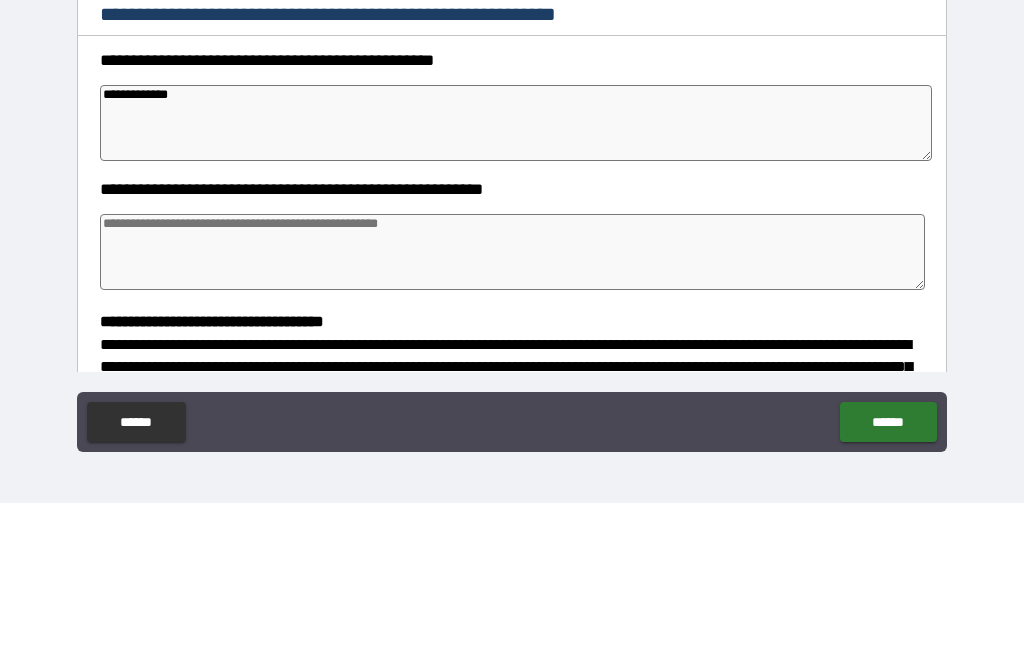 type on "*" 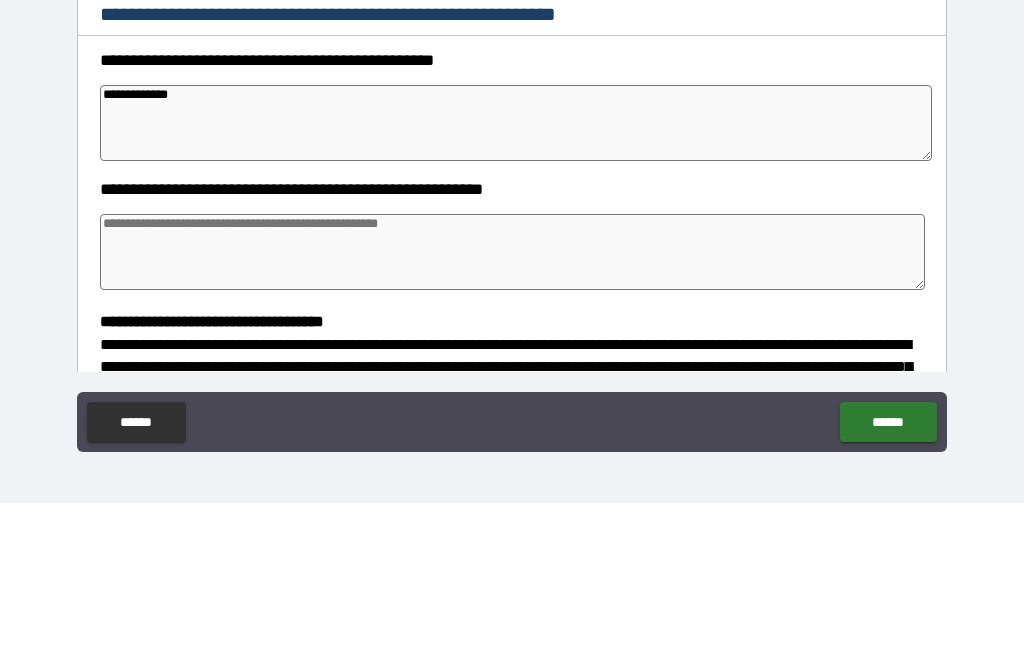 type on "*" 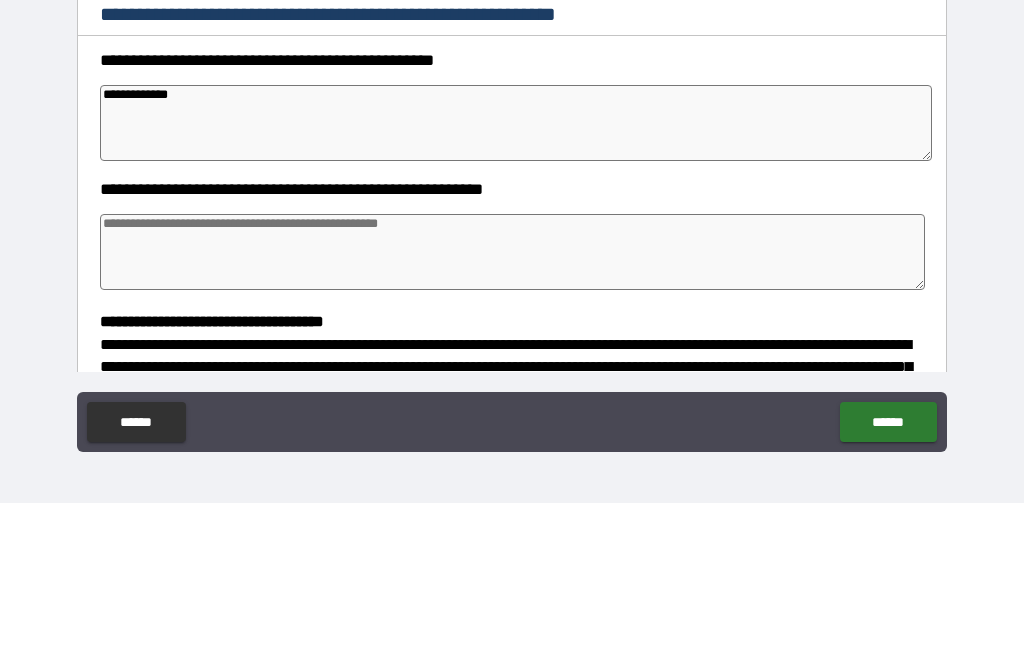 type on "*" 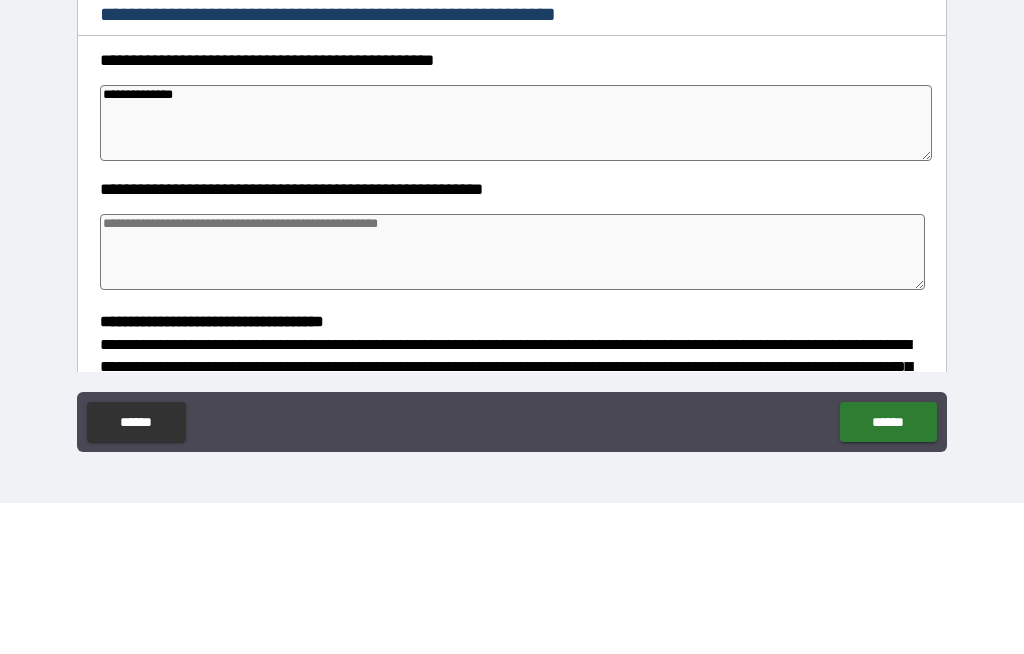 type on "*" 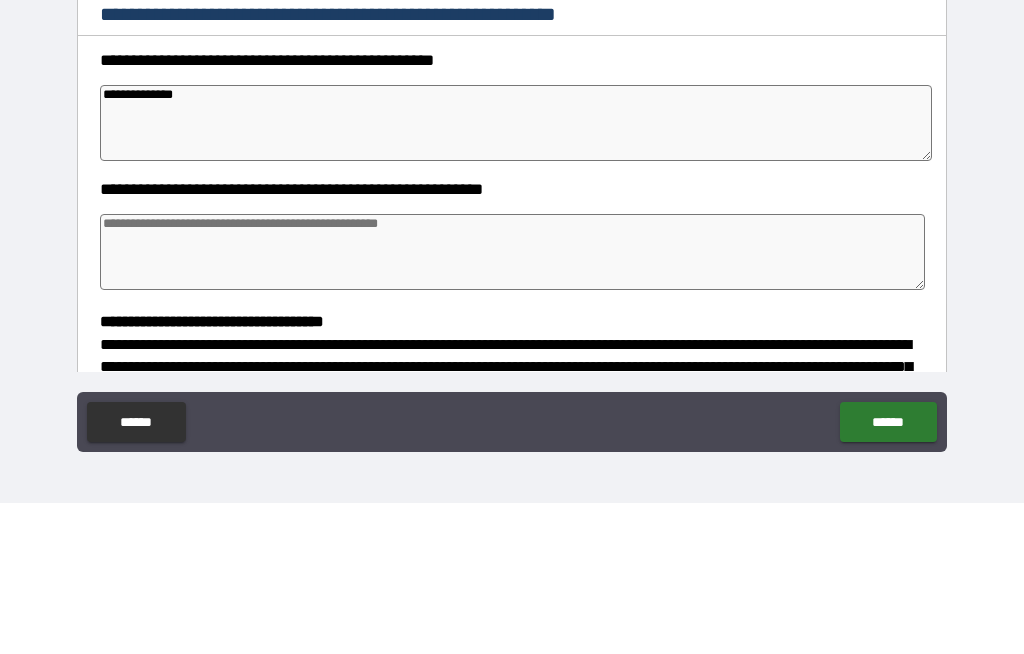 type on "**********" 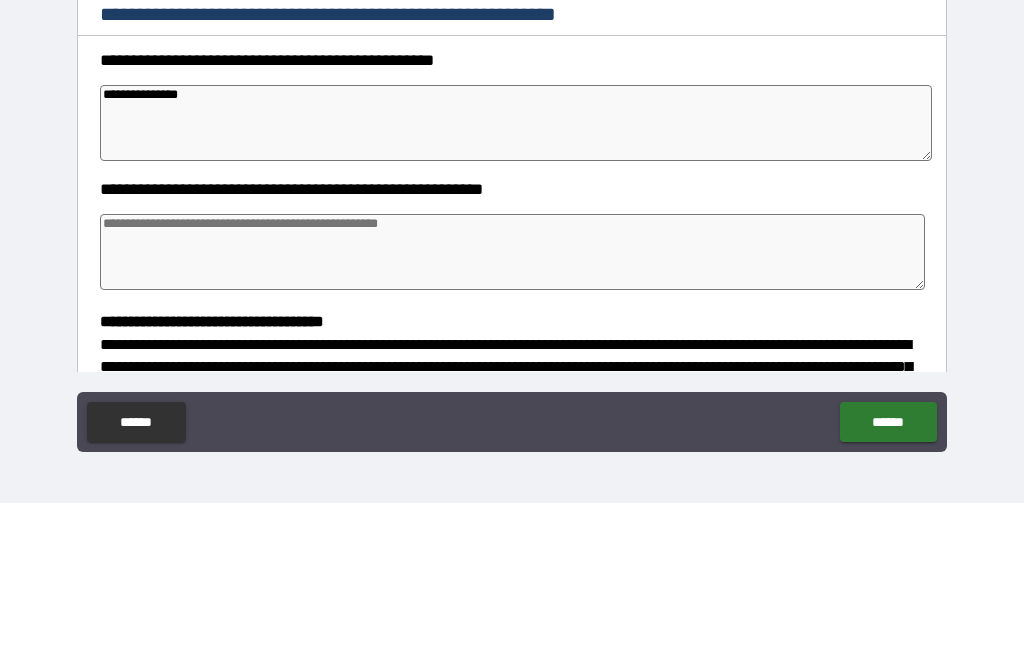 type on "*" 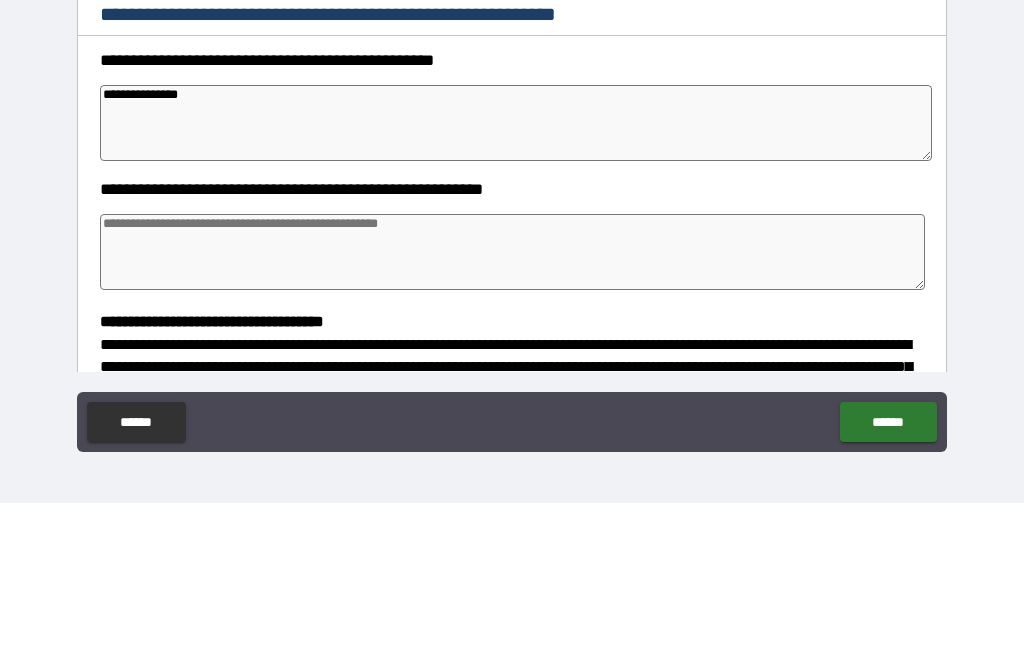 type on "*" 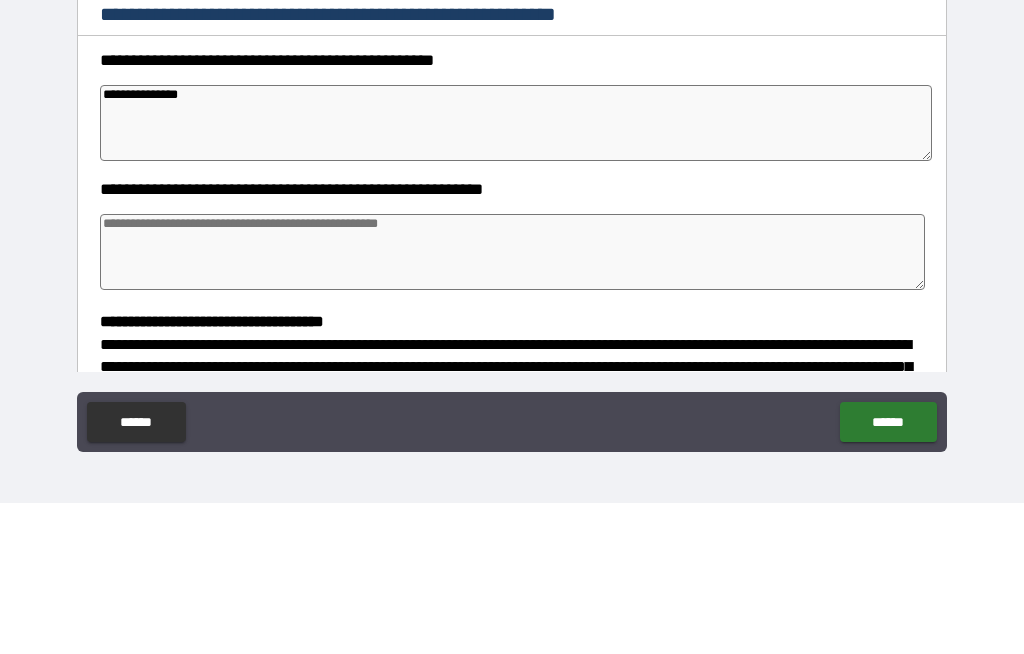 type on "*" 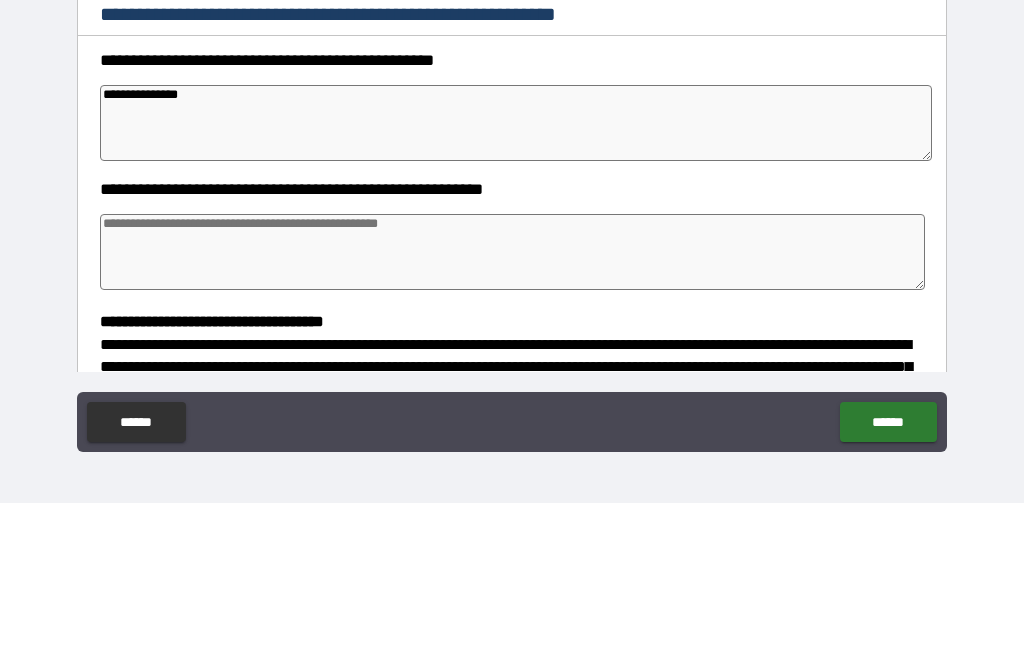 type on "**********" 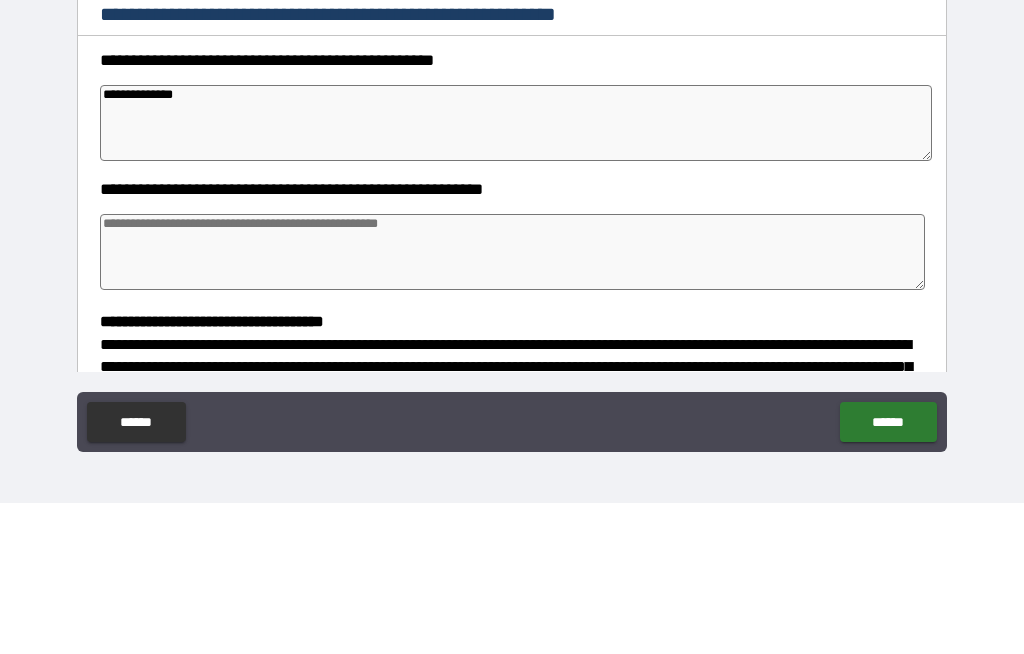 type on "*" 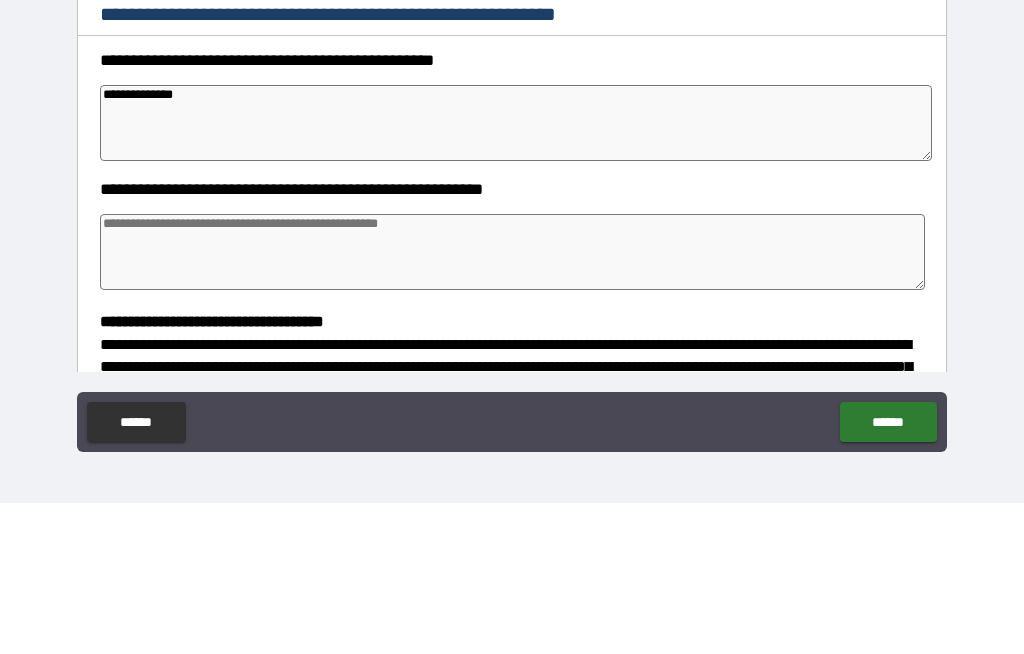 type on "*" 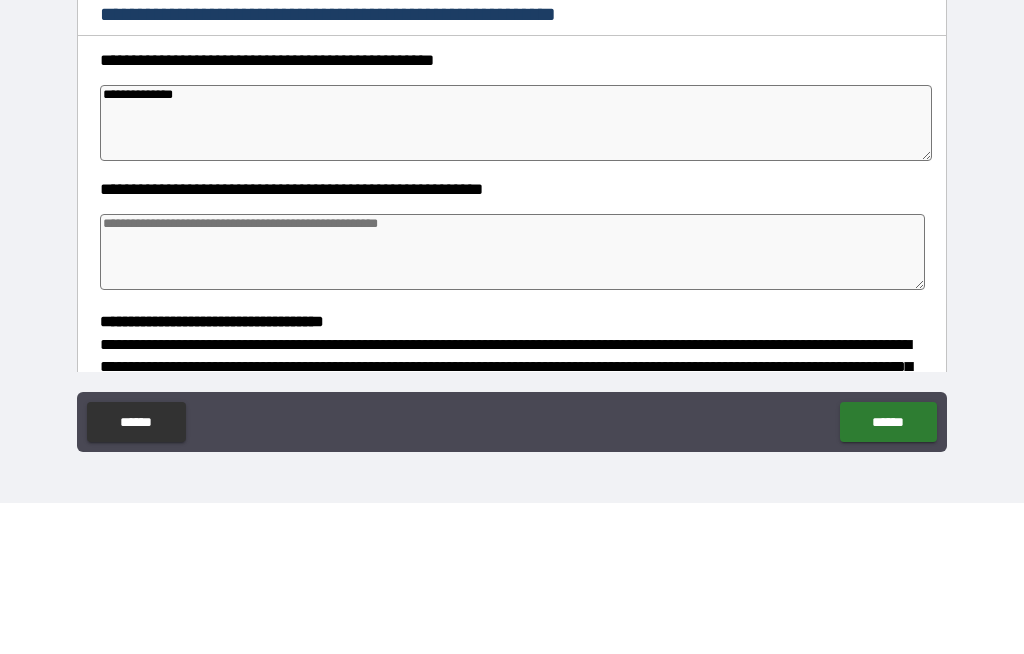 type on "*" 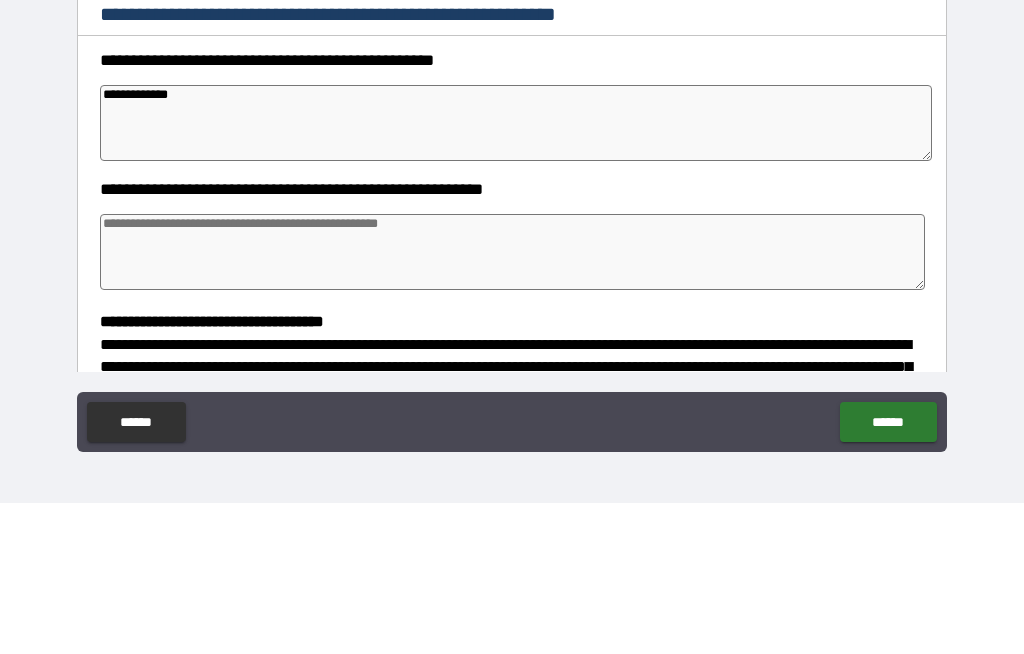 type on "*" 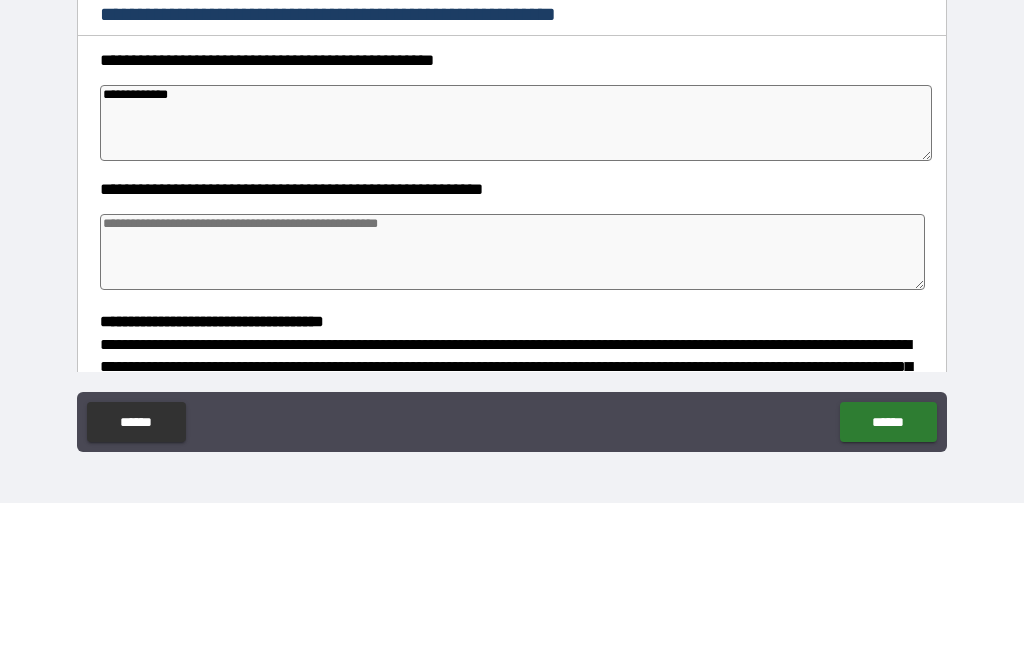type on "**********" 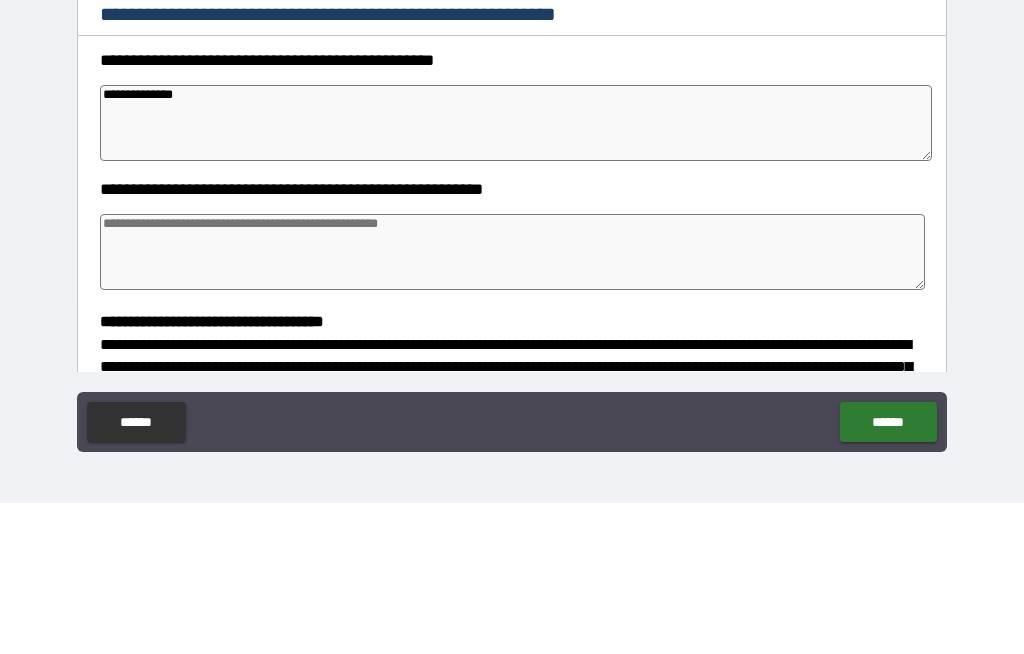 type on "*" 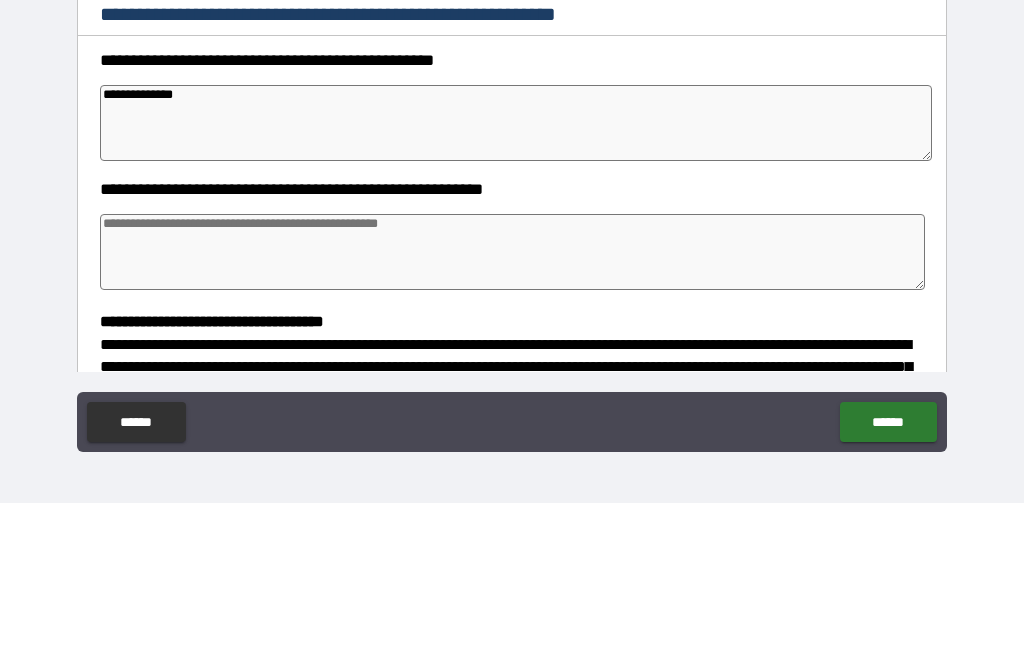 type on "*" 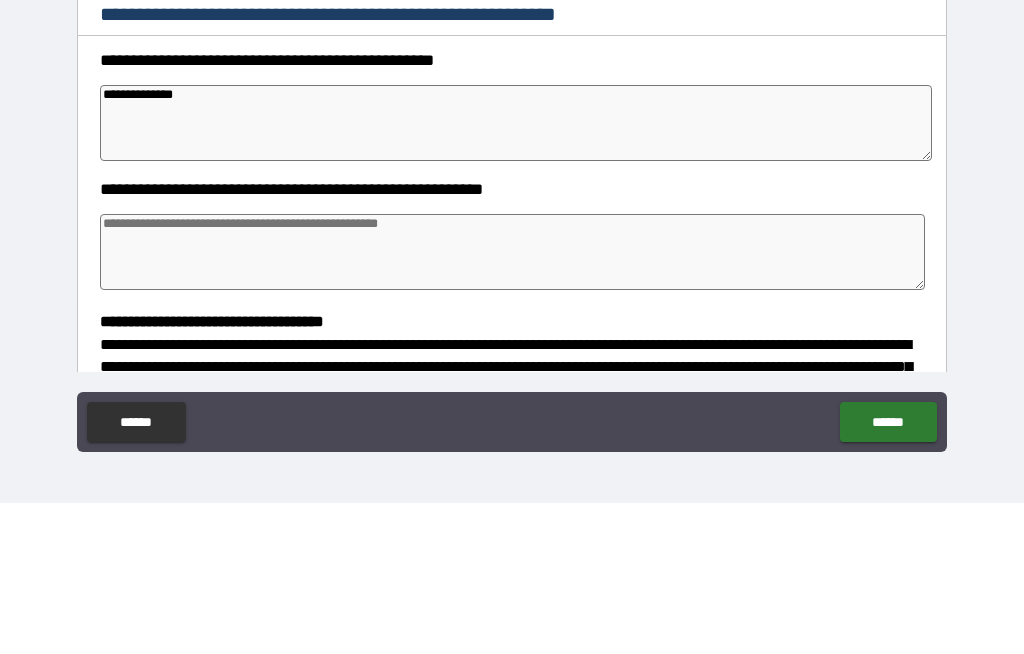 type on "*" 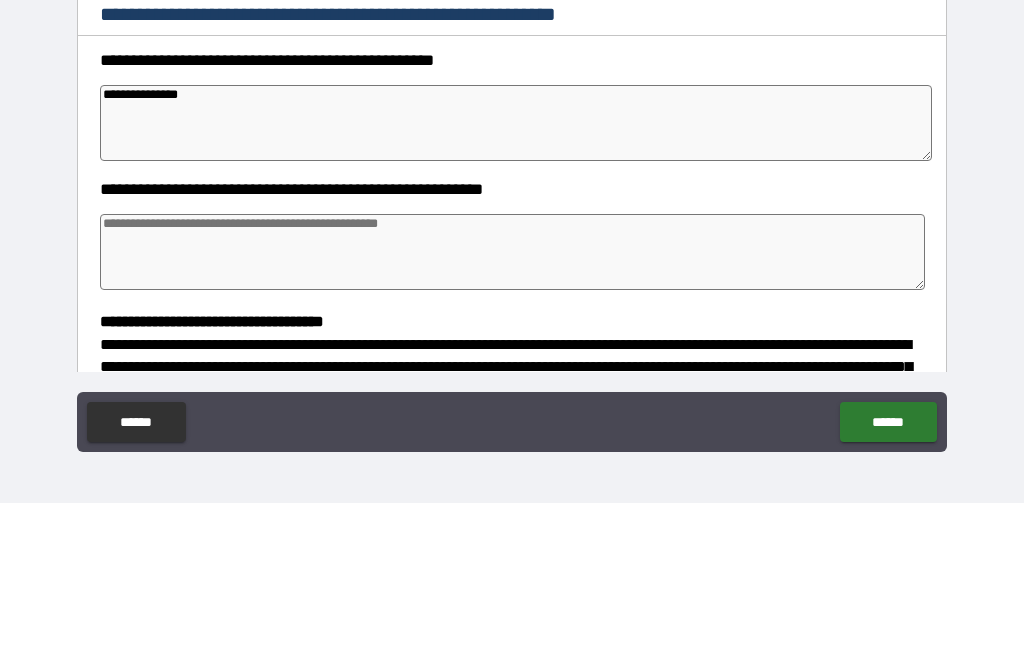 type on "*" 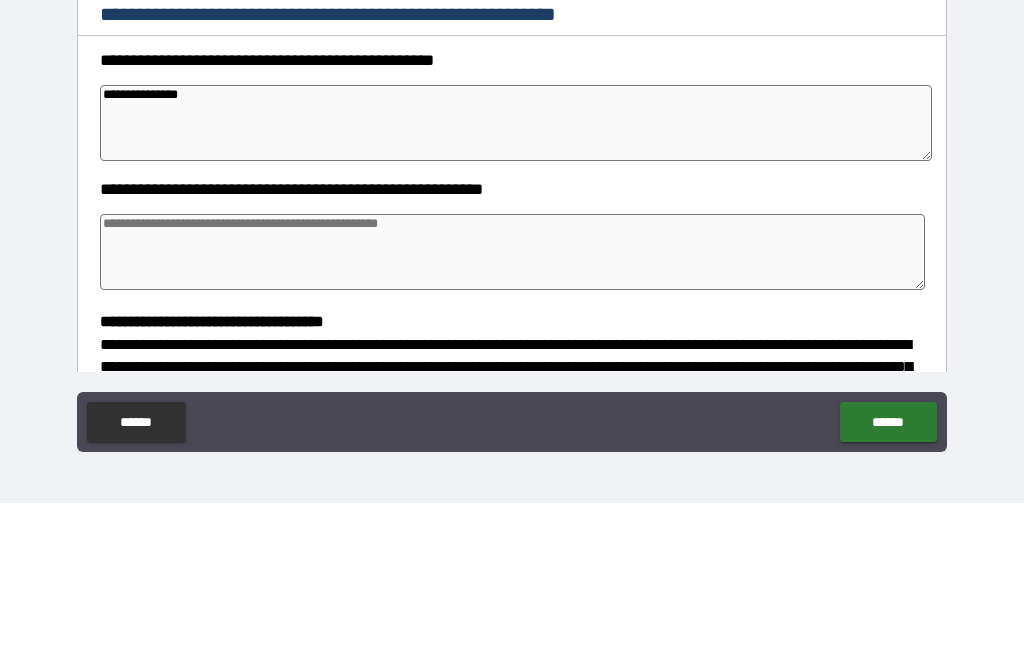 type on "*" 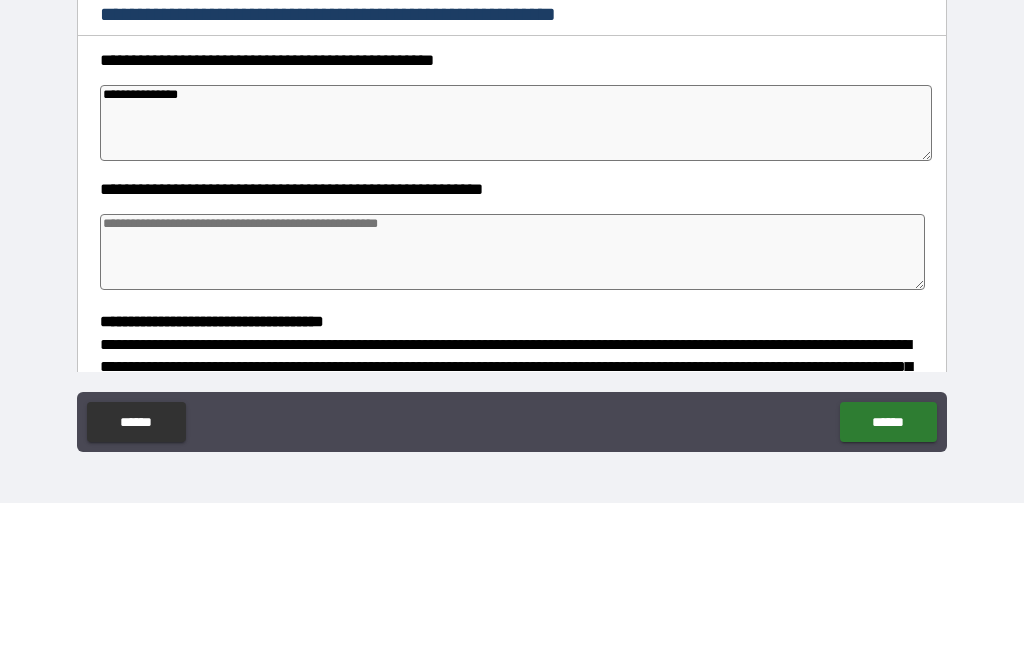 type on "*" 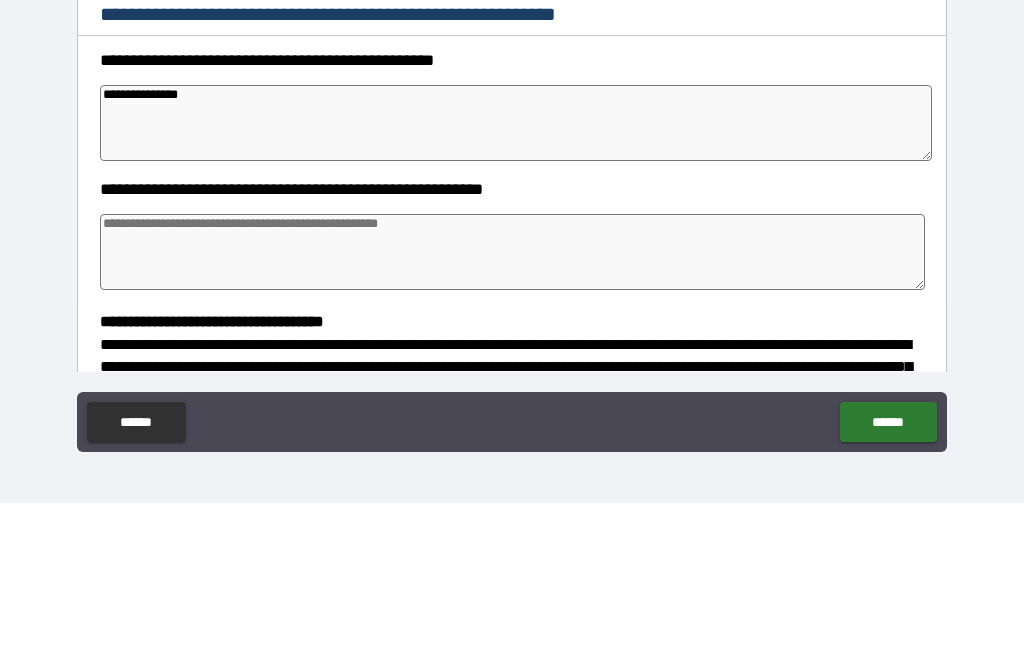 type on "**********" 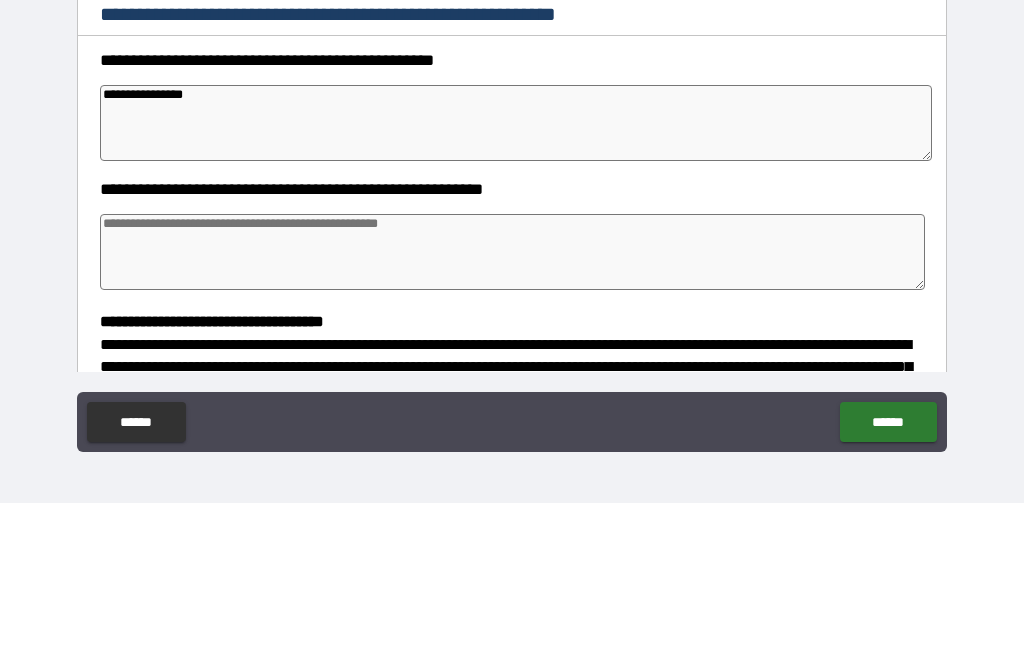 type on "*" 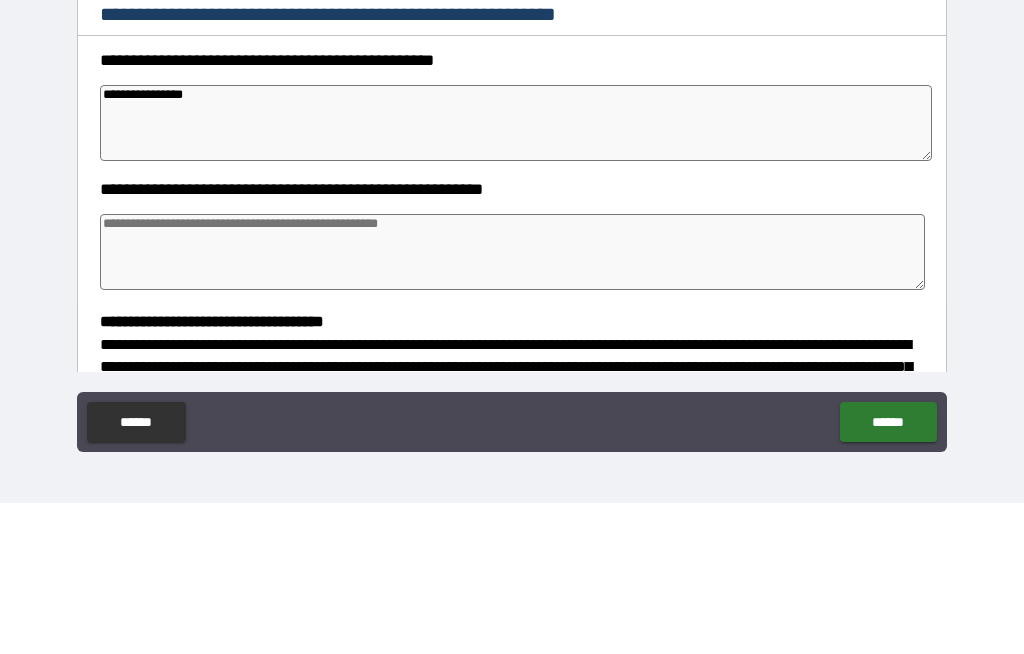 type on "**********" 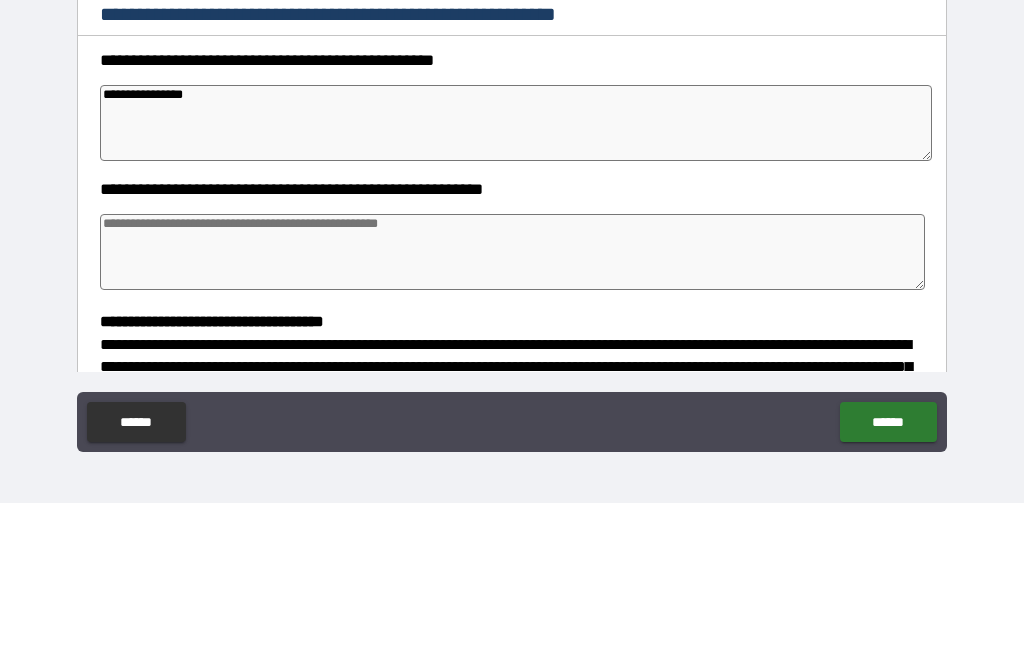 type on "*" 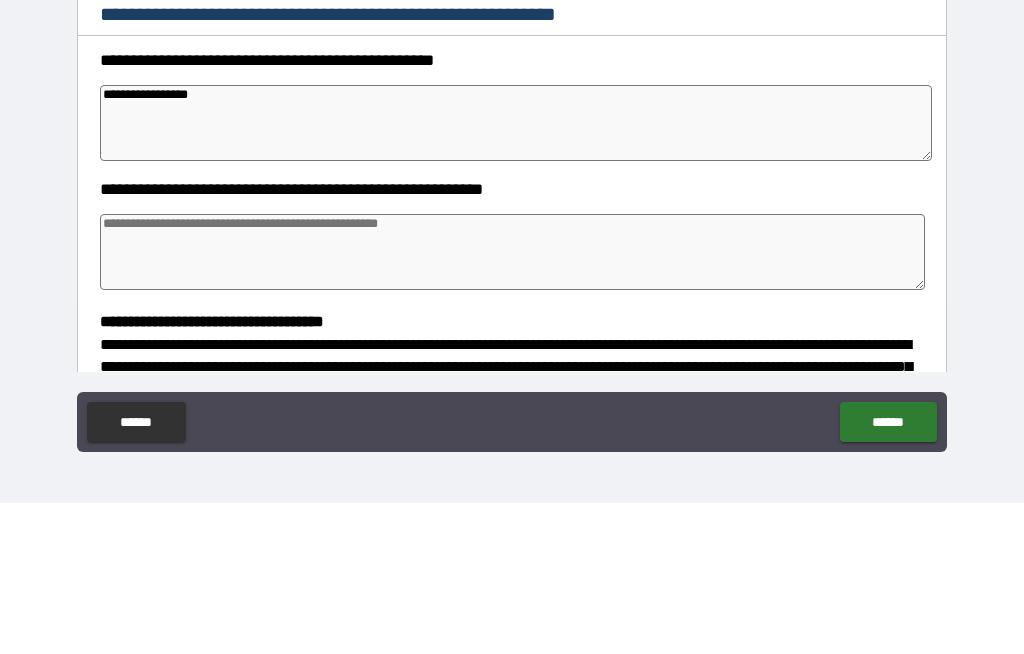 type on "*" 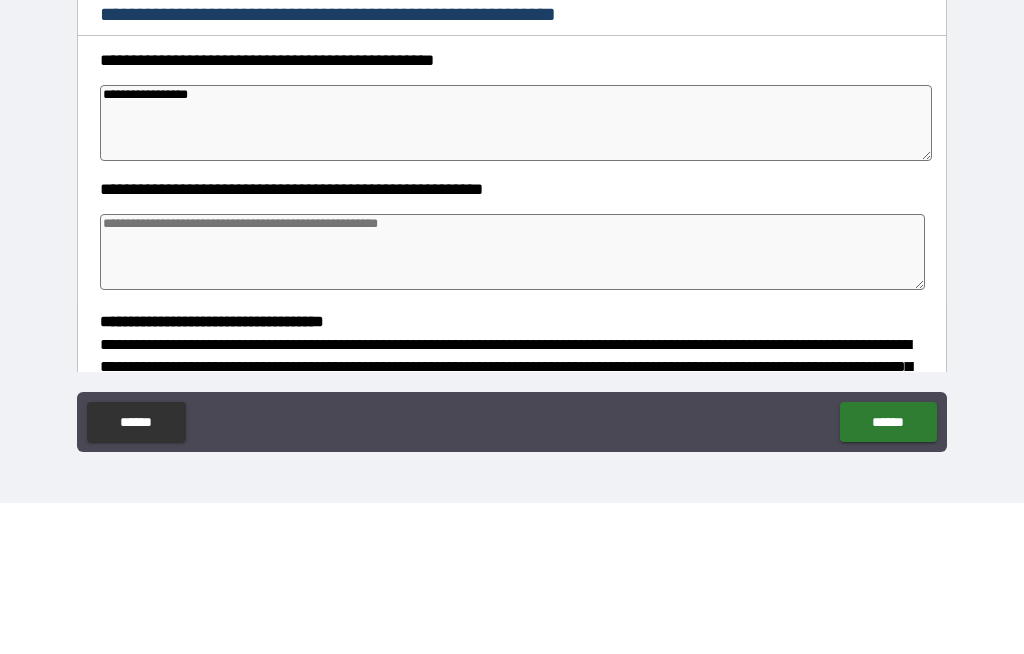 type on "*" 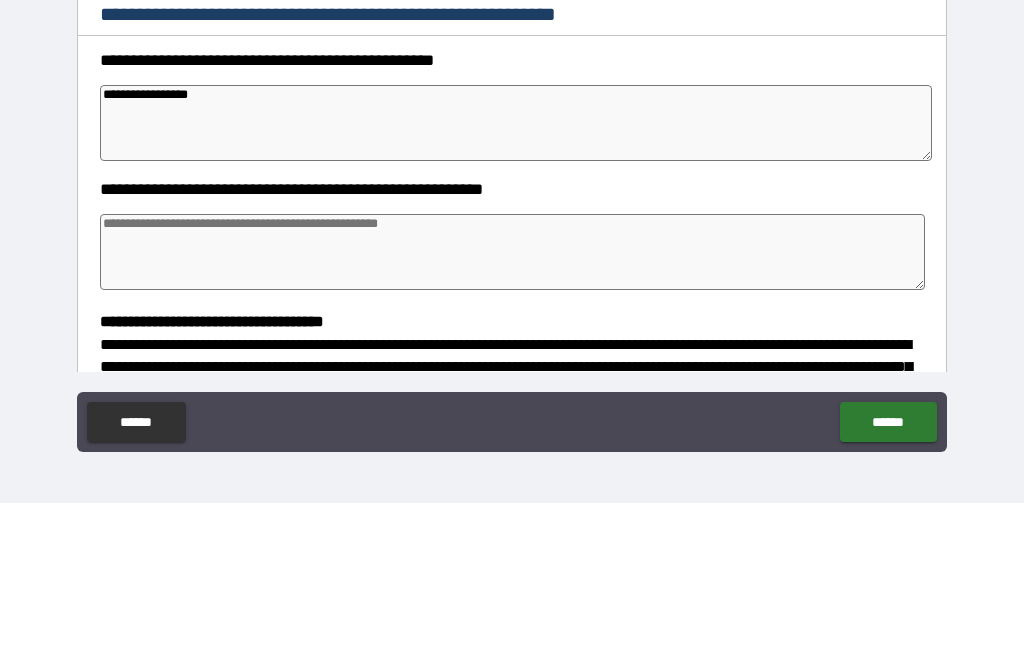 type on "**********" 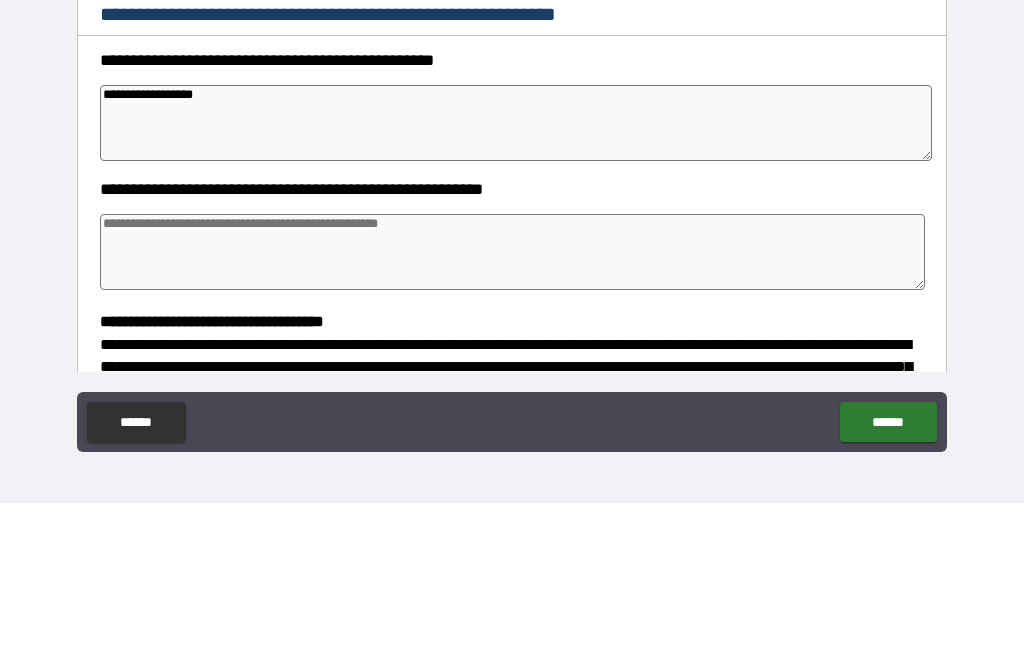type on "*" 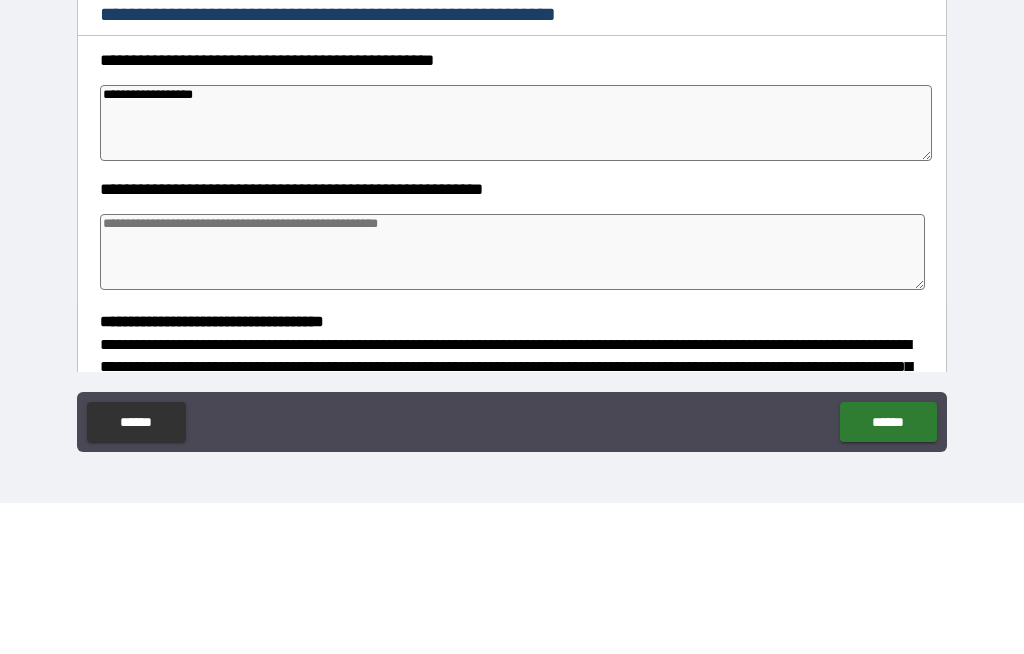 type on "*" 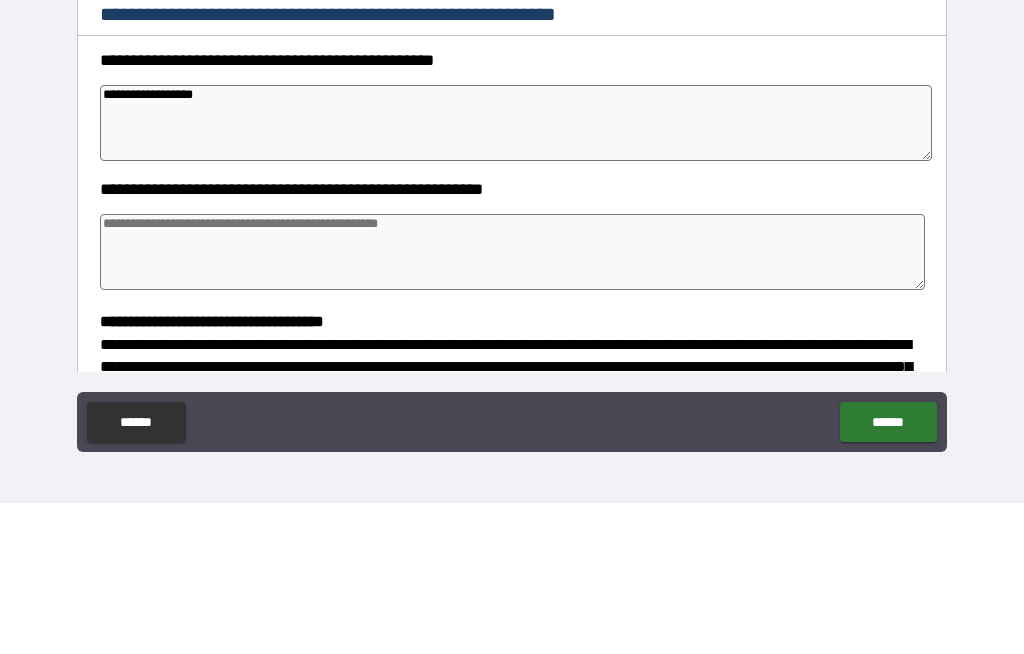 type on "*" 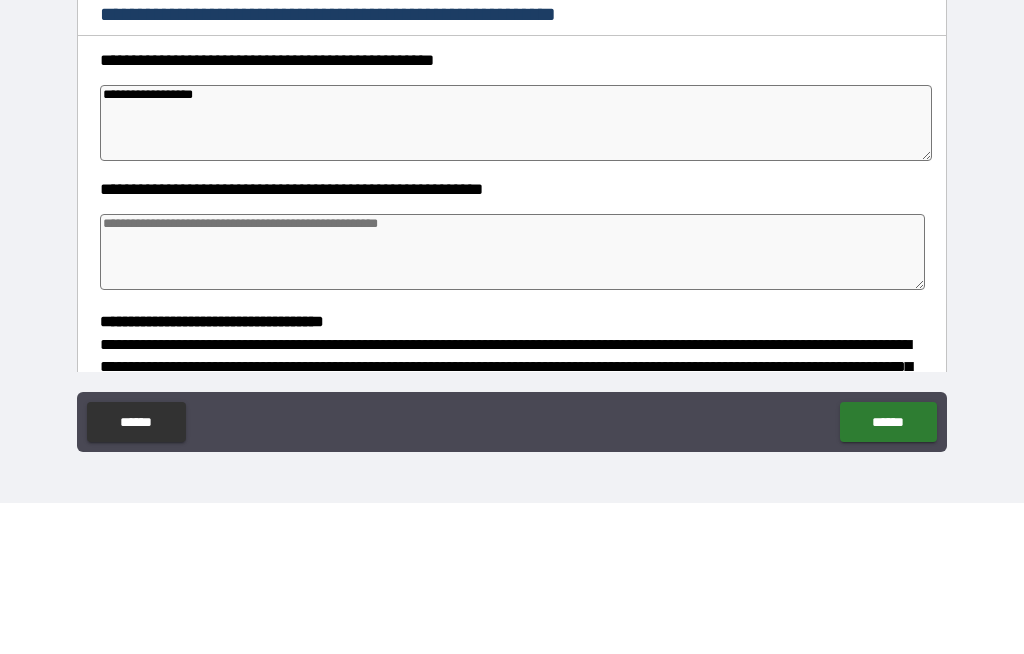type on "**********" 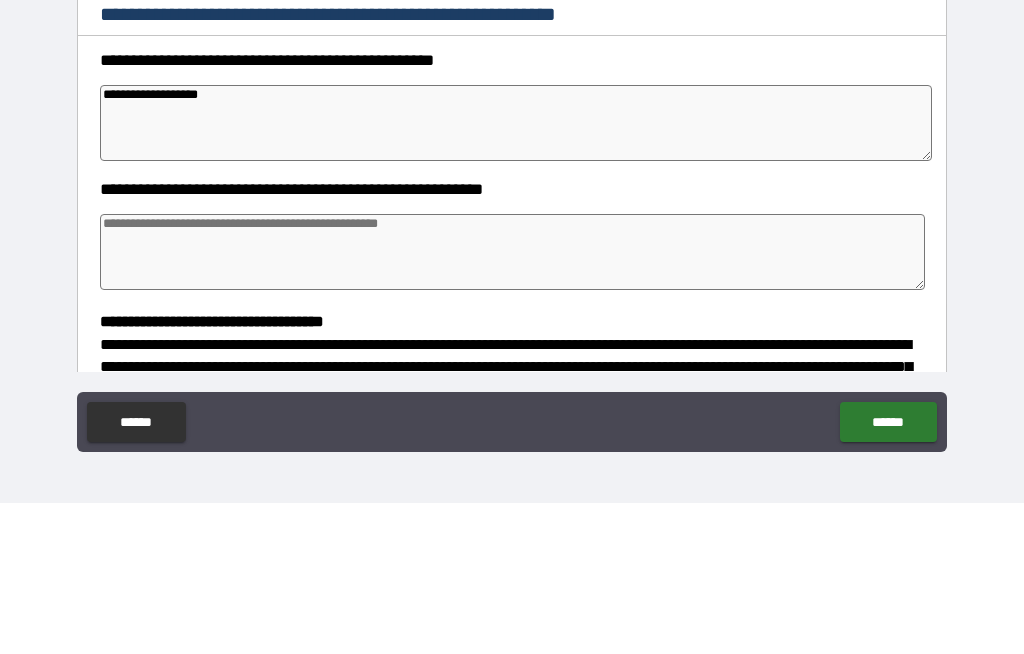 type on "*" 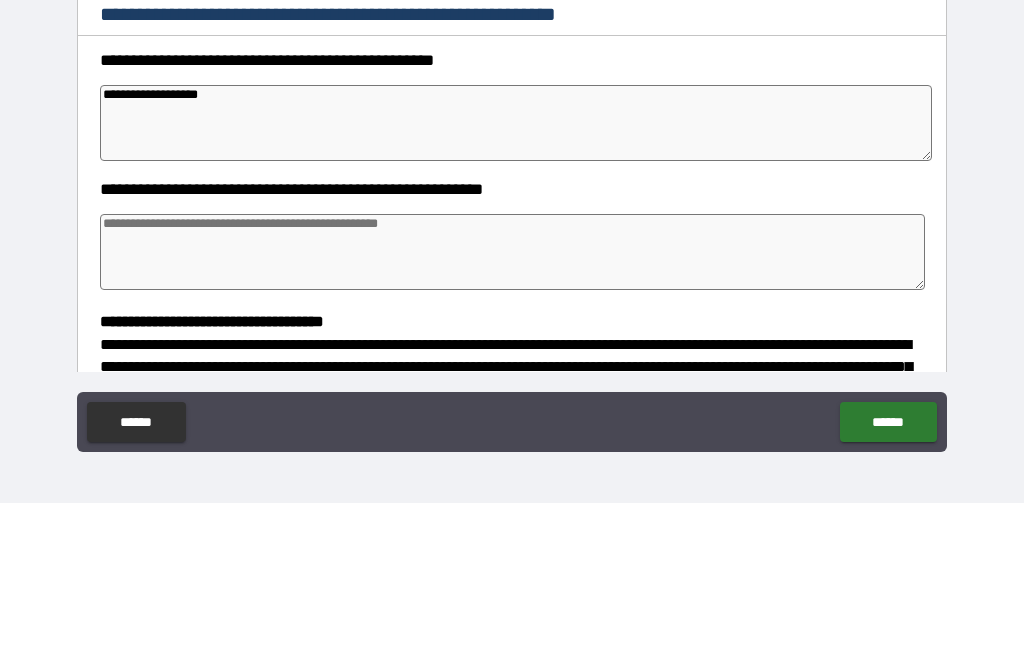 type on "*" 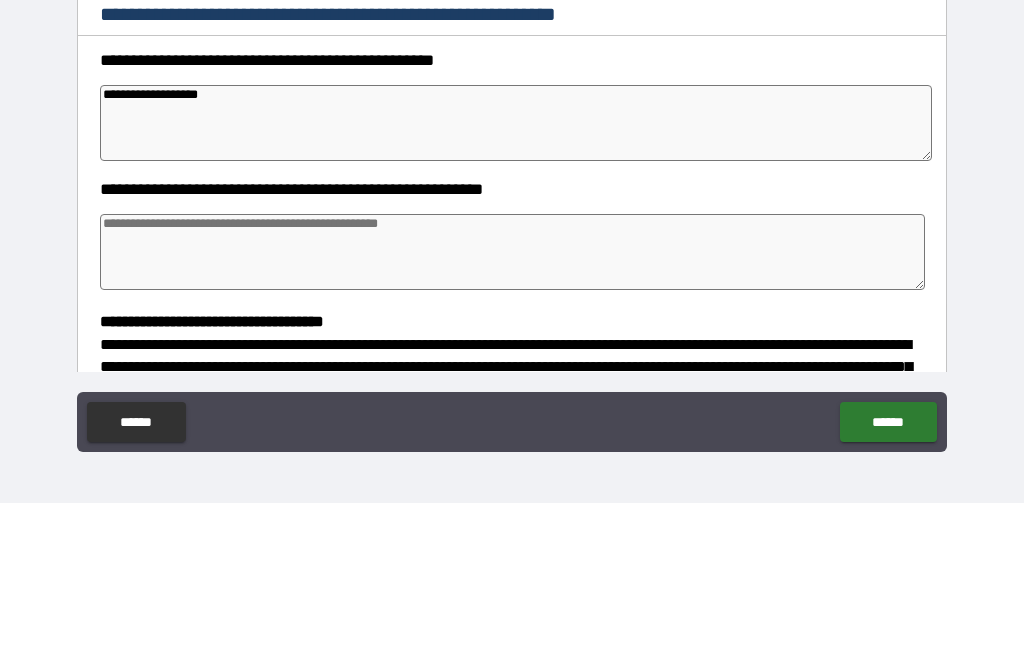 type on "*" 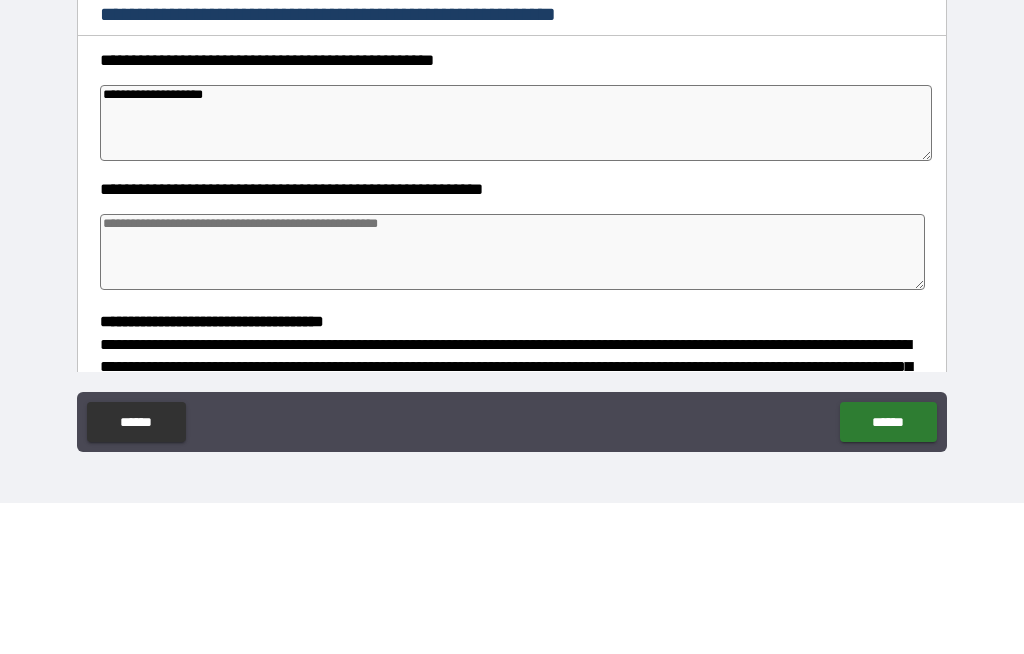 type on "*" 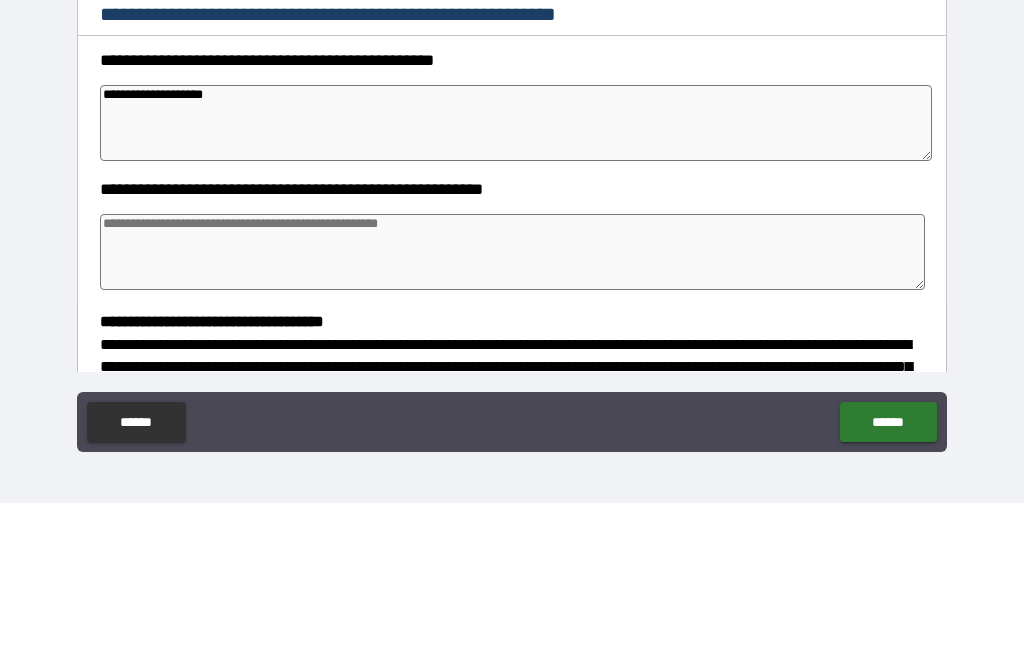 type on "**********" 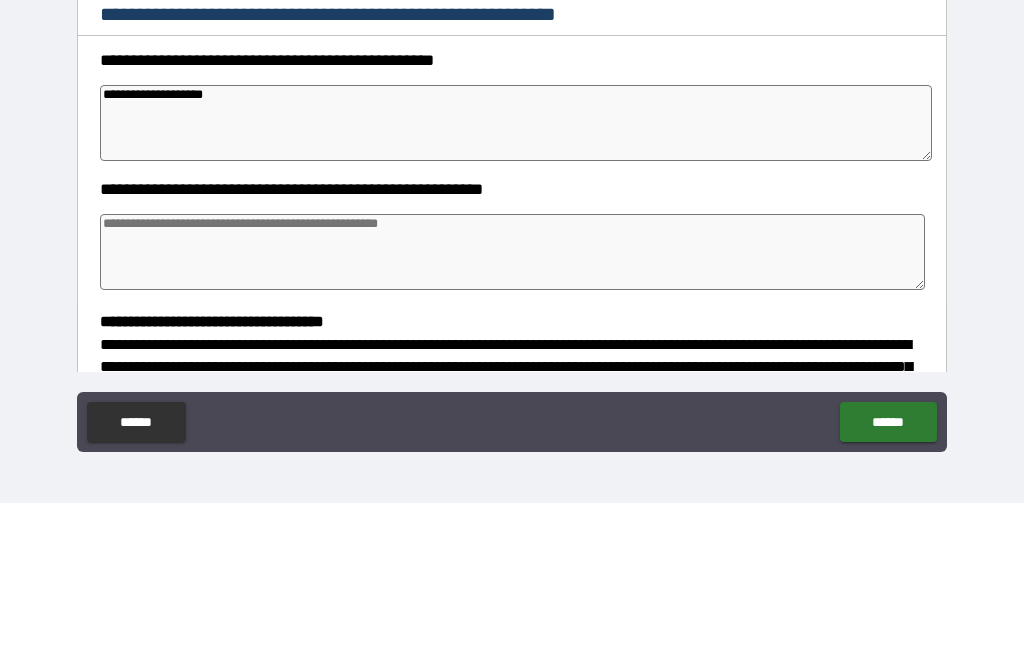 type on "*" 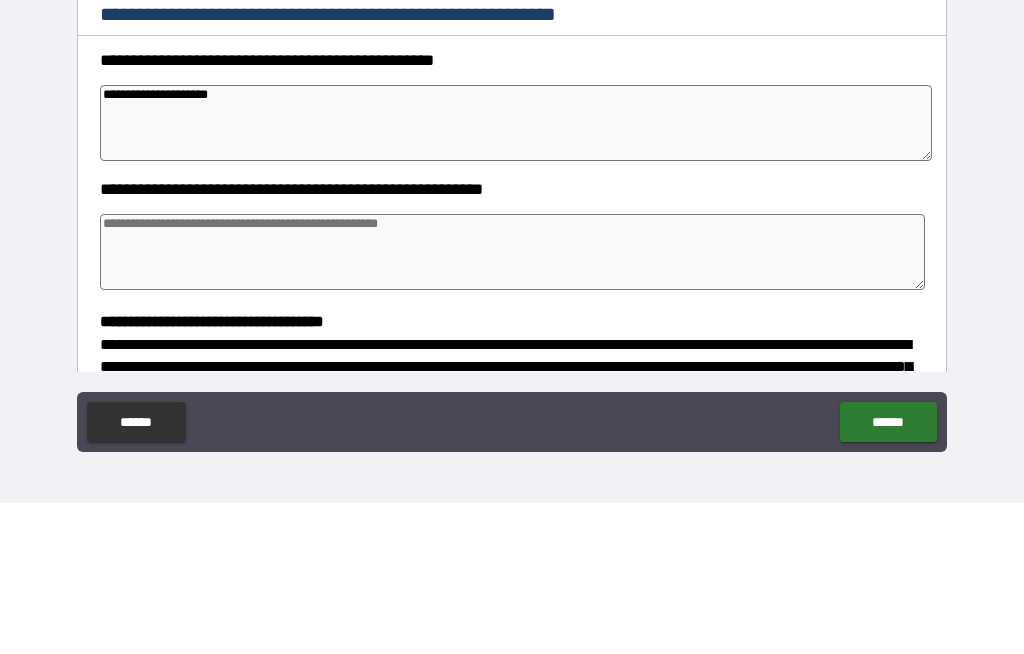 type on "*" 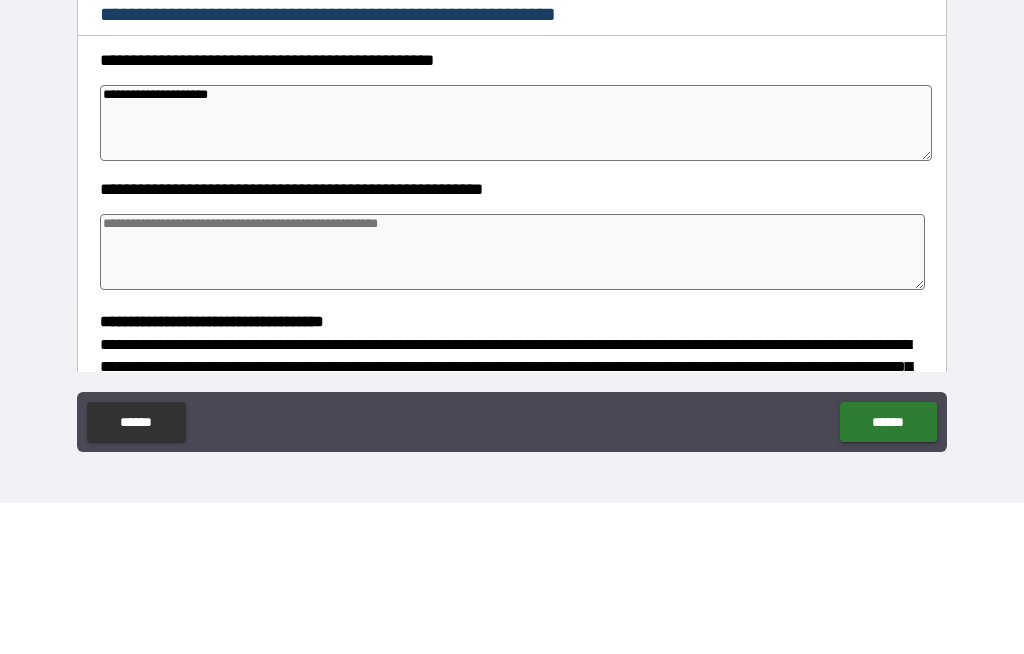type on "**********" 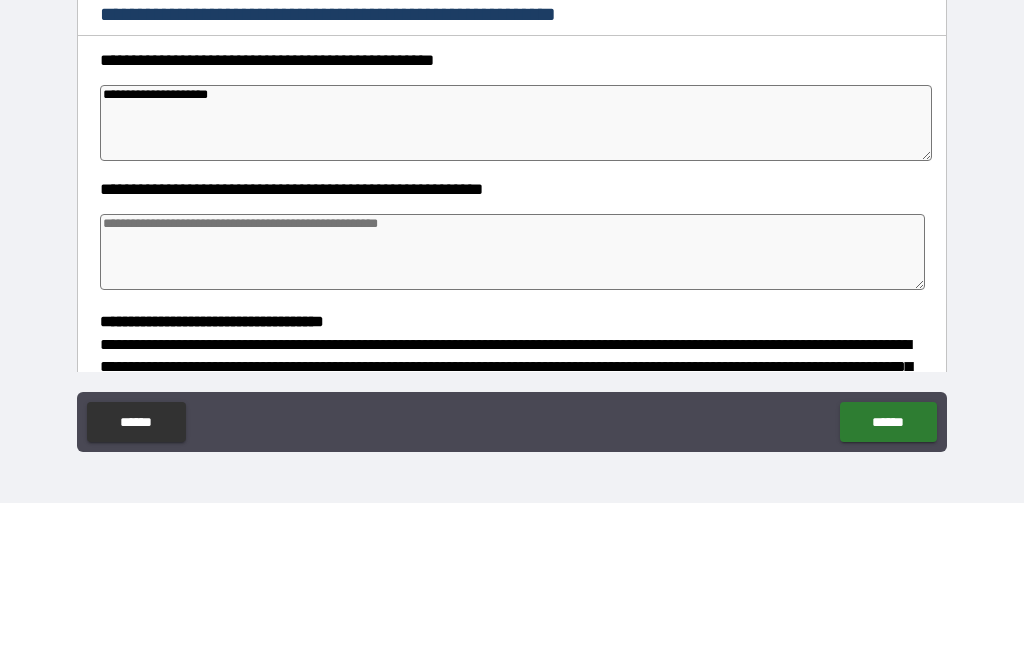 type on "*" 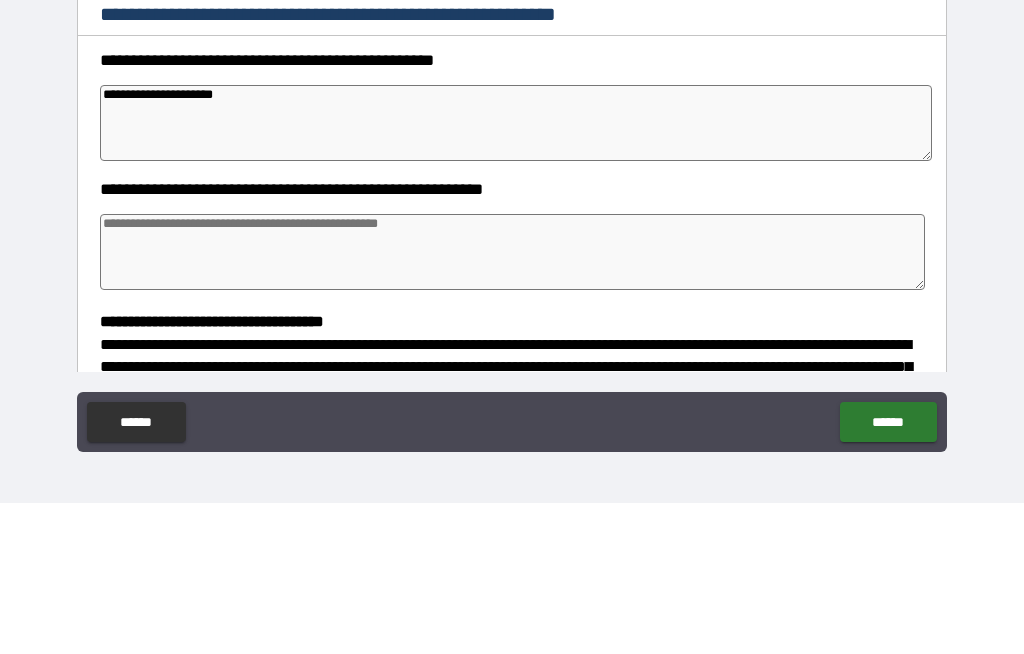 type on "*" 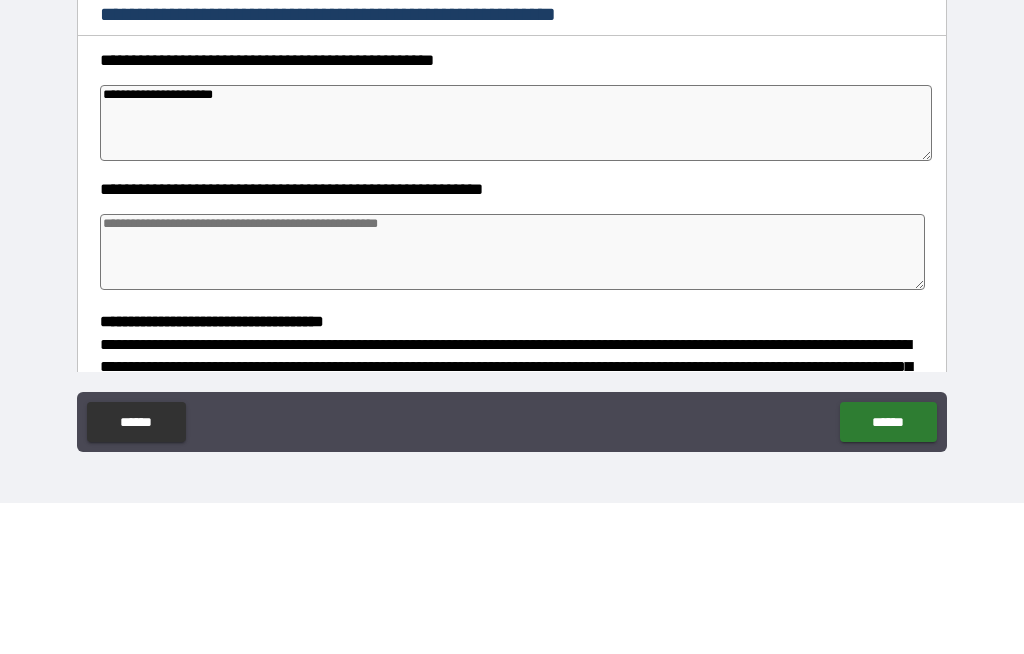type on "*" 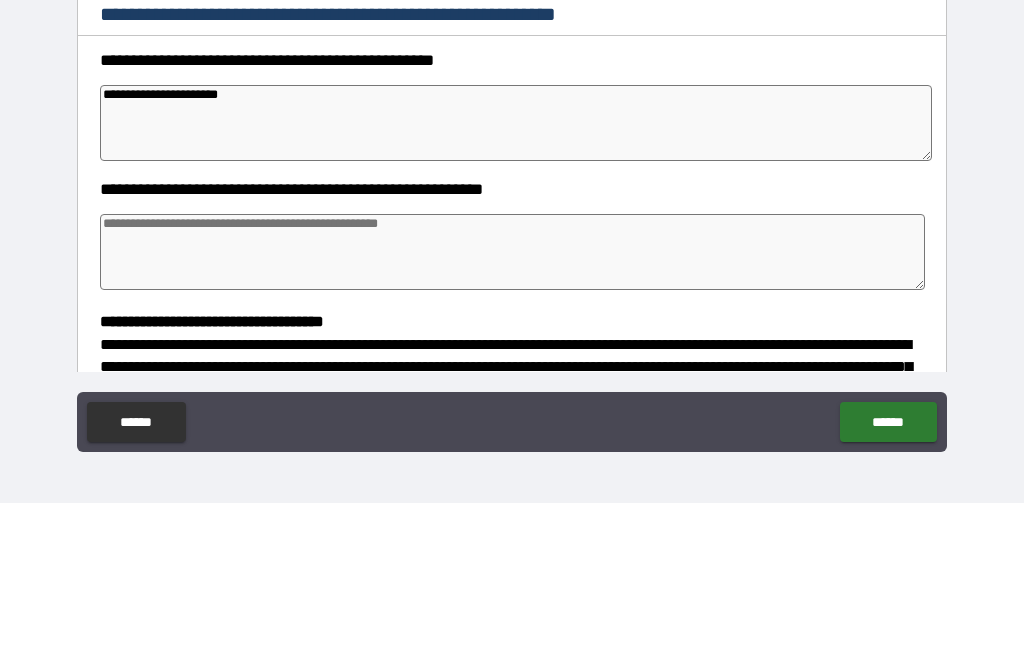 type on "*" 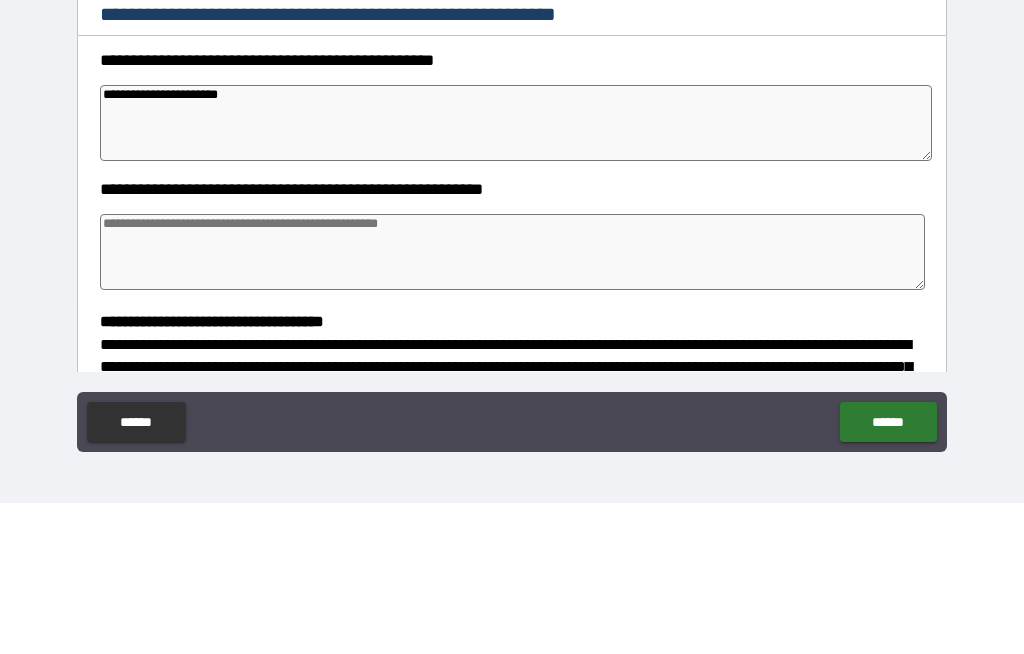 type on "*" 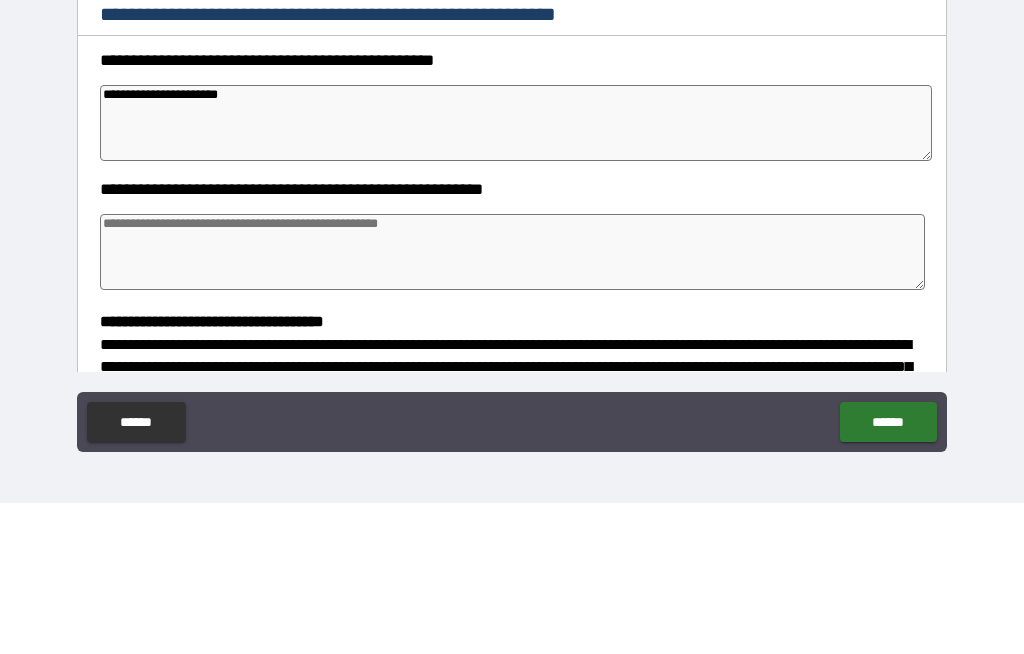type on "*" 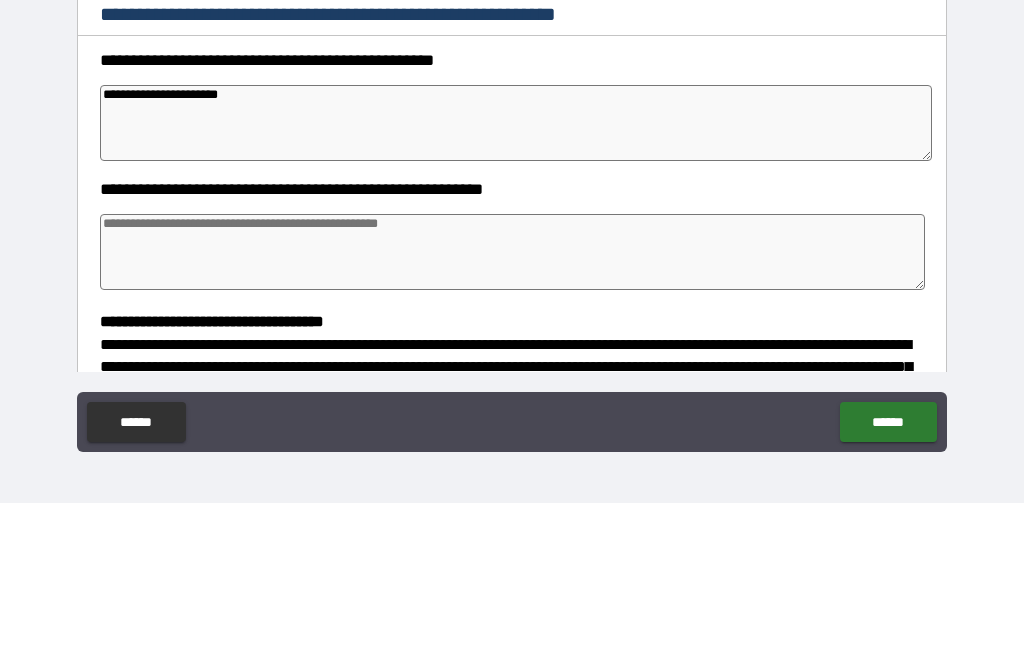 type on "**********" 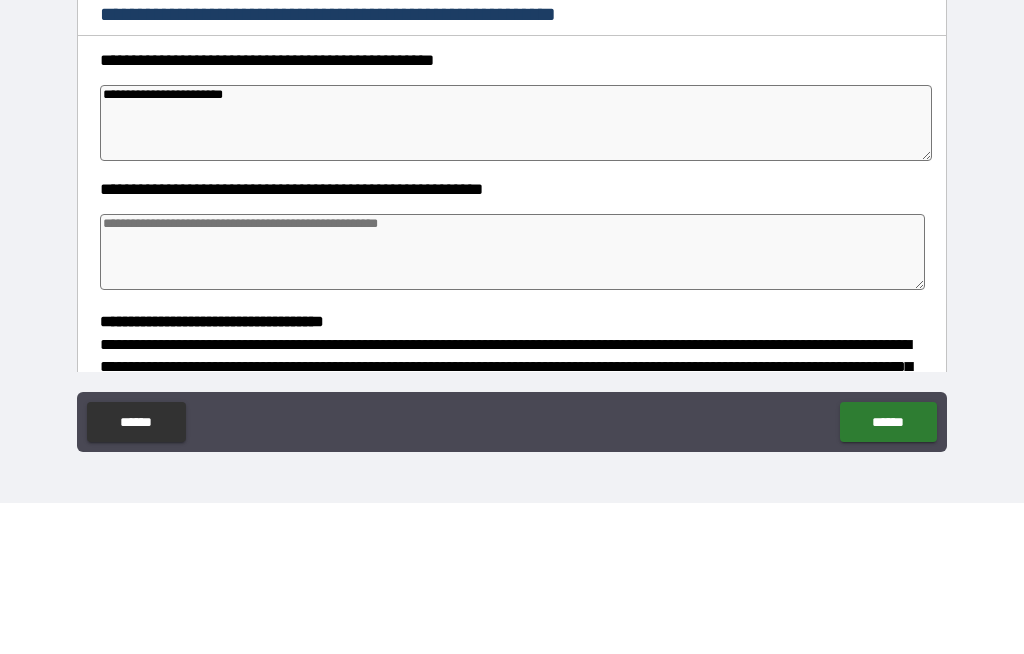 type on "*" 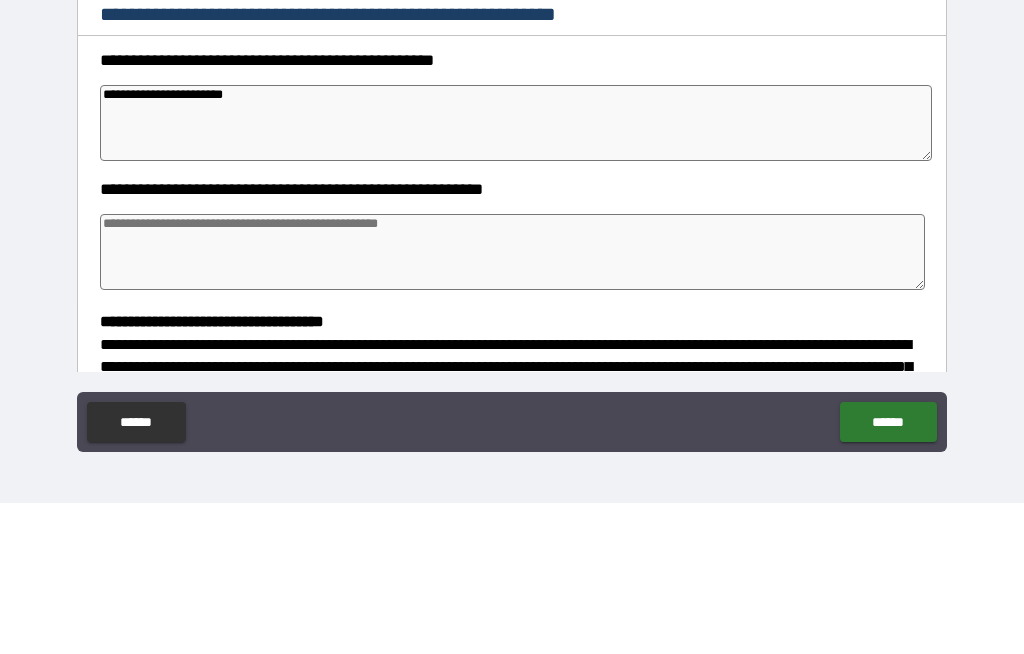 type on "*" 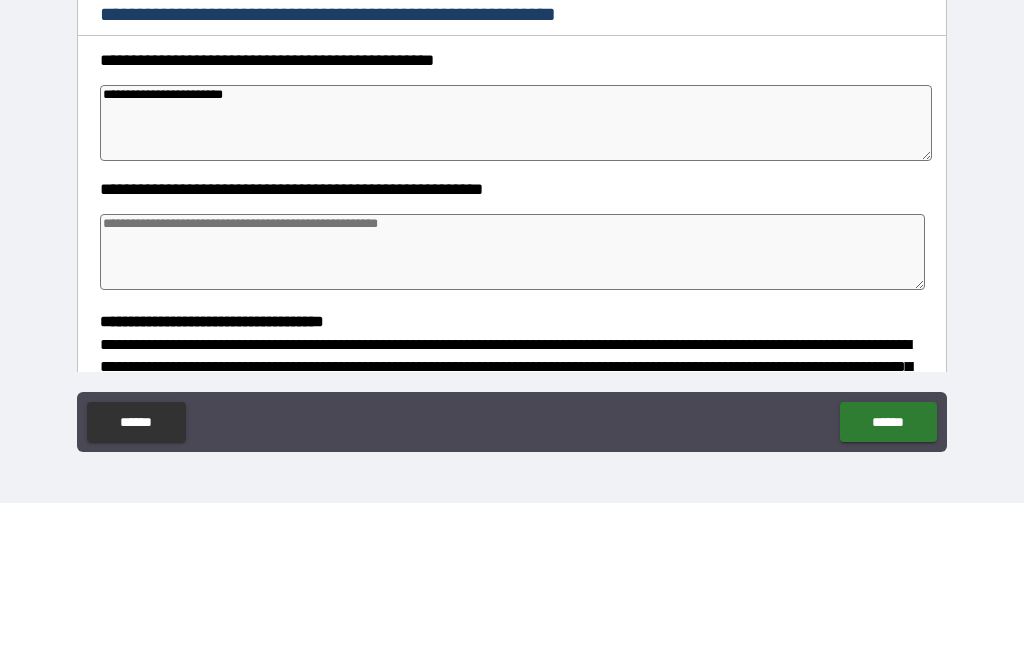 type on "*" 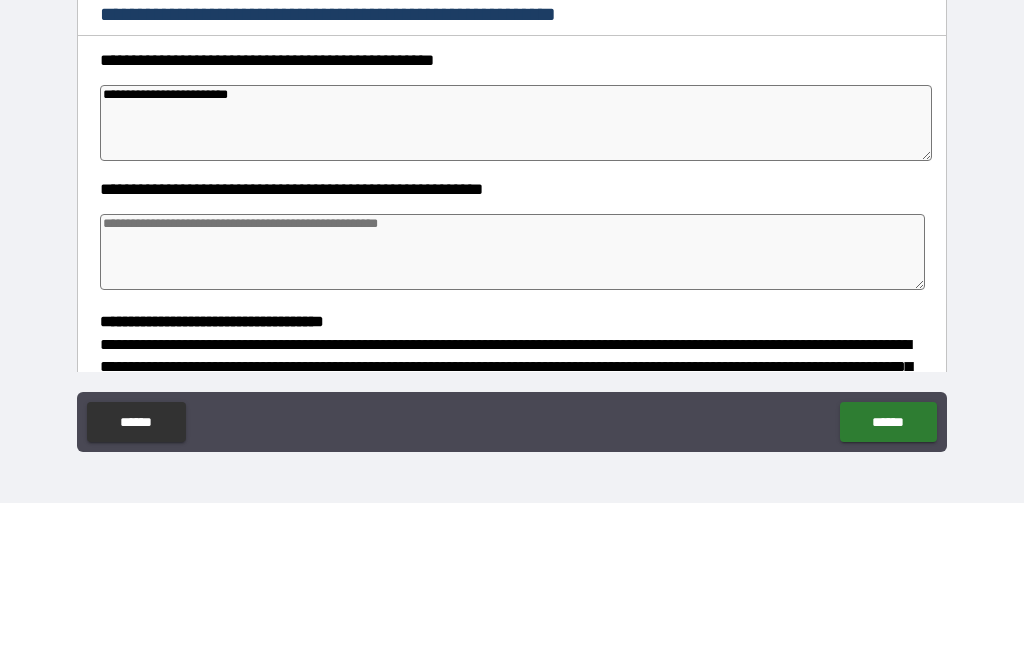 type on "*" 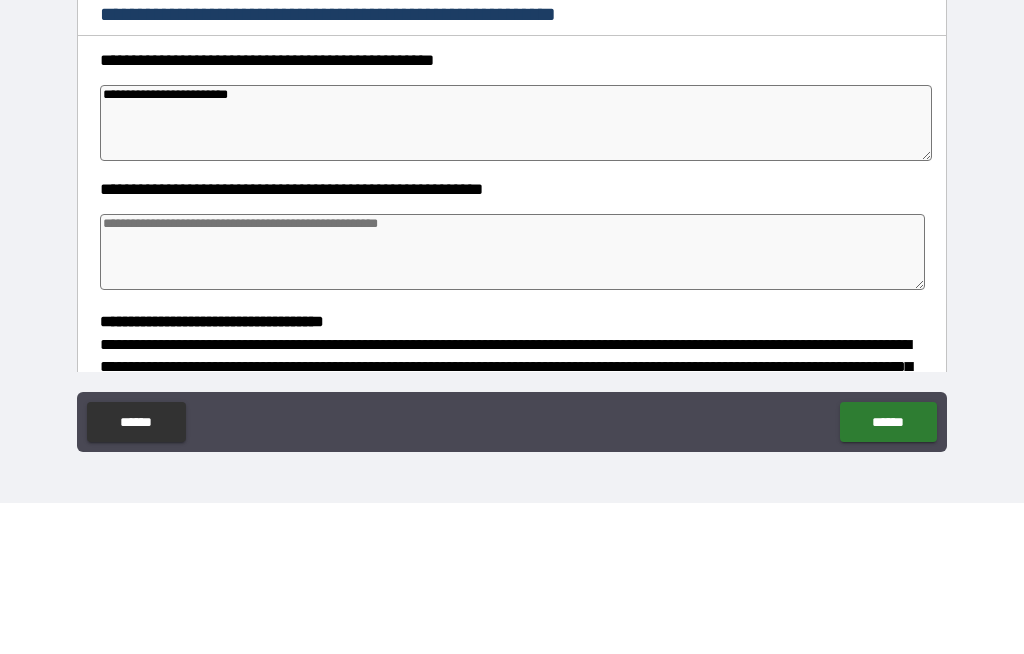 type on "*" 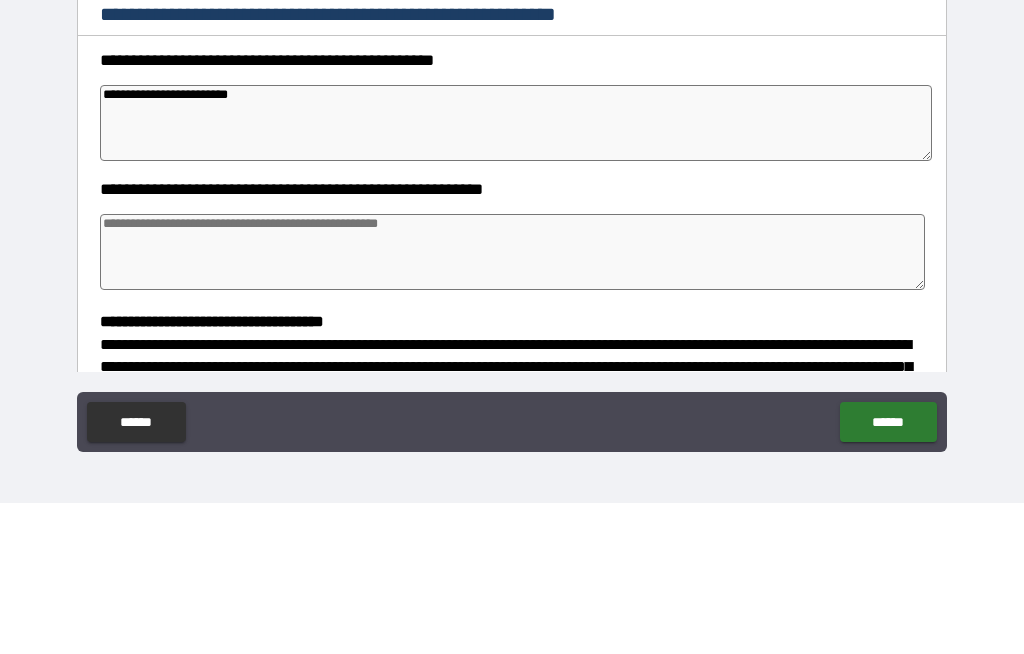 type on "*" 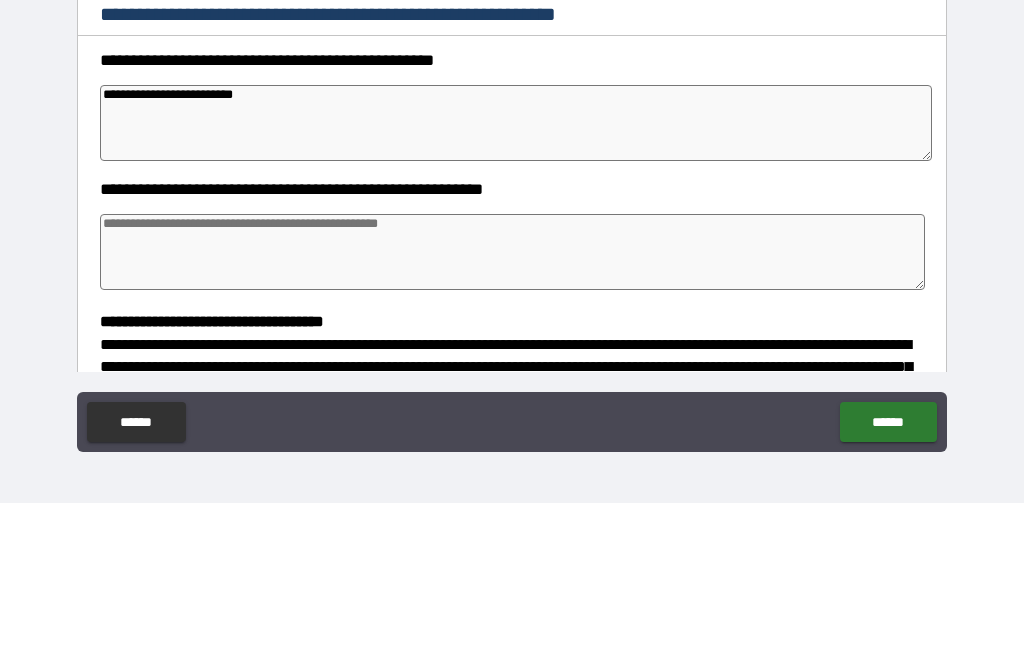 type on "*" 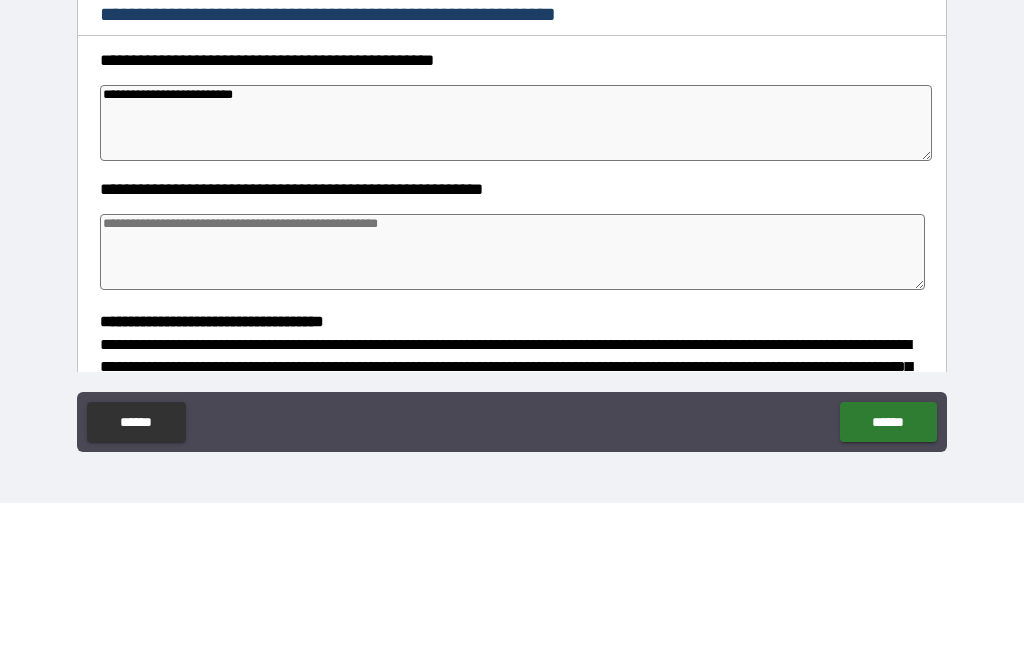 type on "*" 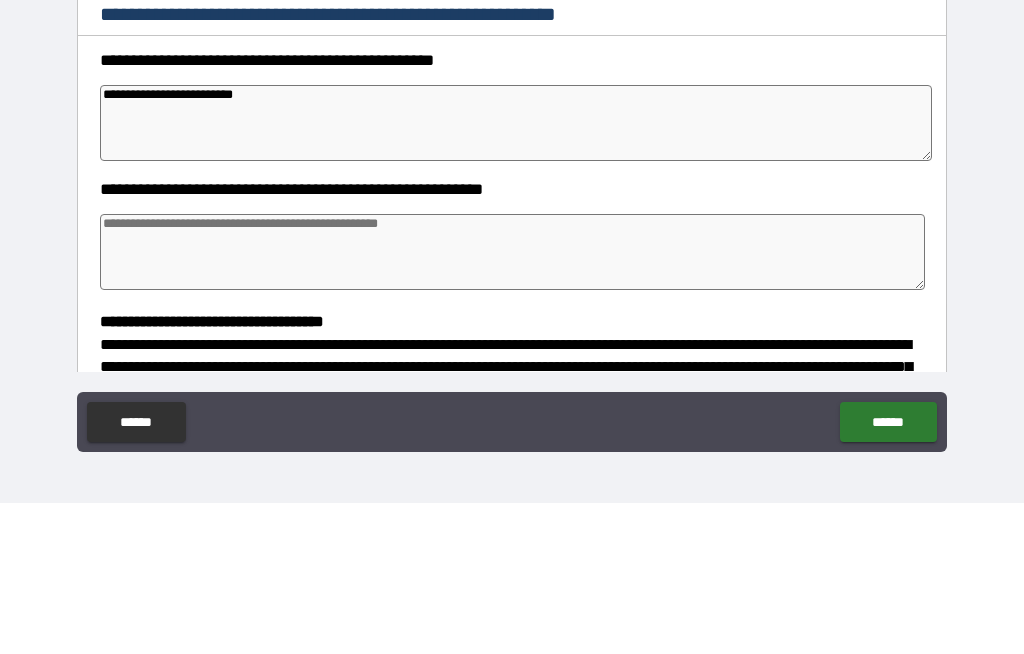 type on "*" 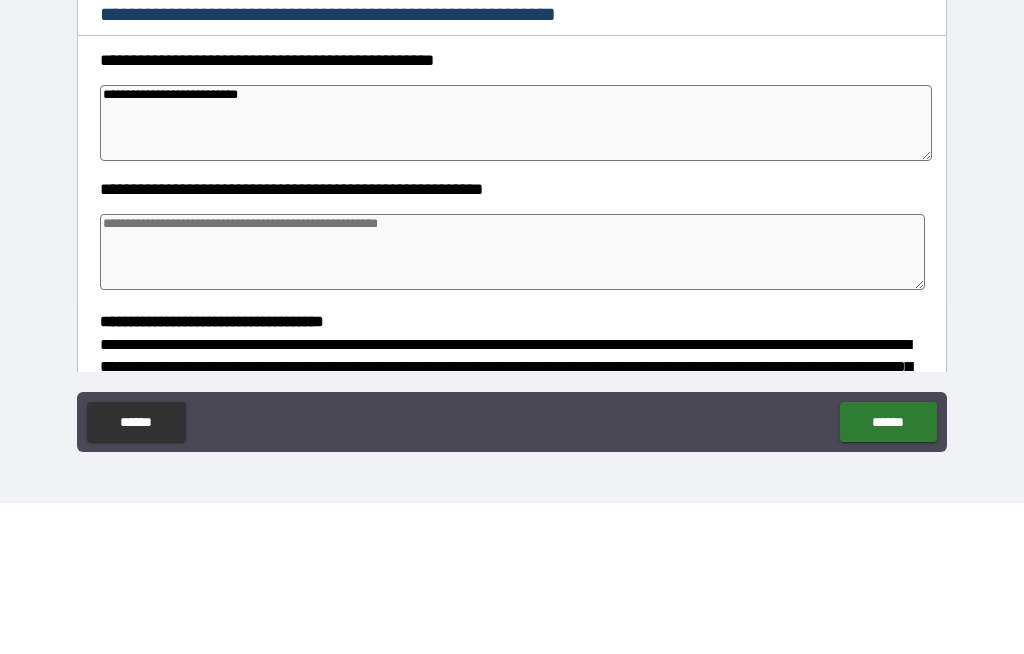 type on "*" 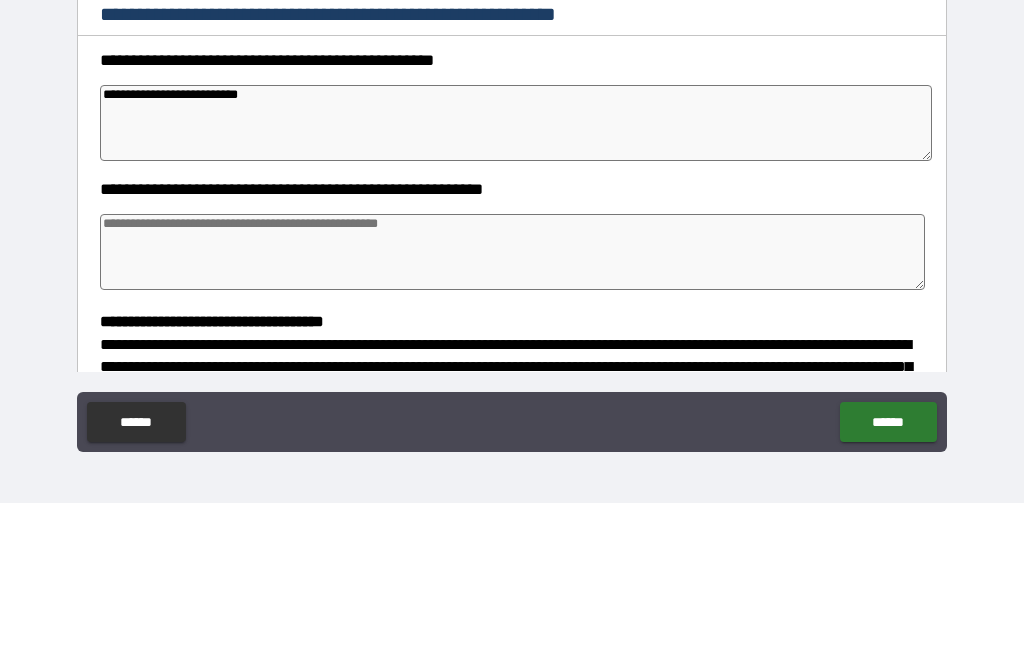 type on "*" 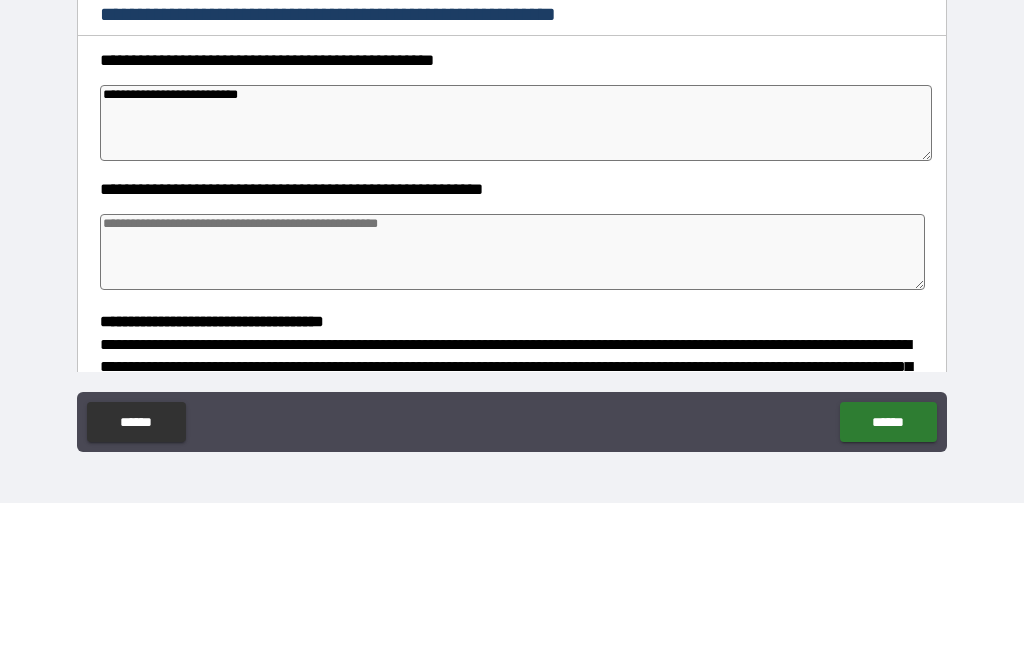 type on "*" 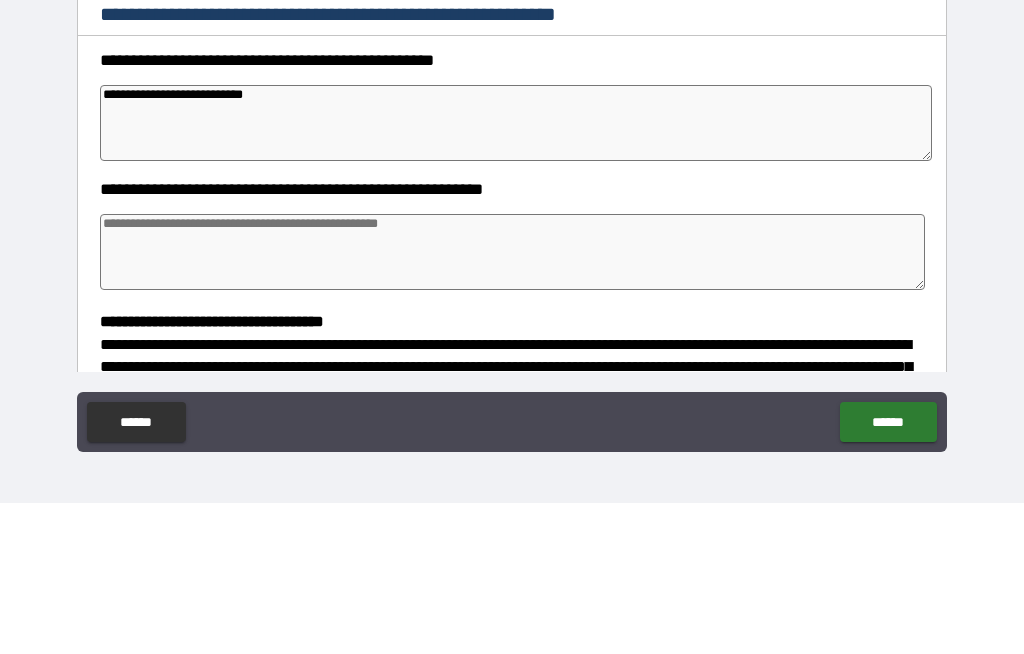 type on "*" 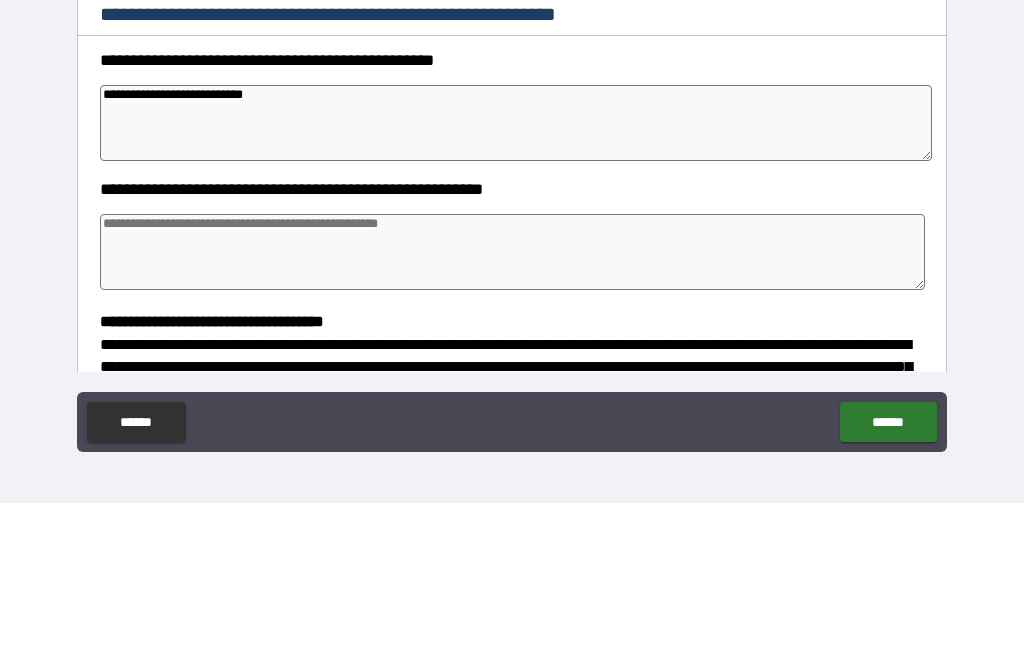 type on "*" 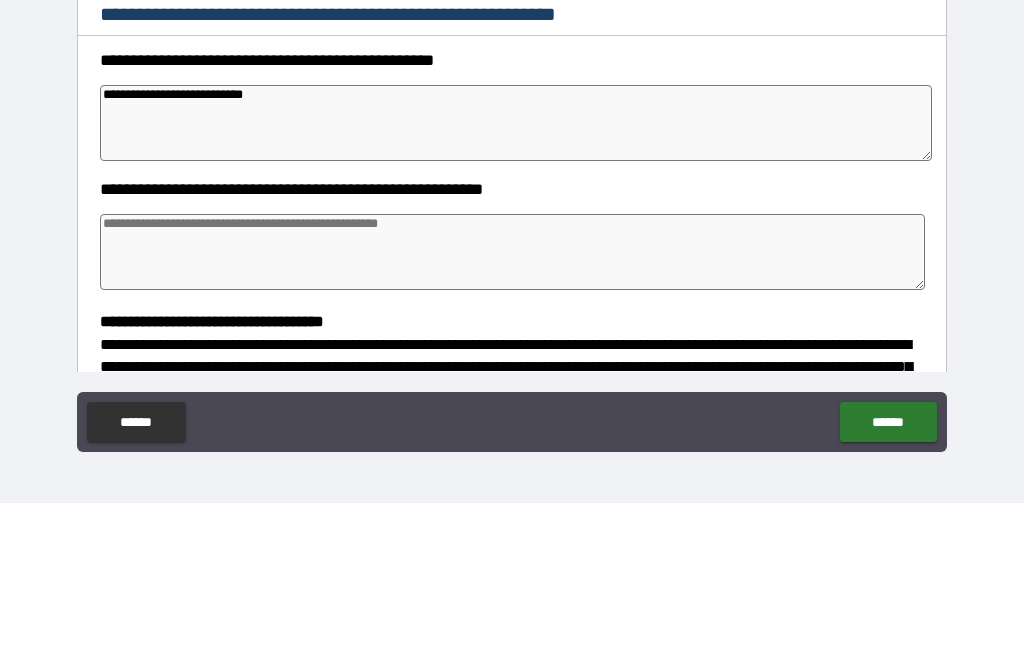 type on "*" 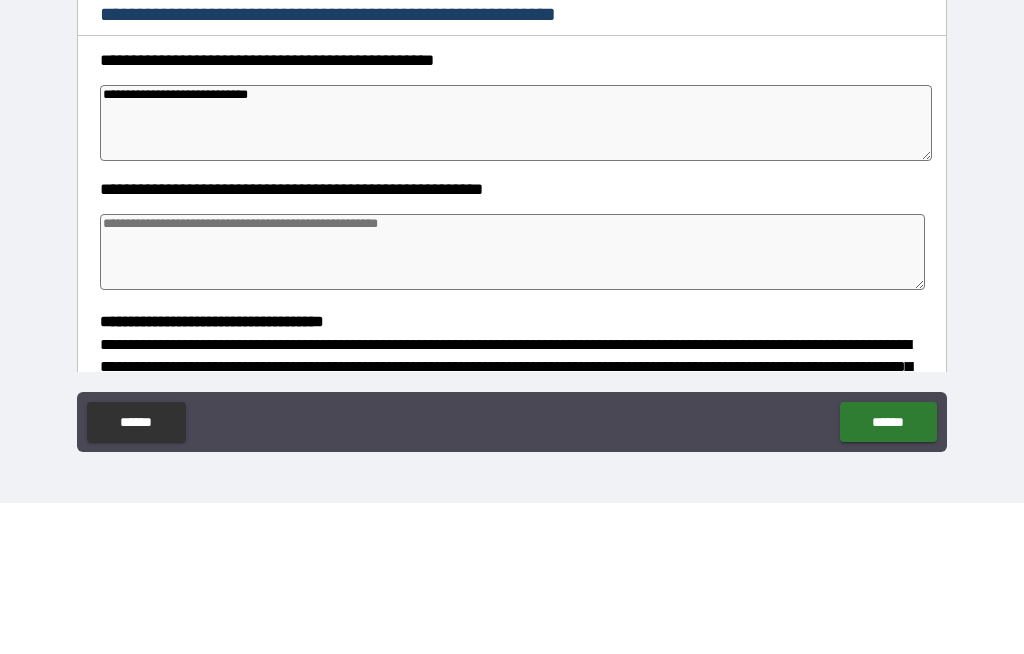 type on "*" 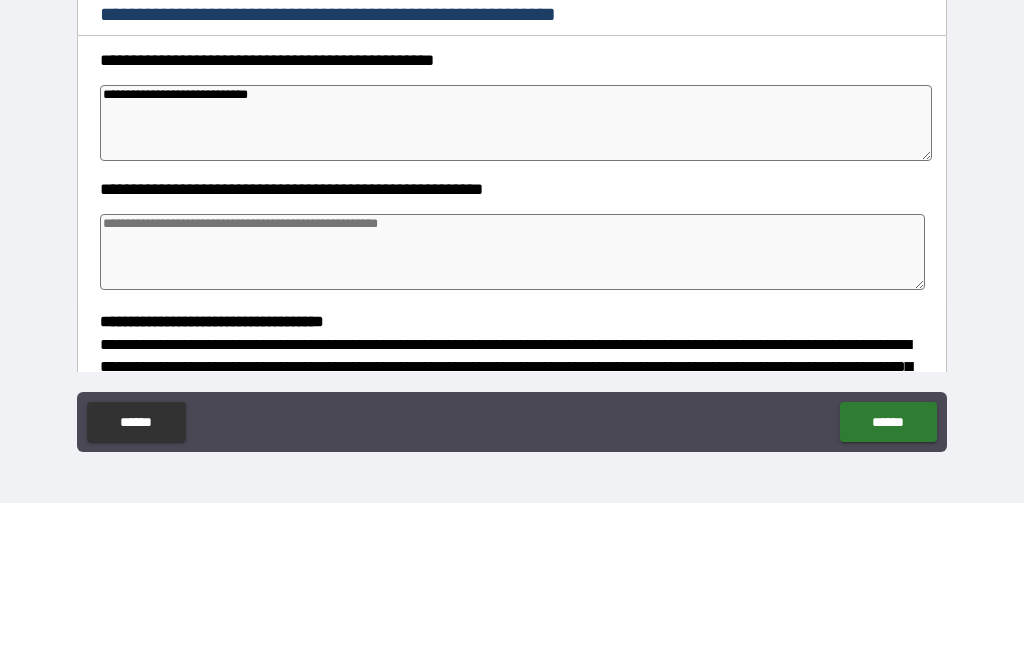 type on "*" 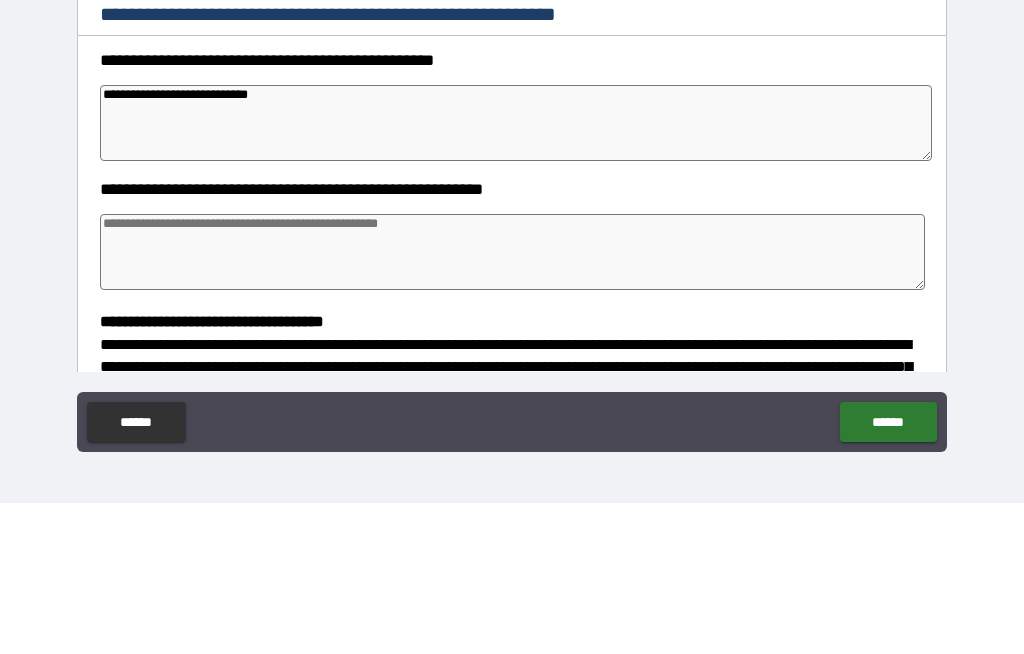 type on "*" 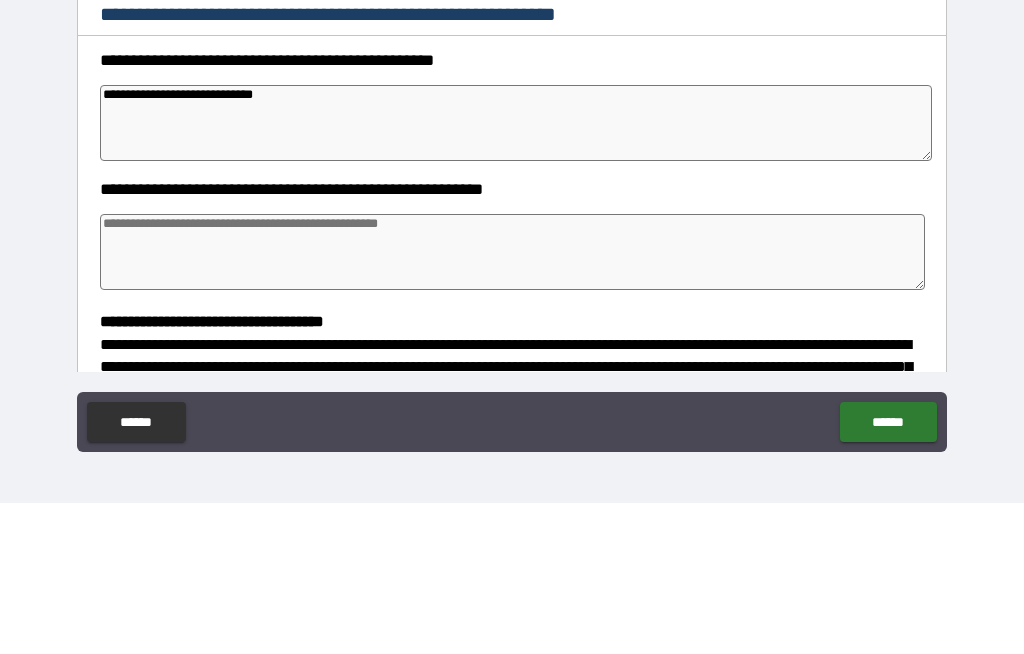 type on "*" 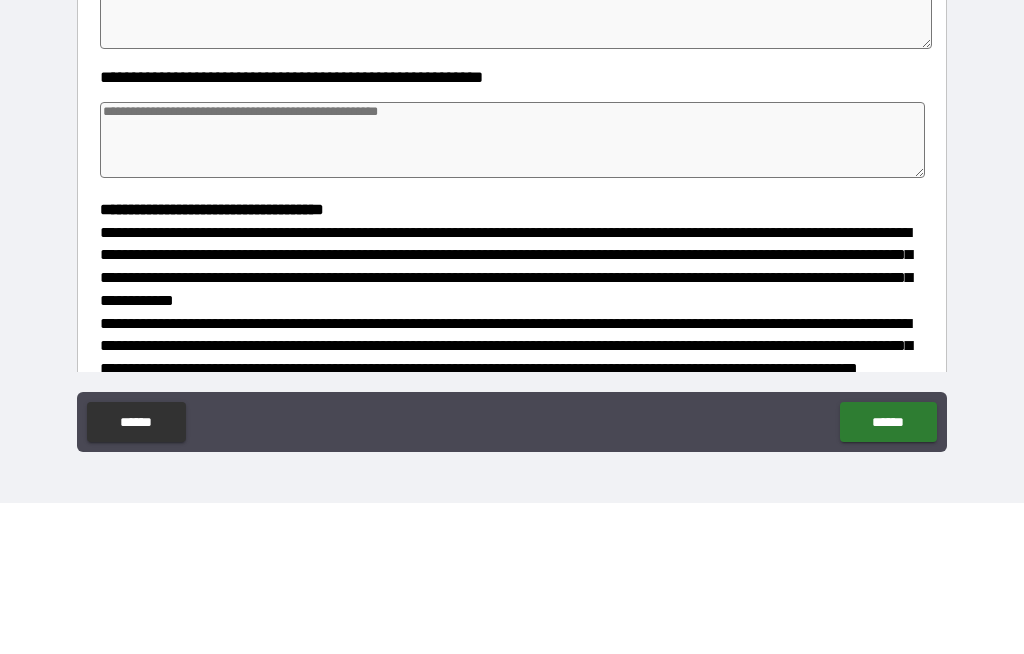 scroll, scrollTop: 221, scrollLeft: 0, axis: vertical 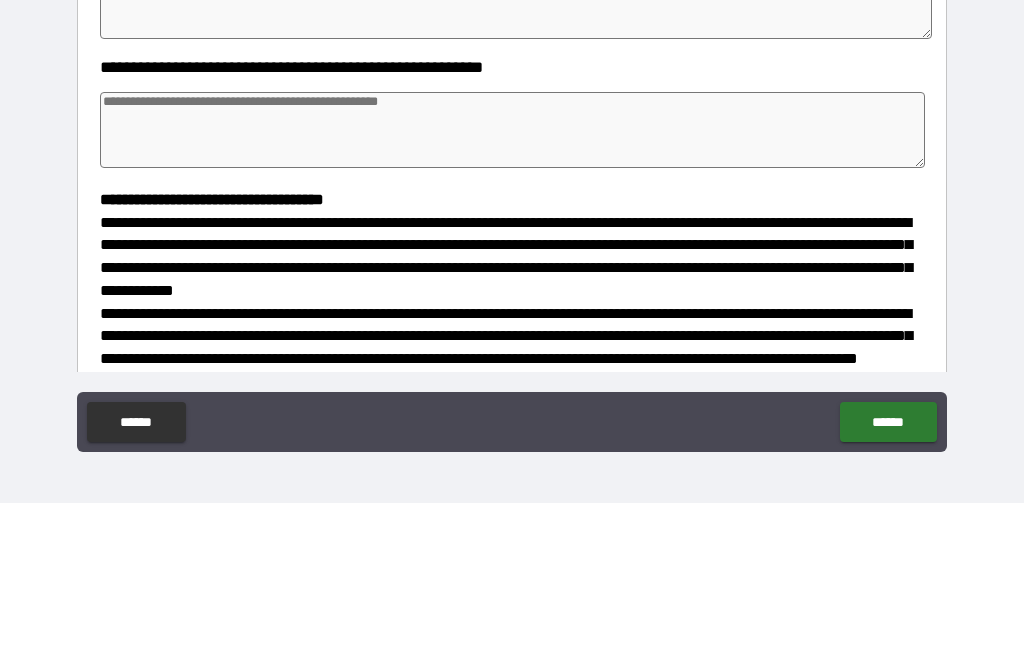 type on "**********" 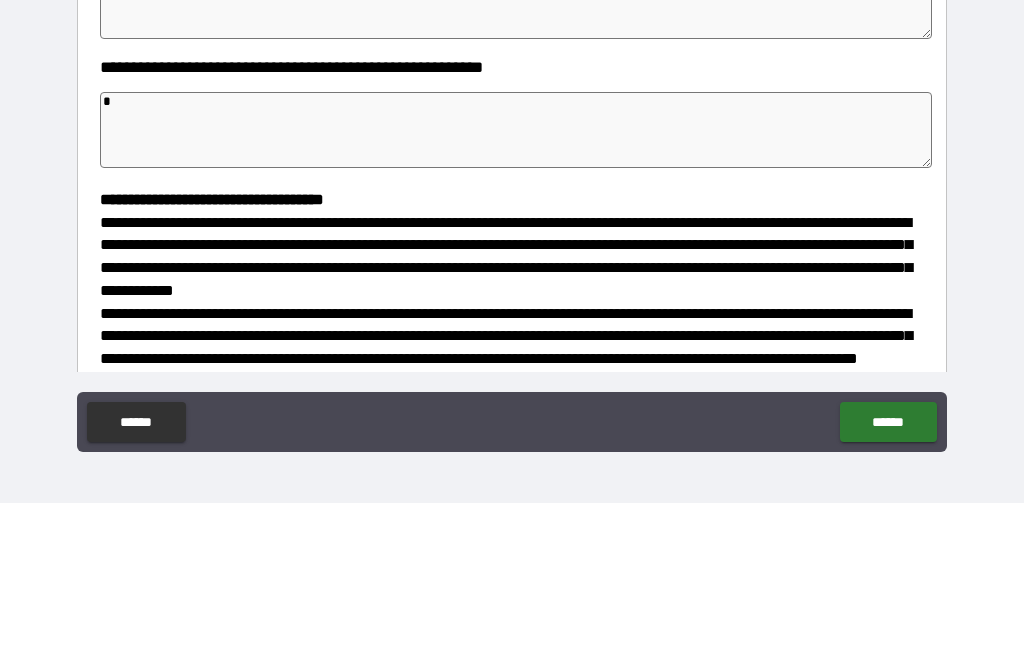 type on "*" 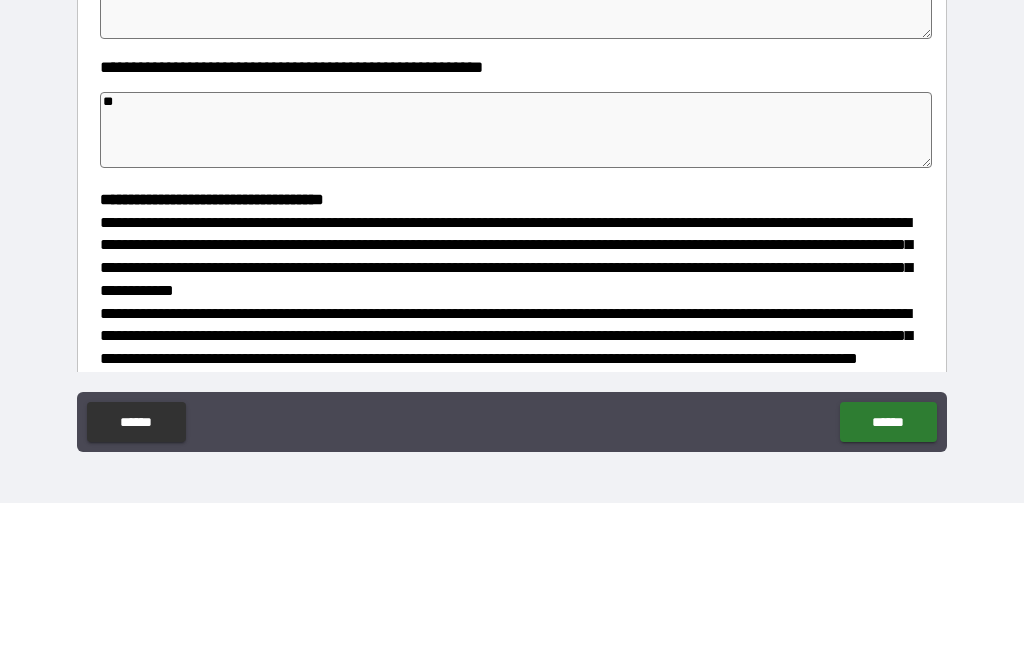 type on "*" 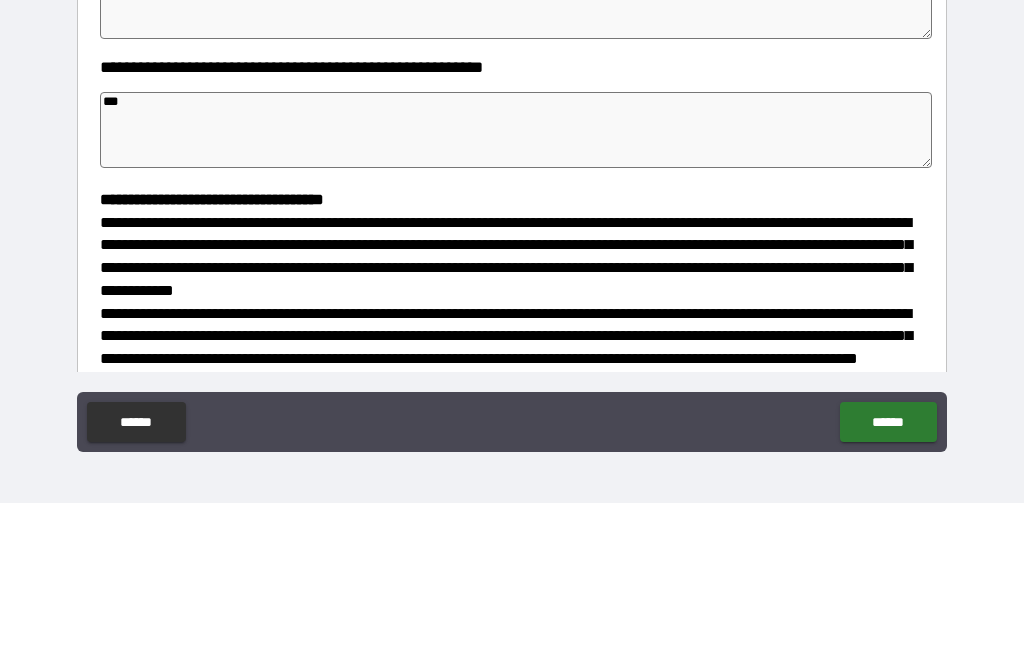 type on "*" 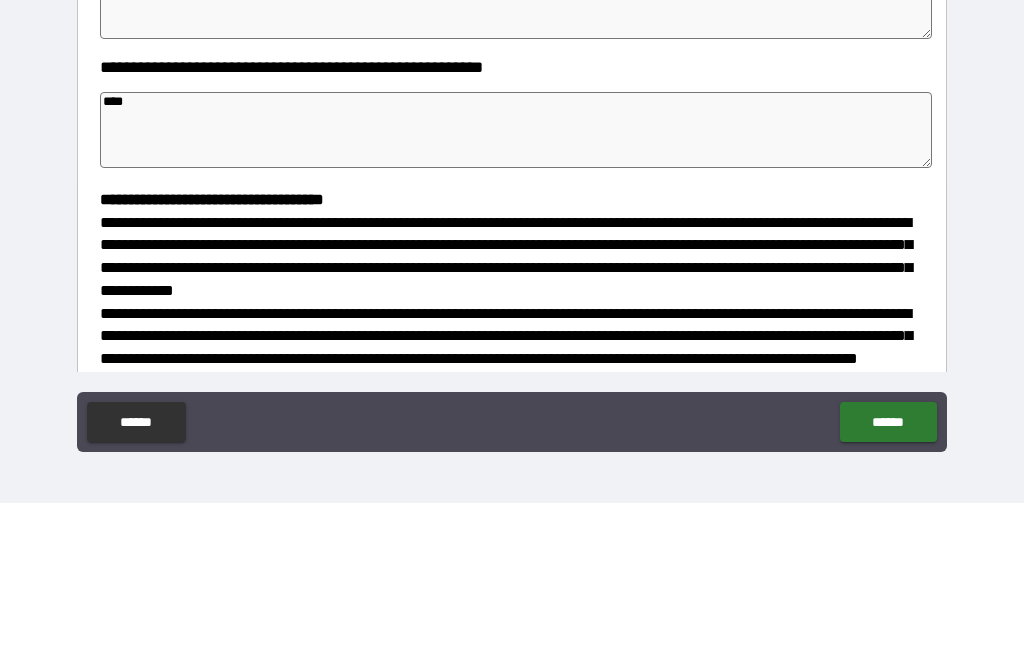 type on "*" 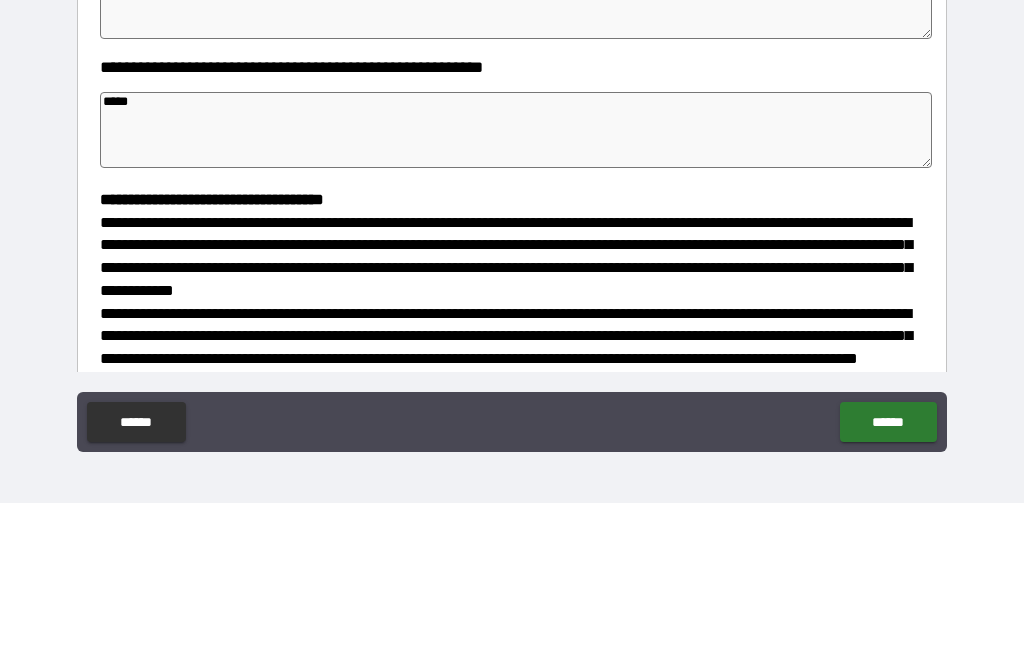 type on "*" 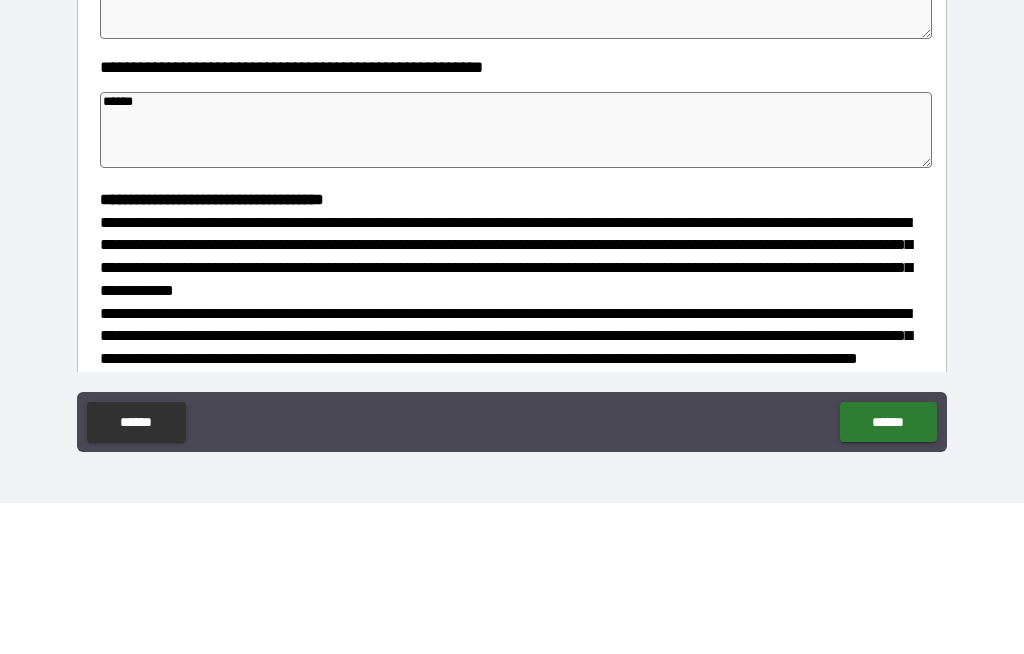 type 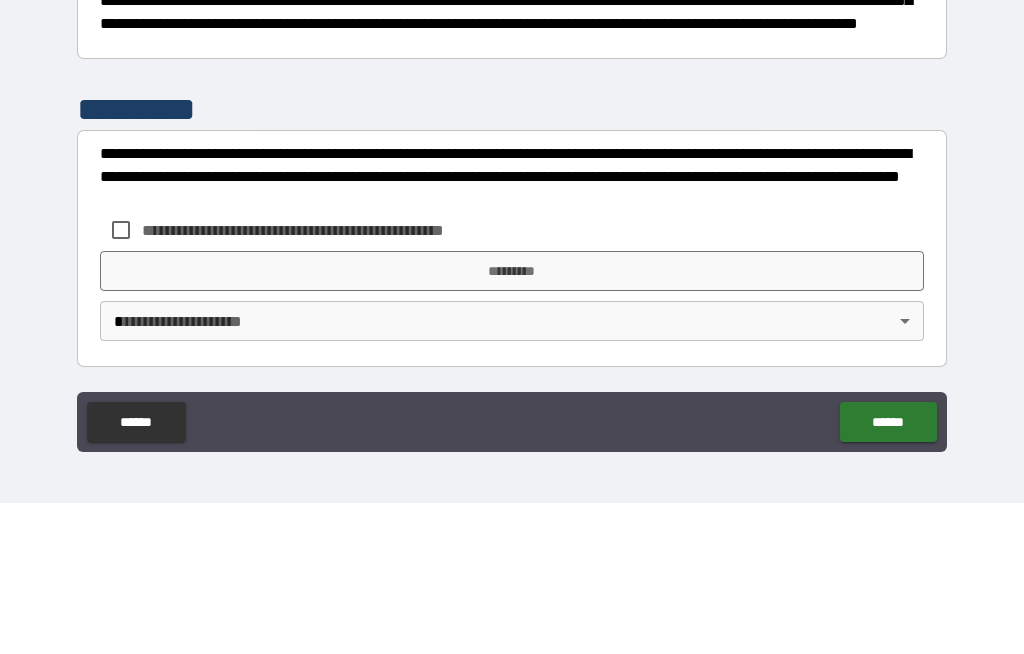 scroll, scrollTop: 572, scrollLeft: 0, axis: vertical 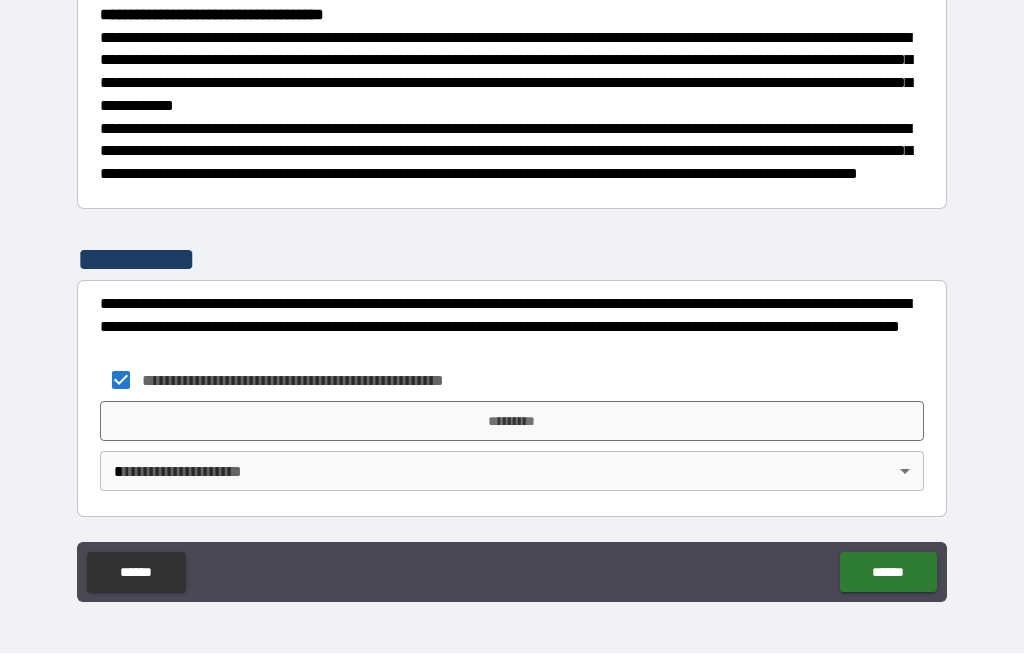 click on "*********" at bounding box center [512, 422] 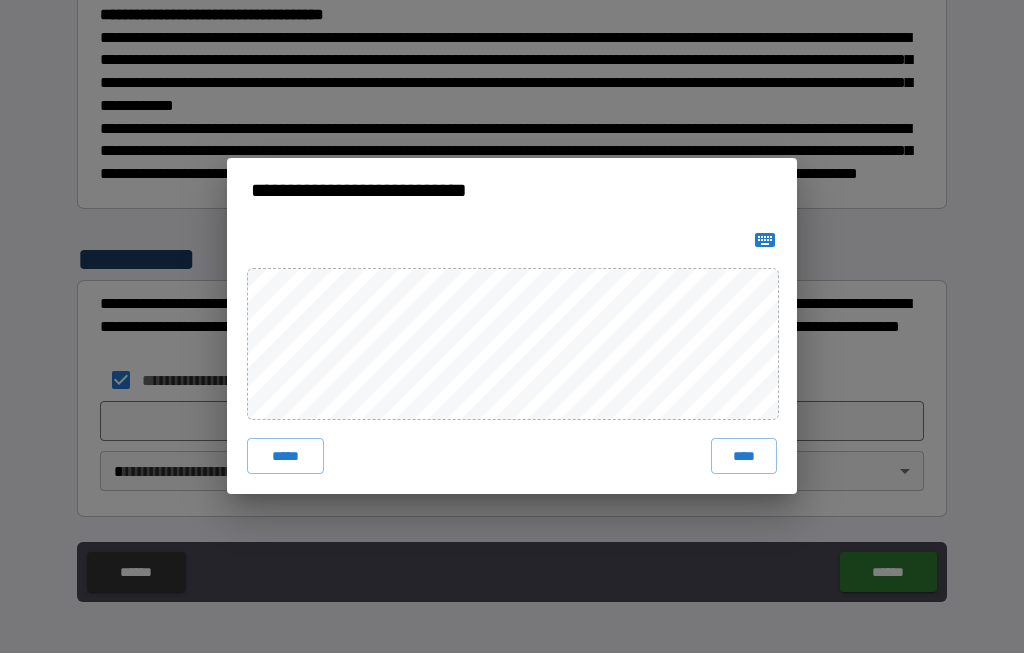click at bounding box center [512, 241] 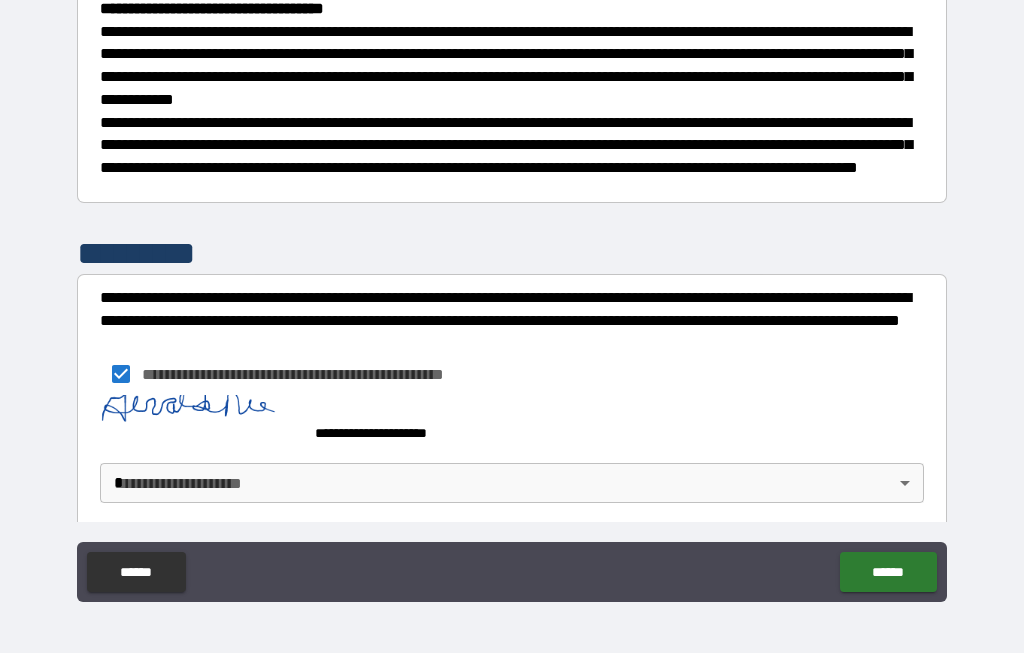 click on "**********" at bounding box center (512, 292) 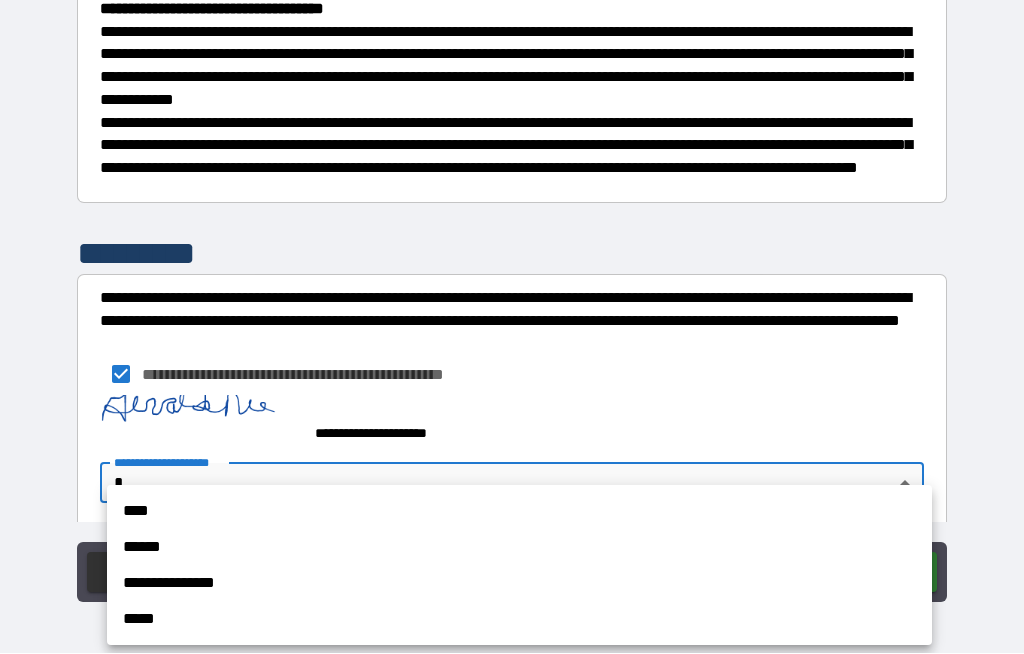 click on "****" at bounding box center (519, 512) 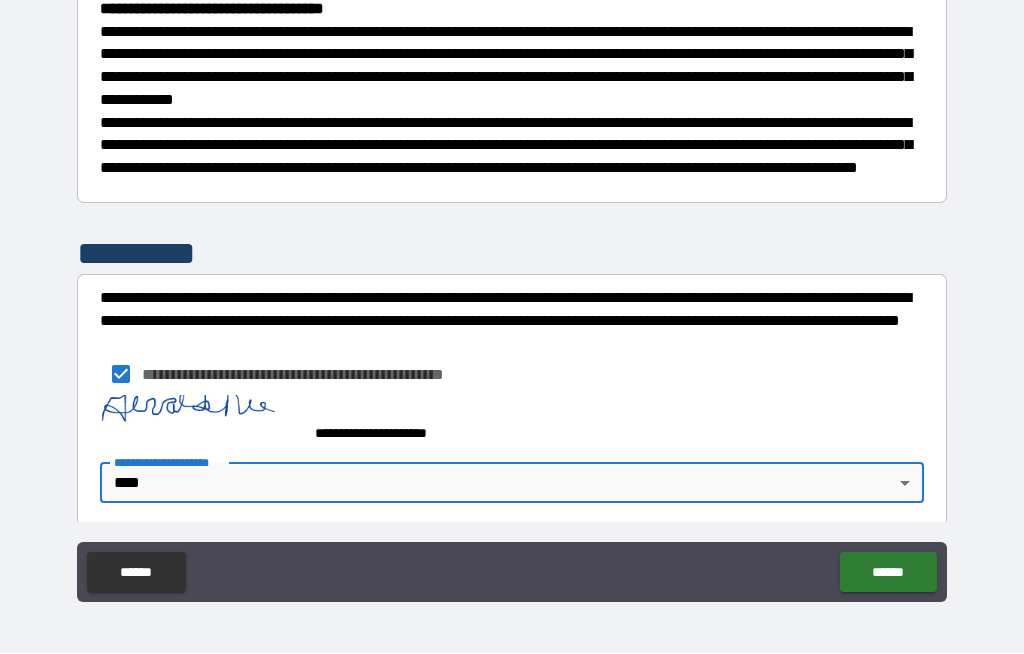 click on "******" at bounding box center (888, 573) 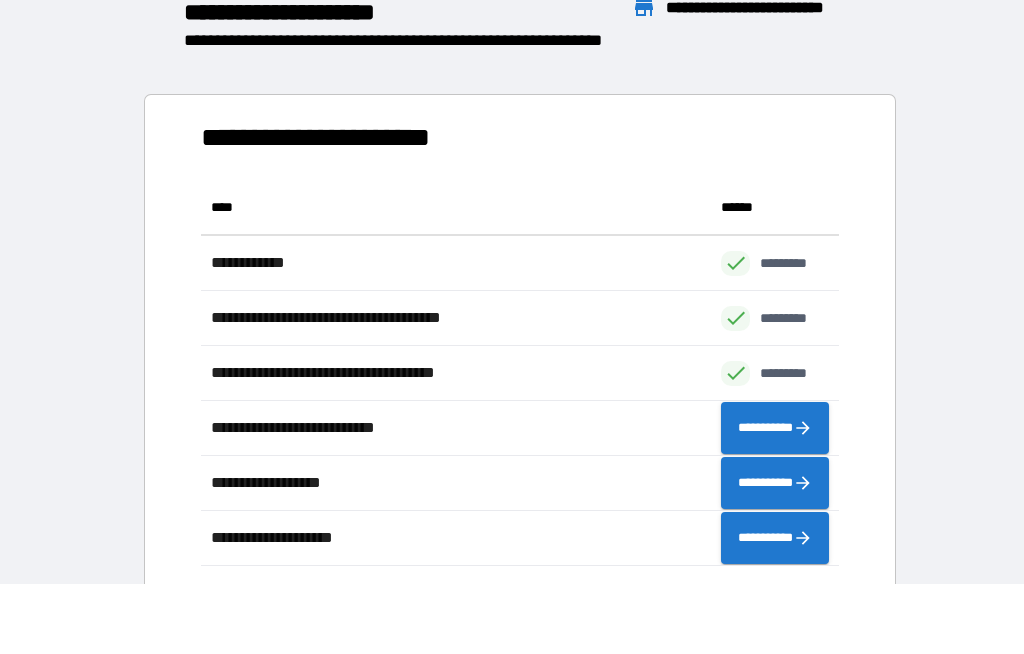 scroll, scrollTop: 1, scrollLeft: 1, axis: both 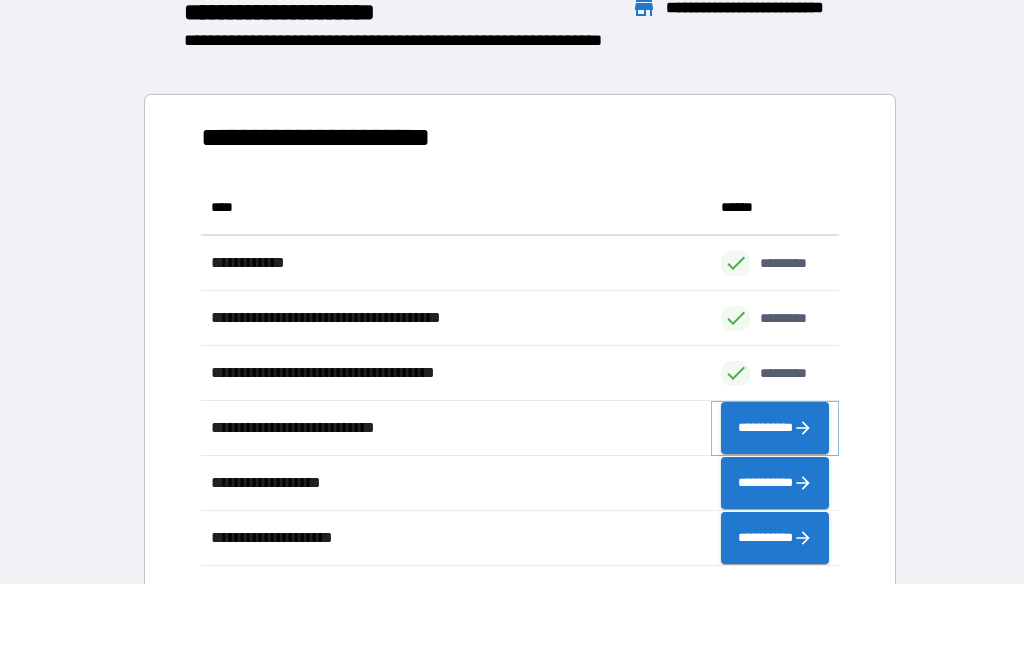 click on "**********" at bounding box center (775, 429) 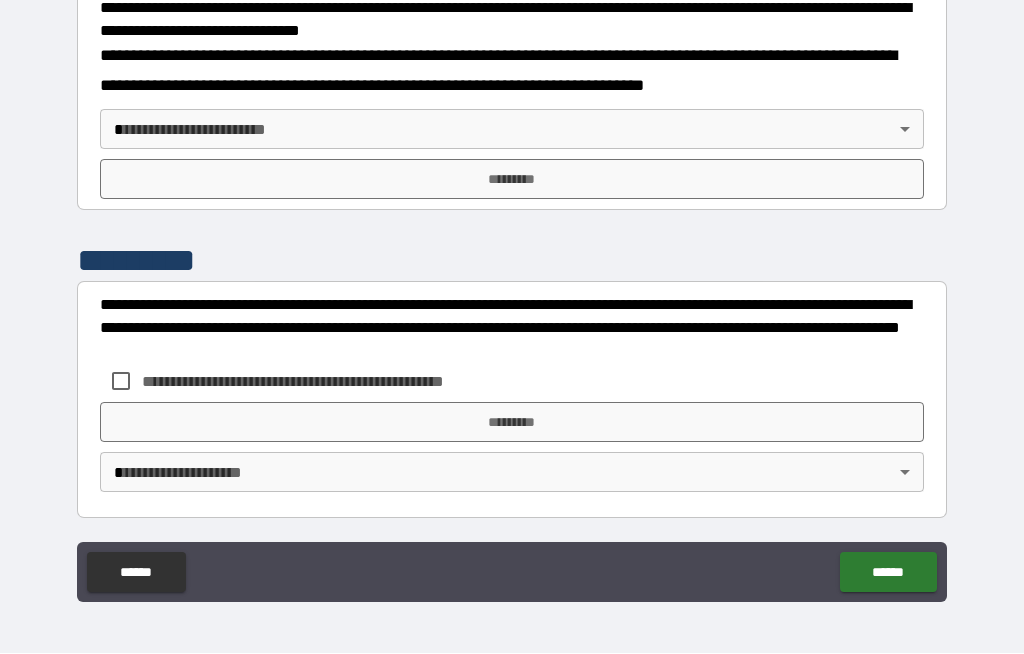 scroll, scrollTop: 679, scrollLeft: 0, axis: vertical 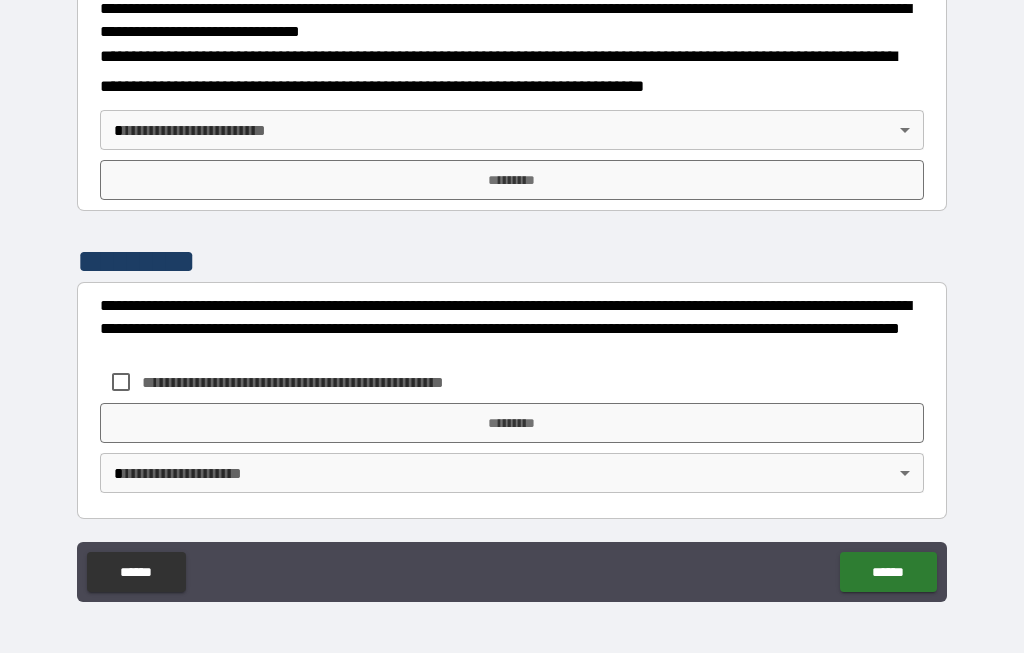 click on "**********" at bounding box center (512, 292) 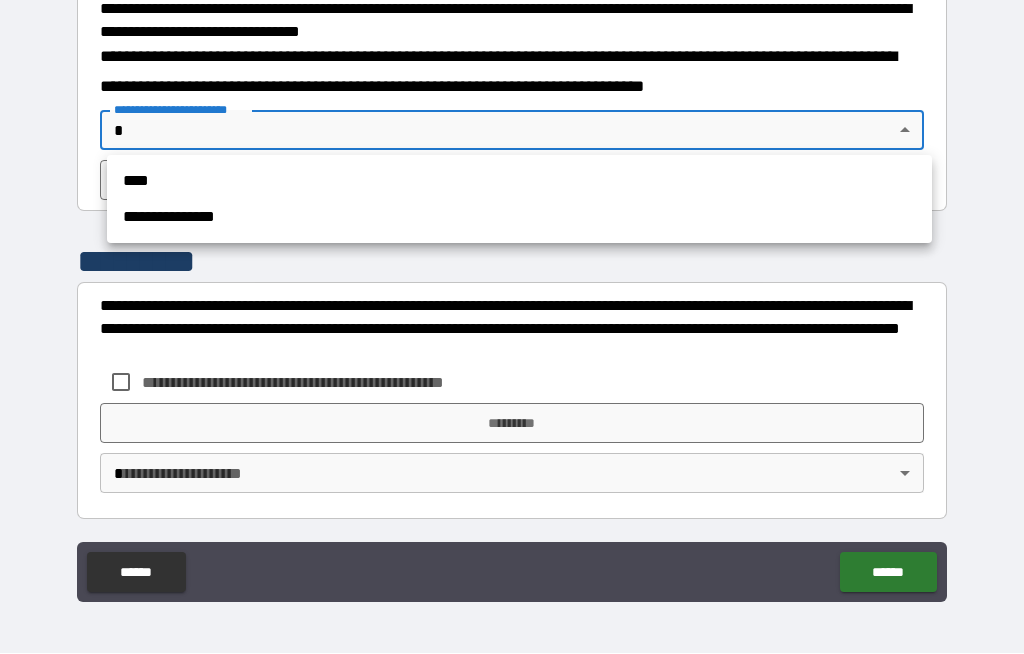 click on "****" at bounding box center (519, 182) 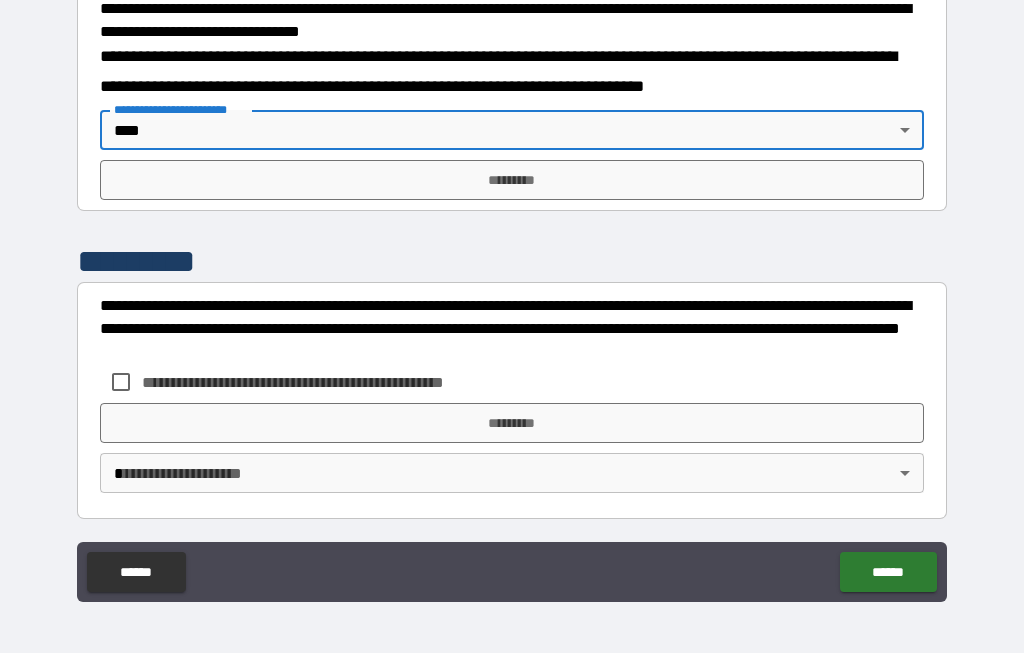 click on "*********" at bounding box center [512, 181] 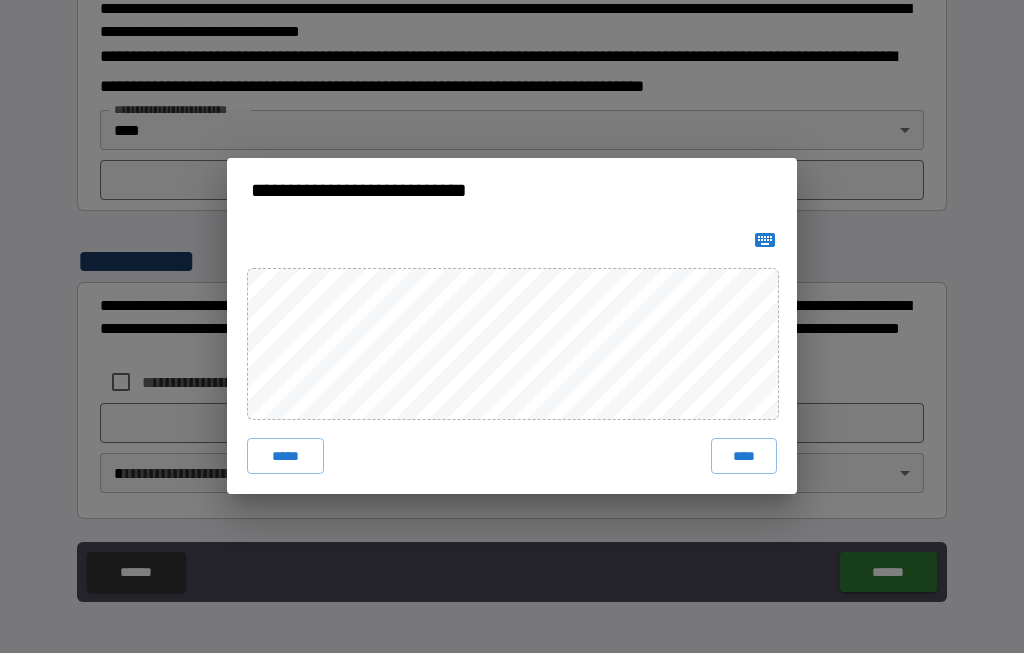 click on "***** ****" at bounding box center (512, 359) 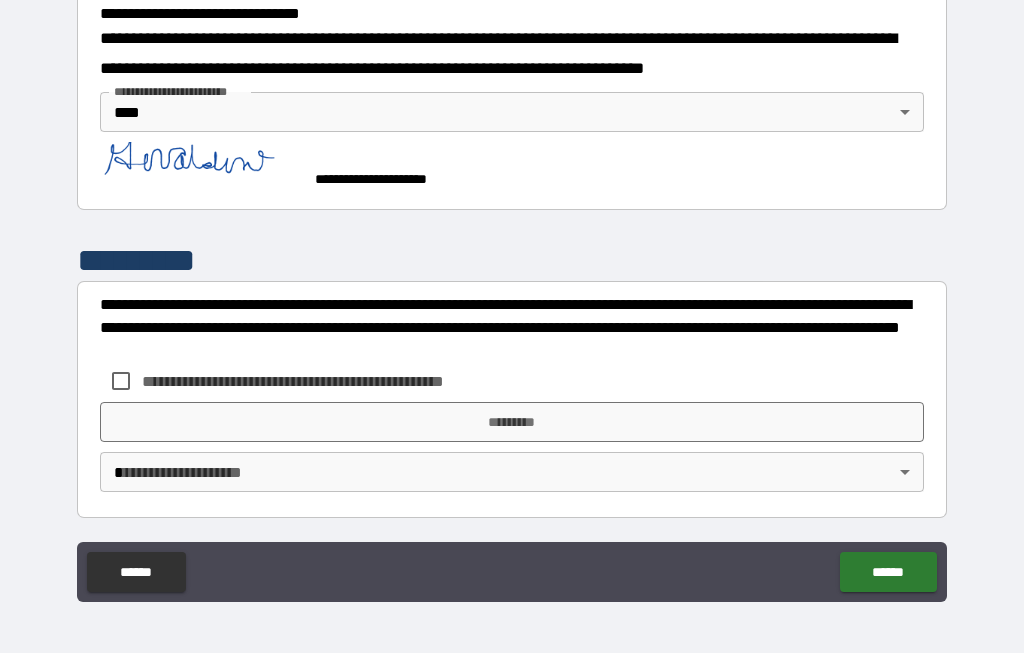 scroll, scrollTop: 696, scrollLeft: 0, axis: vertical 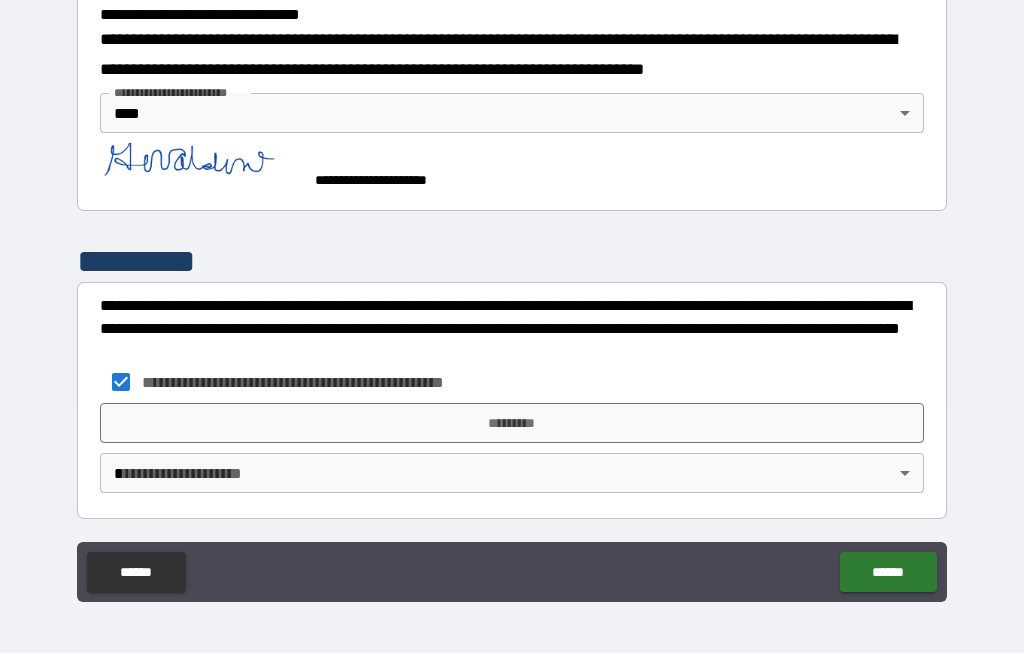 click on "*********" at bounding box center [512, 424] 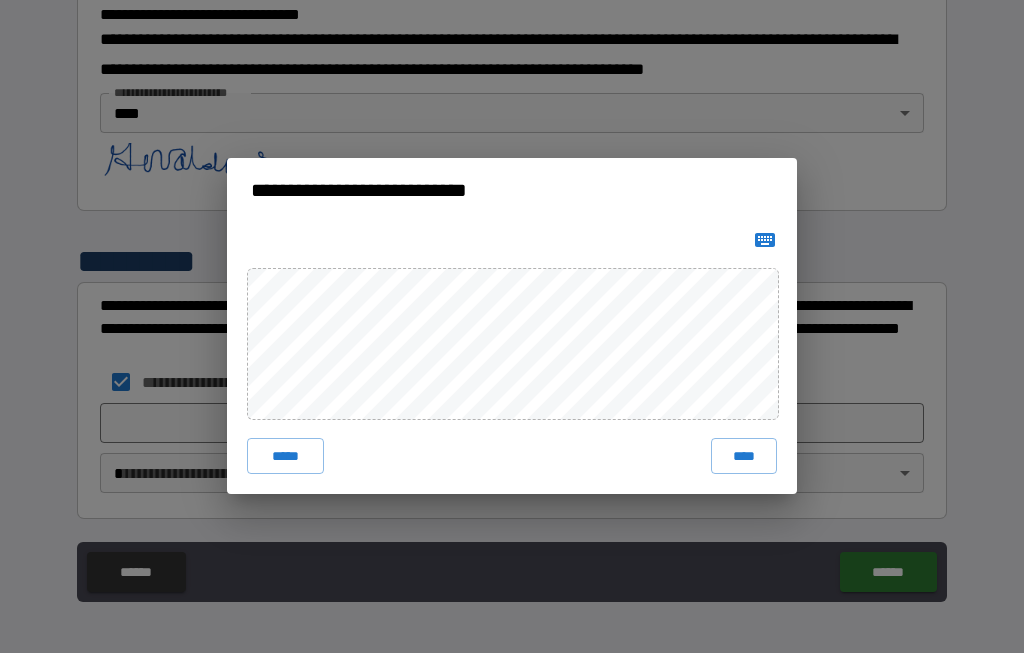click on "****" at bounding box center [744, 457] 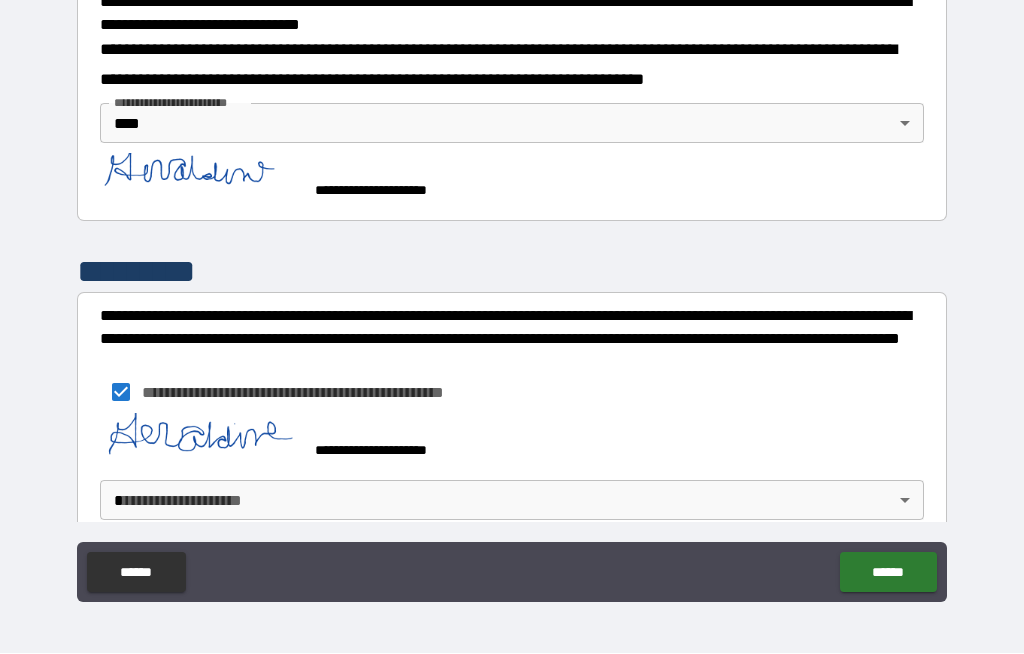 click on "**********" at bounding box center (512, 292) 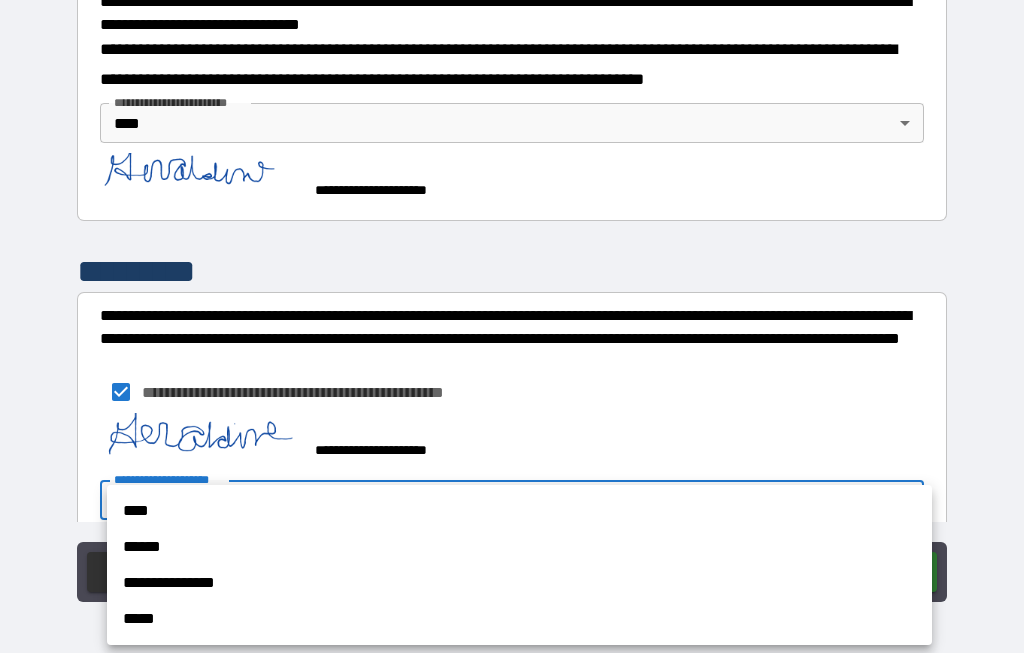 click on "****" at bounding box center (519, 512) 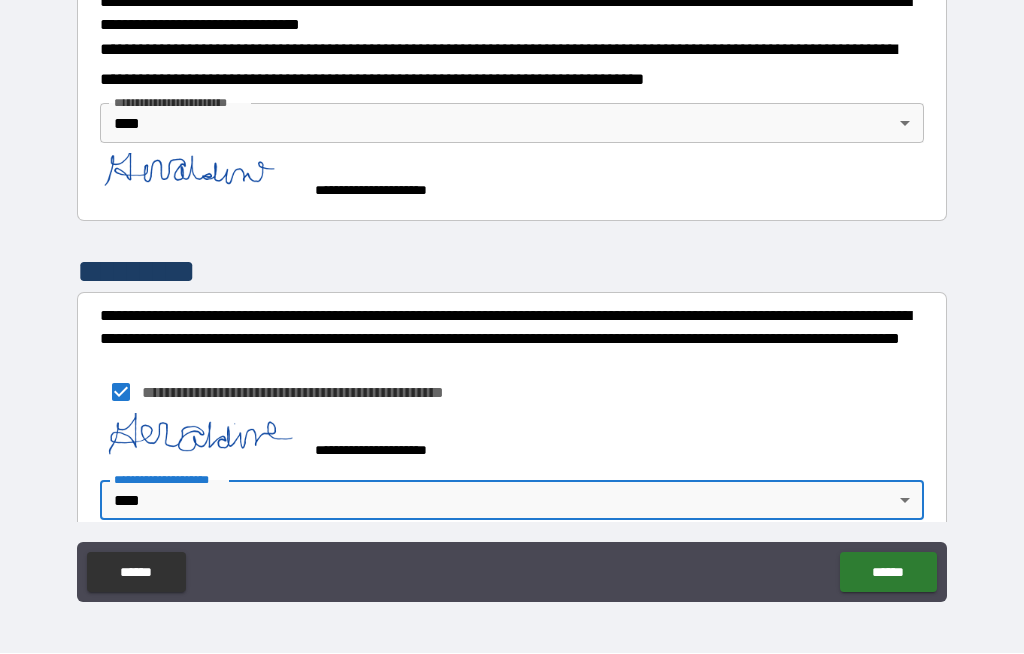 click on "******" at bounding box center (888, 573) 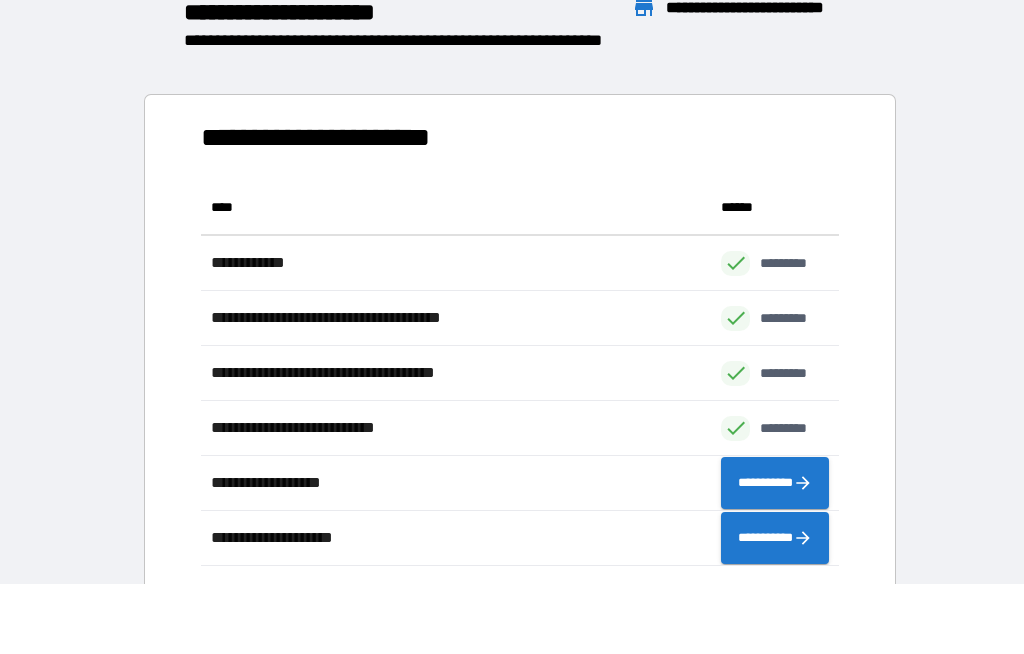 scroll, scrollTop: 386, scrollLeft: 638, axis: both 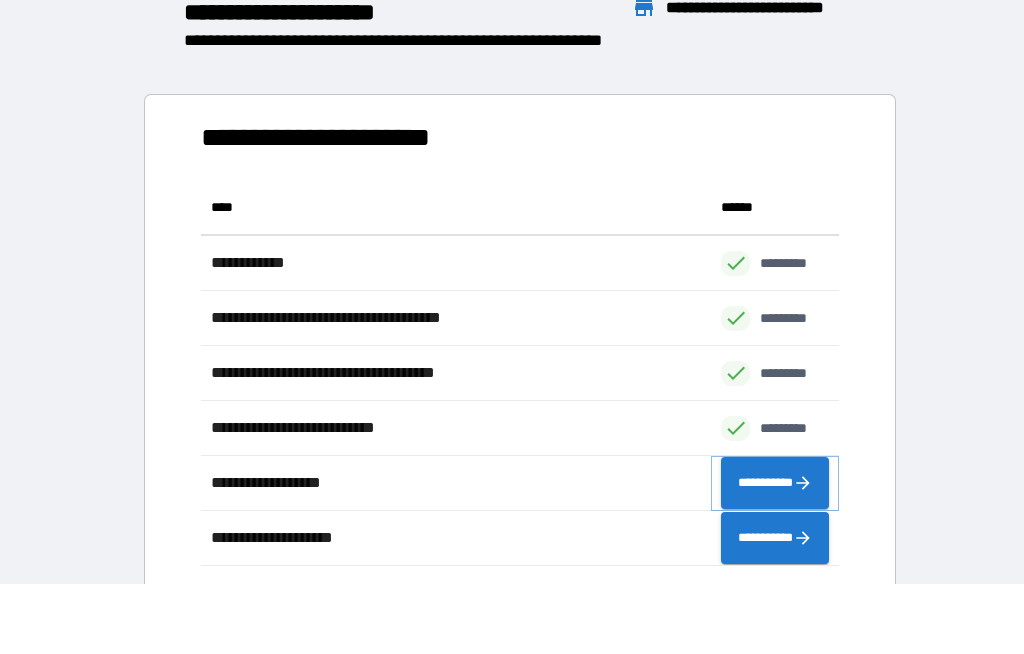 click on "**********" at bounding box center [775, 484] 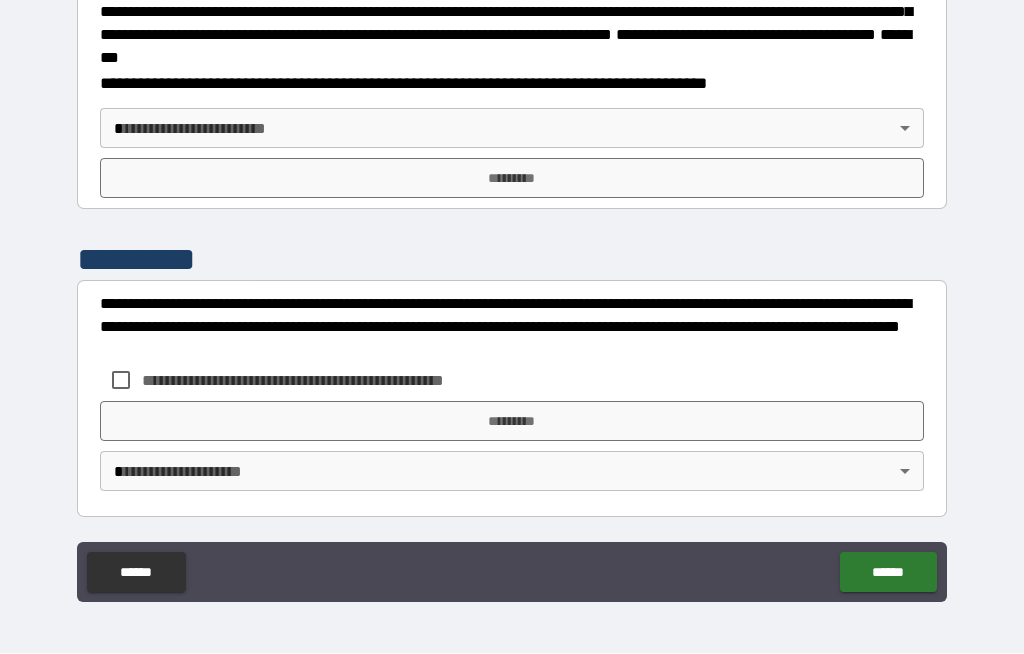 scroll, scrollTop: 2301, scrollLeft: 0, axis: vertical 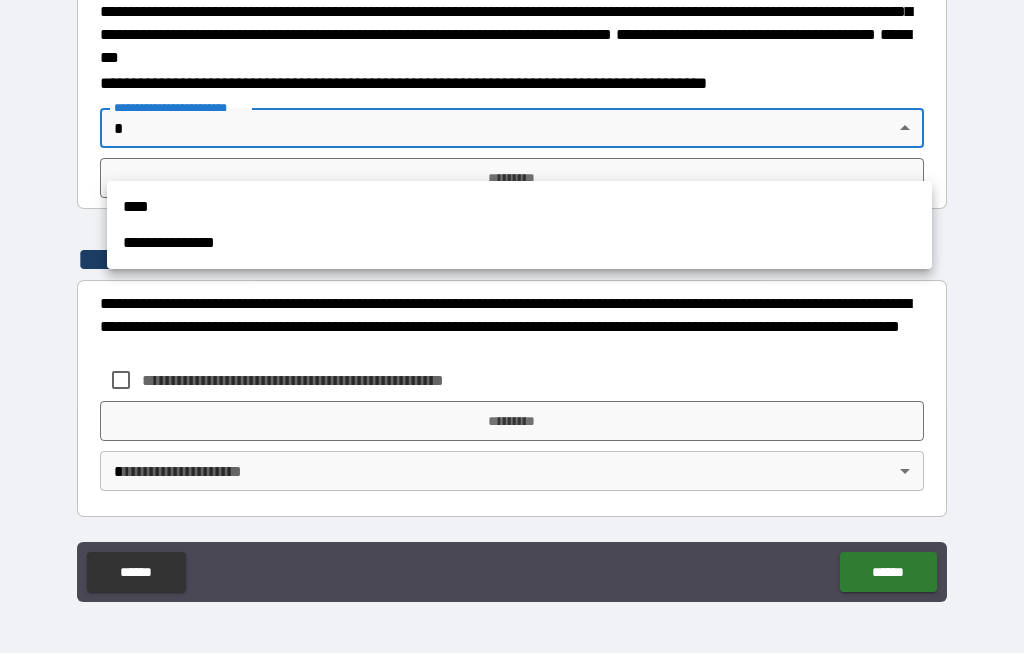 click on "****" at bounding box center [519, 208] 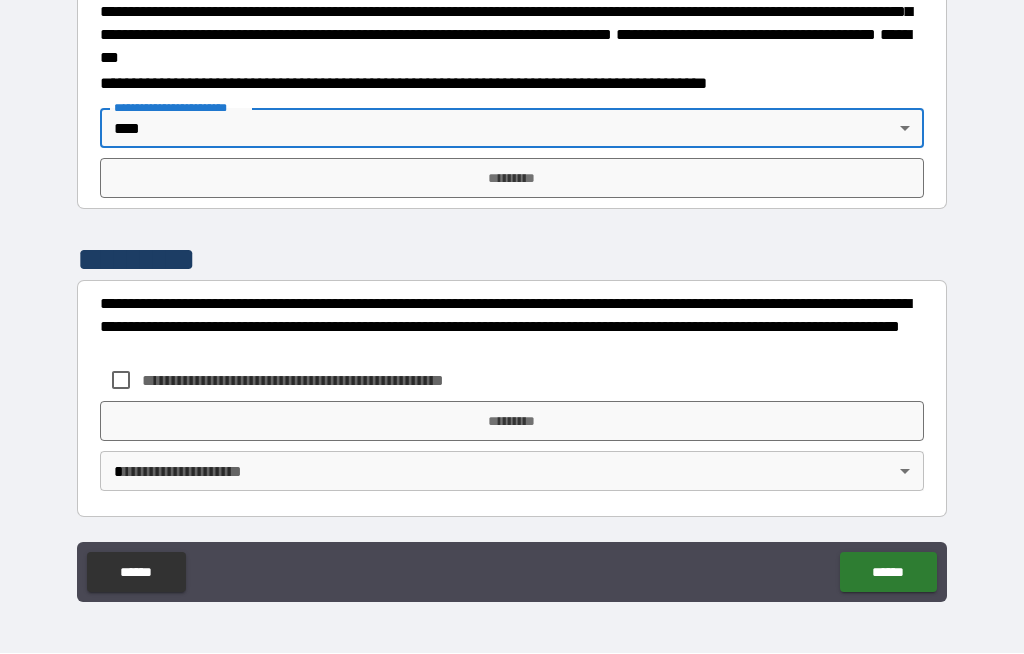 click on "*********" at bounding box center [512, 179] 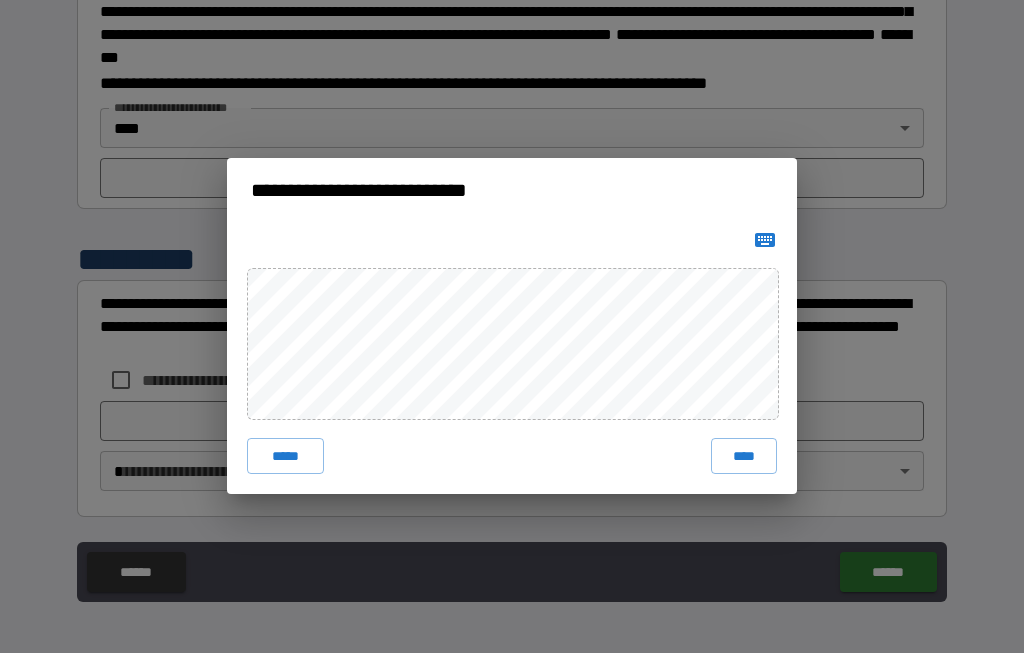 click on "****" at bounding box center [744, 457] 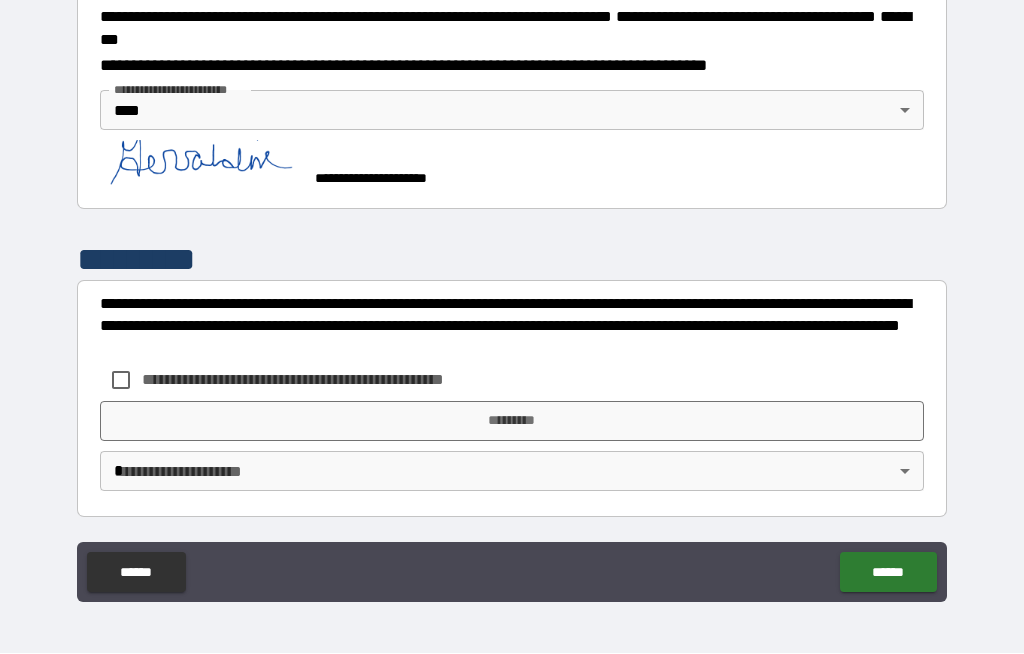 scroll, scrollTop: 2341, scrollLeft: 0, axis: vertical 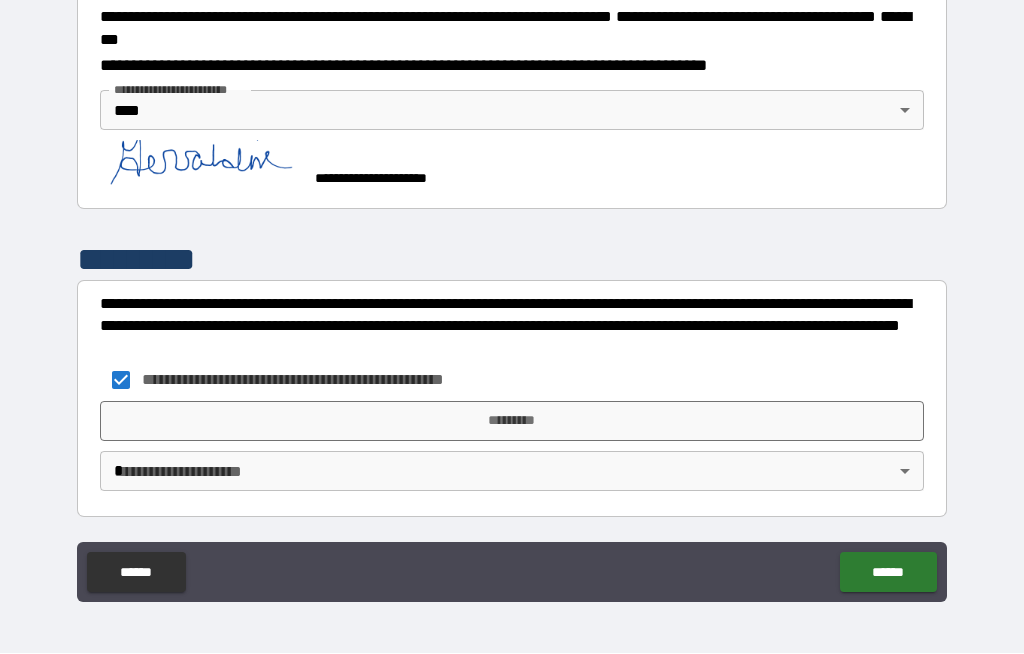 click on "*********" at bounding box center [512, 422] 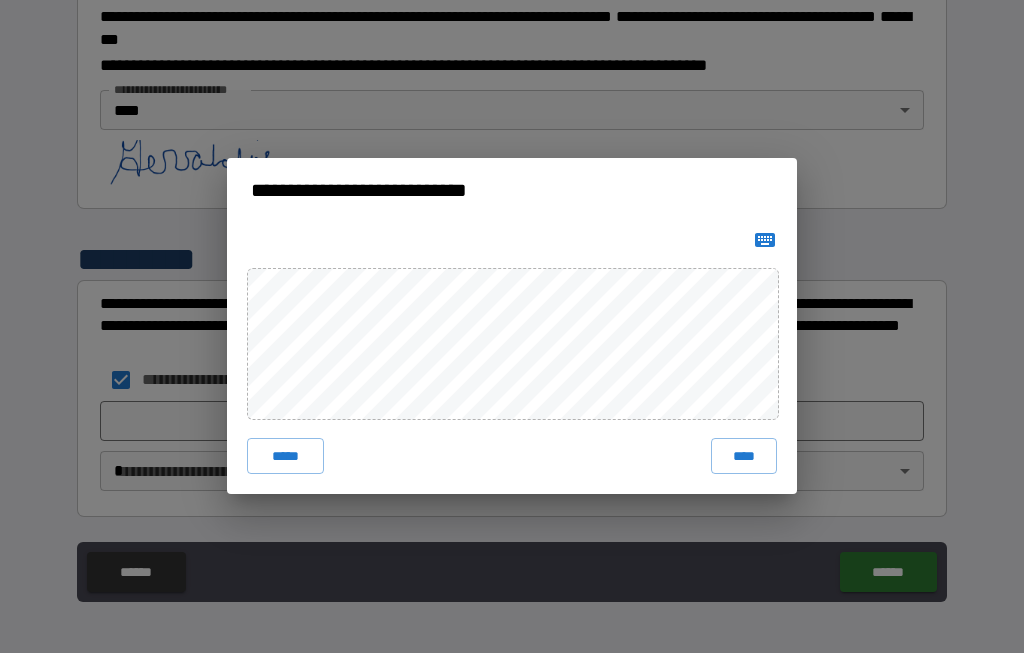 click on "****" at bounding box center [744, 457] 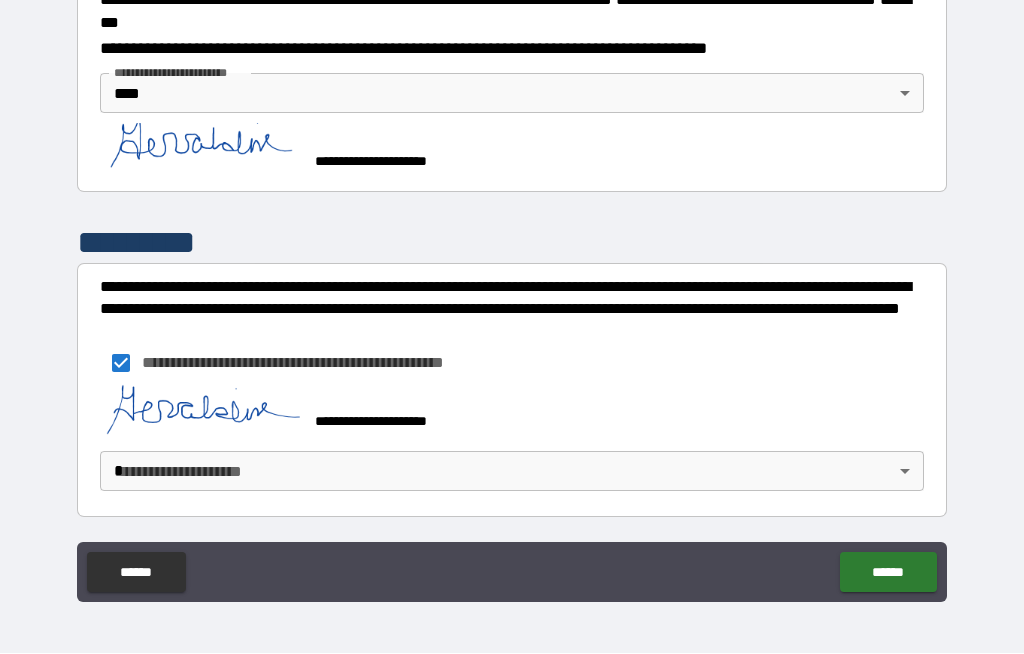 scroll, scrollTop: 2334, scrollLeft: 0, axis: vertical 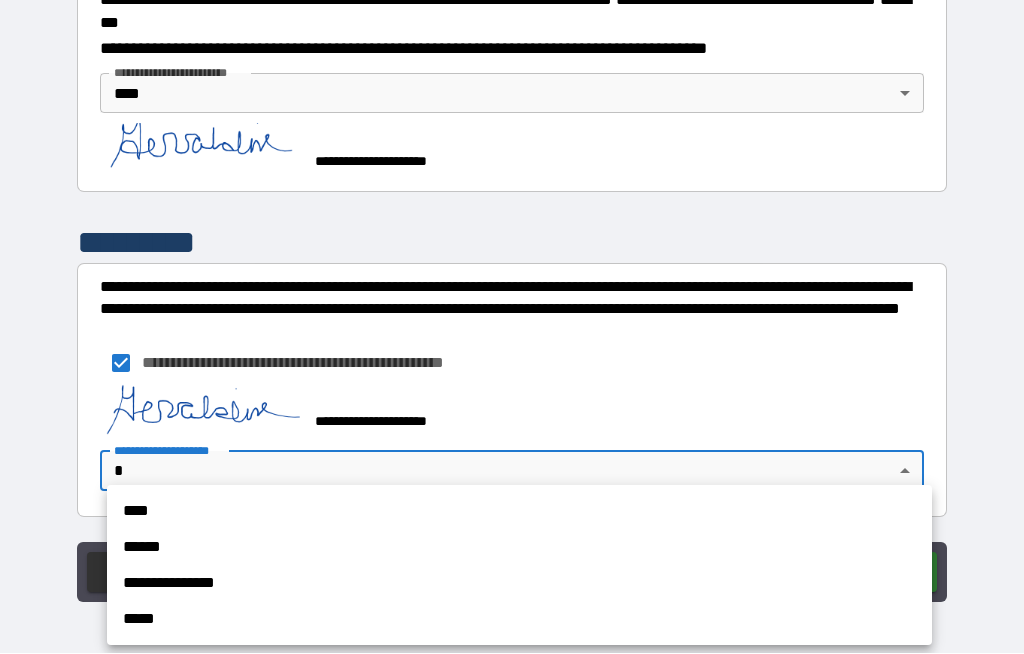 click on "****" at bounding box center [519, 512] 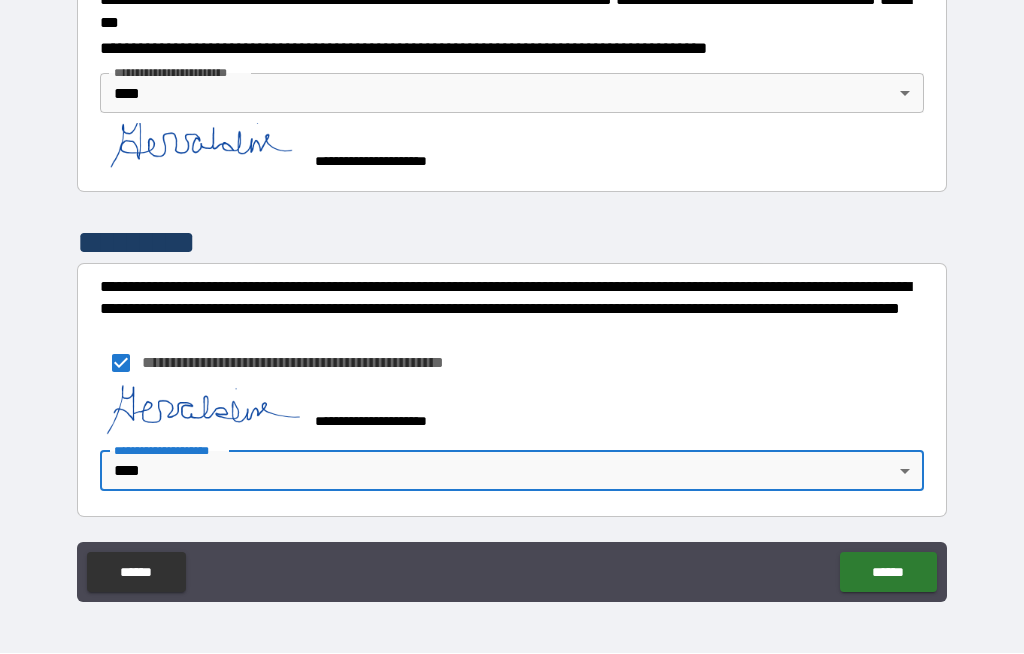 click on "******" at bounding box center [888, 573] 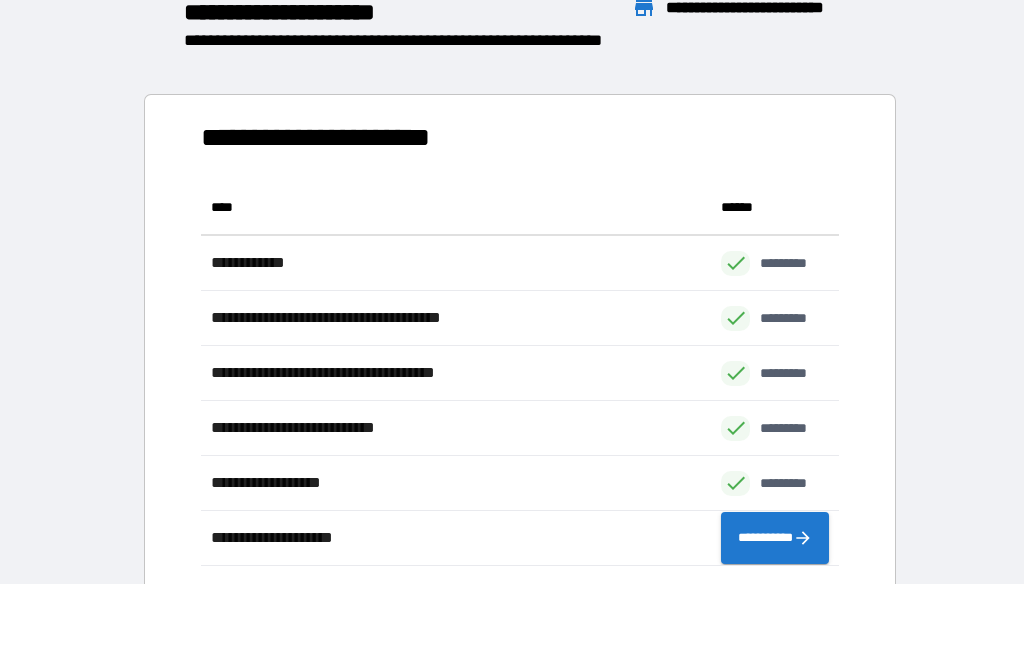 scroll, scrollTop: 1, scrollLeft: 1, axis: both 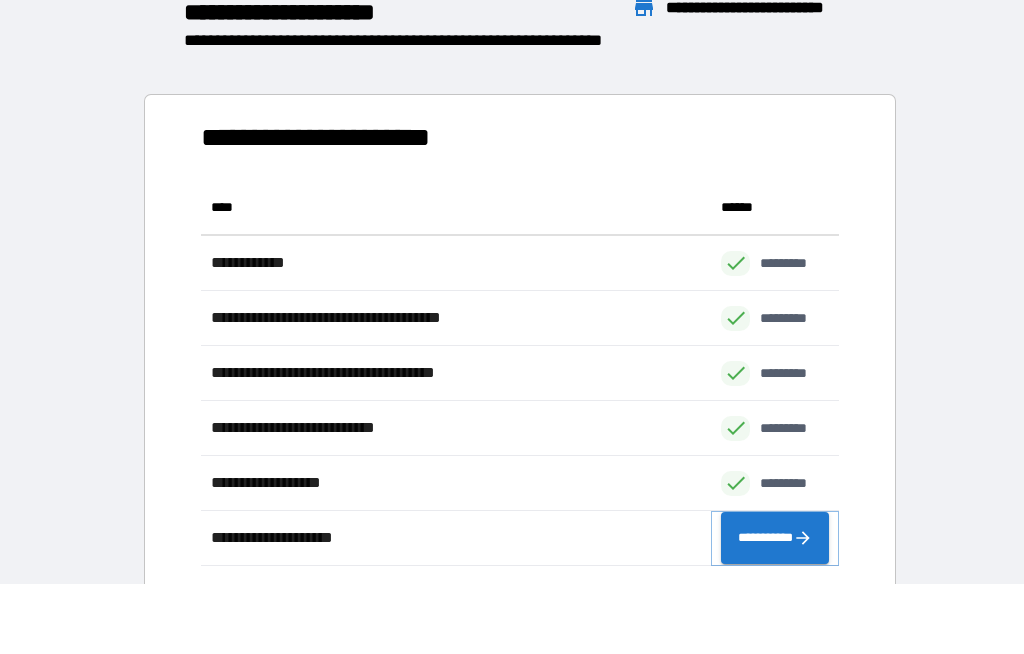 click on "**********" at bounding box center [775, 539] 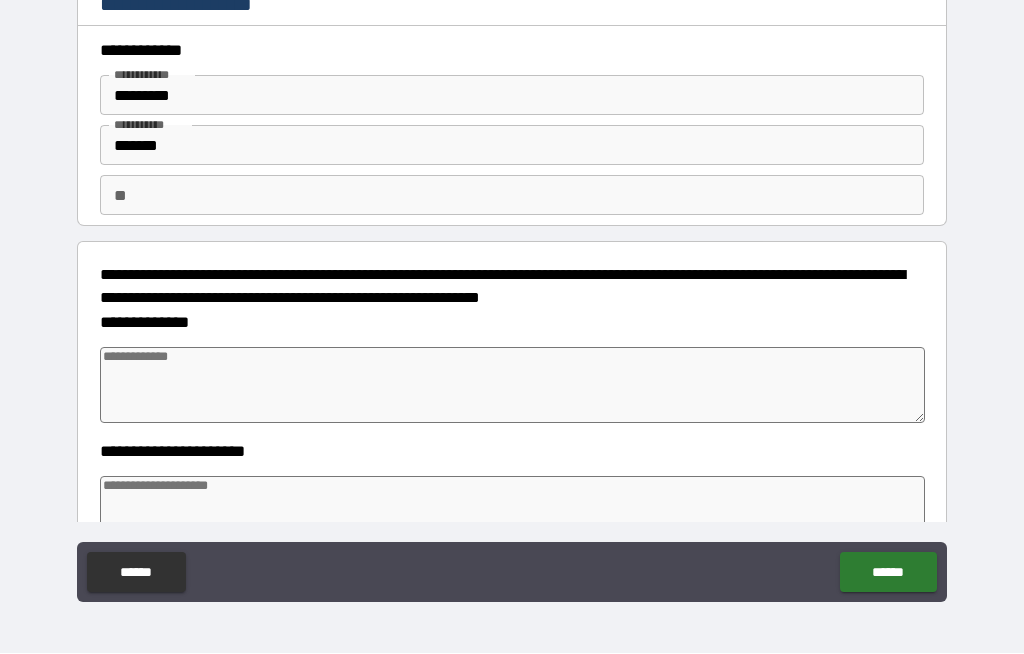 click at bounding box center (513, 386) 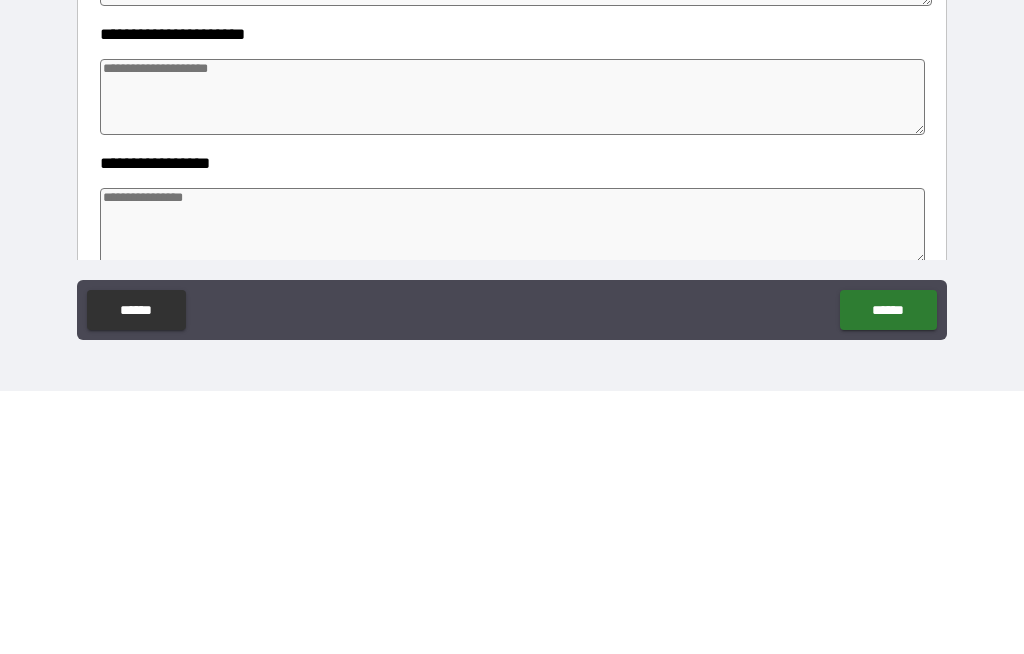 scroll, scrollTop: 156, scrollLeft: 0, axis: vertical 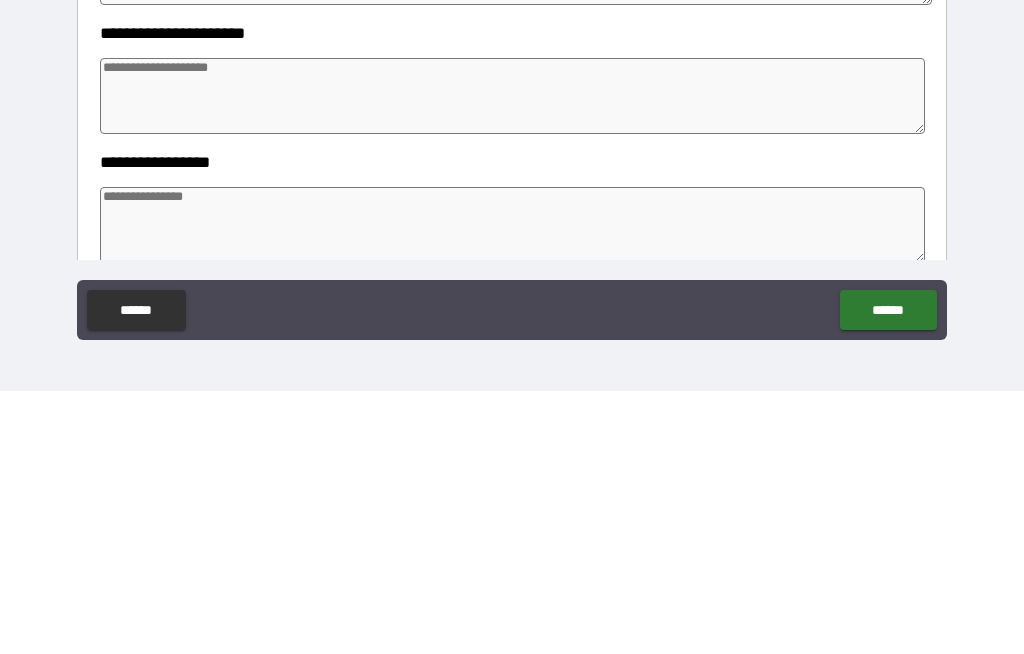 click at bounding box center (513, 359) 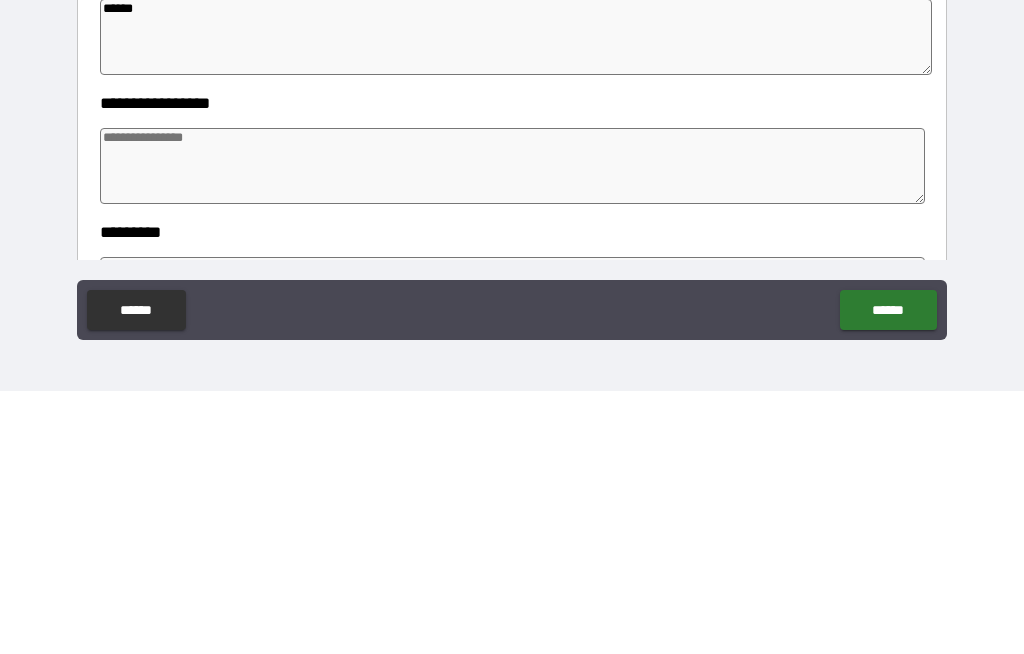 scroll, scrollTop: 215, scrollLeft: 0, axis: vertical 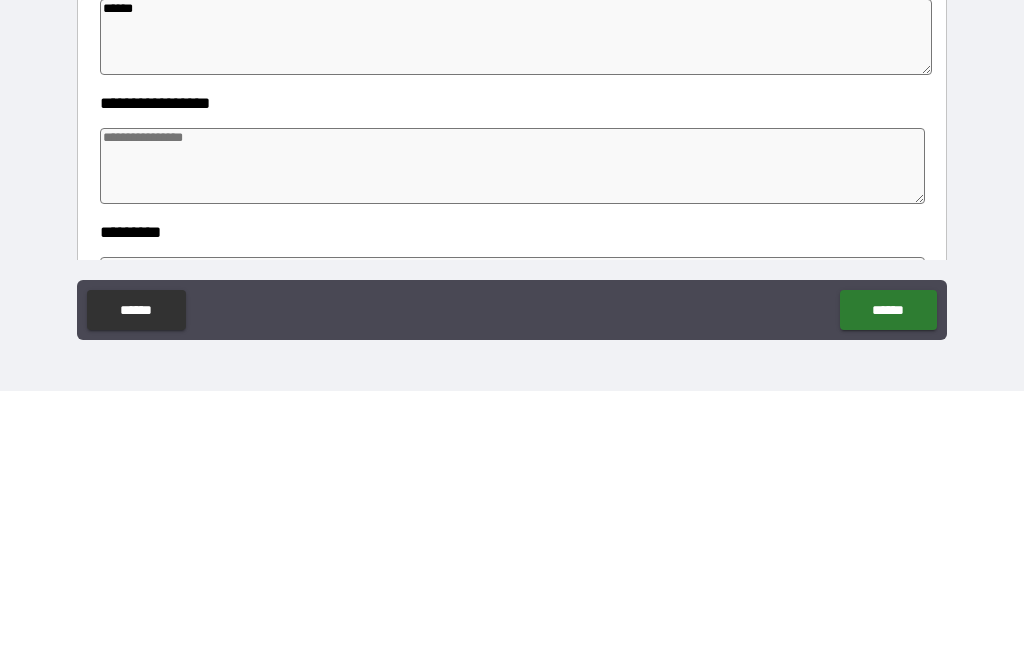 click at bounding box center [513, 429] 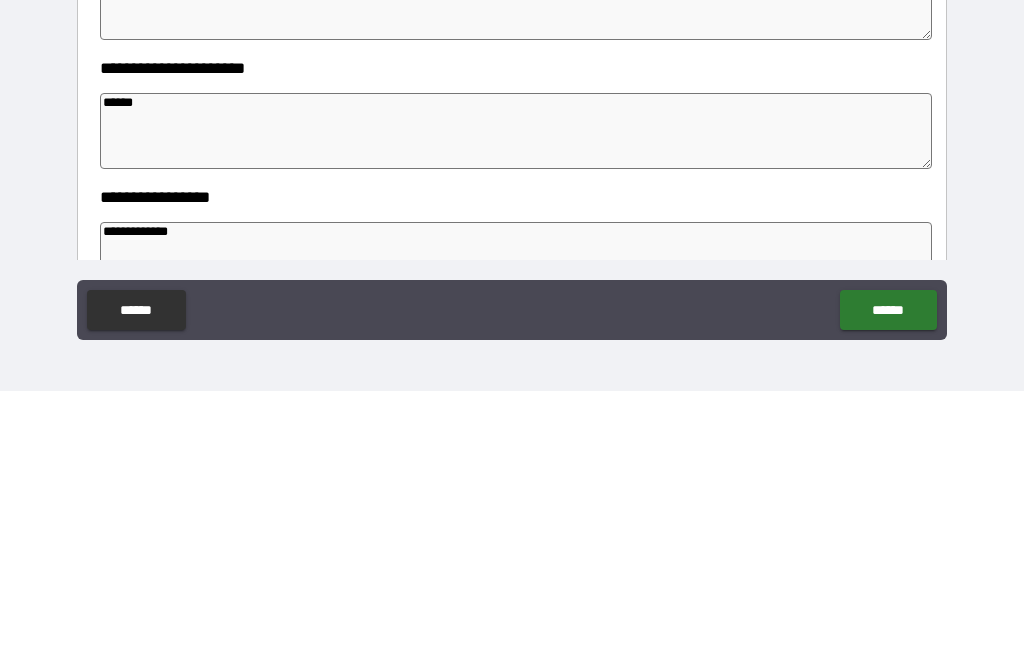 scroll, scrollTop: 115, scrollLeft: 0, axis: vertical 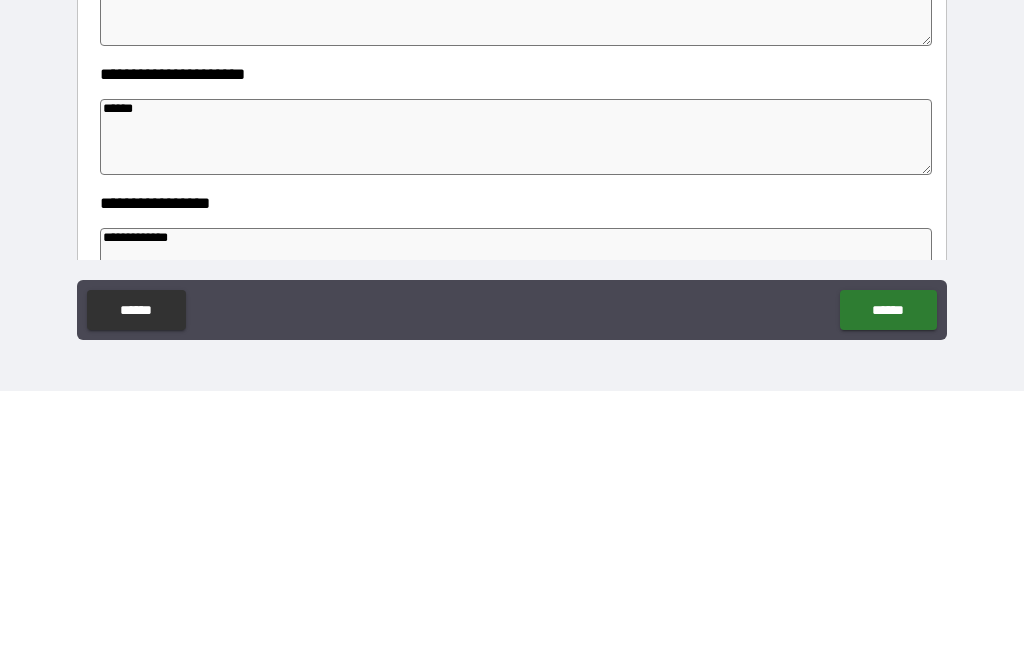 click on "*****" at bounding box center (516, 400) 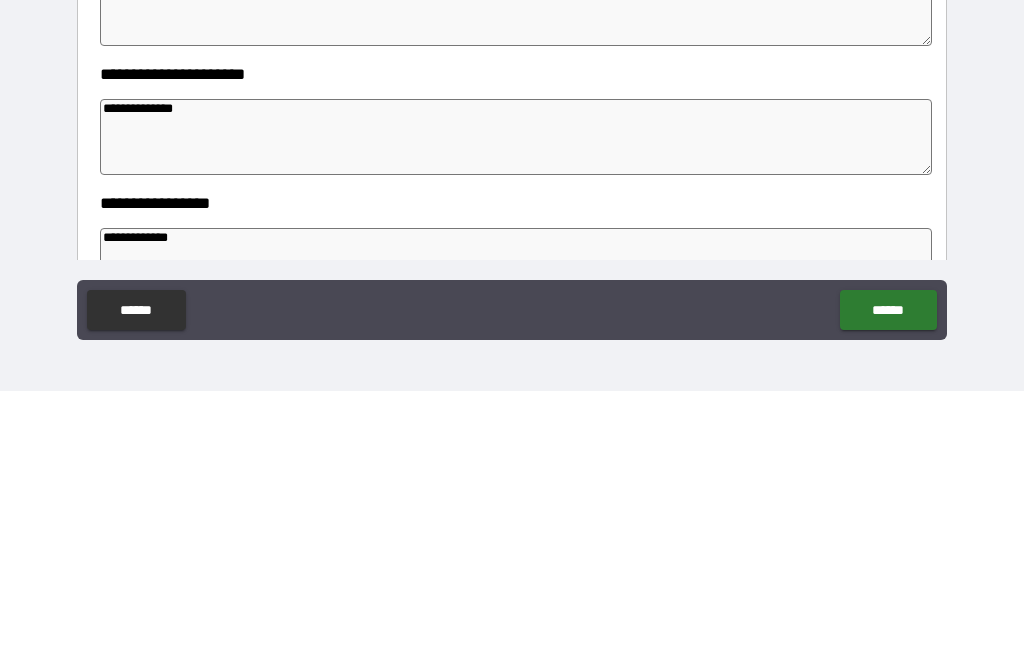 click on "**********" at bounding box center [516, 400] 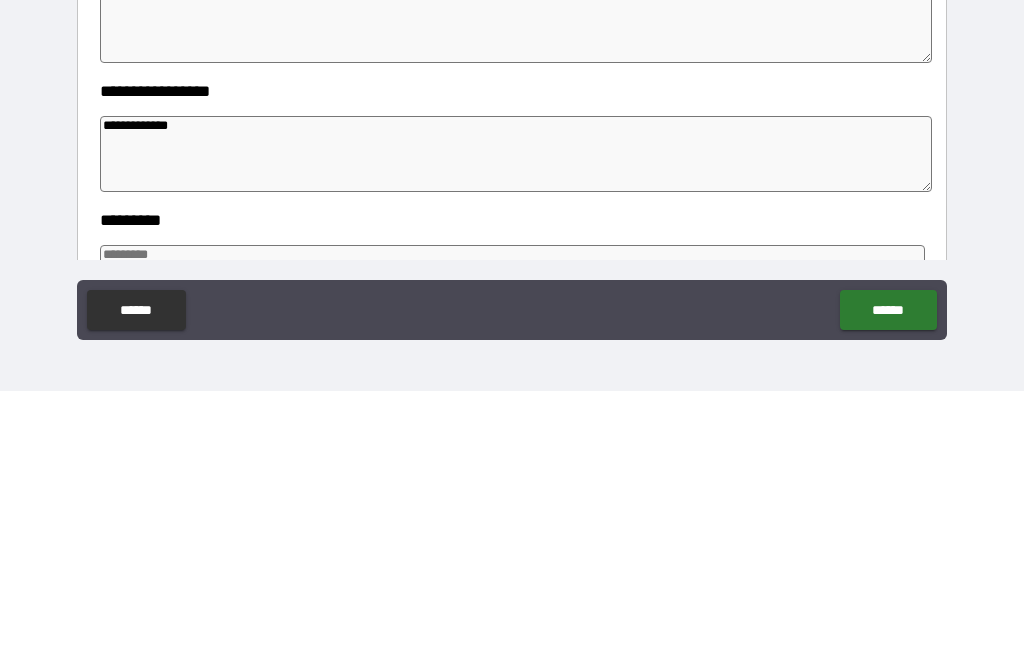 scroll, scrollTop: 249, scrollLeft: 0, axis: vertical 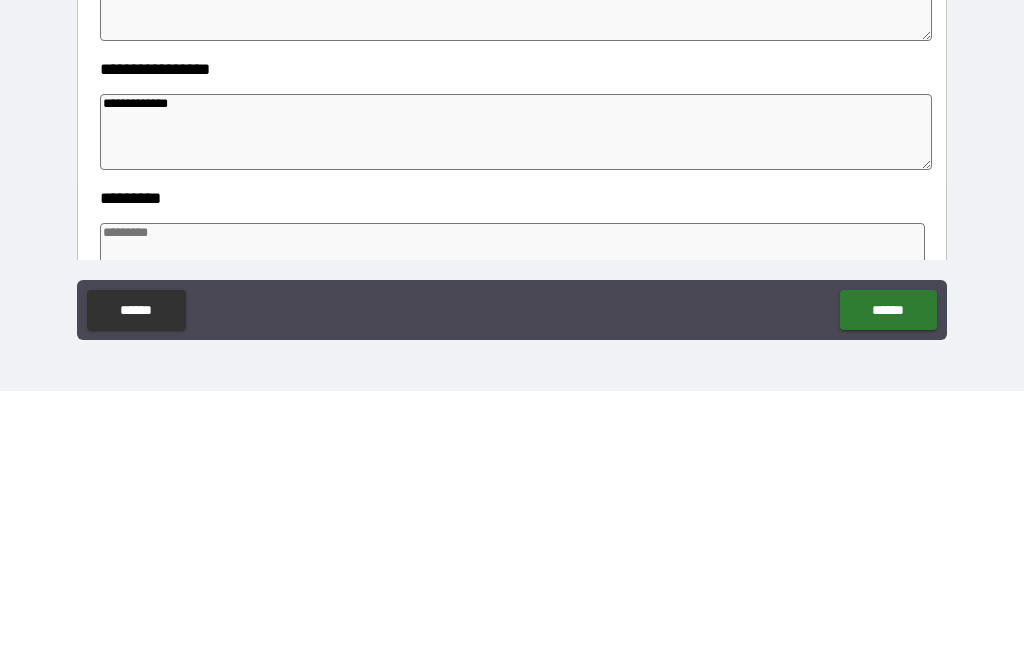 click on "**********" at bounding box center (516, 395) 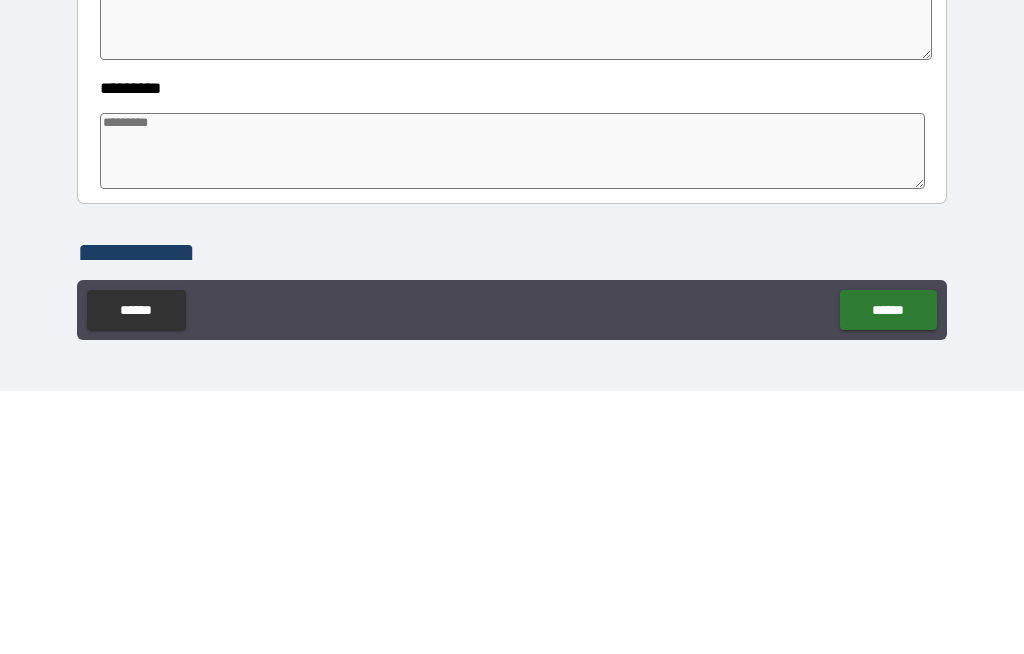 scroll, scrollTop: 392, scrollLeft: 0, axis: vertical 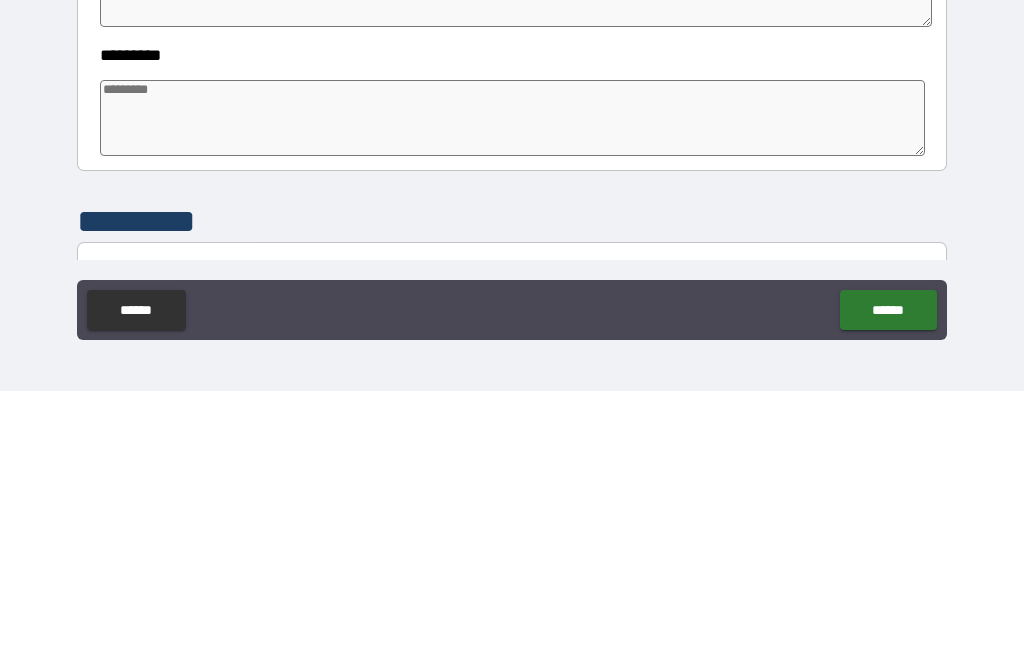 click at bounding box center (513, 381) 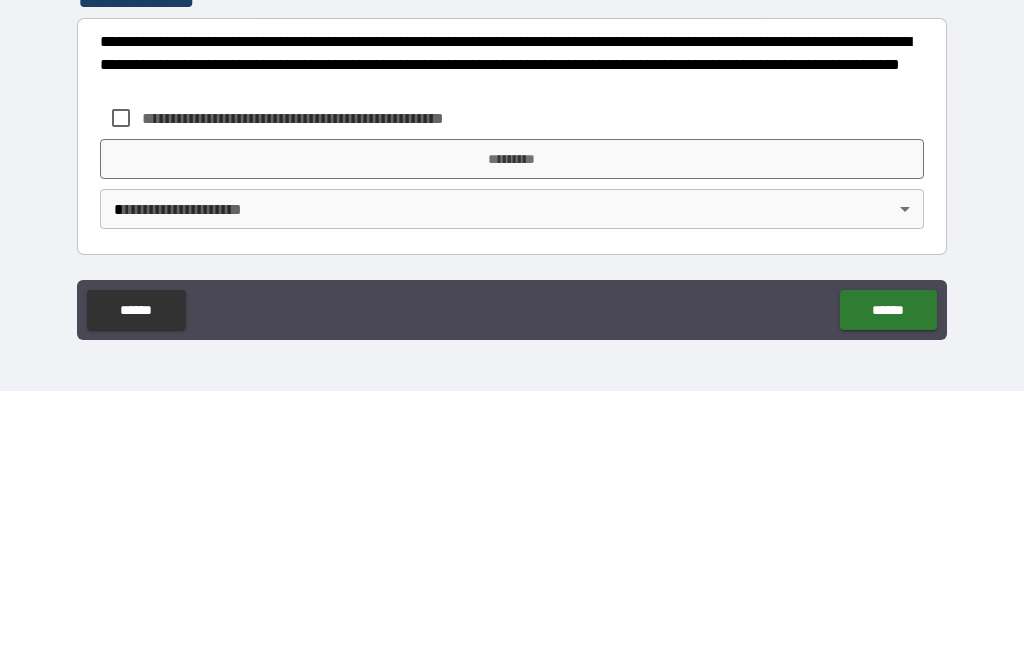 scroll, scrollTop: 616, scrollLeft: 0, axis: vertical 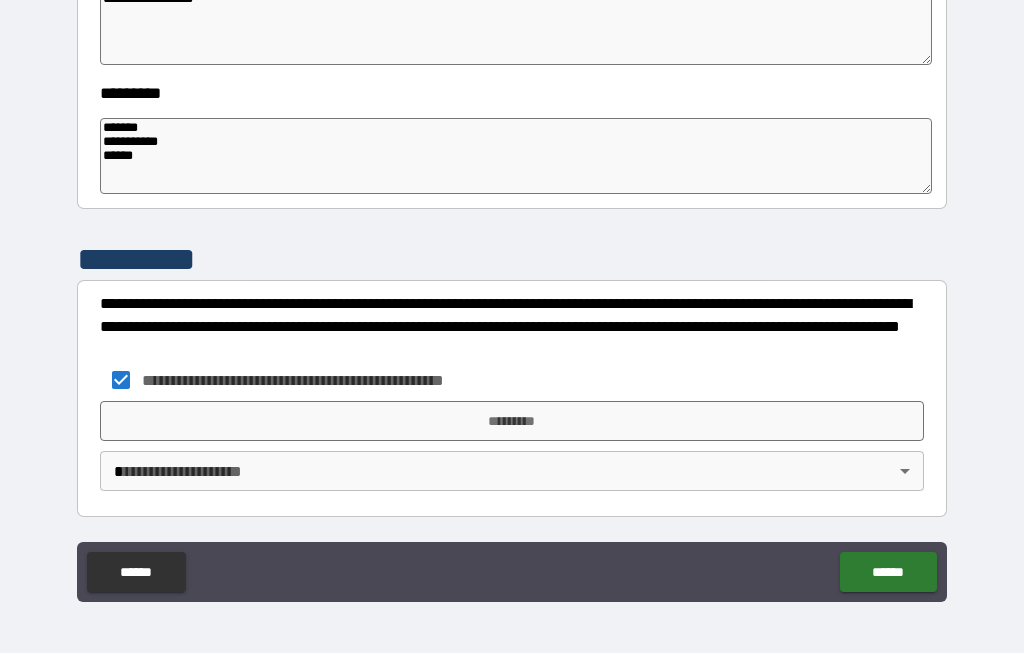 click on "*********" at bounding box center (512, 422) 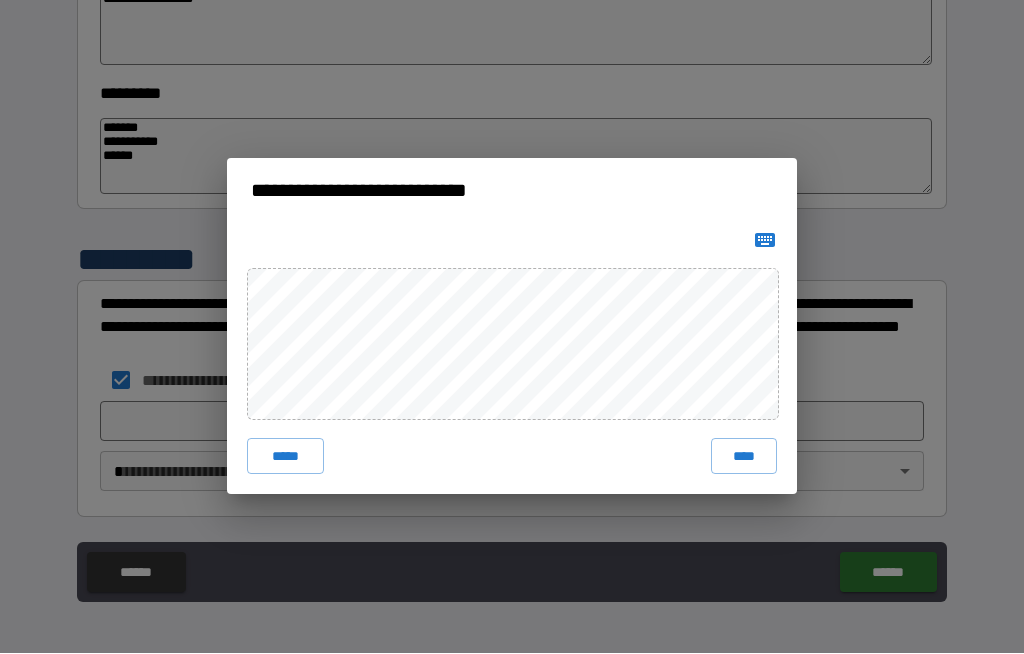 click on "****" at bounding box center [744, 457] 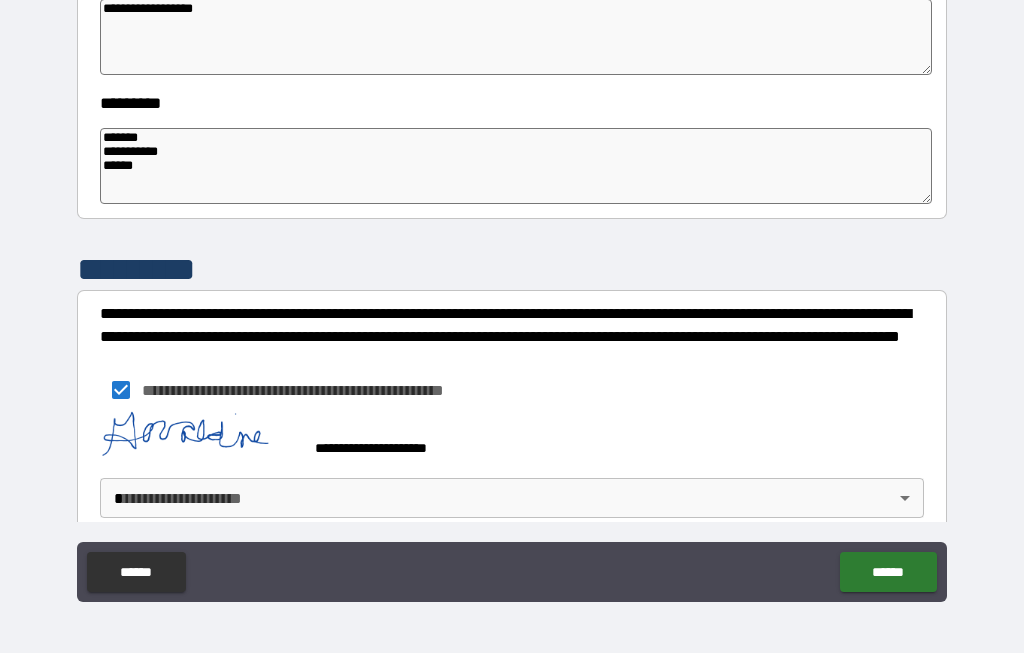 click on "**********" at bounding box center [512, 292] 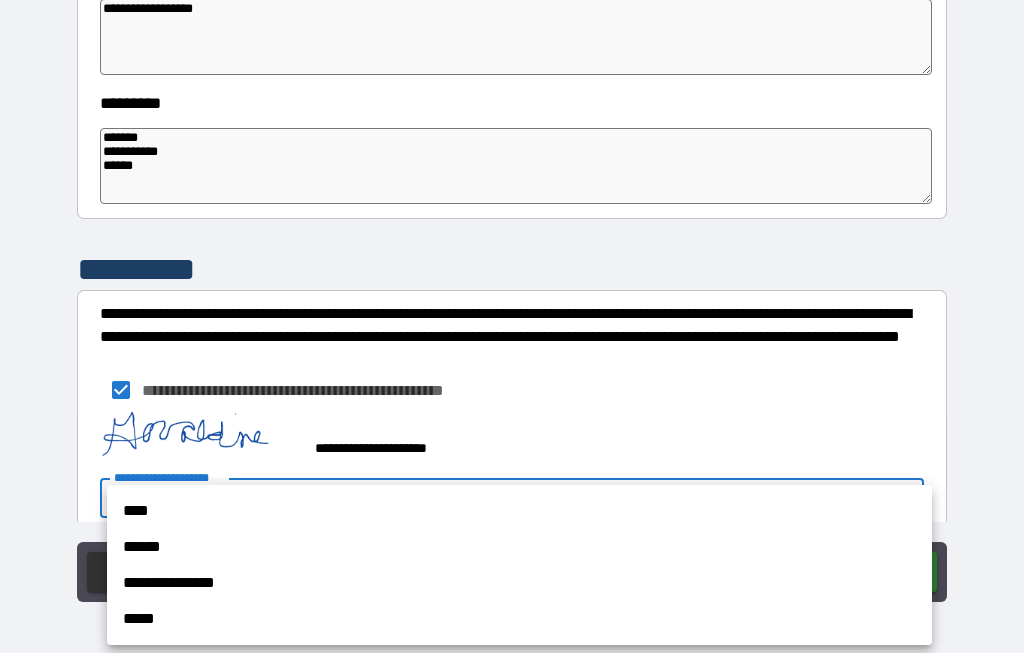 click on "****" at bounding box center [519, 512] 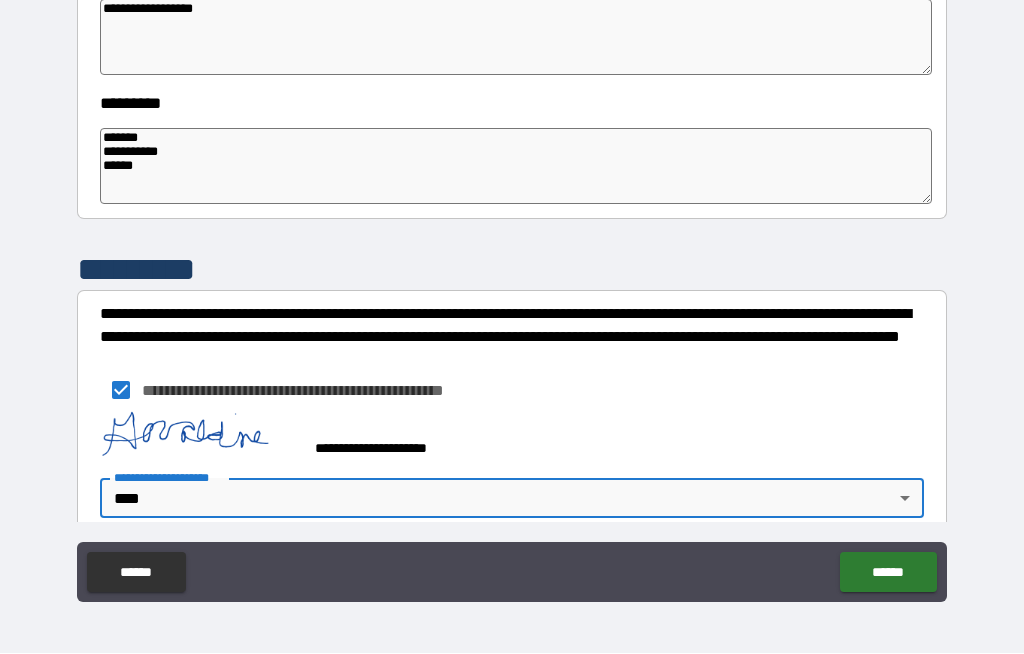click on "******" at bounding box center (888, 573) 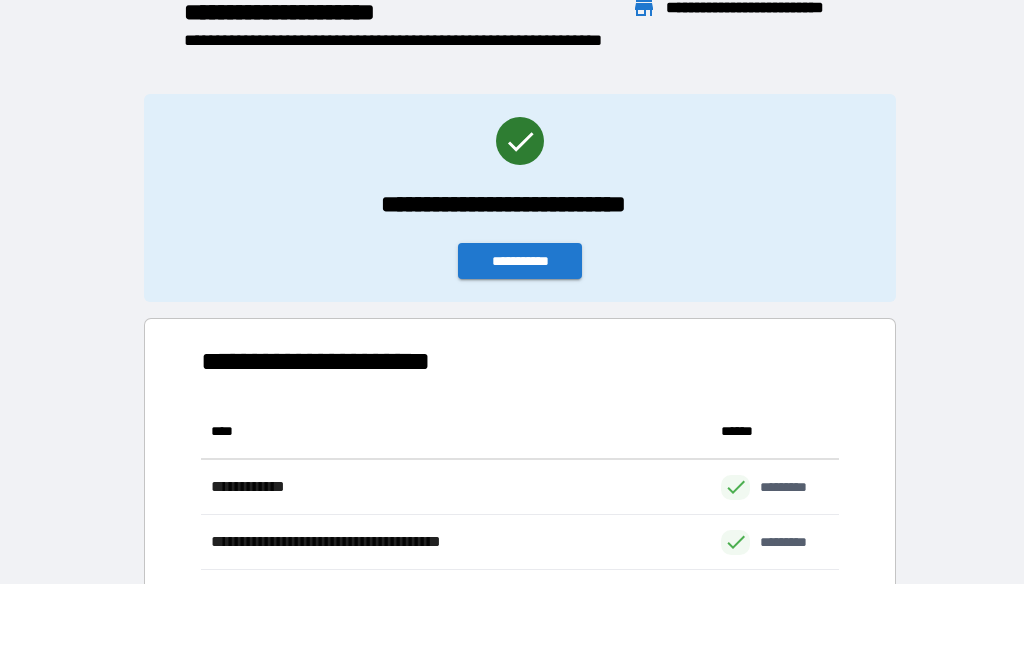 scroll, scrollTop: 386, scrollLeft: 638, axis: both 